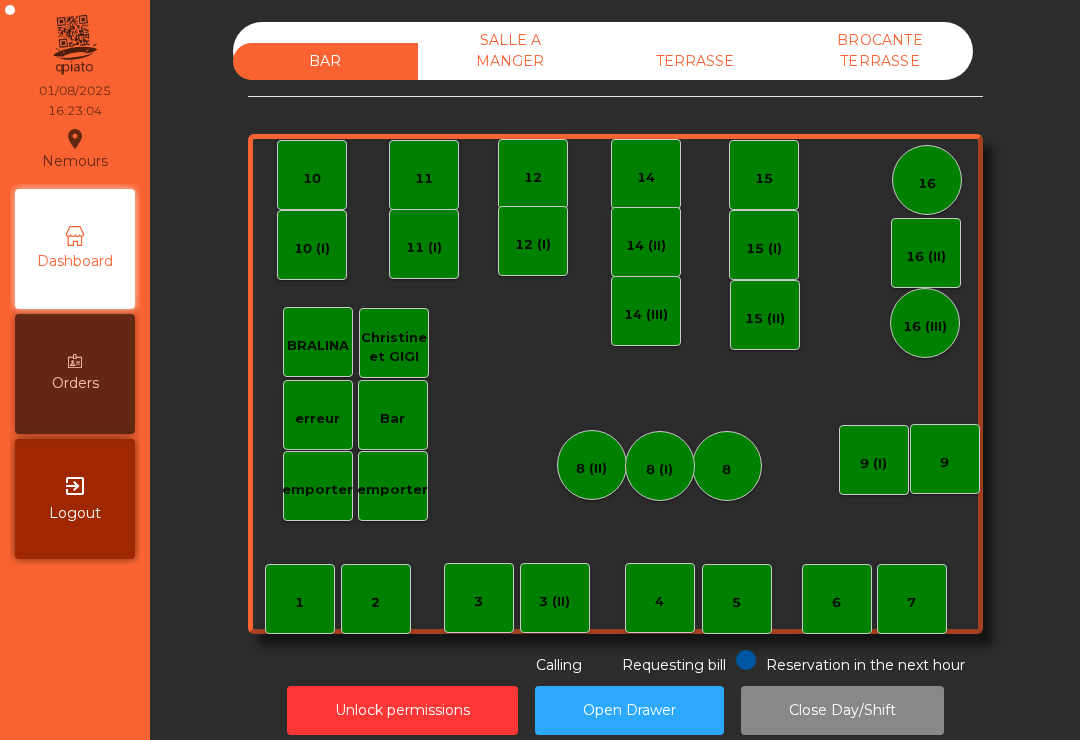 scroll, scrollTop: 0, scrollLeft: 0, axis: both 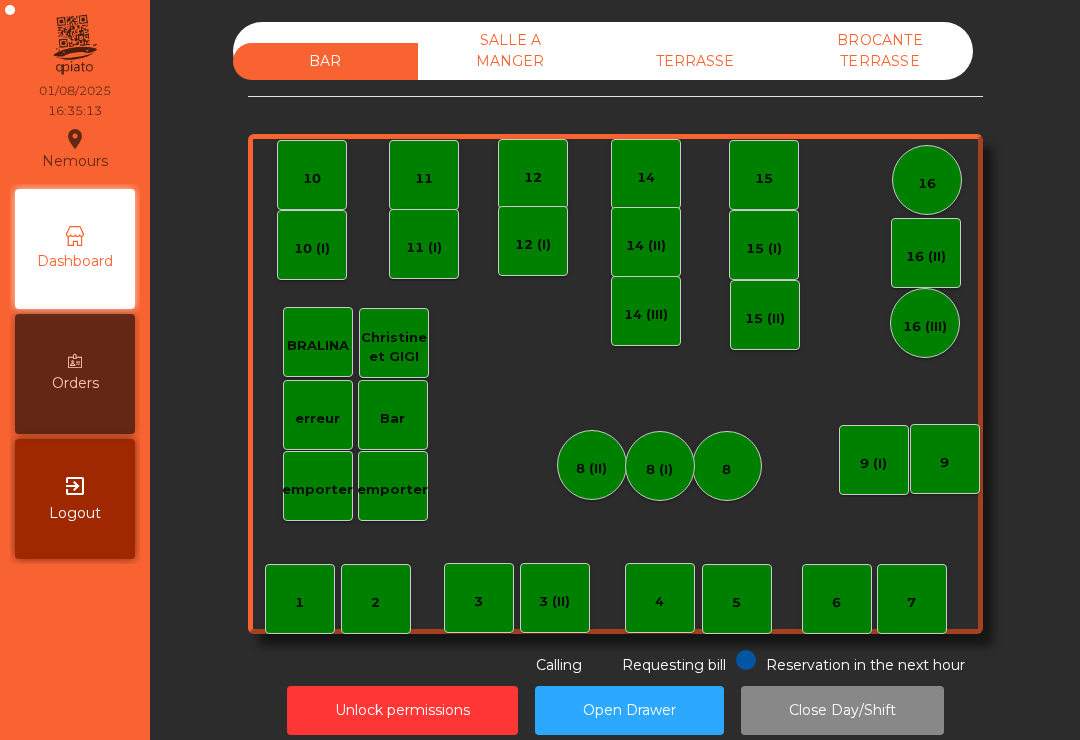 click on "BAR   SALLE A MANGER   TERRASSE   BROCANTE TERRASSE" 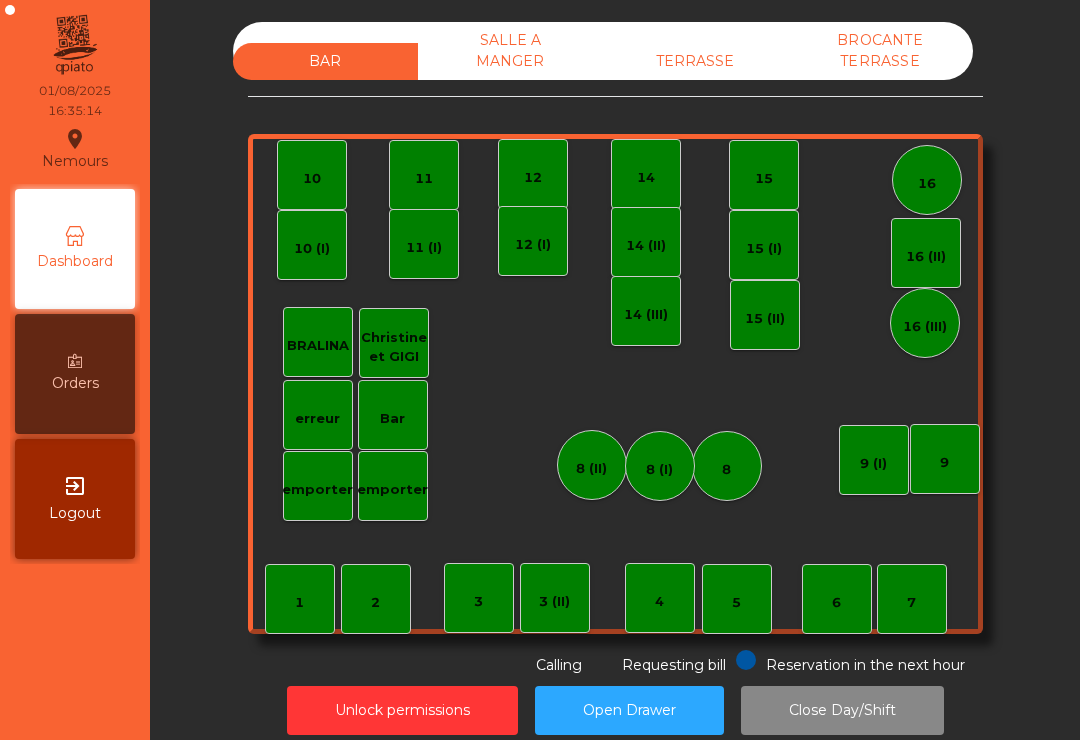 click on "BAR   SALLE A MANGER   TERRASSE   BROCANTE TERRASSE" 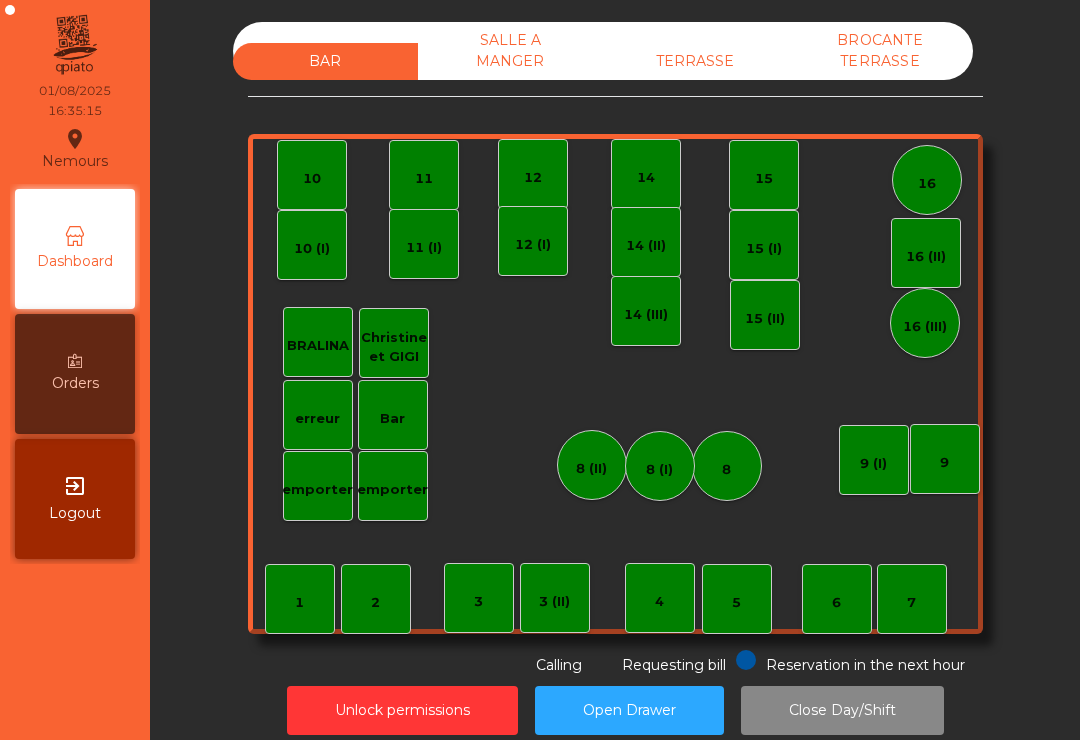 click on "TERRASSE" 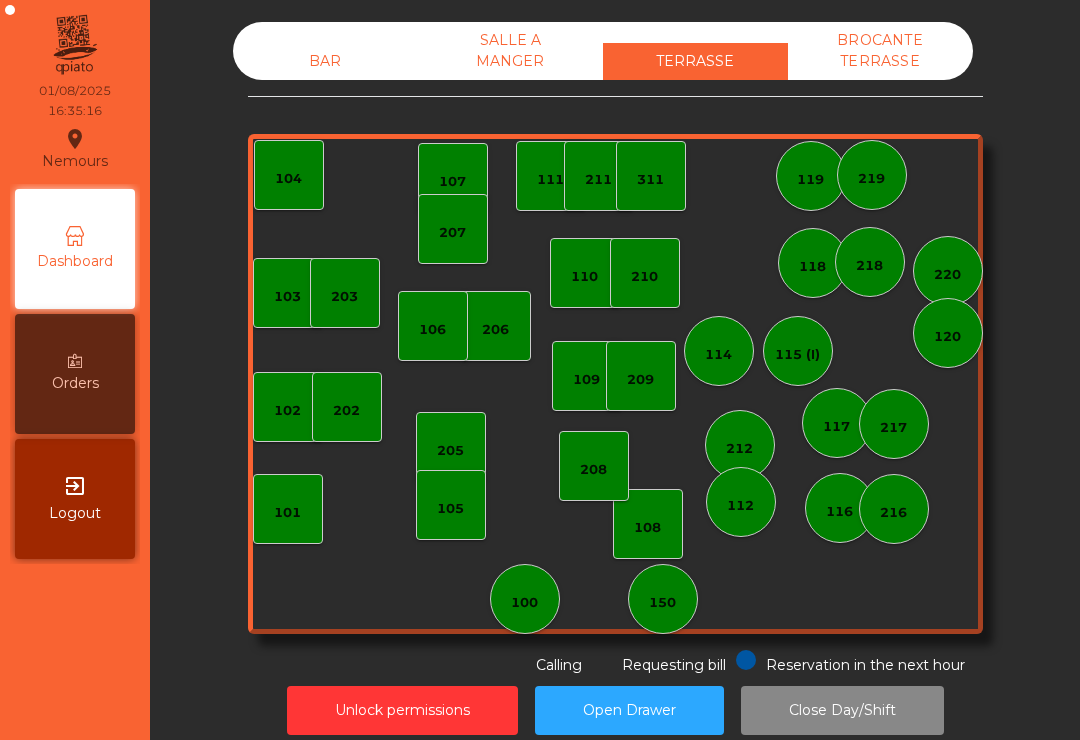 click on "112" 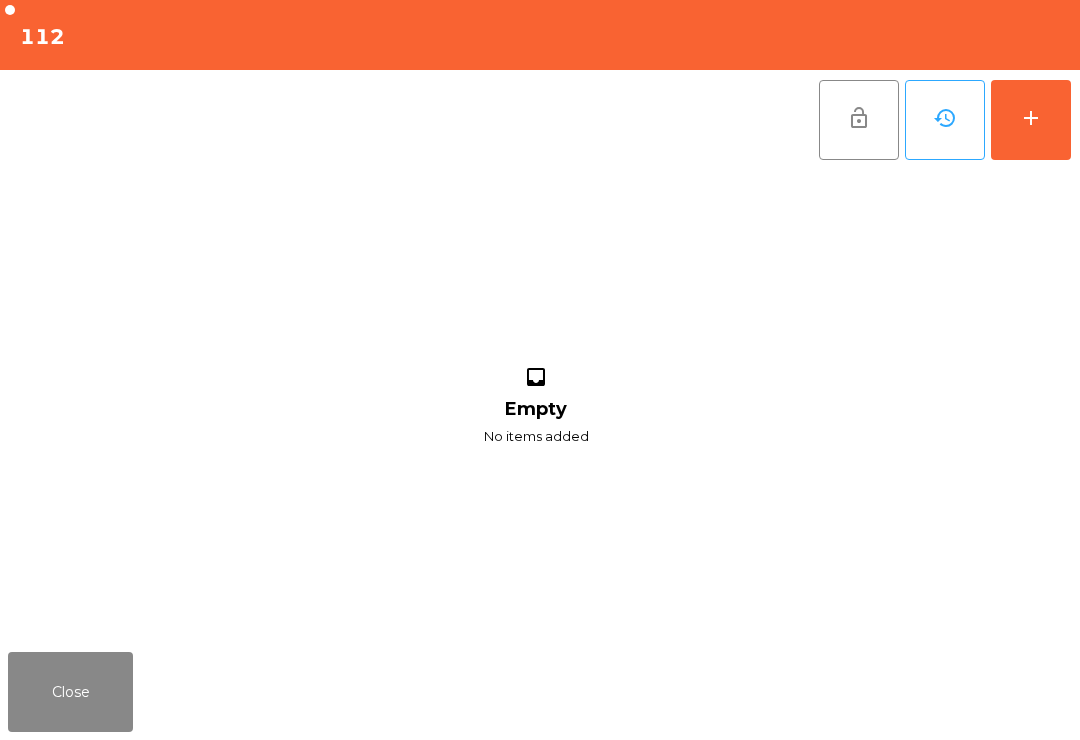 click on "add" 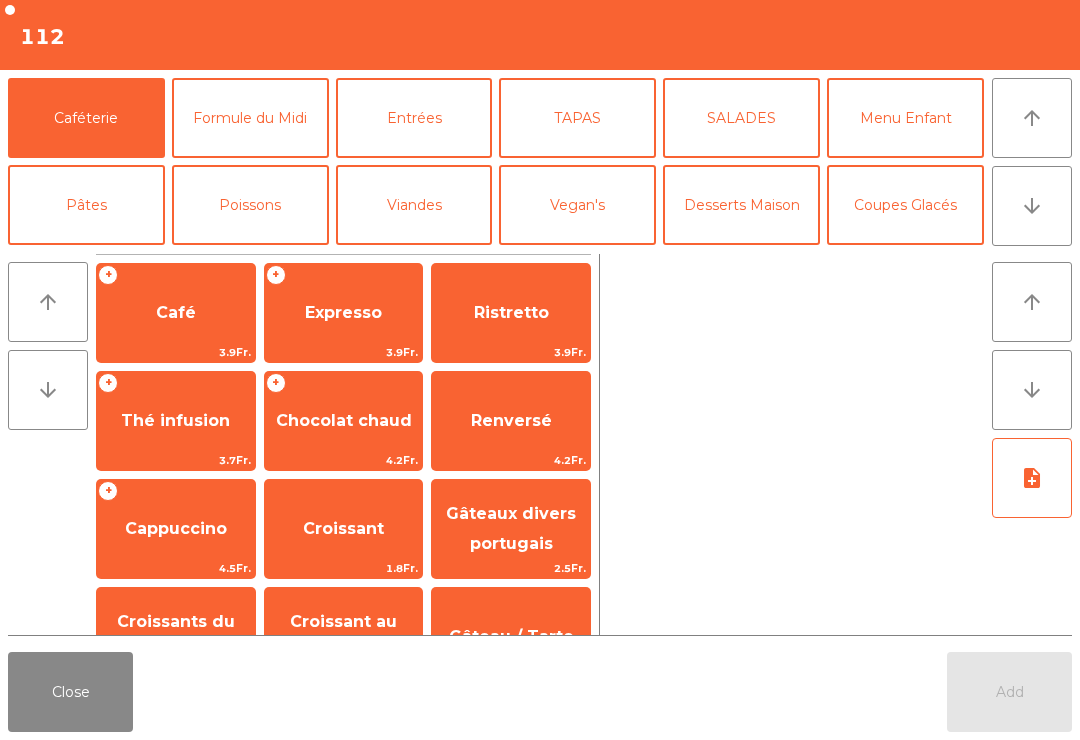 click on "Coupes Glacés" 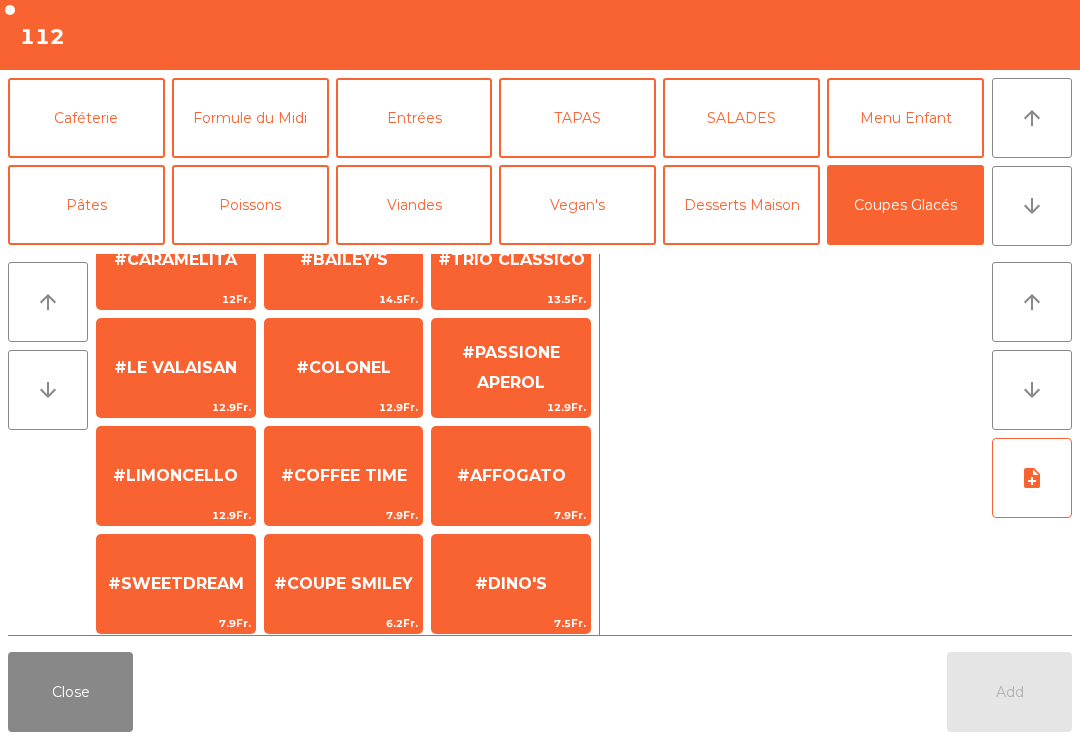 scroll, scrollTop: 159, scrollLeft: 0, axis: vertical 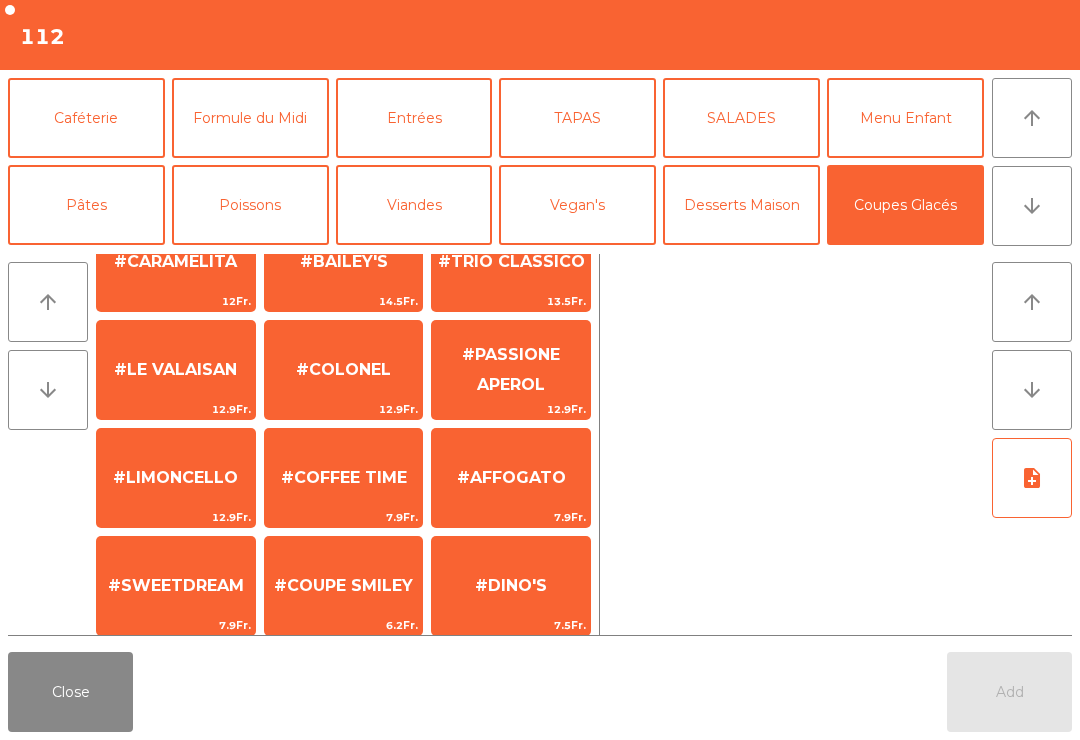 click on "#AFFOGATO" 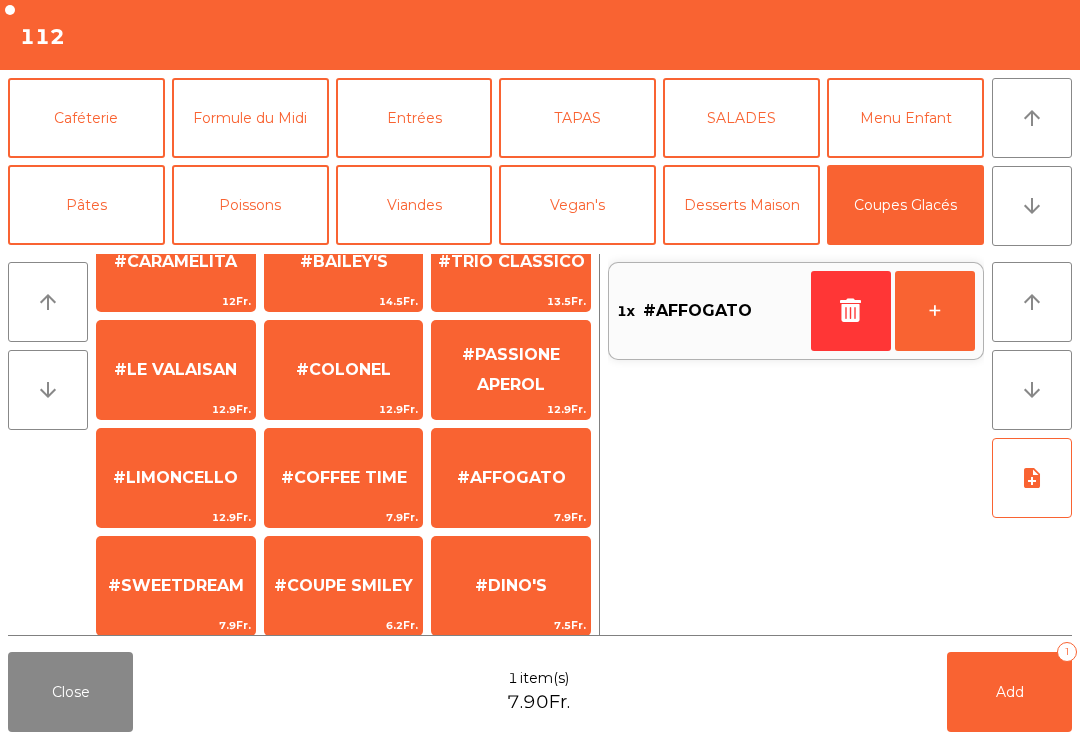 click on "#AFFOGATO" 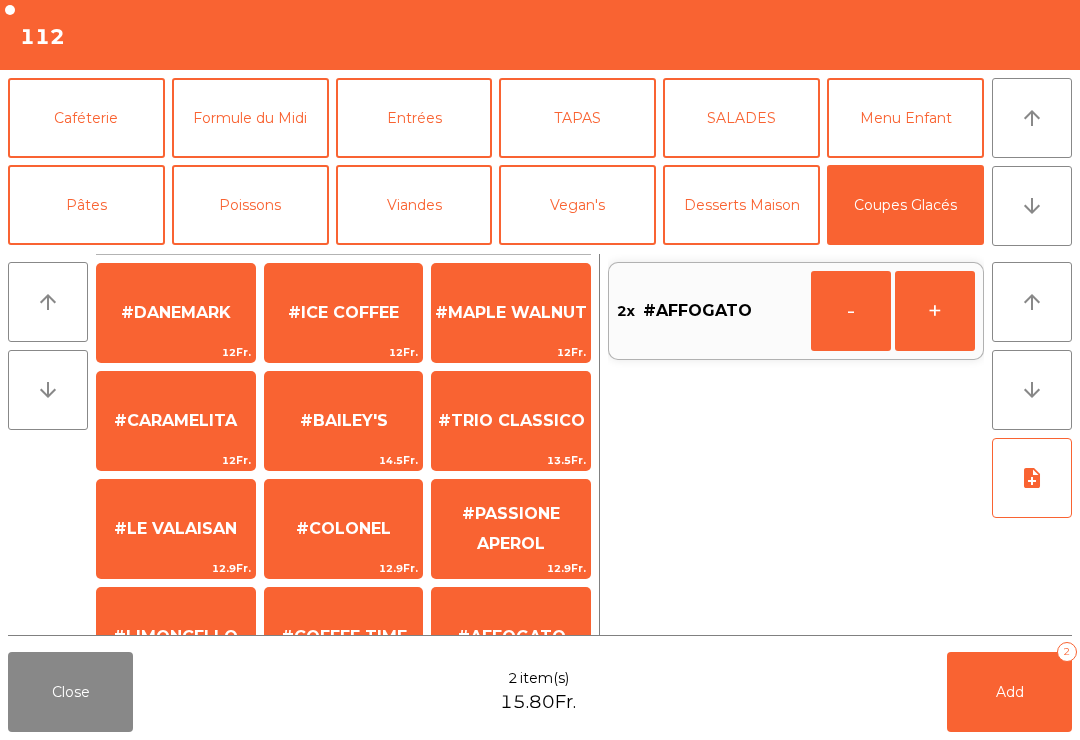 scroll, scrollTop: 0, scrollLeft: 0, axis: both 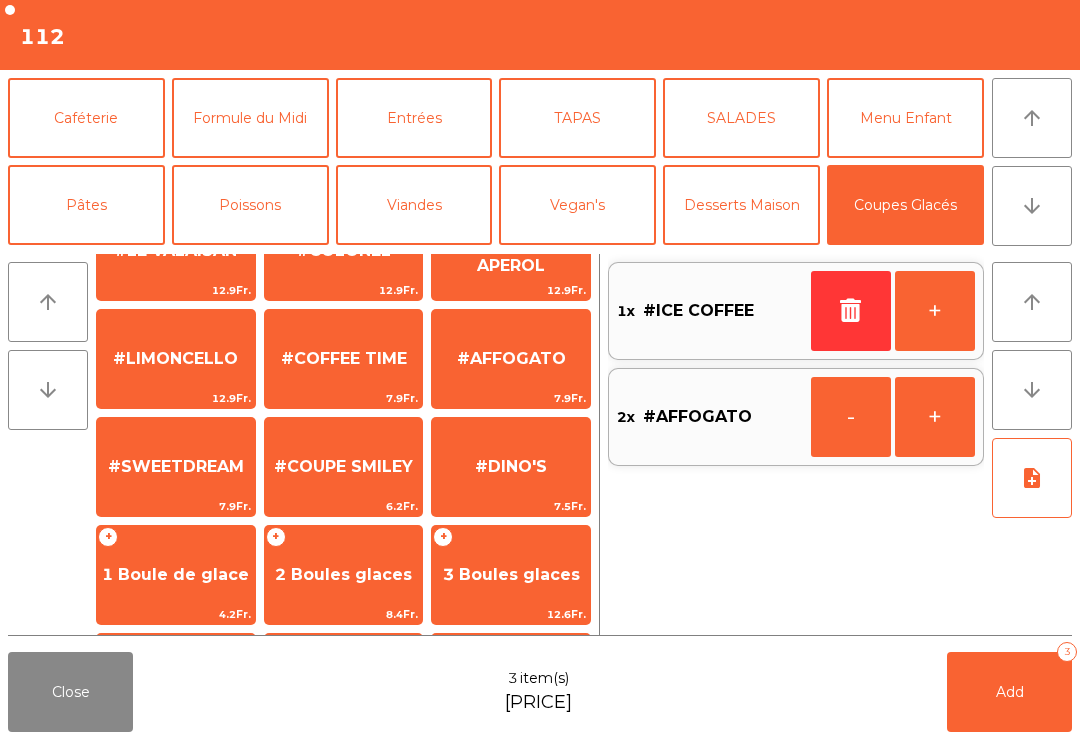 click on "#COUPE SMILEY" 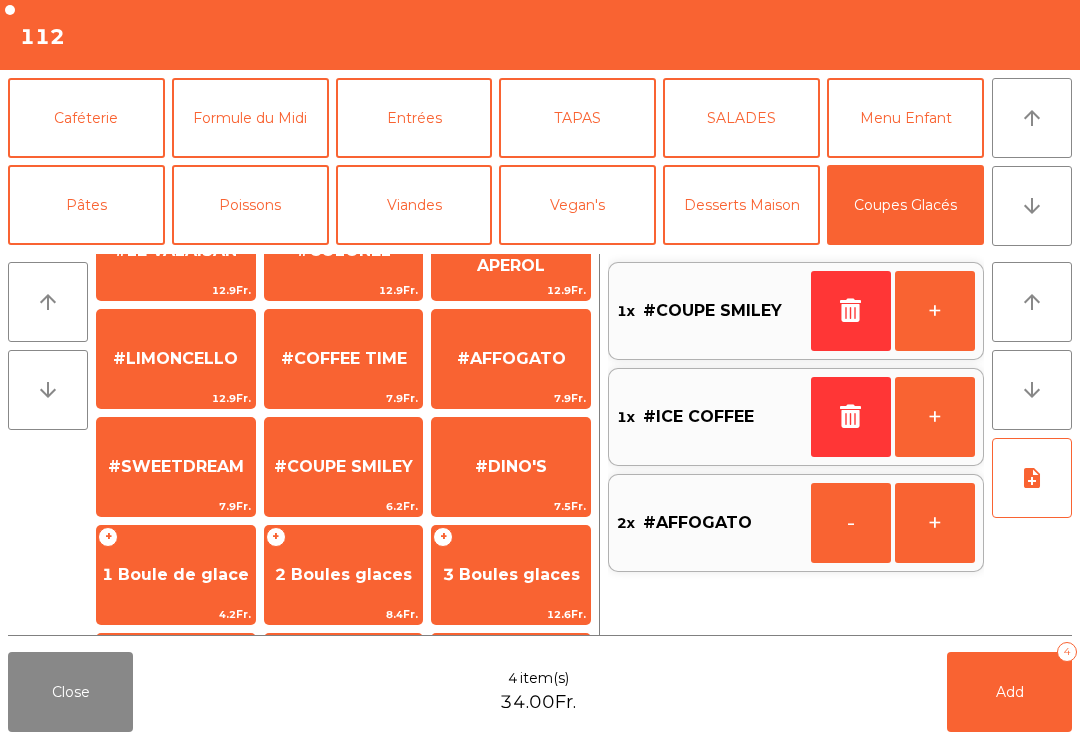 click on "arrow_downward" 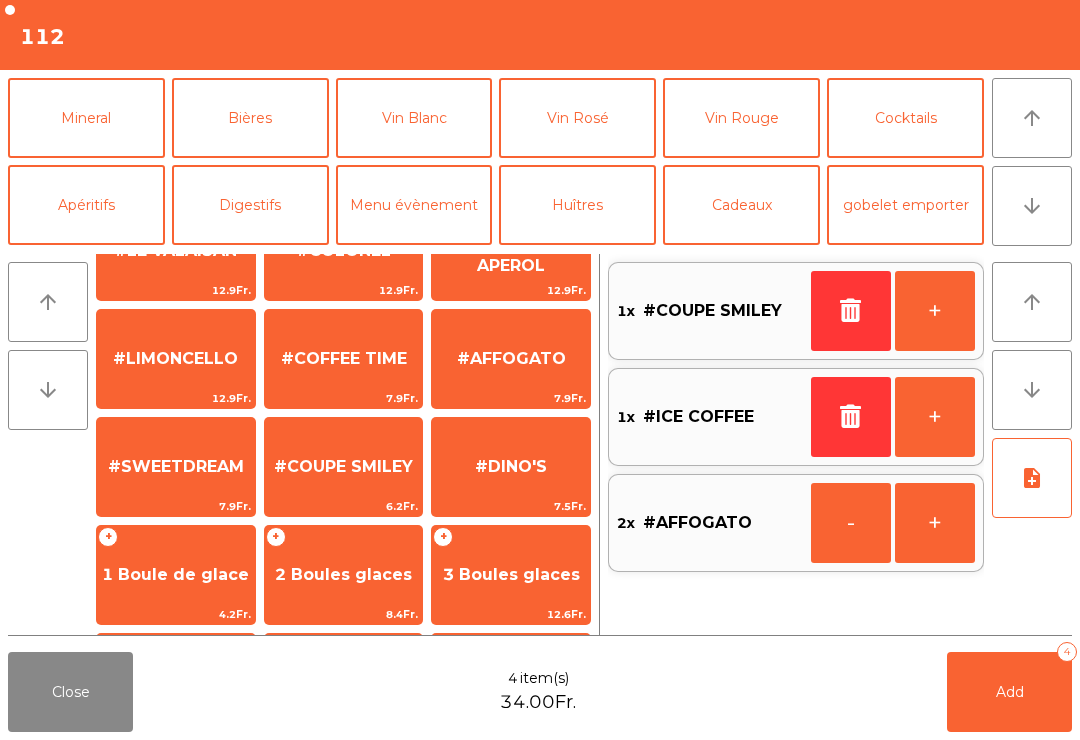 scroll, scrollTop: 174, scrollLeft: 0, axis: vertical 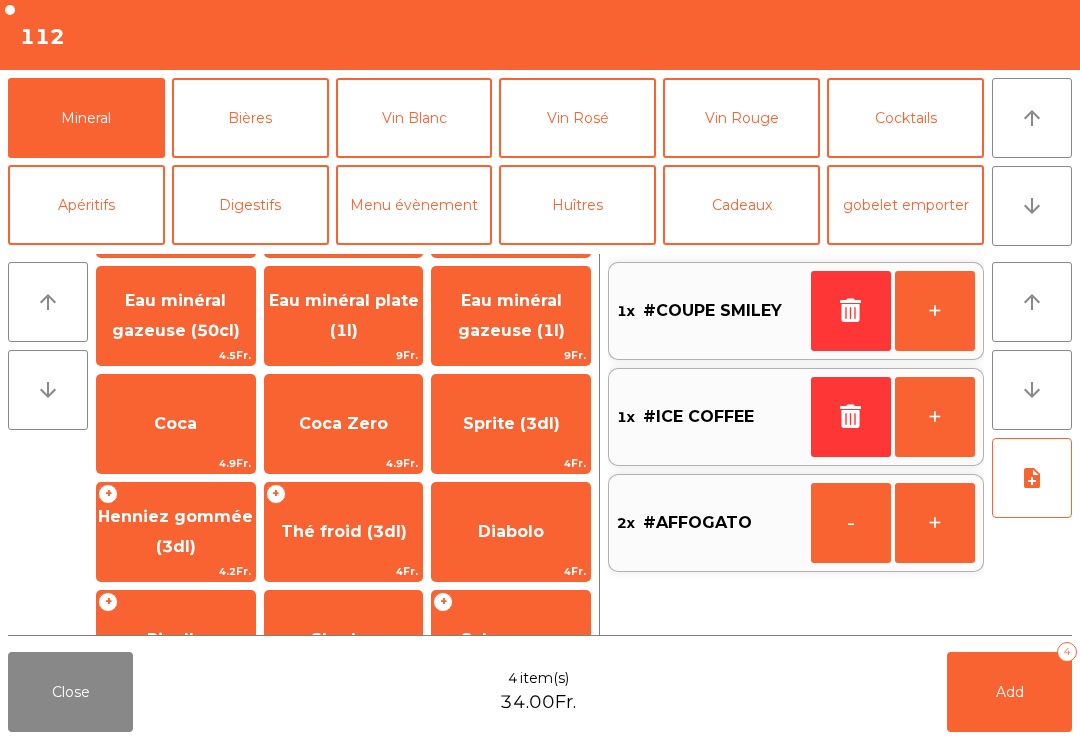 click on "Coca" 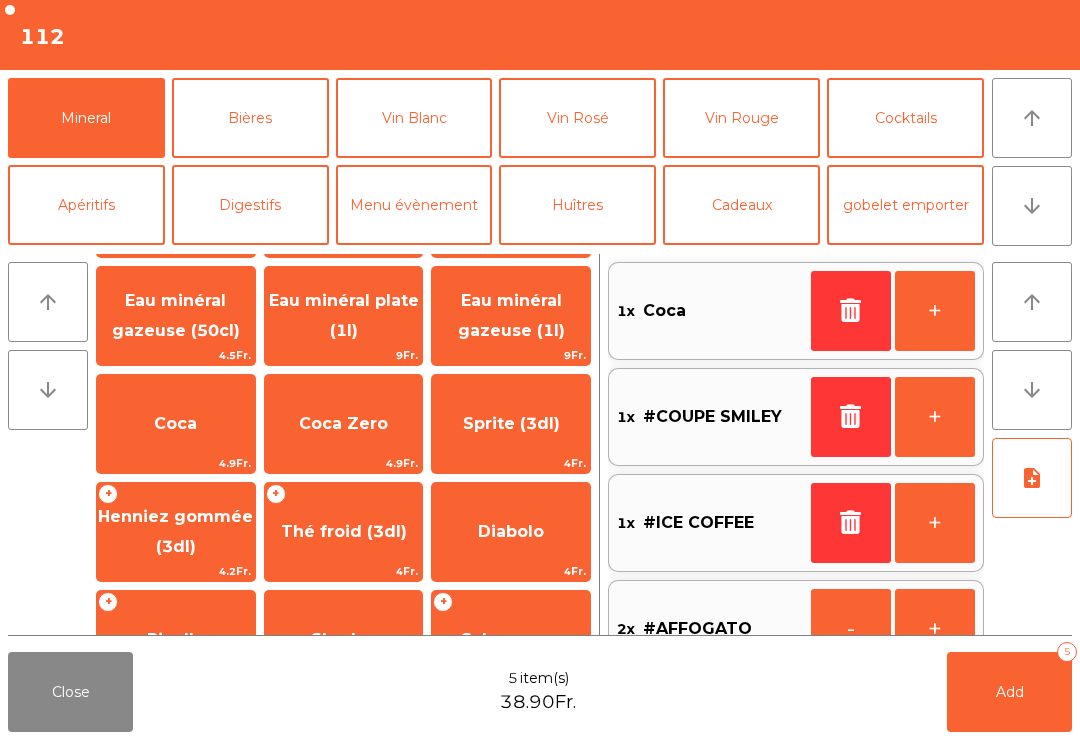 click 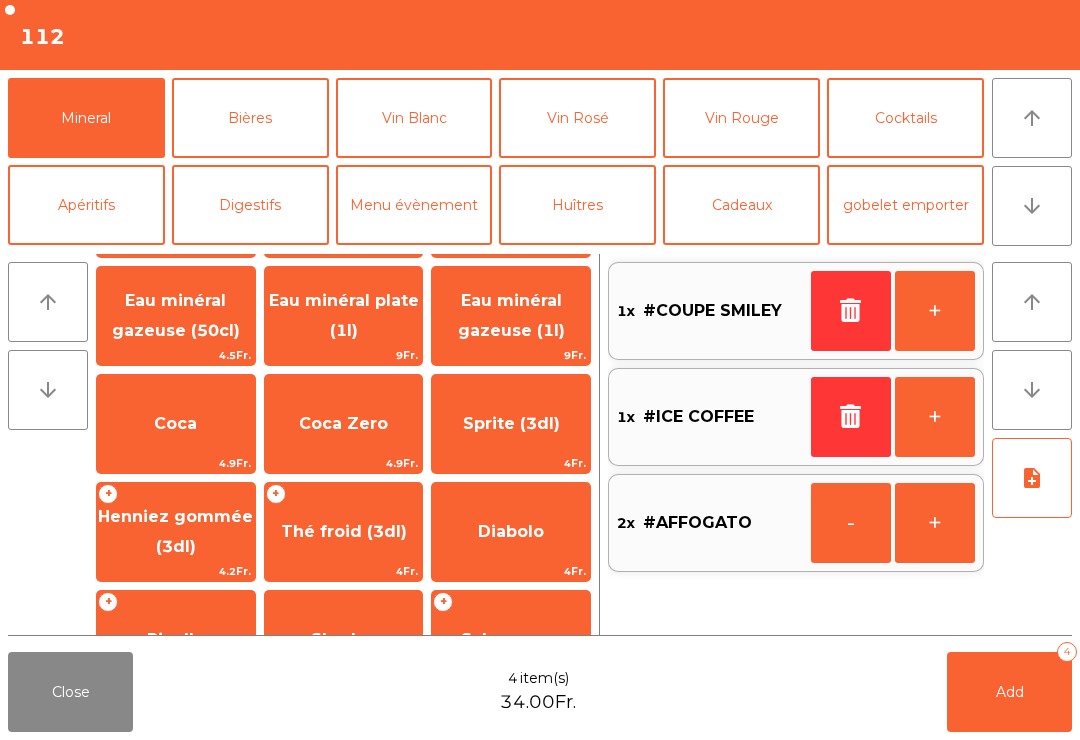 click on "Coca Zero" 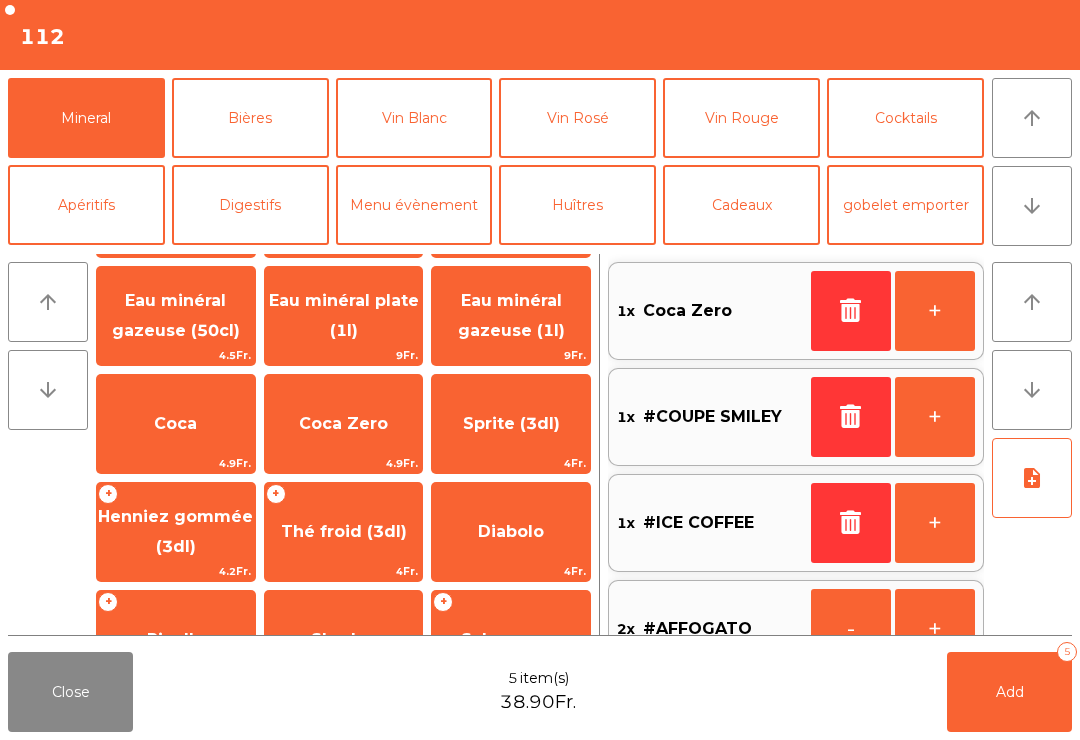 click on "Add   5" 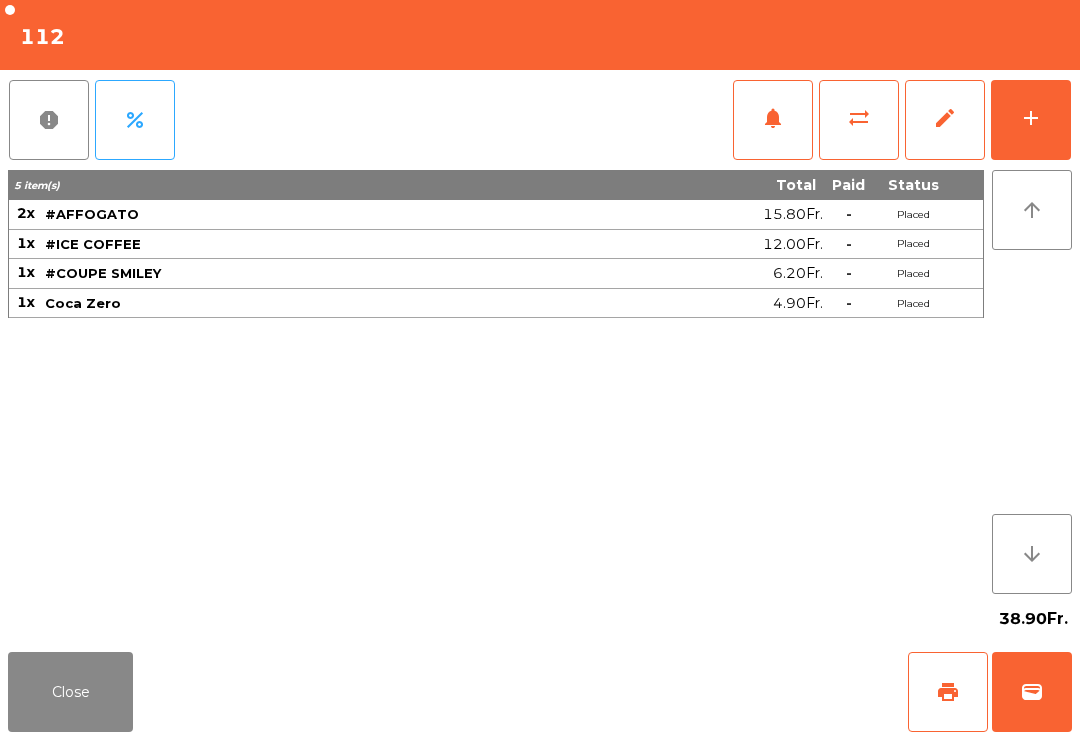 click on "Close" 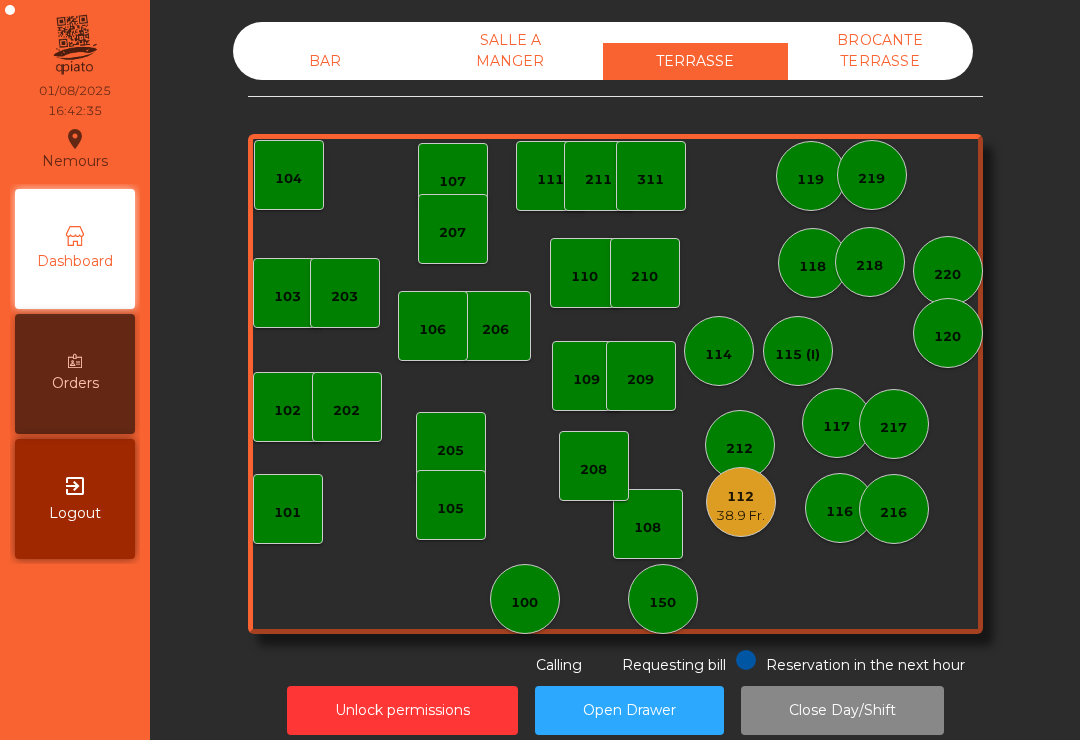 click on "210" 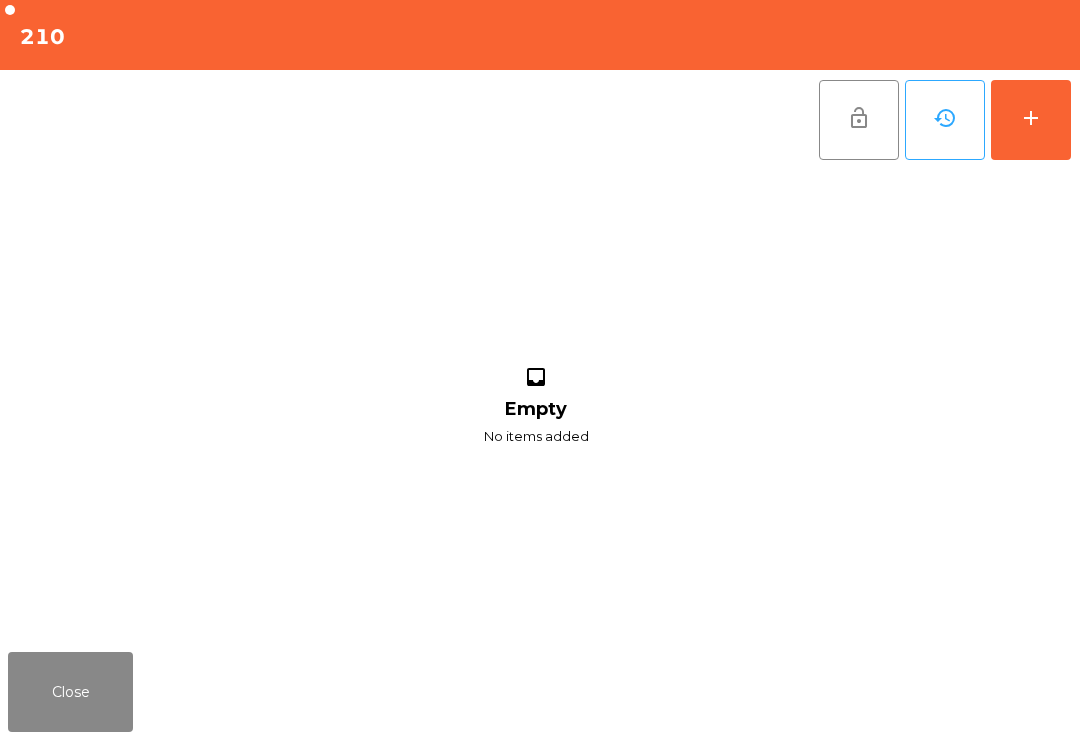click on "add" 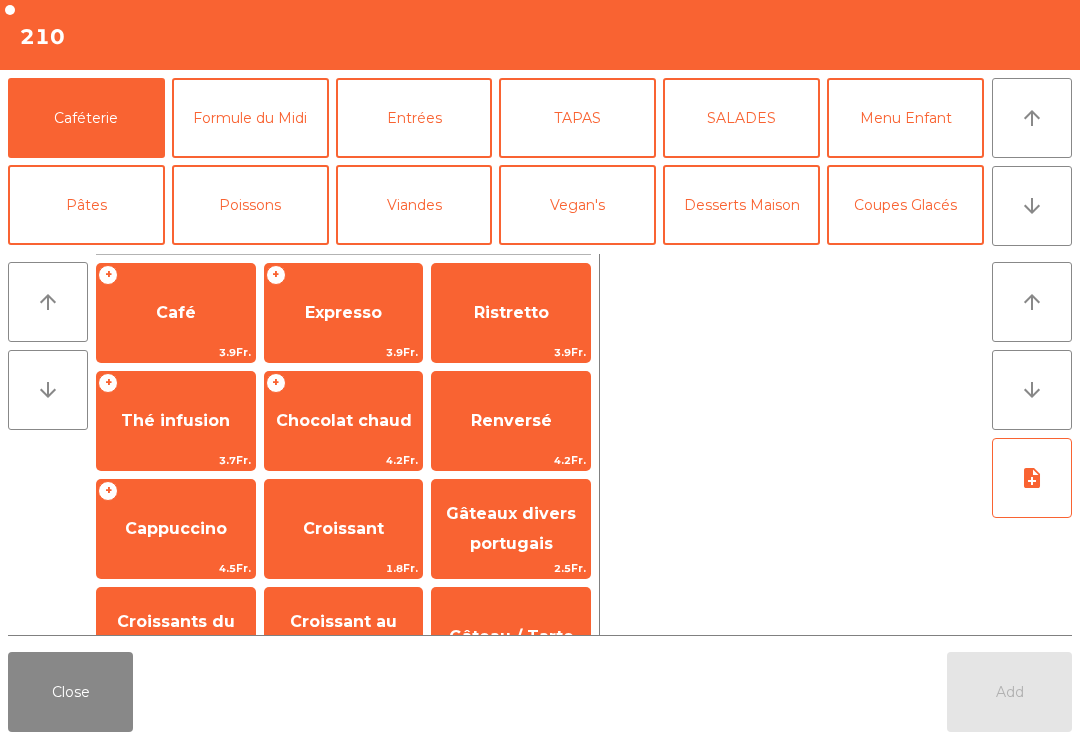 click on "arrow_downward" 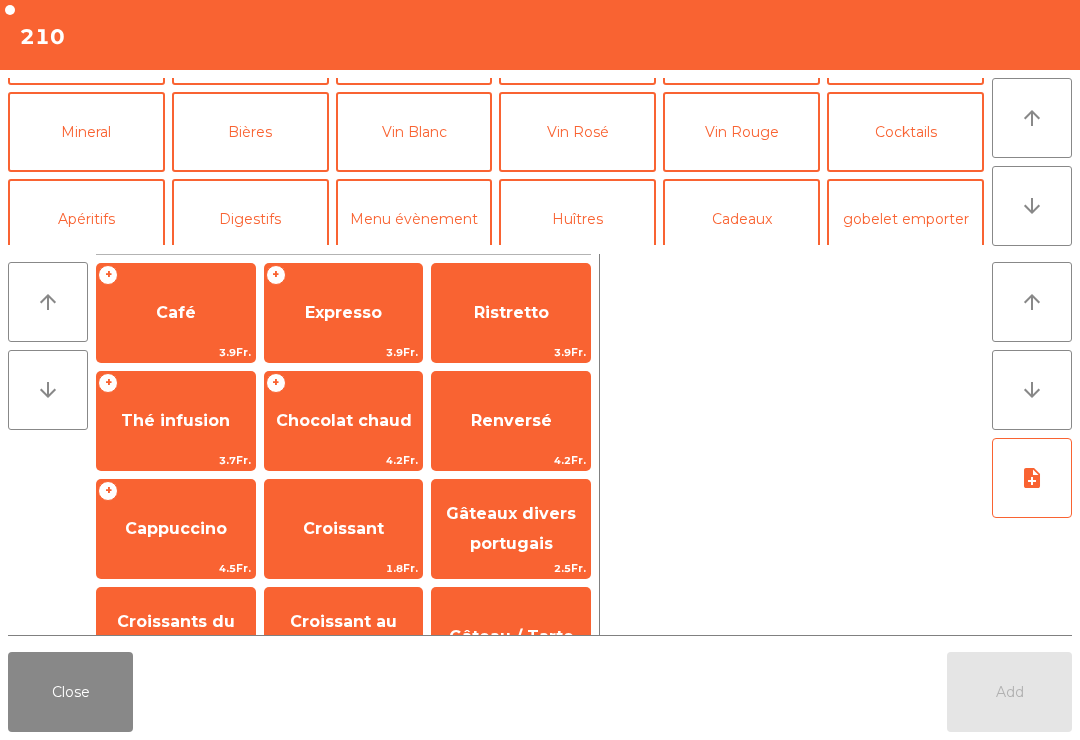 scroll, scrollTop: 174, scrollLeft: 0, axis: vertical 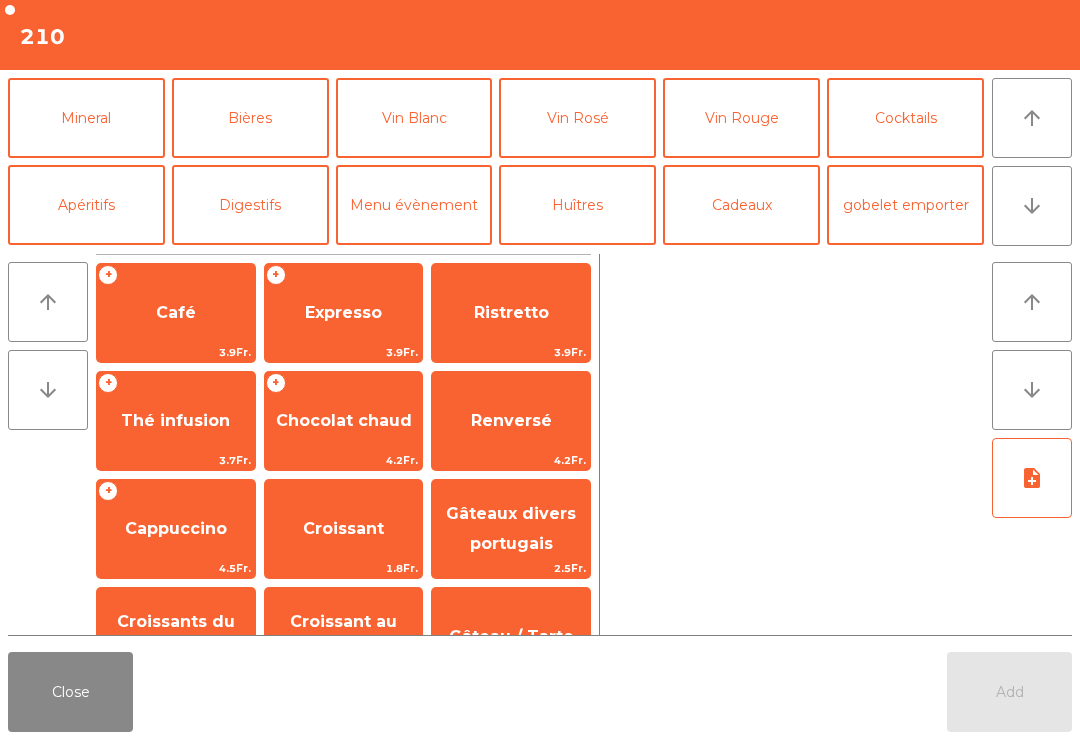 click on "Vin Rosé" 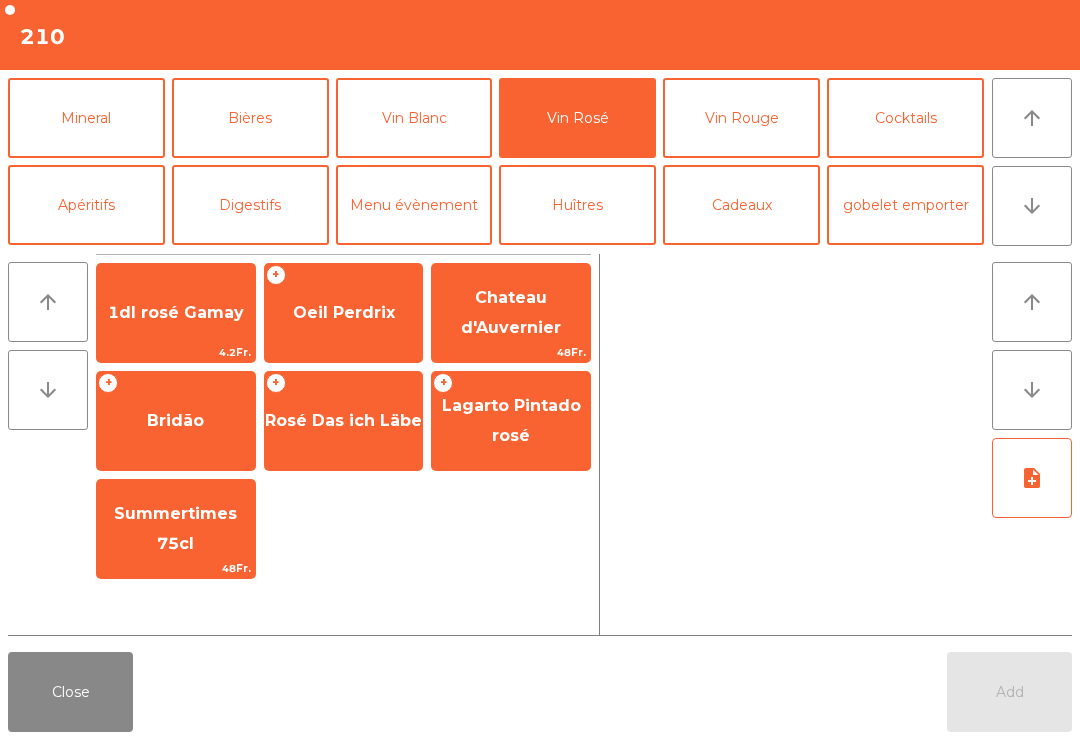 click on "+   Oeil Perdrix" 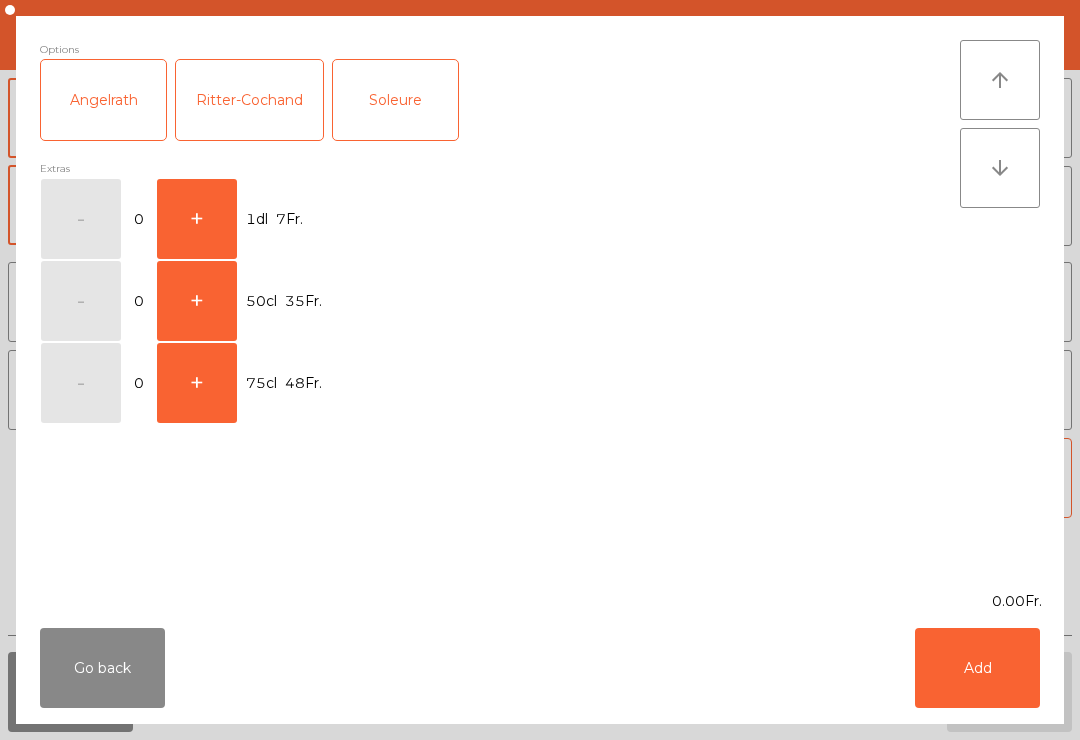click on "+" 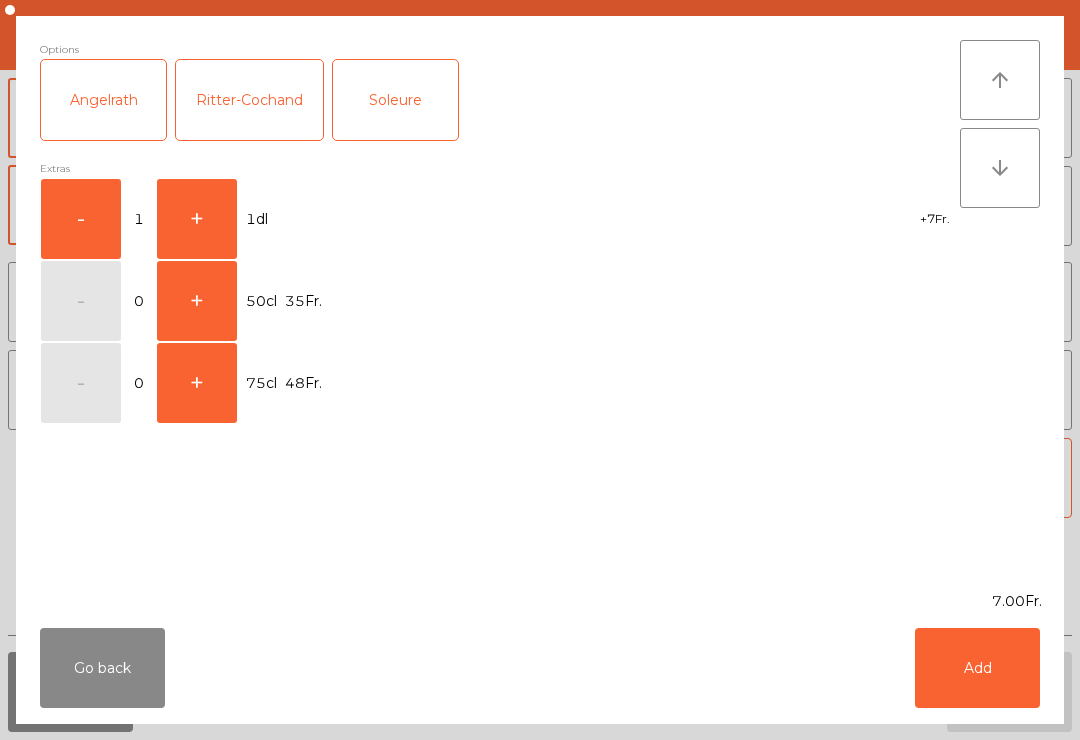 click on "+" 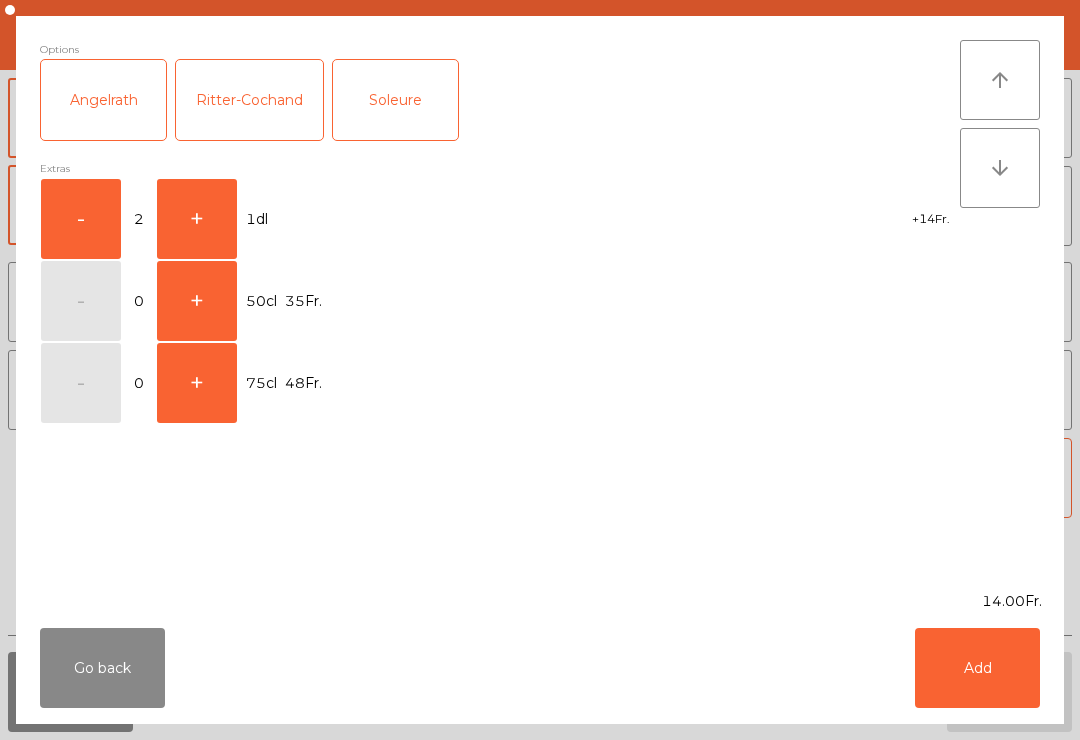 click on "Add" 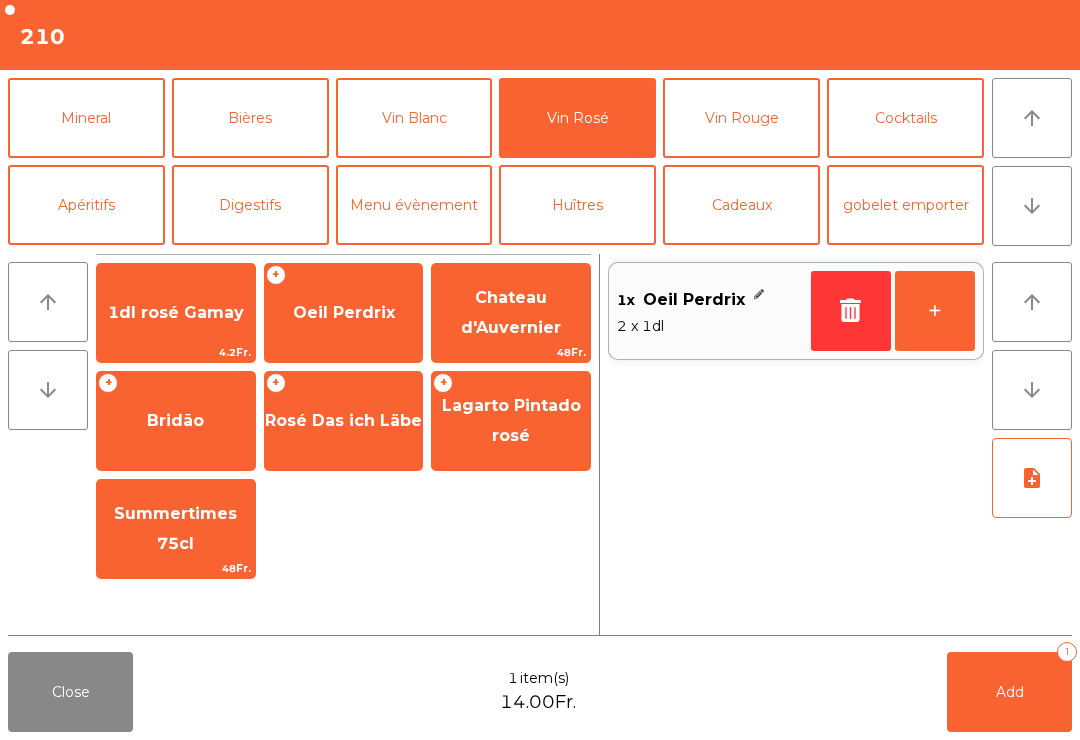 click on "Add   1" 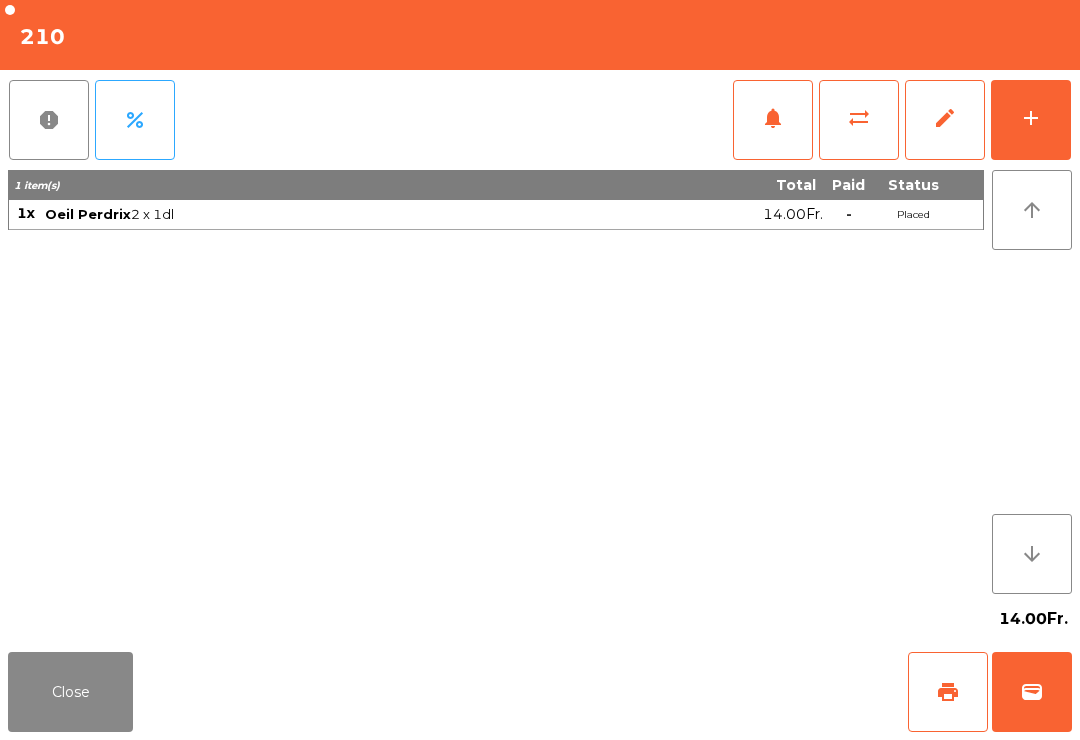 click on "print" 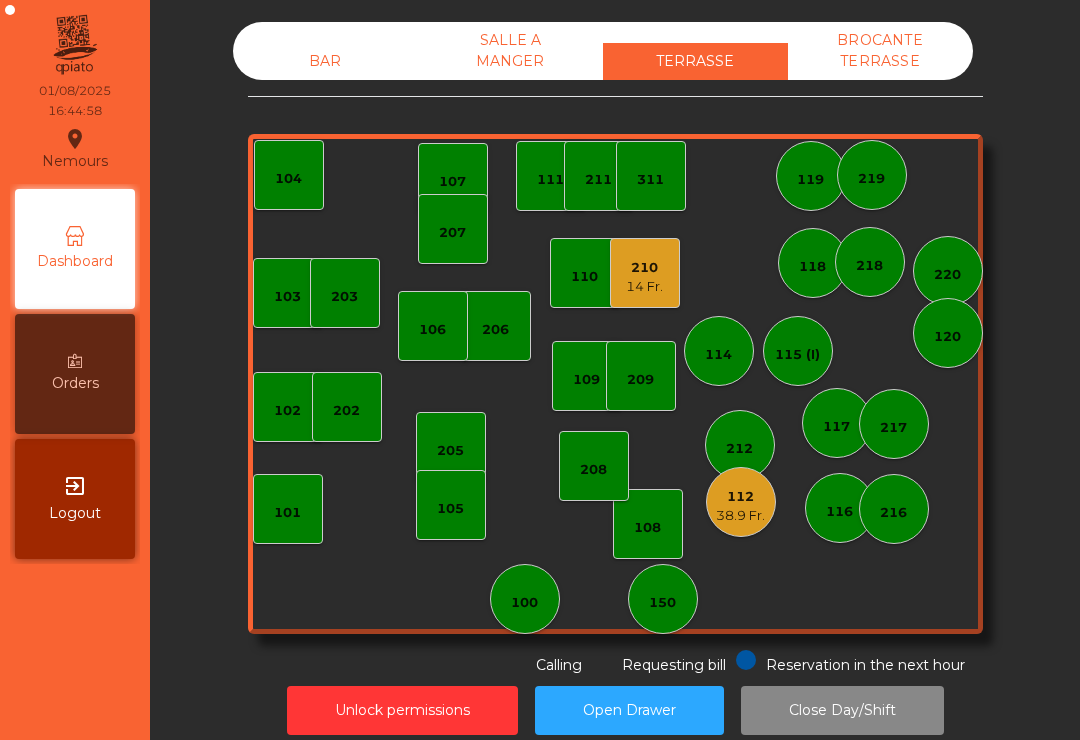 click on "210   14 Fr." 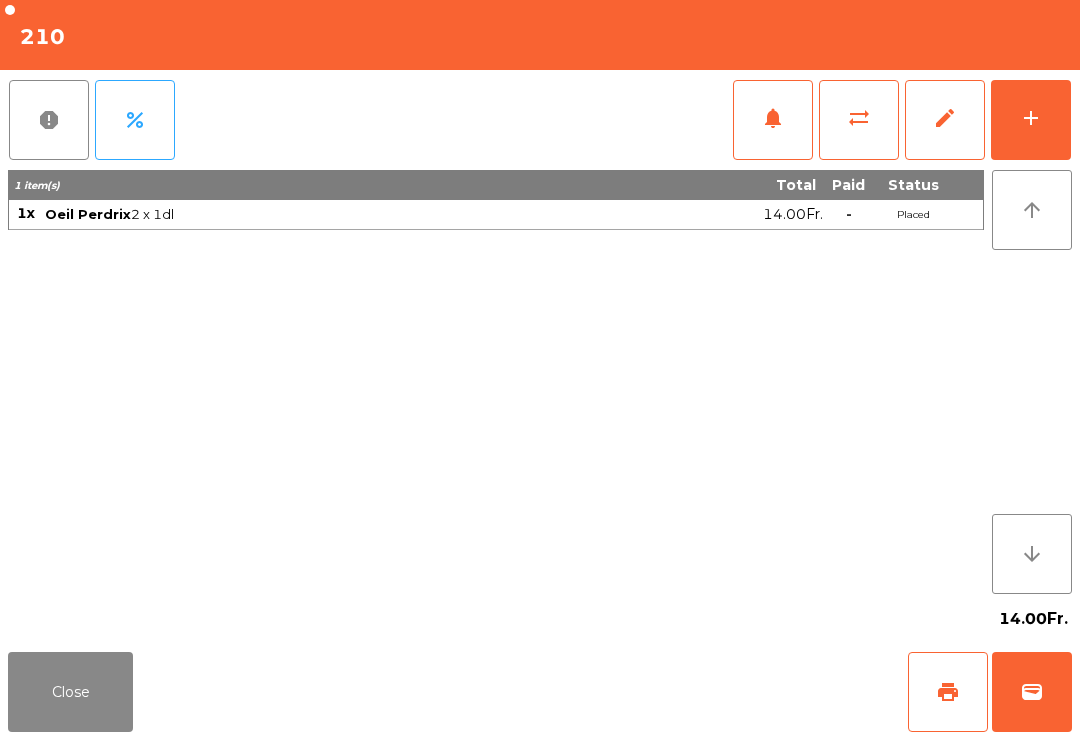 click on "Close" 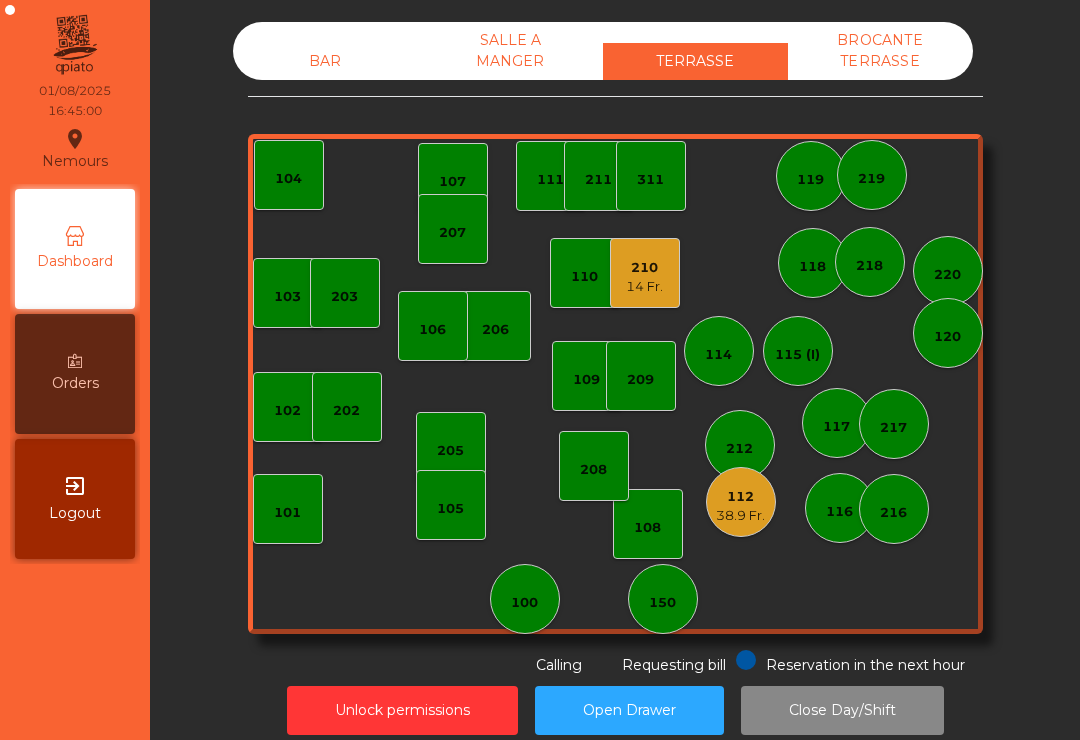 click on "38.9 Fr." 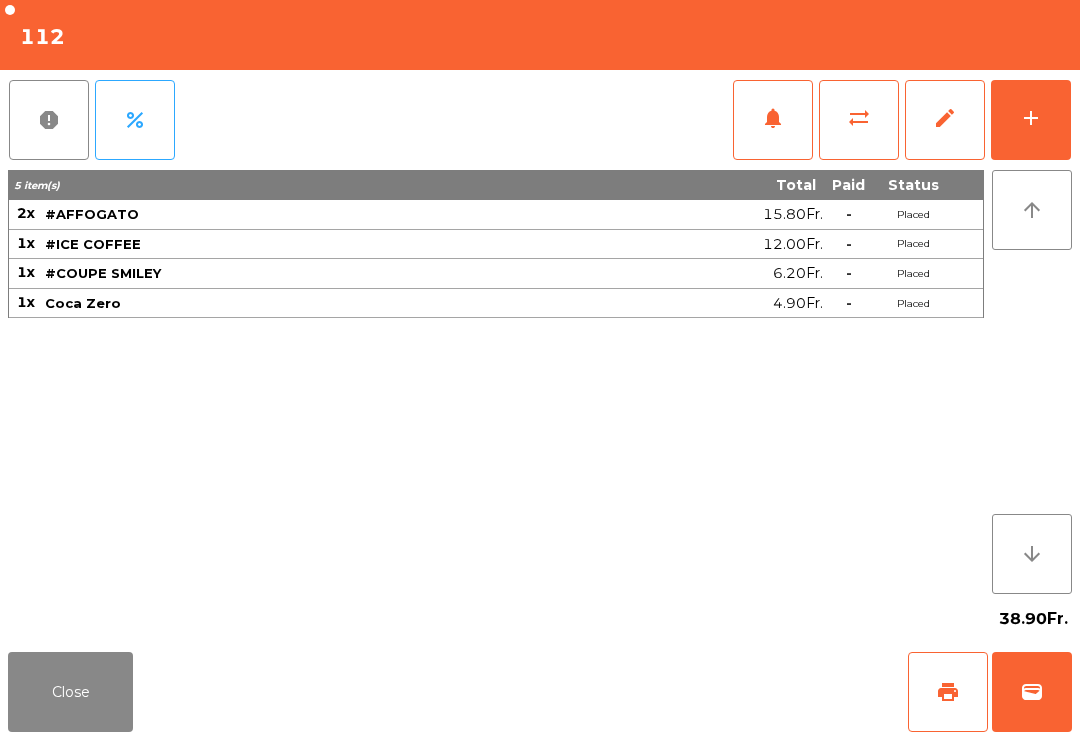 click on "print" 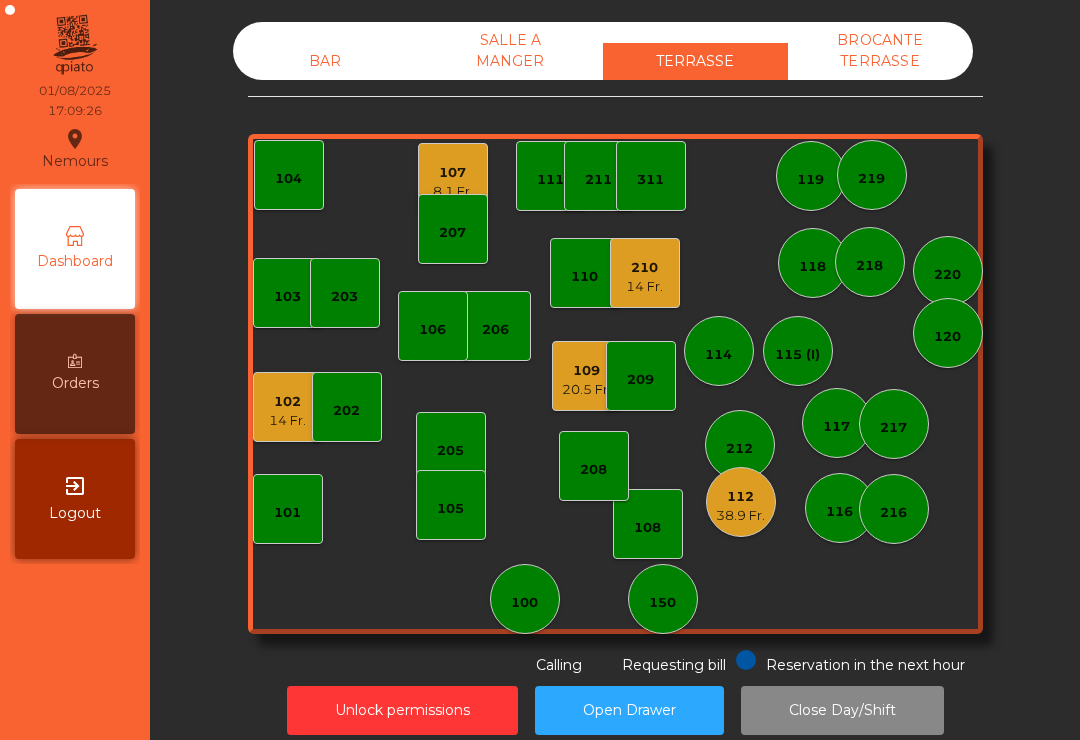 click on "210   14 Fr." 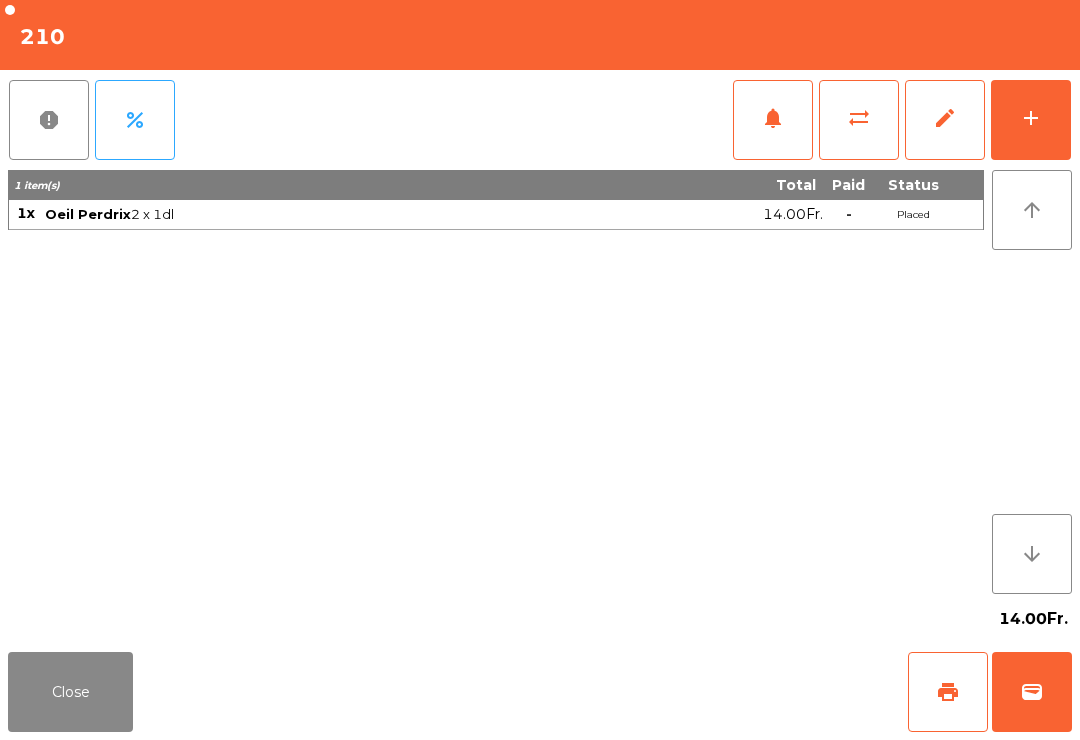 click on "wallet" 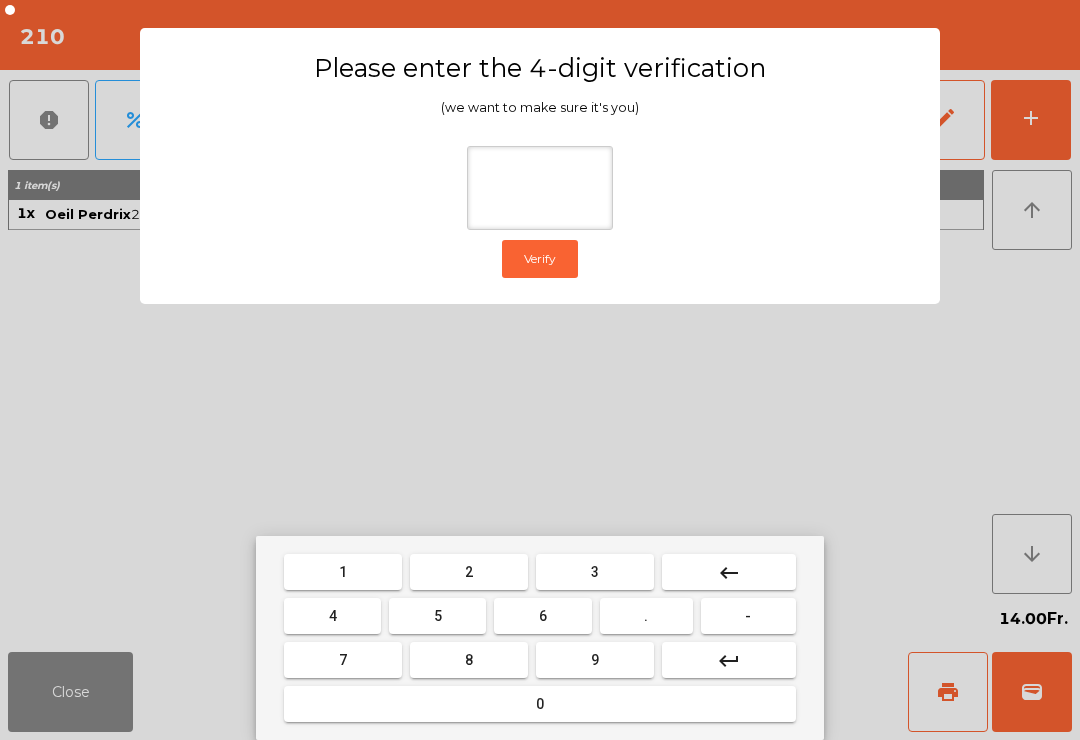 type on "*" 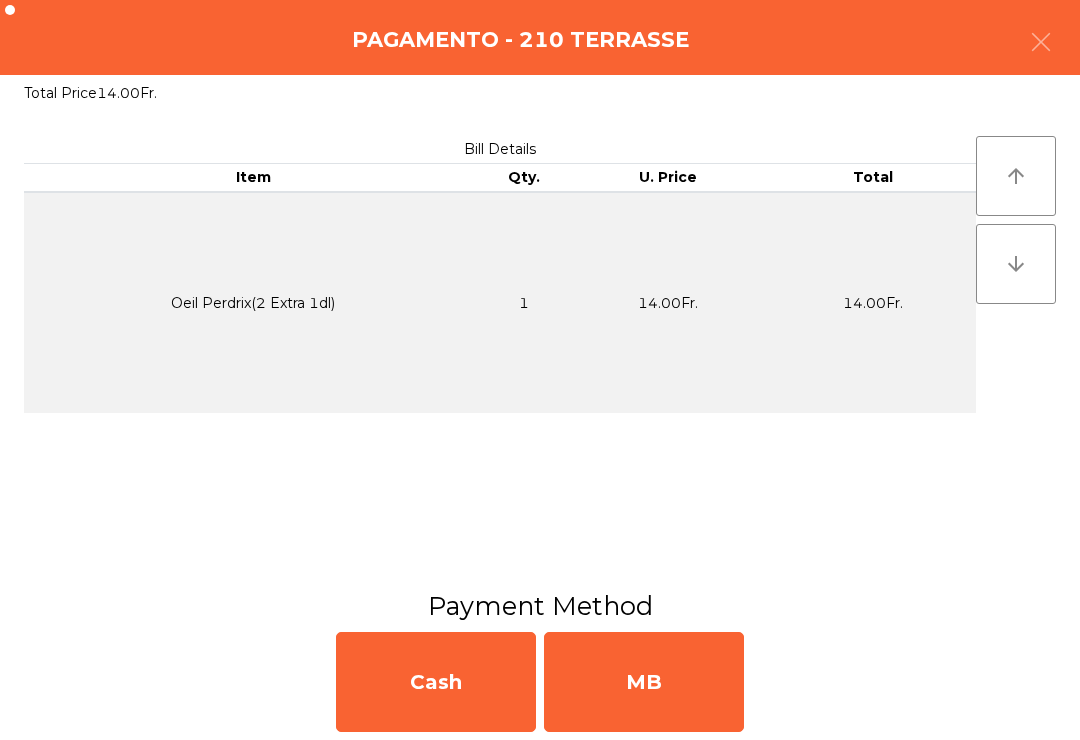 click on "MB" 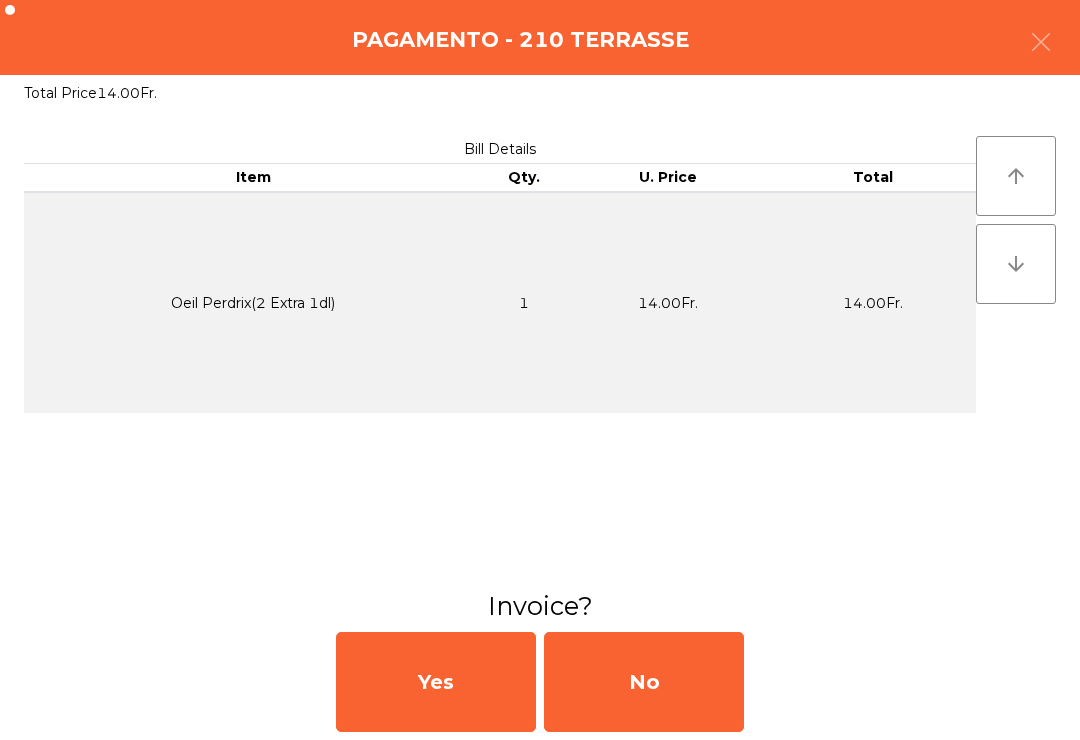 click on "No" 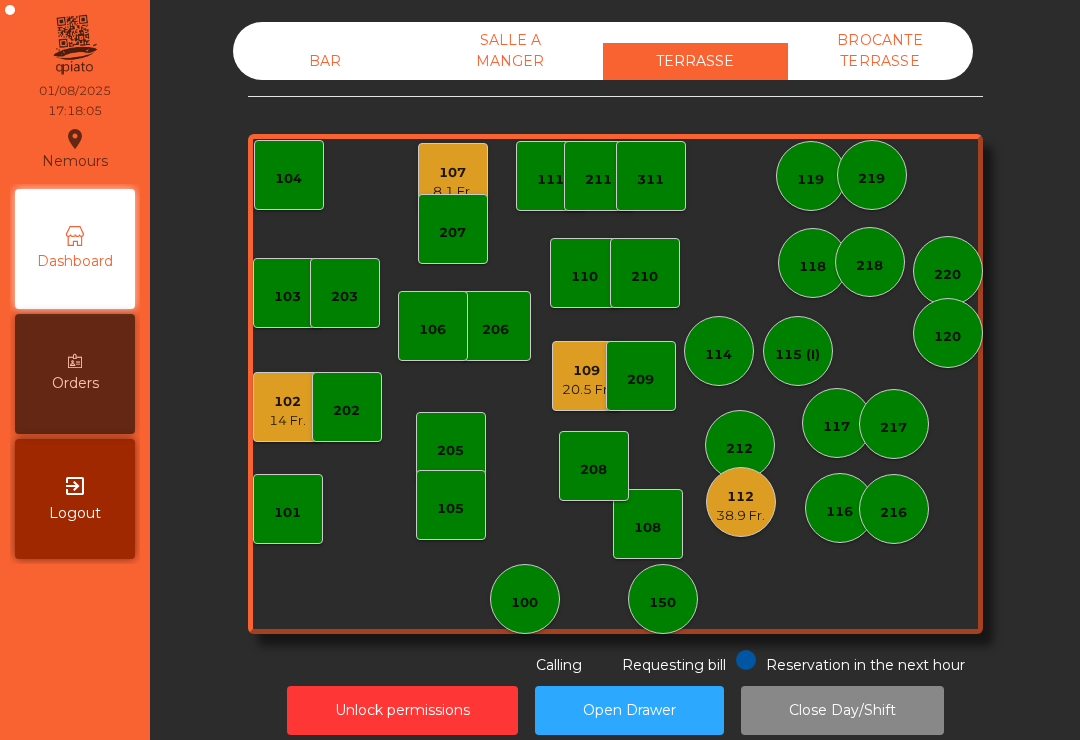 click on "8.1 Fr." 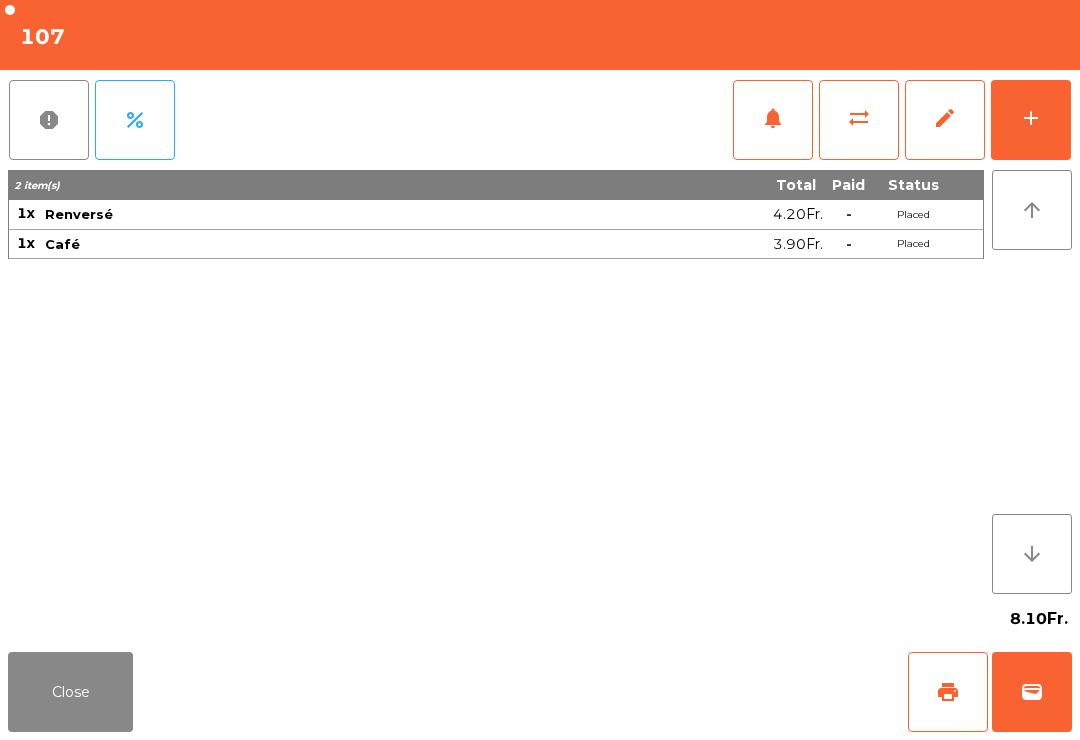 click on "wallet" 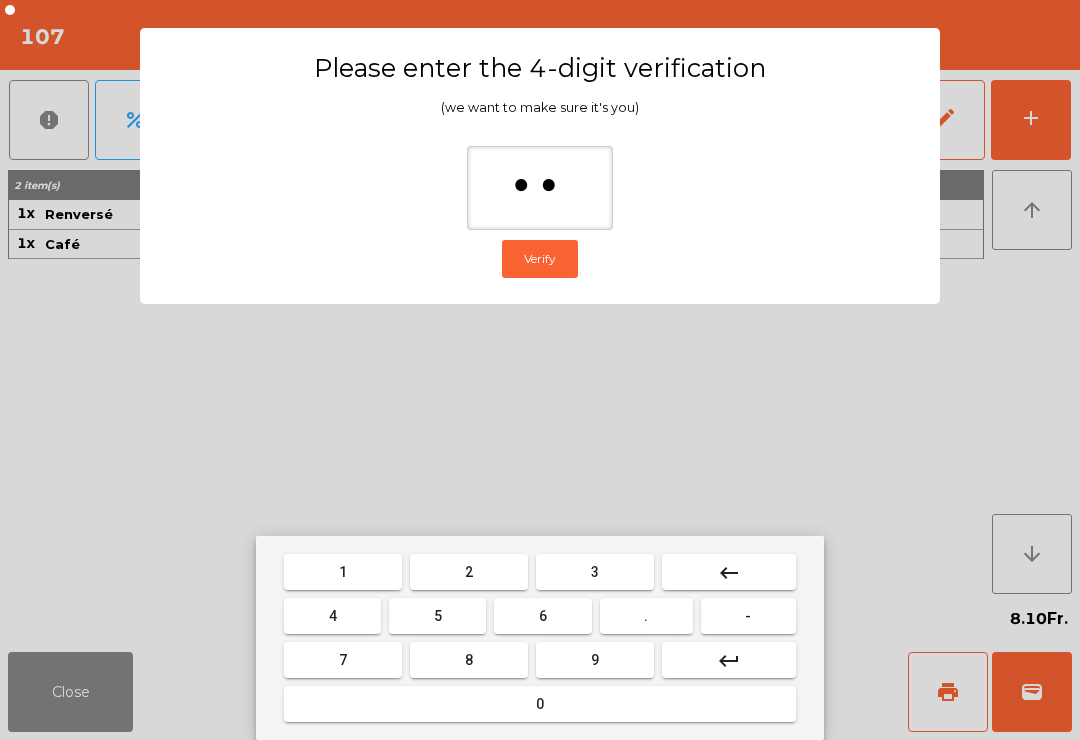 type on "***" 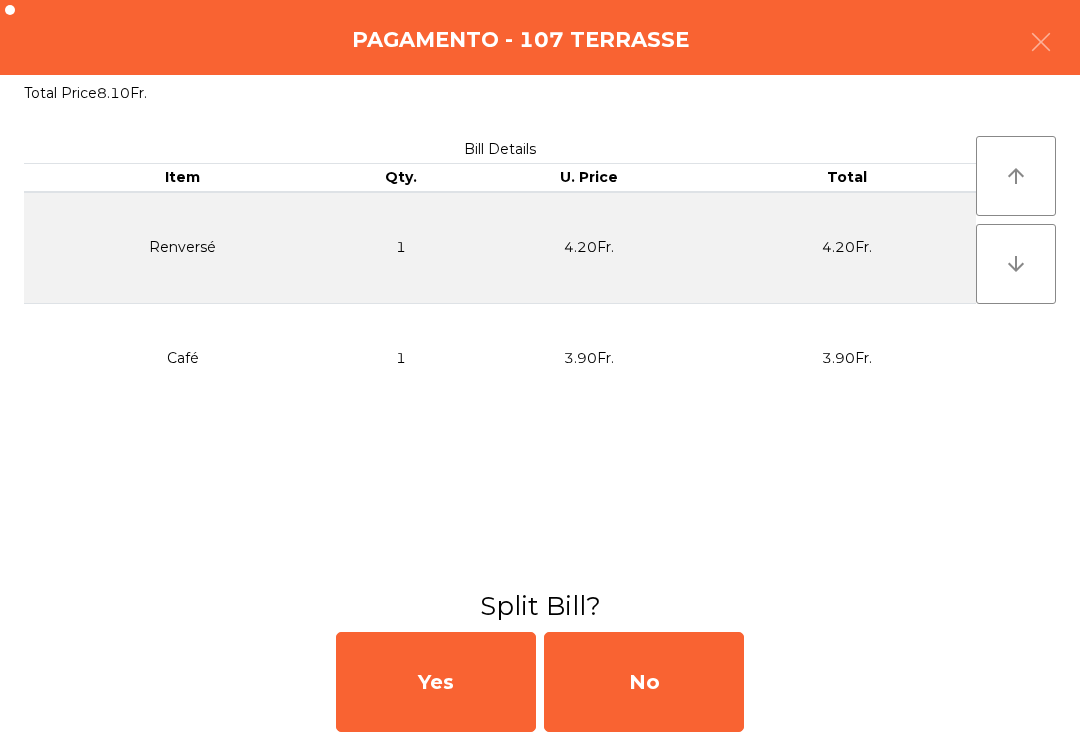 click on "No" 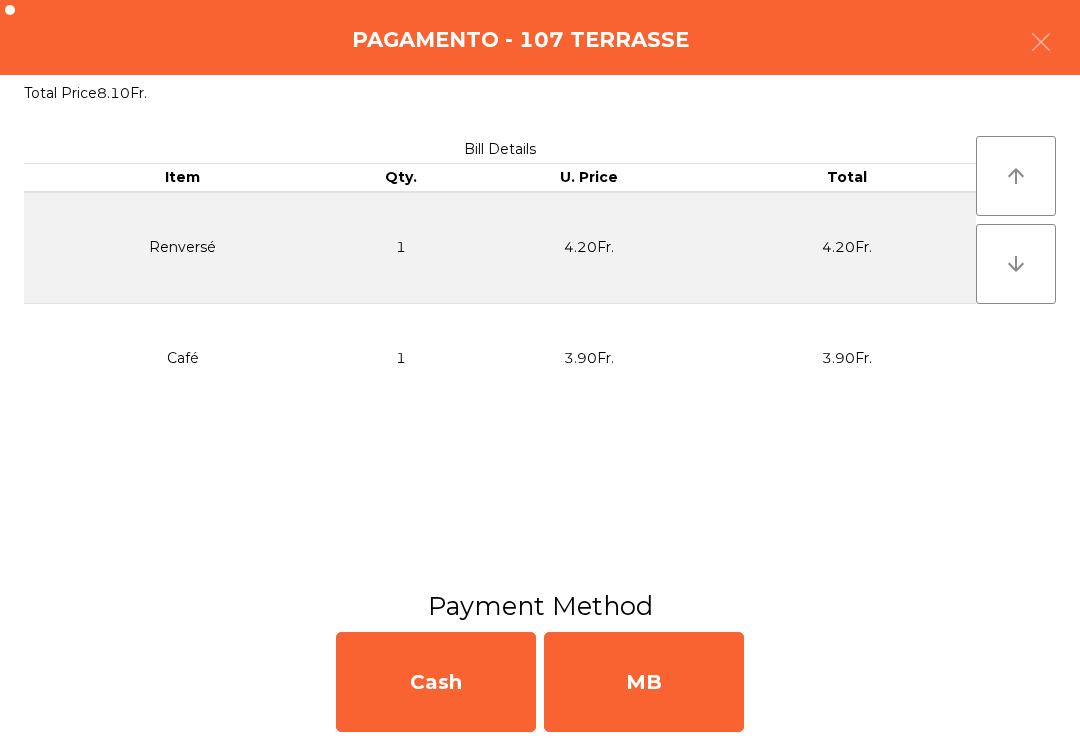 click on "MB" 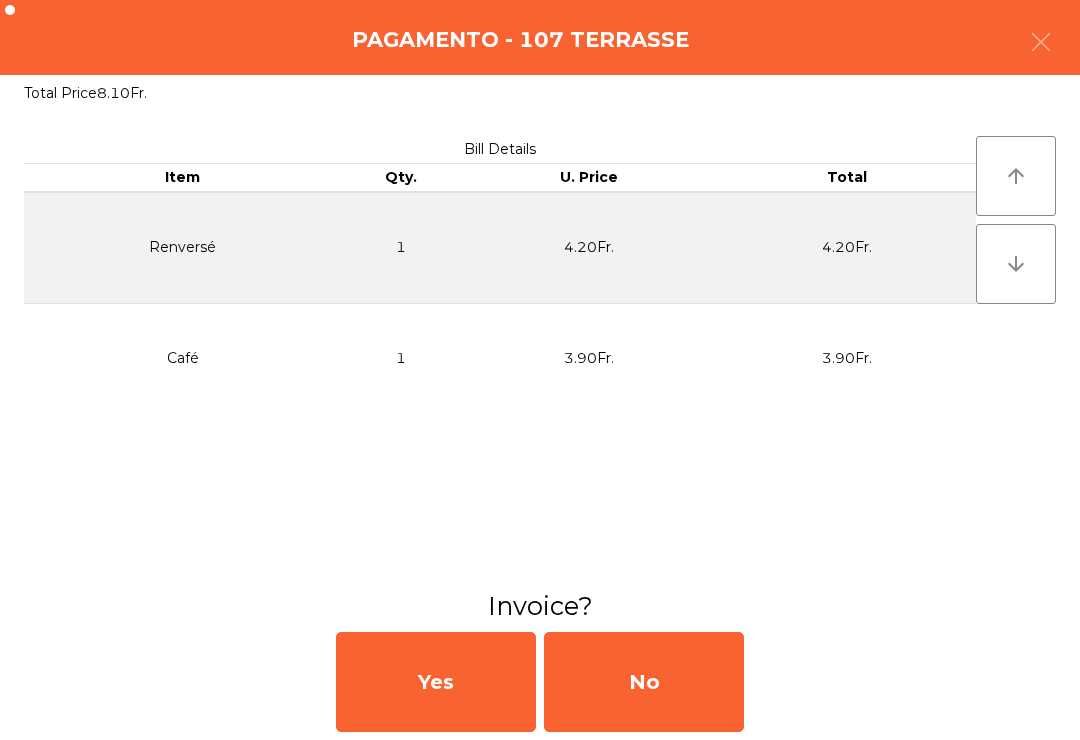 click on "No" 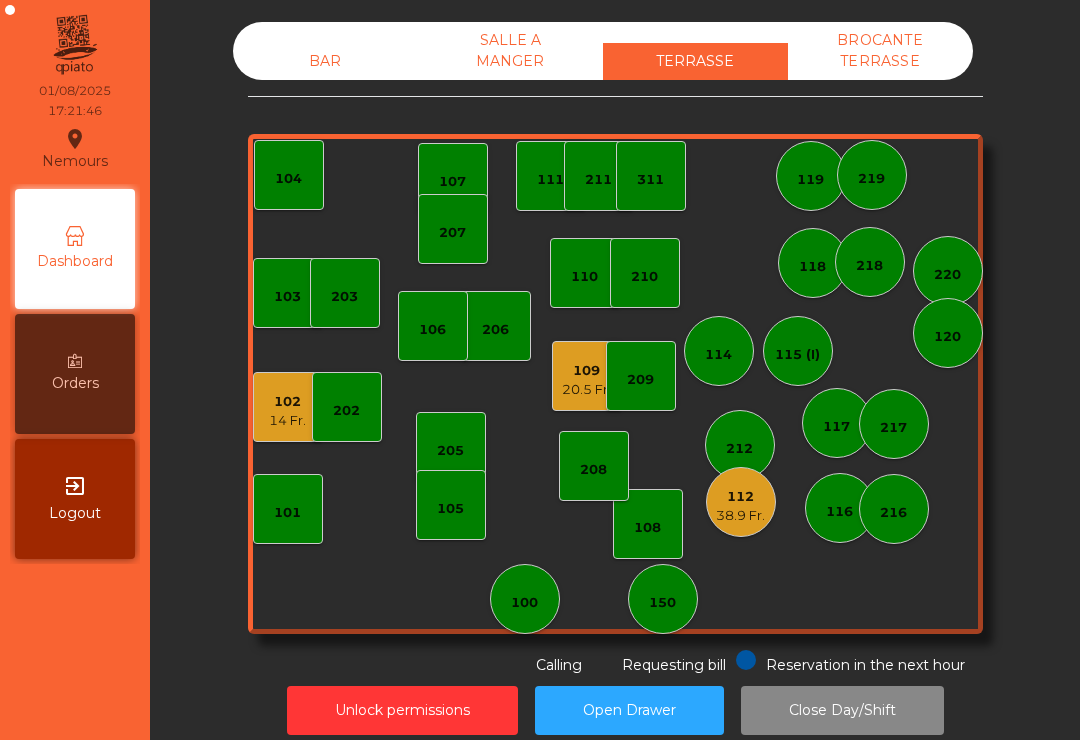 click on "217" 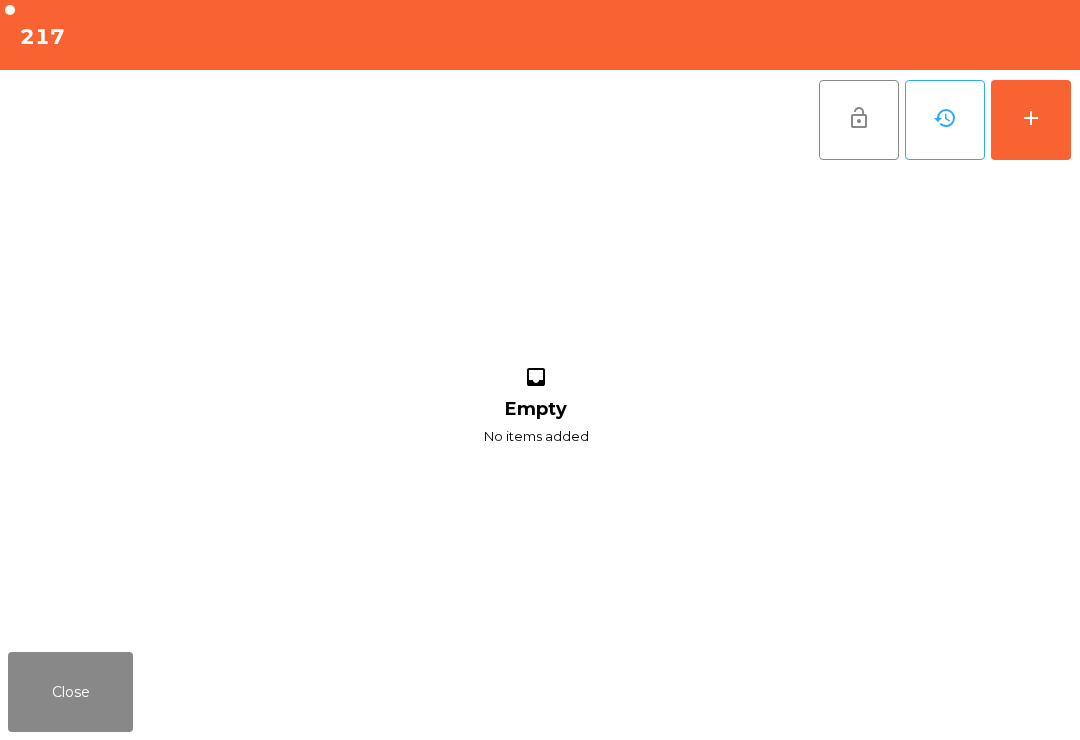 click on "add" 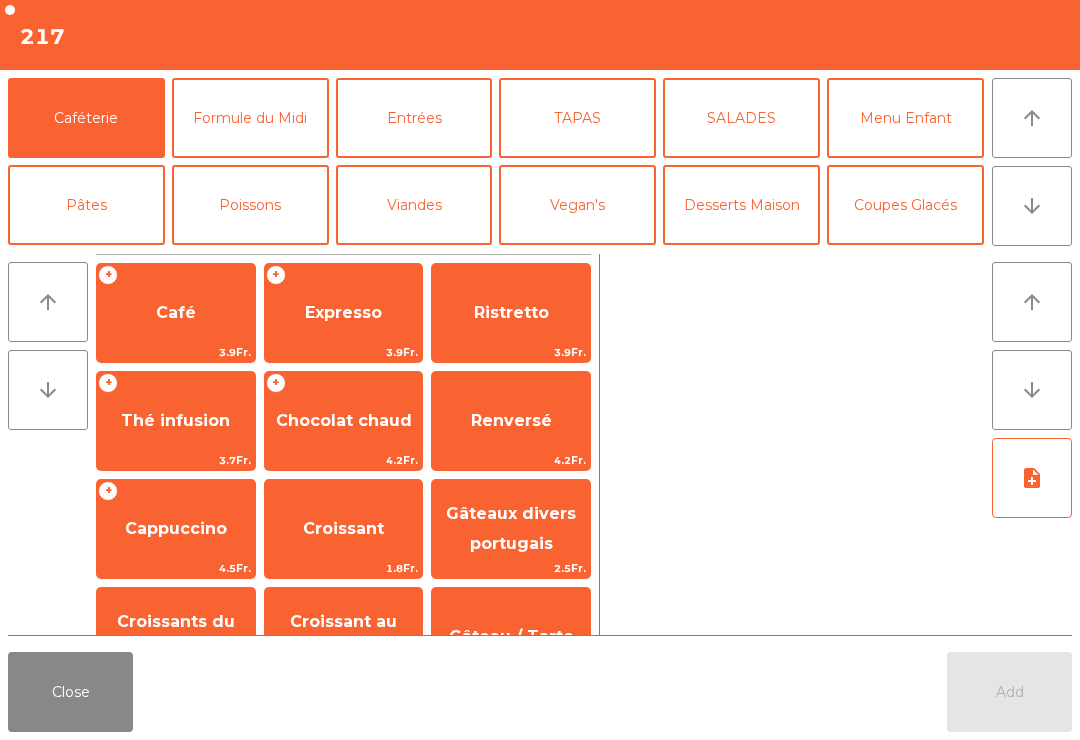click on "Coupes Glacés" 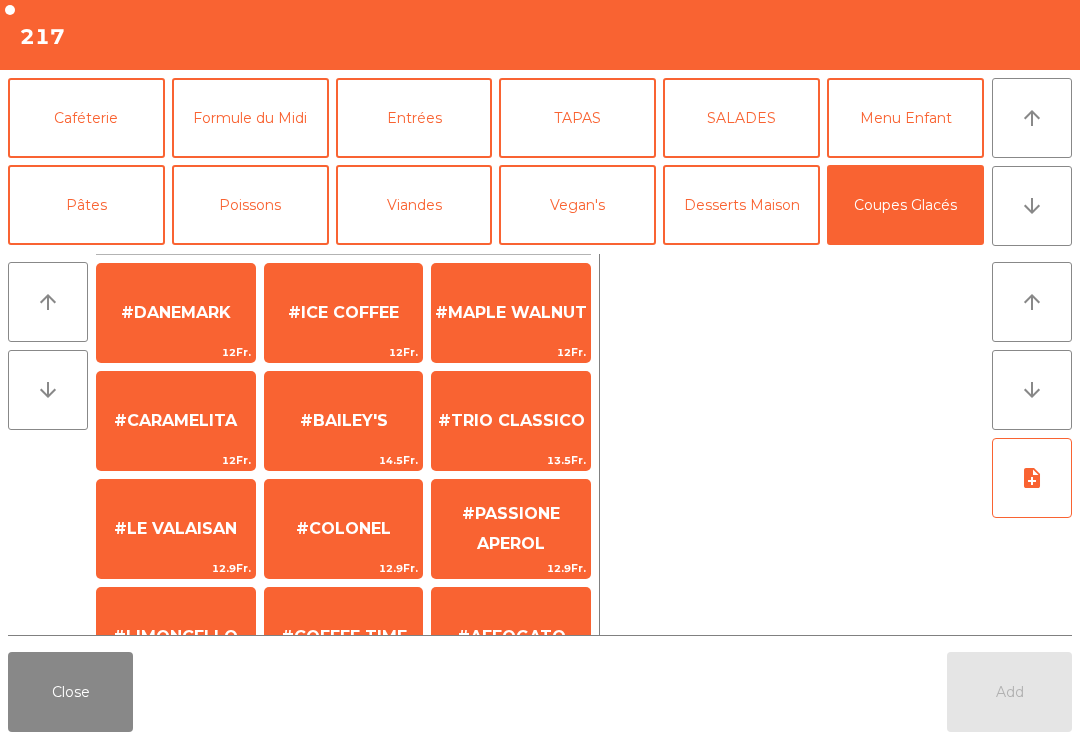 click on "arrow_downward" 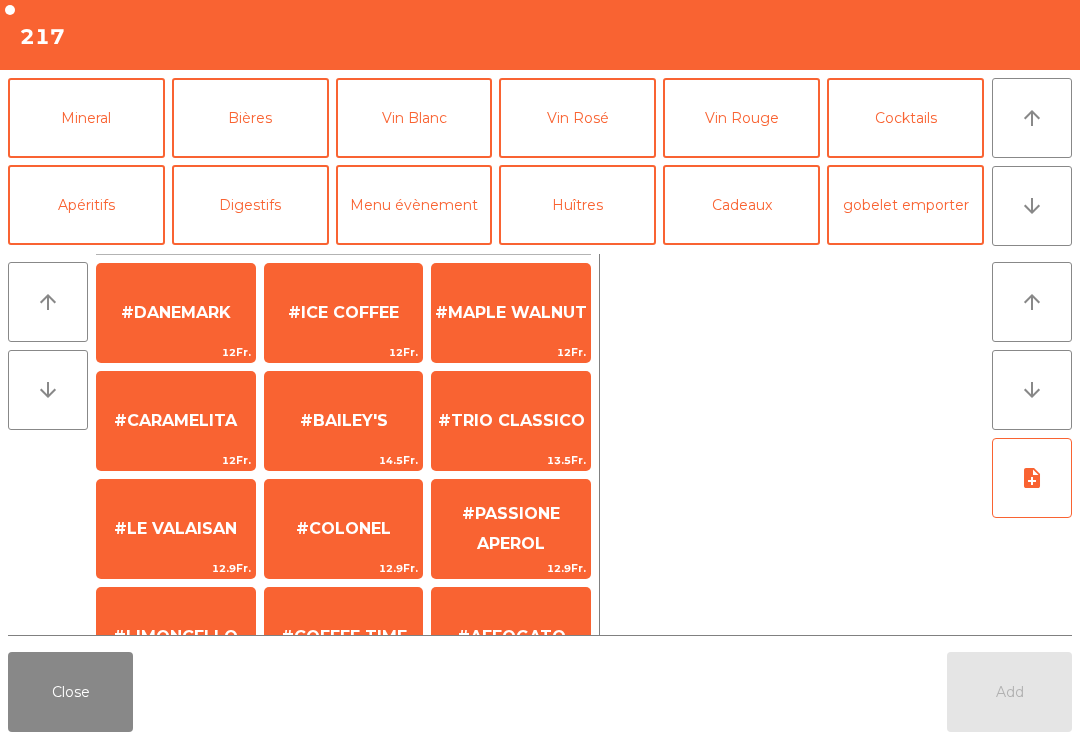 click on "Vin Rosé" 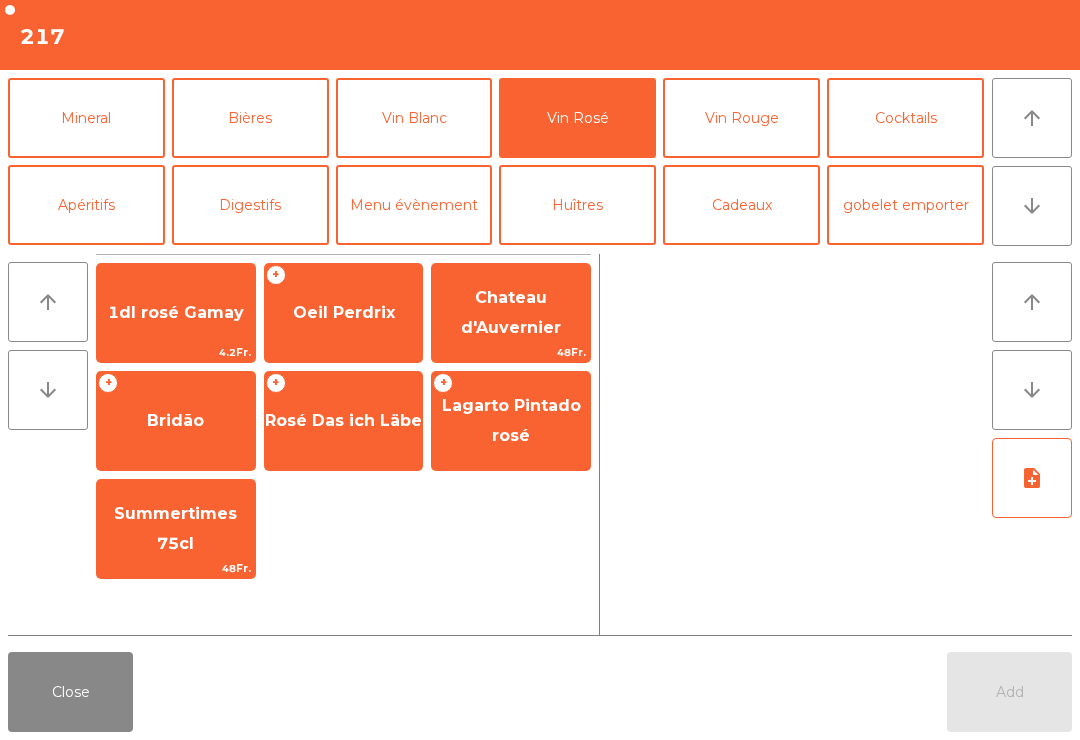 click on "Oeil Perdrix" 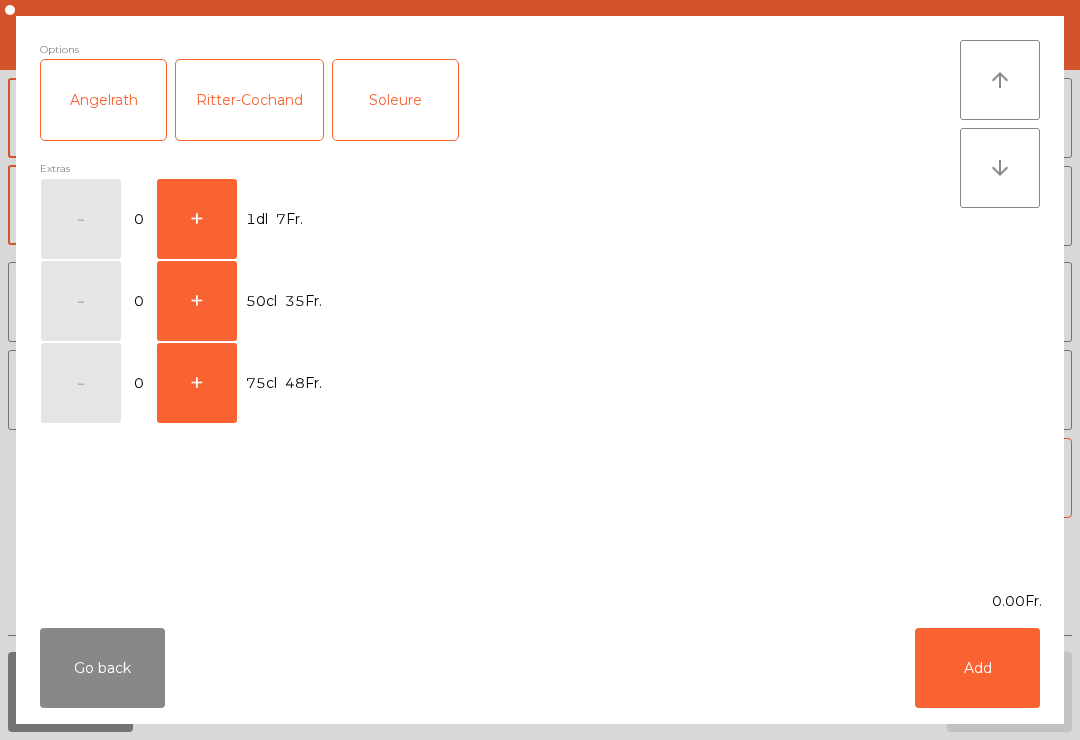 click on "+" 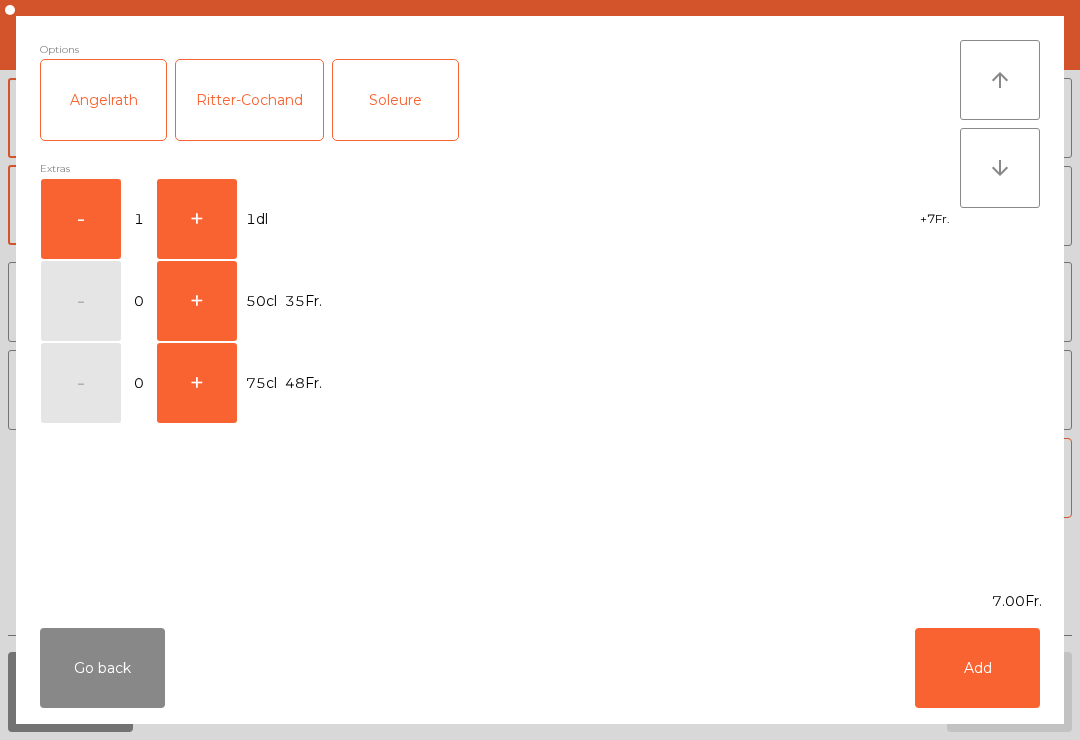click on "+" 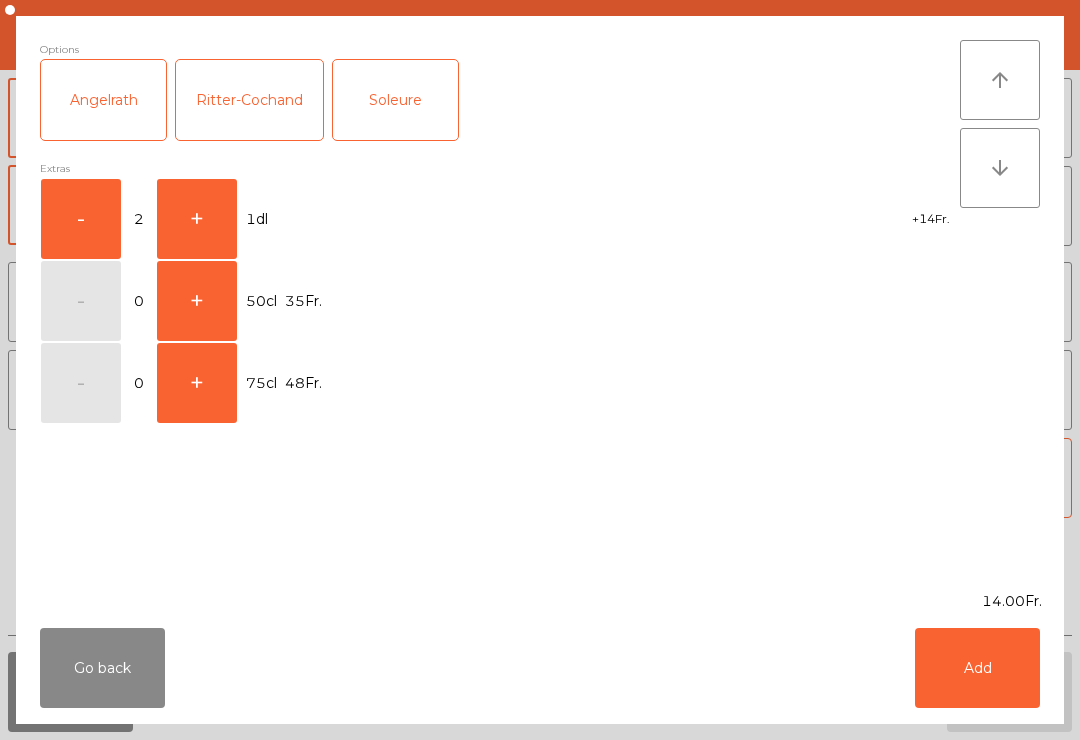 click on "+" 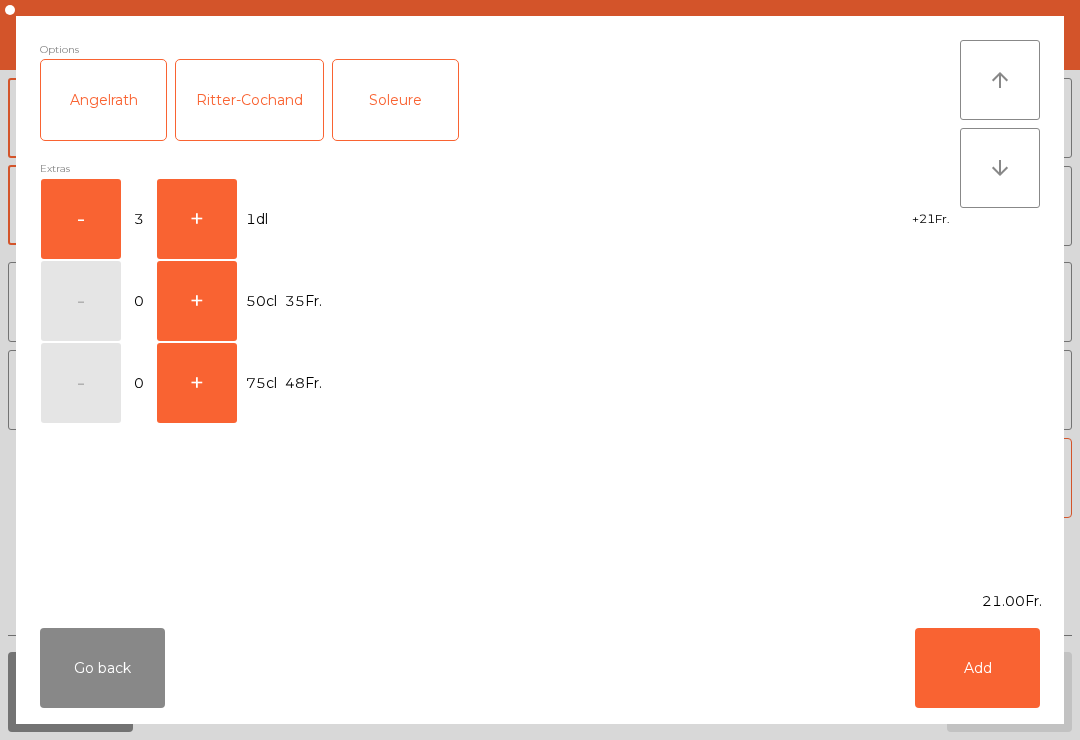 click on "Add" 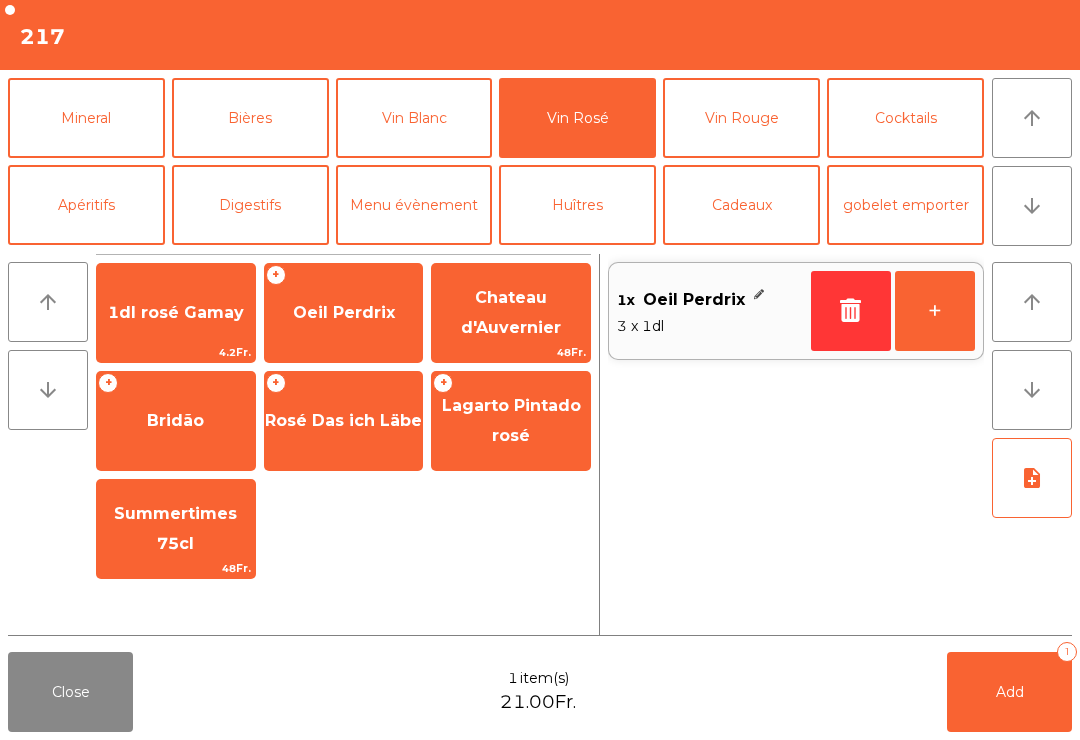 click on "Mineral" 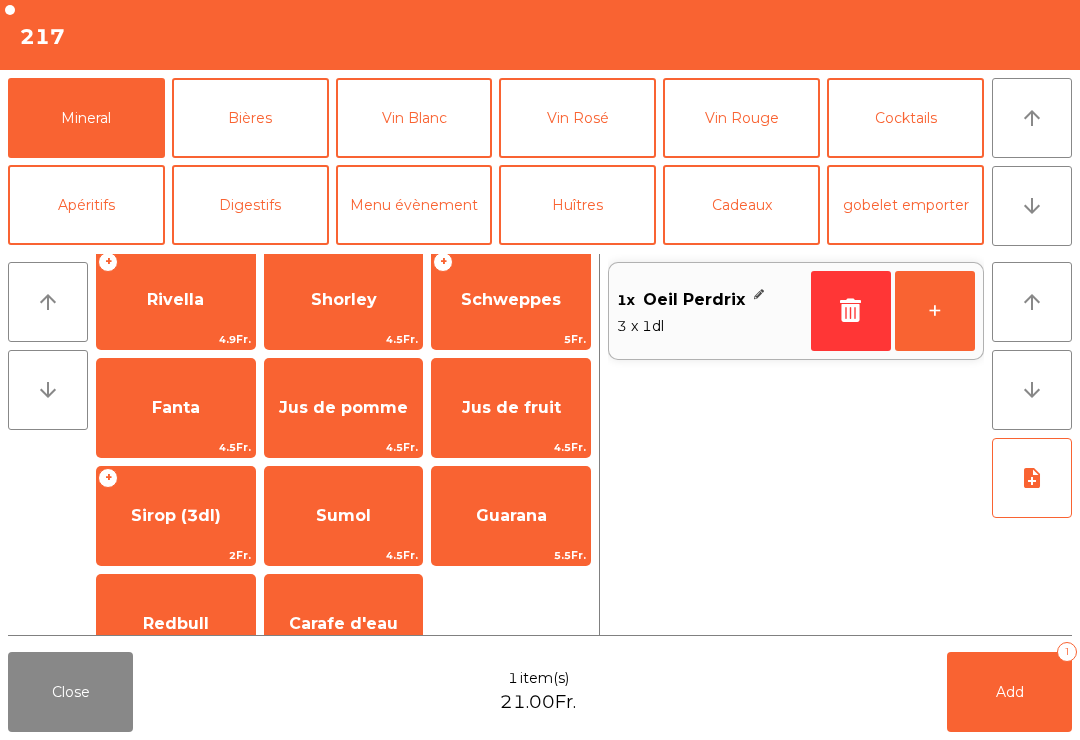 scroll, scrollTop: 336, scrollLeft: 0, axis: vertical 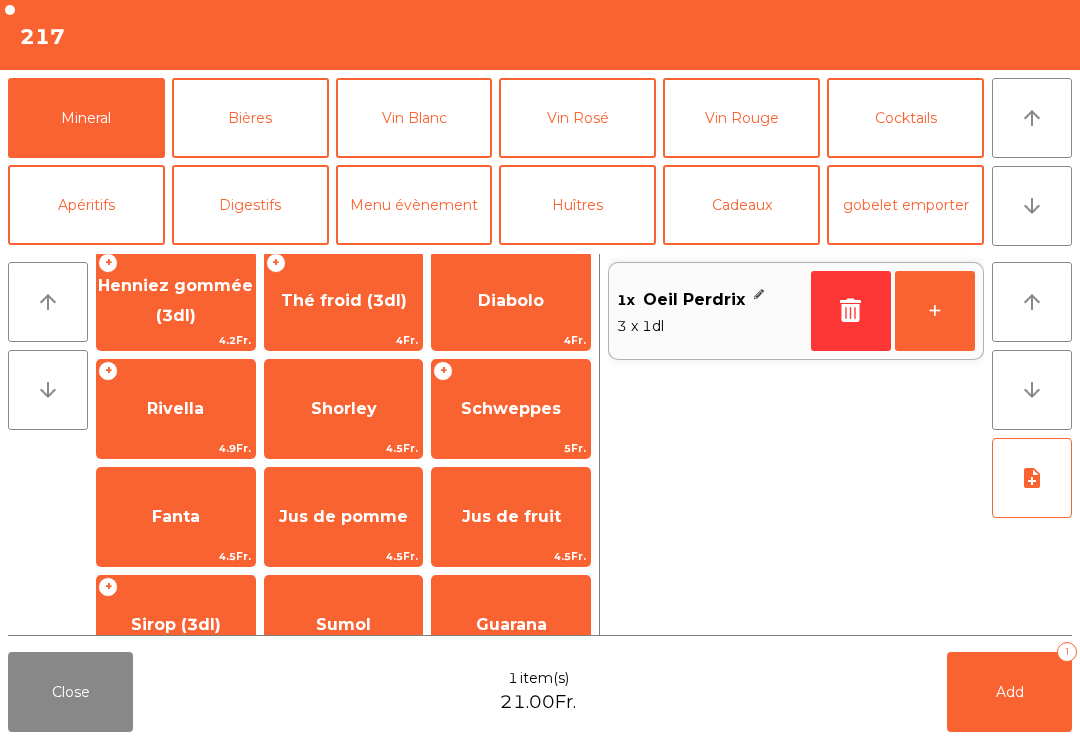 click on "Jus de fruit" 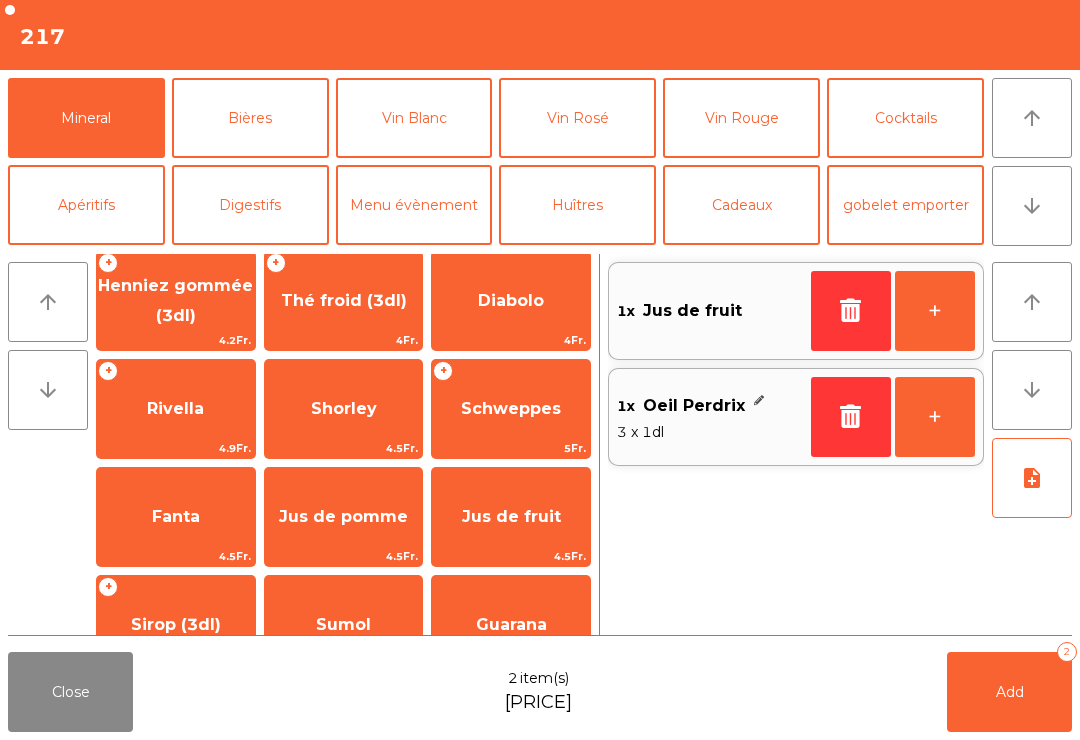click on "Add   2" 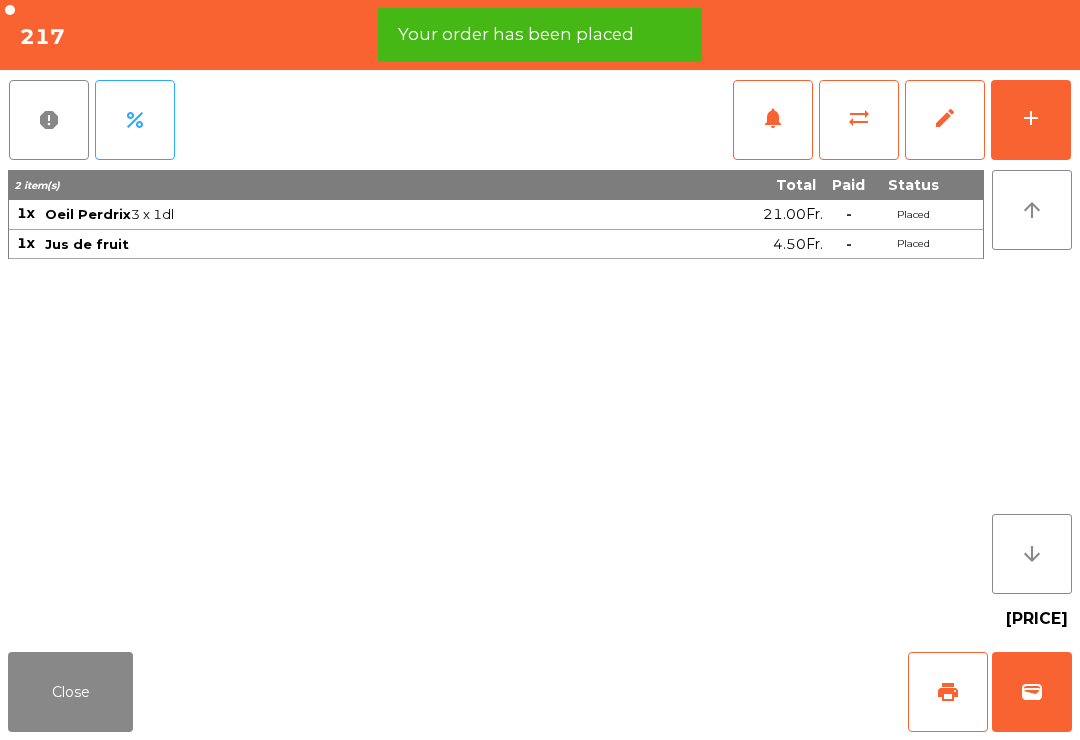 click on "print" 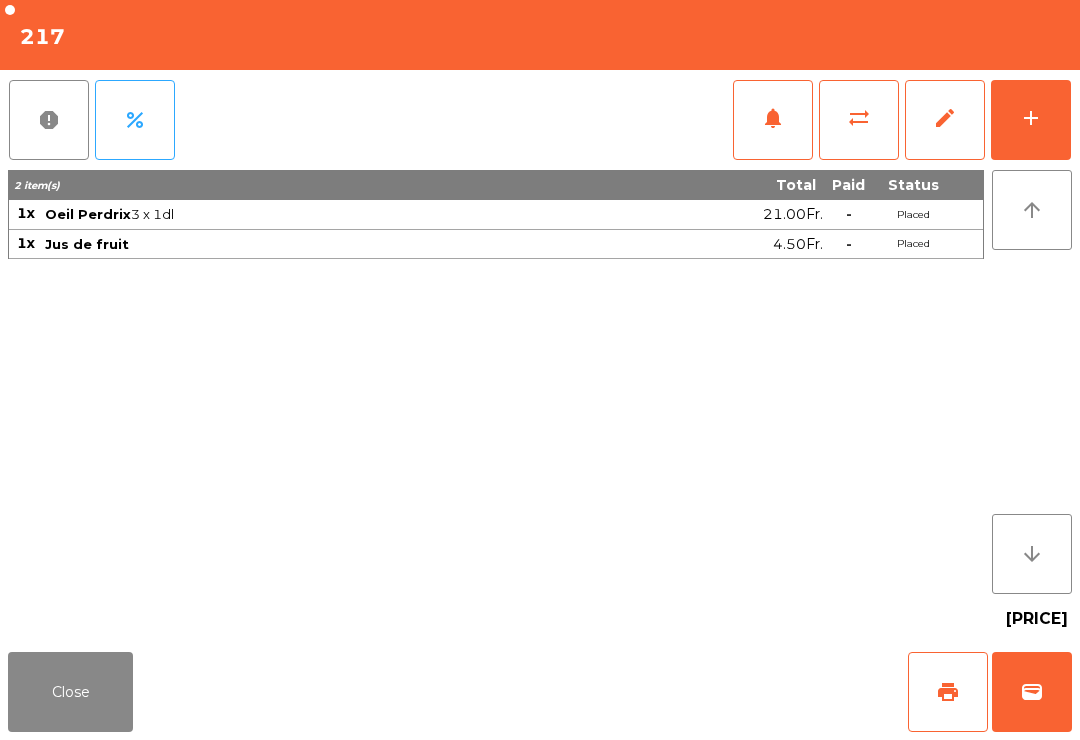 click on "Close" 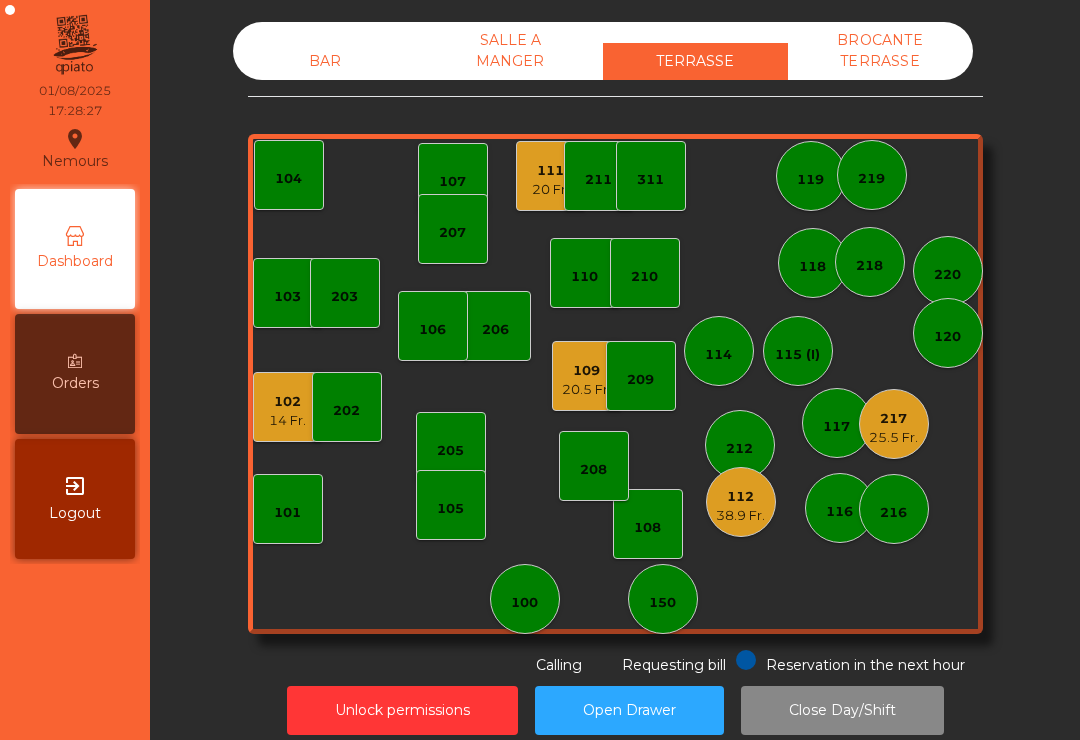 click on "109" 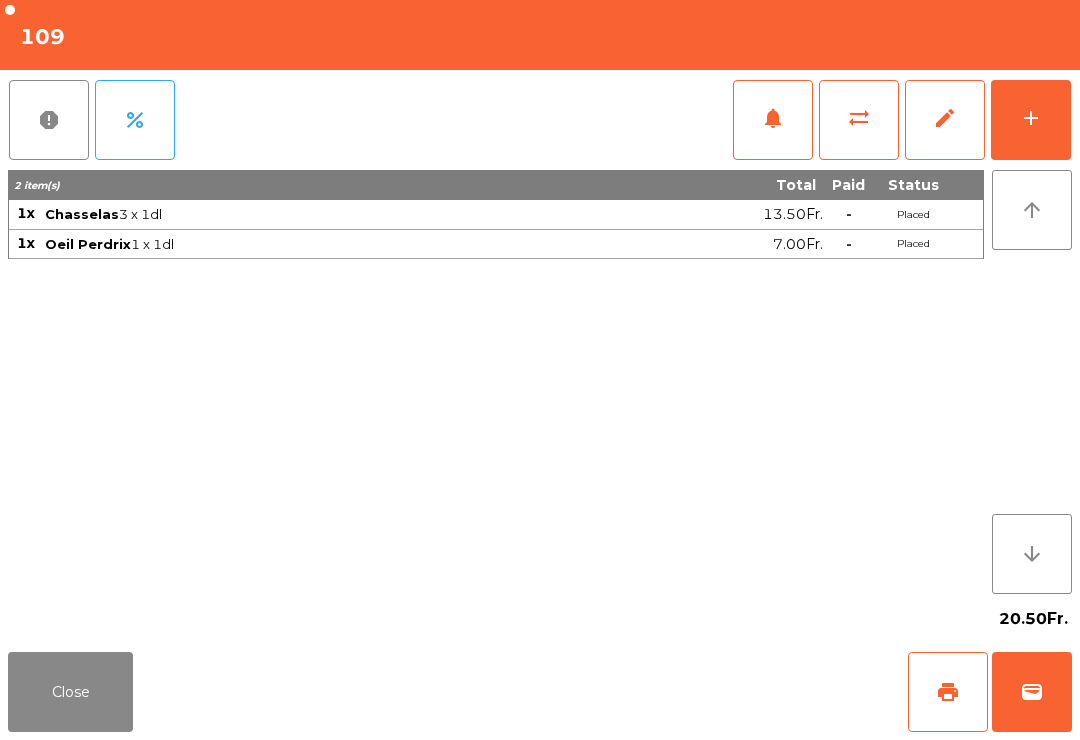 click on "Close" 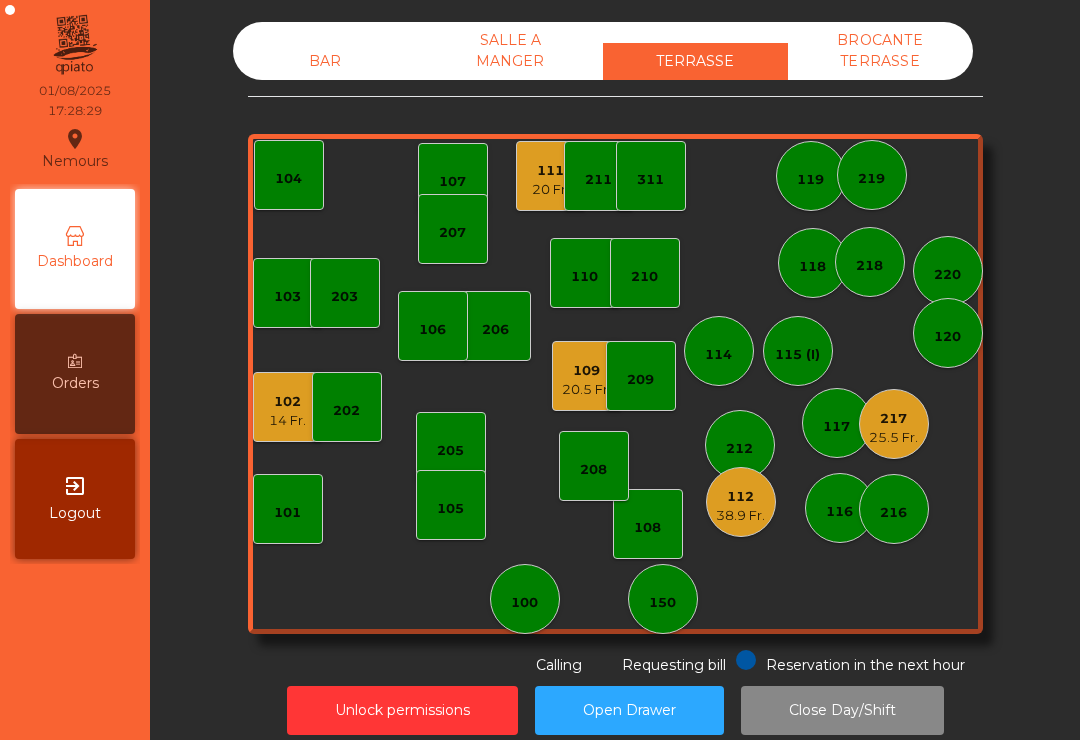 click on "14 Fr." 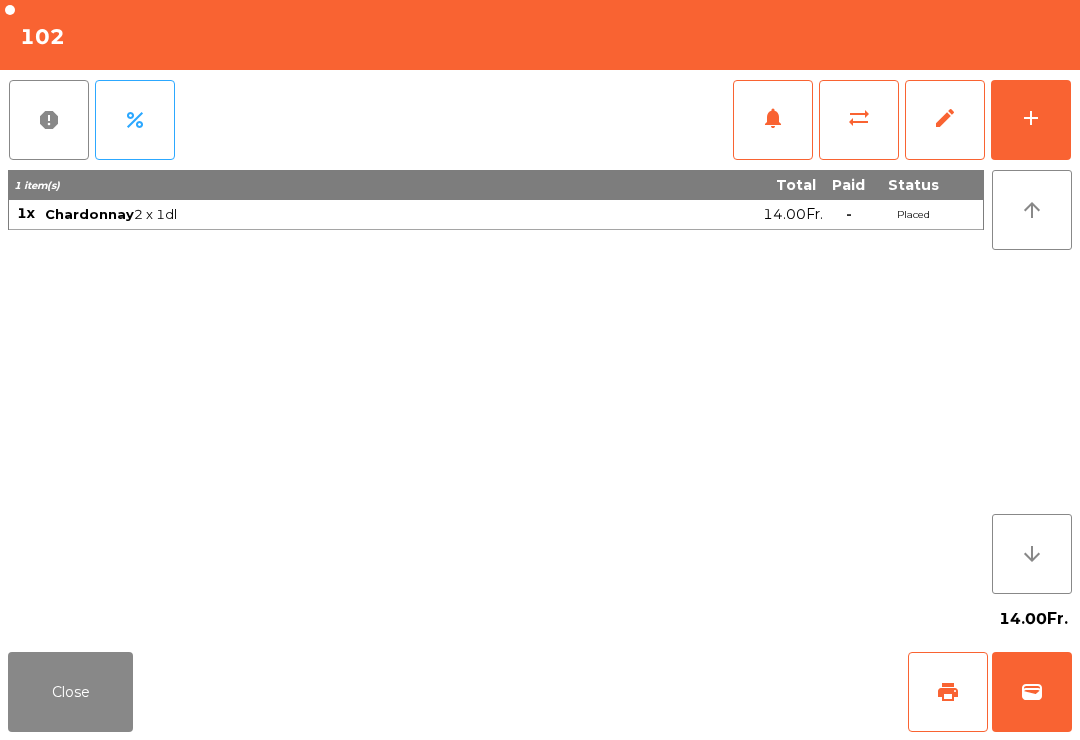 click on "wallet" 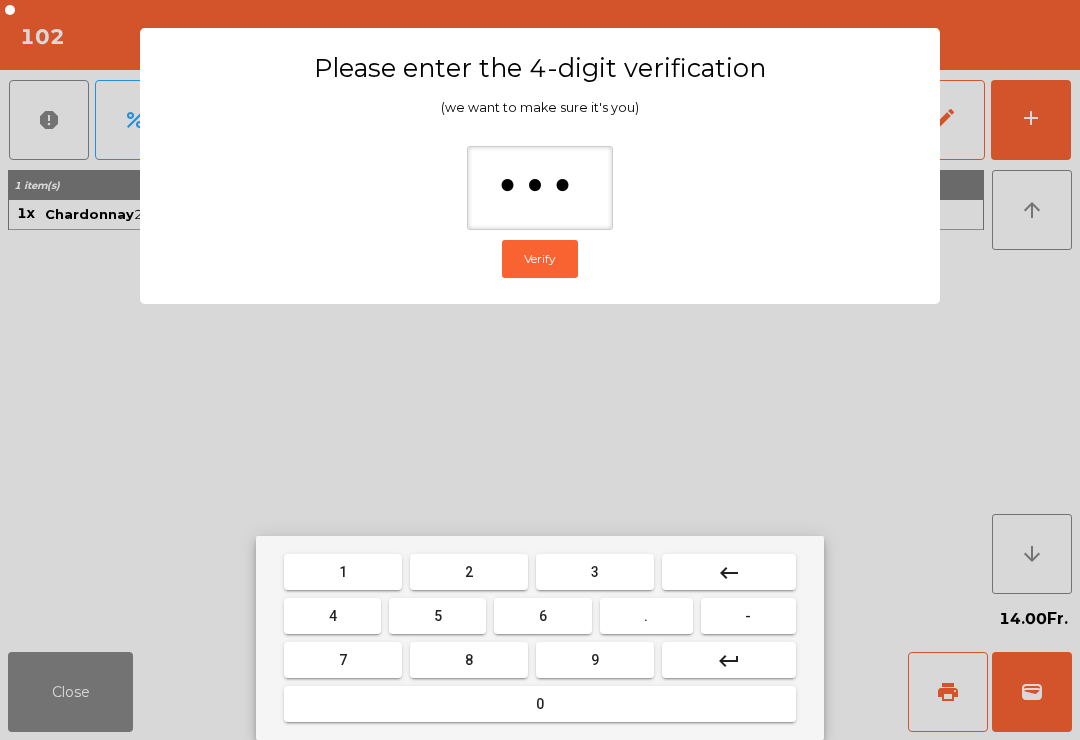 type on "****" 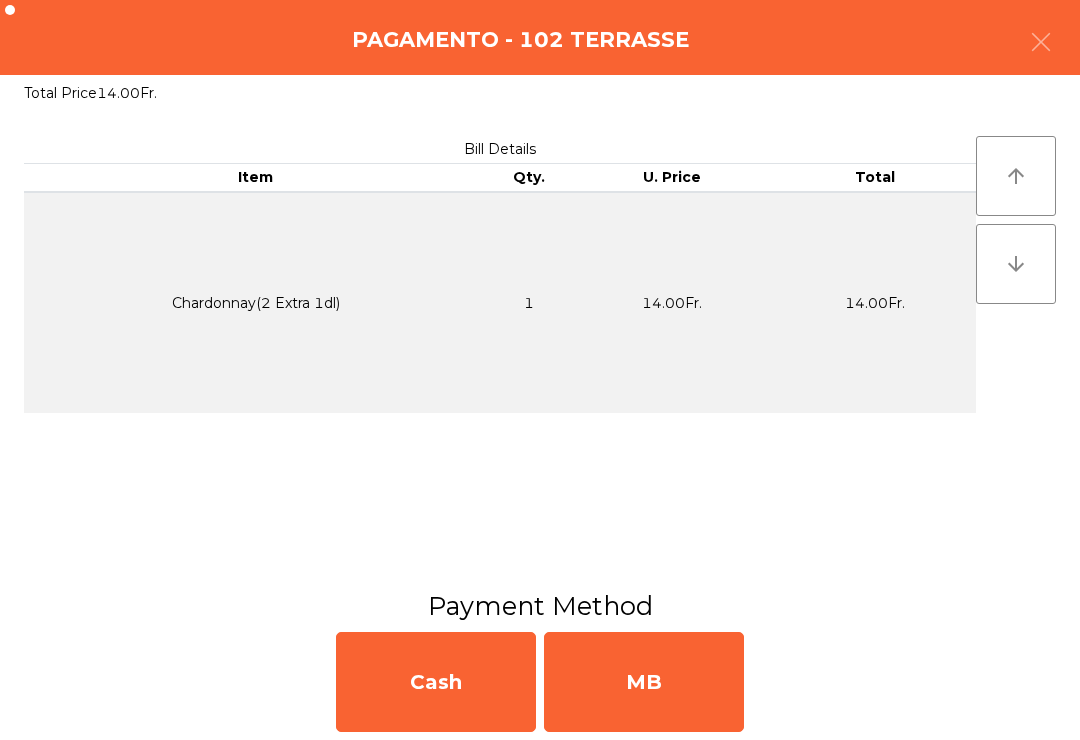click on "MB" 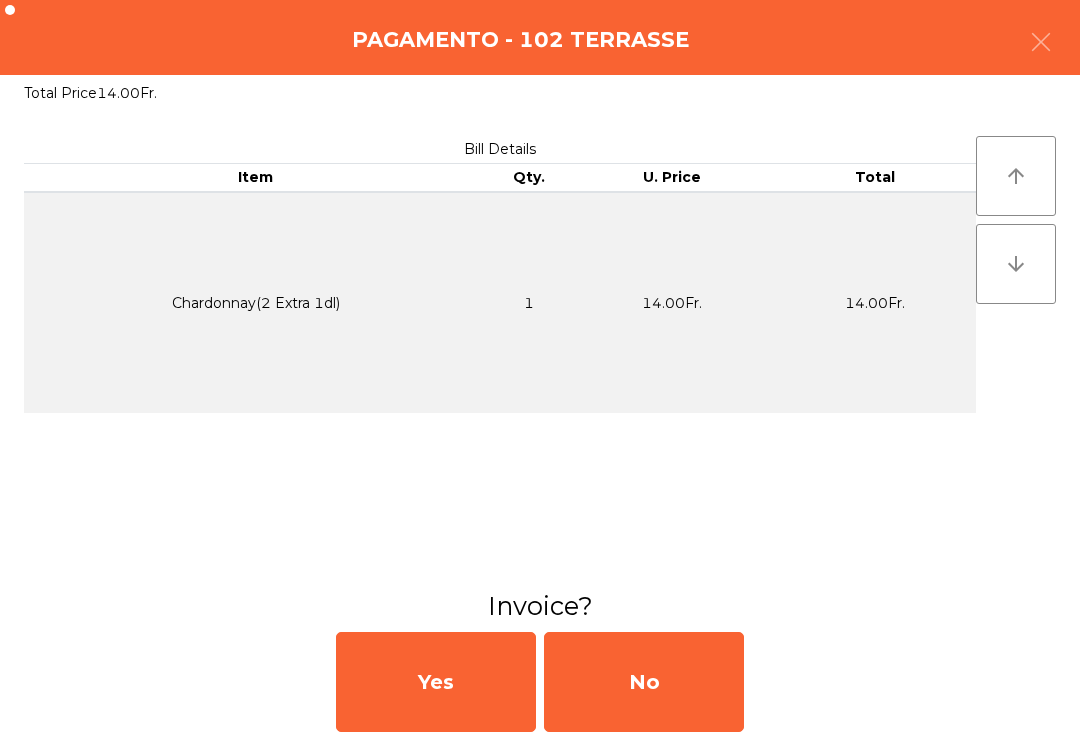 click on "No" 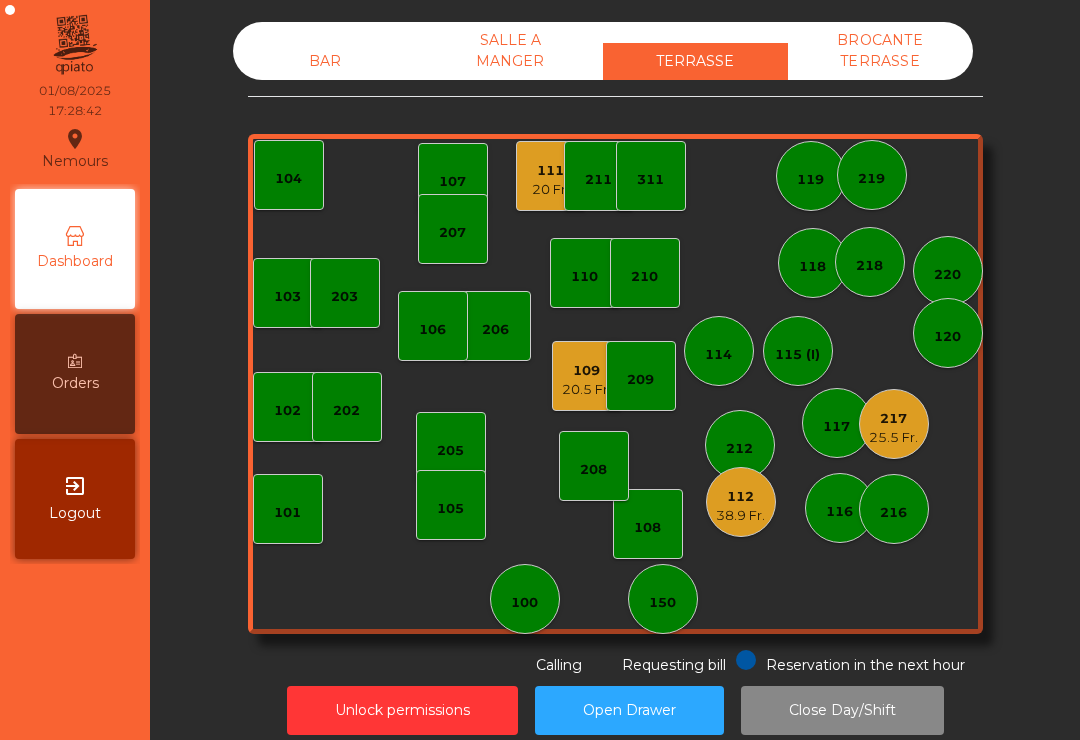 click on "25.5 Fr." 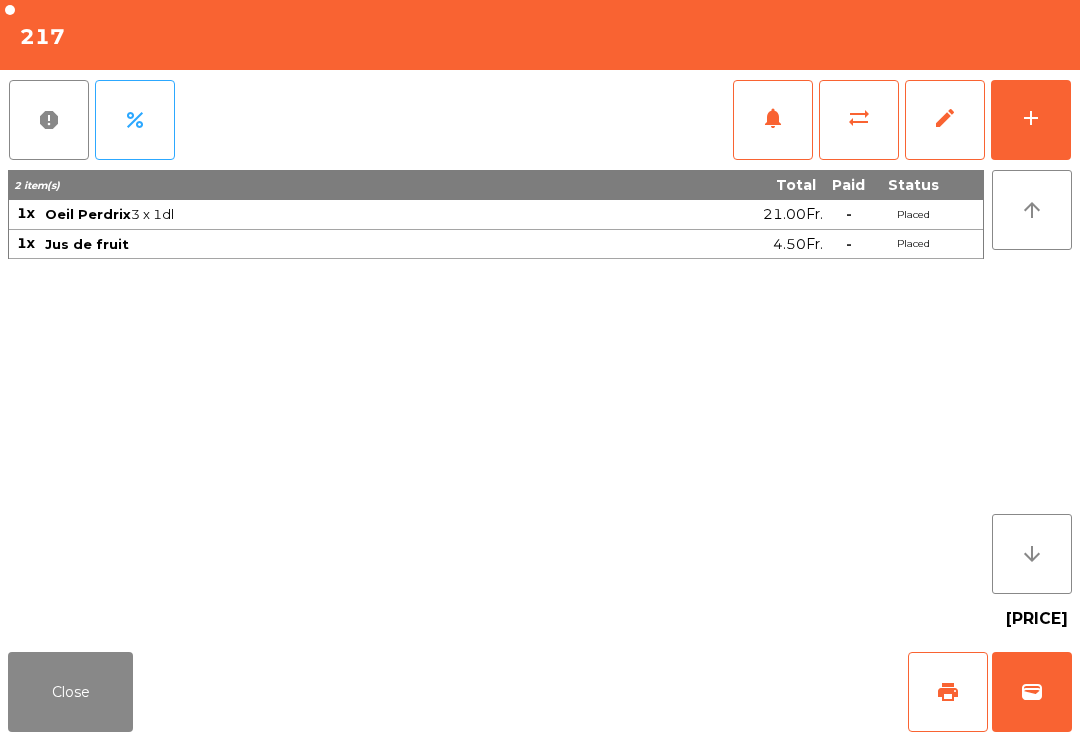 click on "sync_alt" 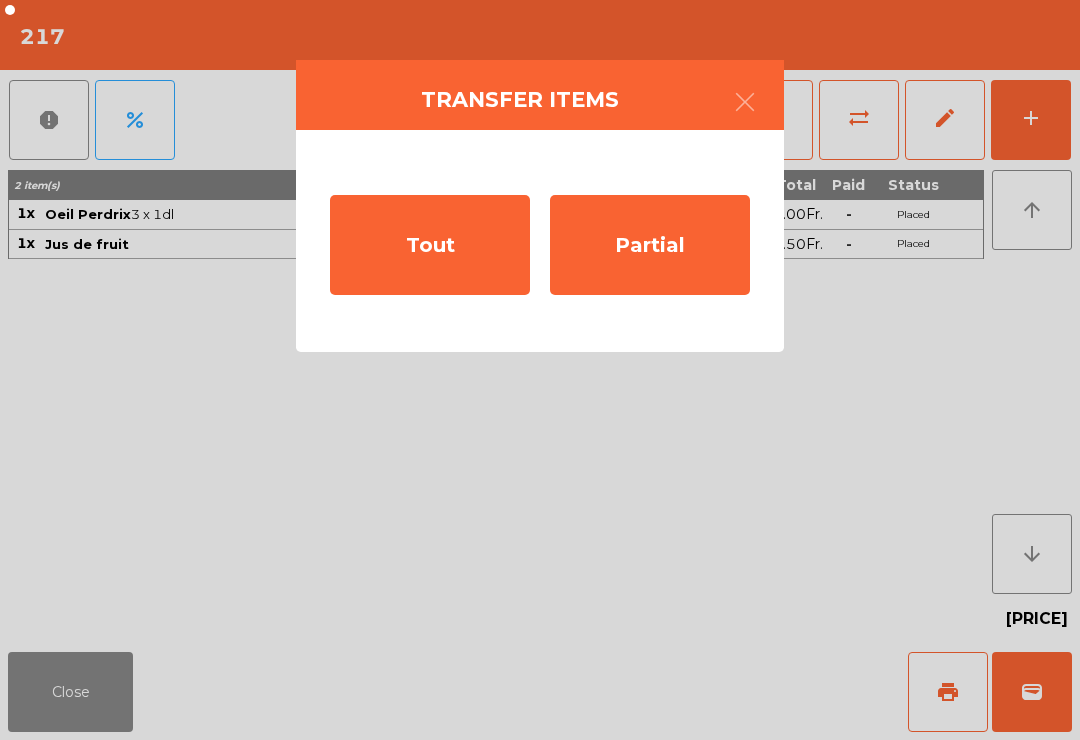 click on "Tout" 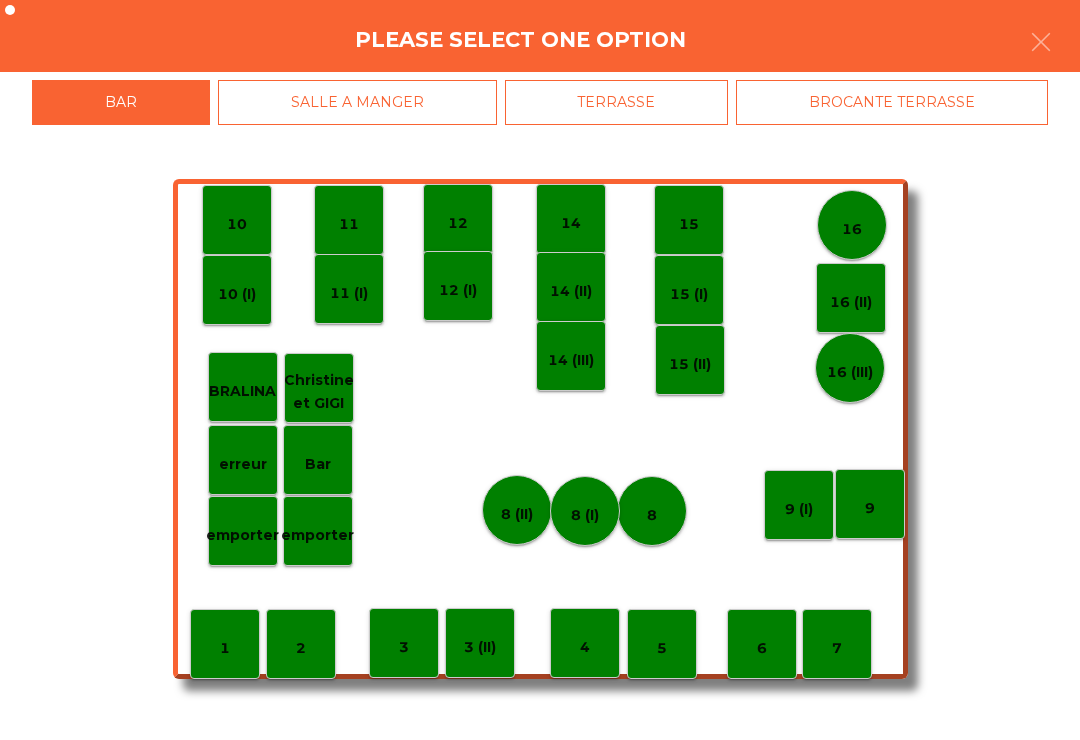 click on "8" 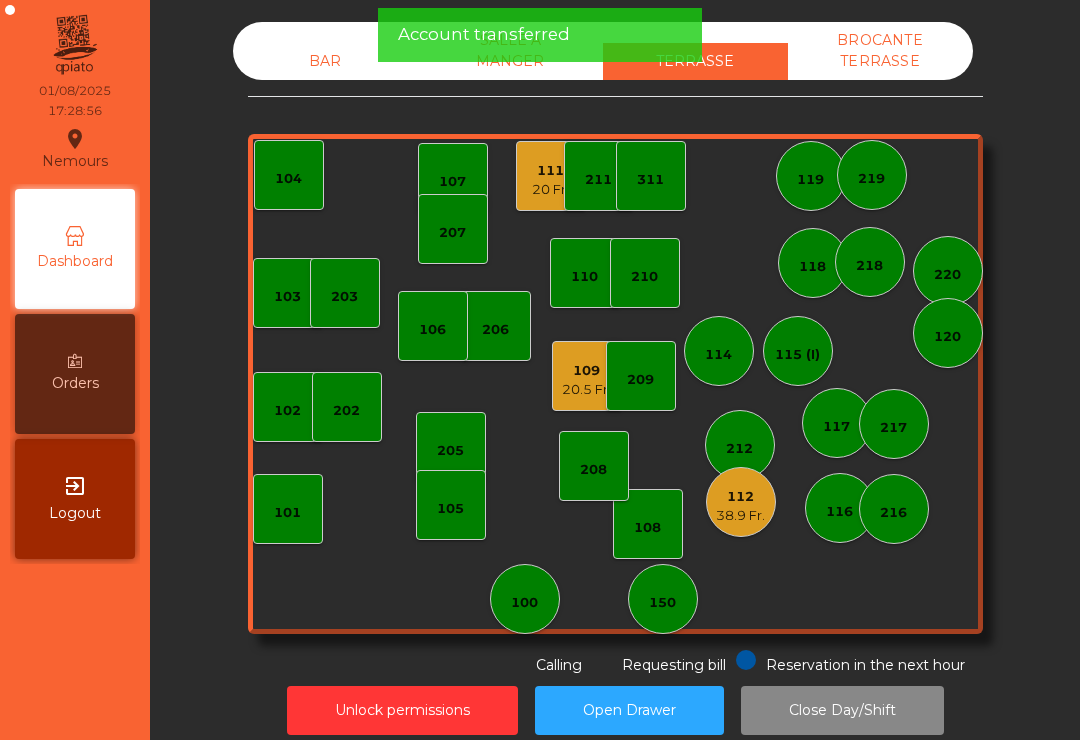 click on "38.9 Fr." 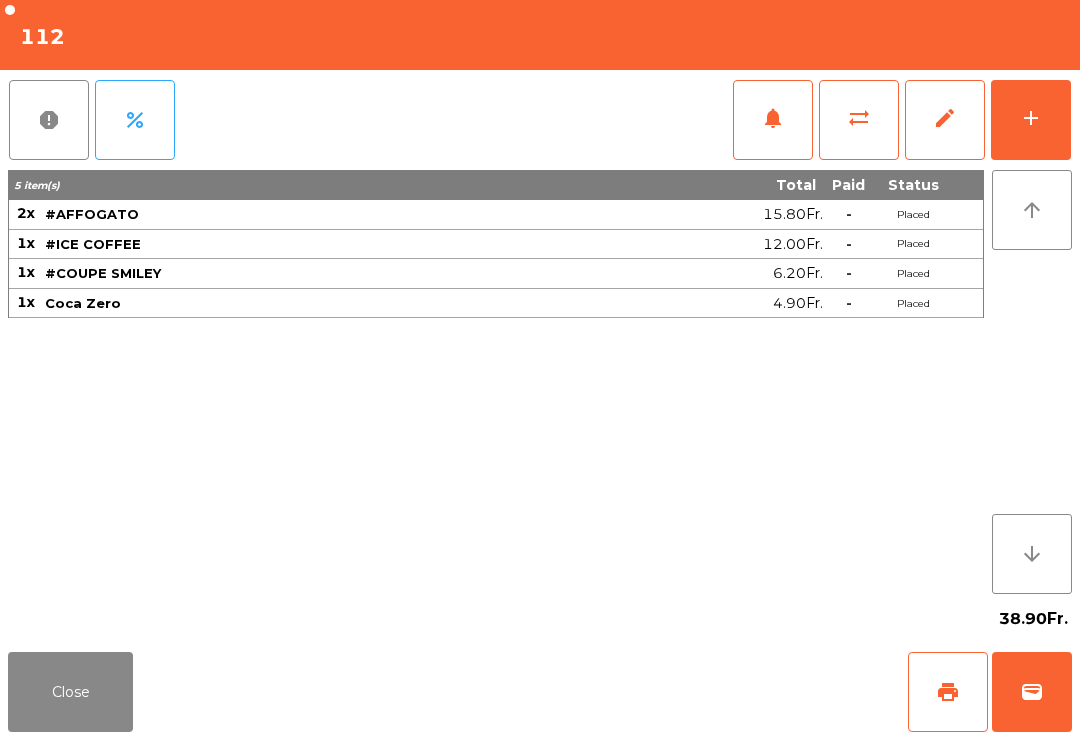 click on "wallet" 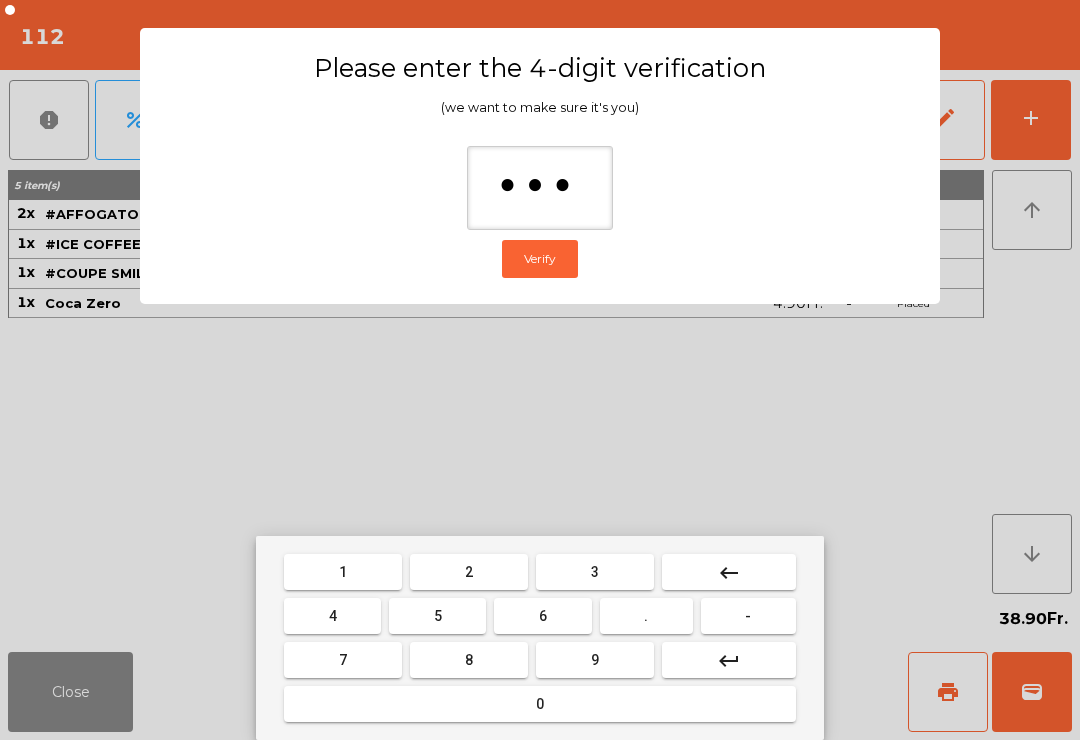 type on "****" 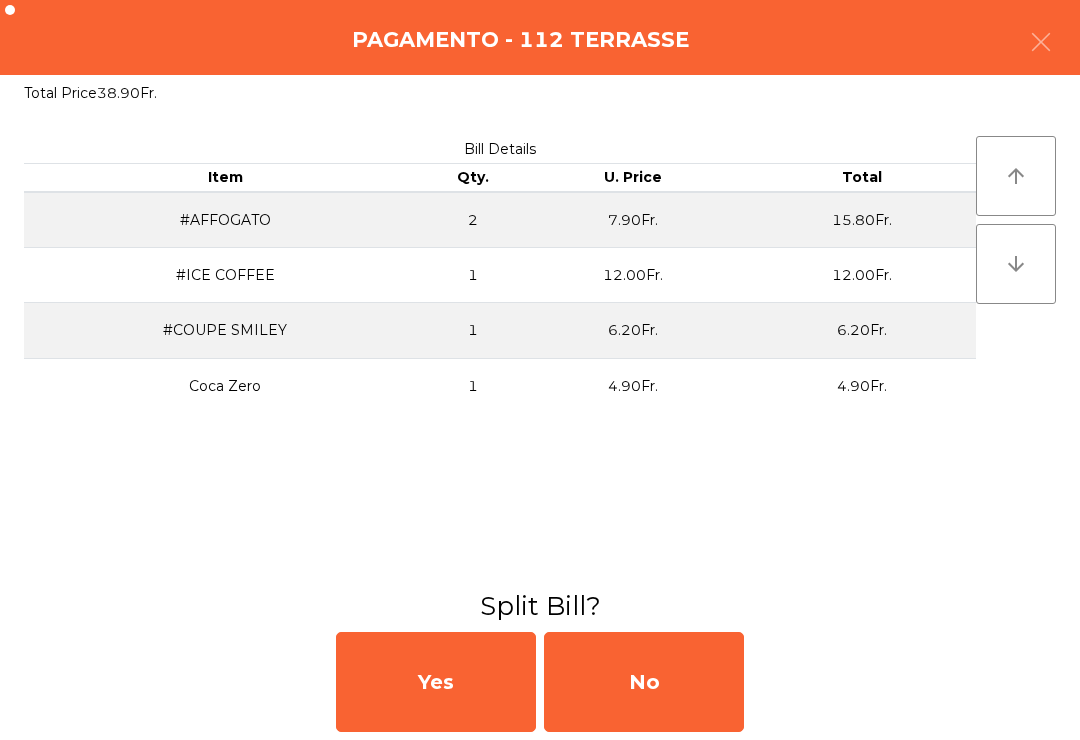 click on "No" 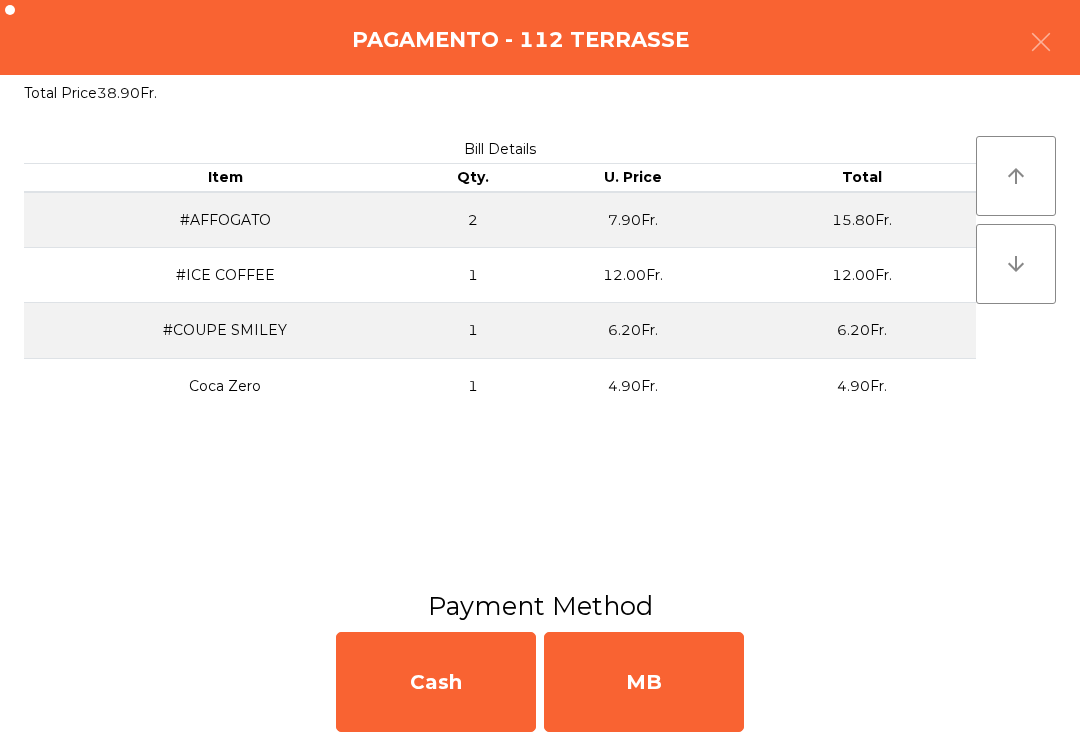 click on "MB" 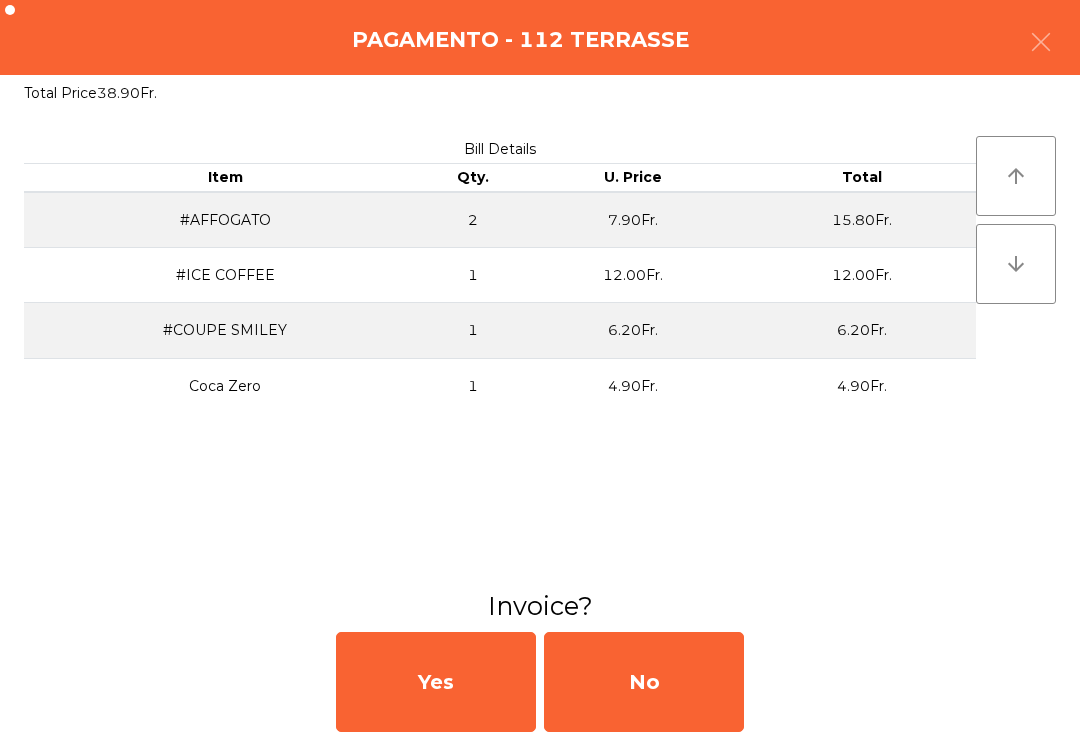 click on "No" 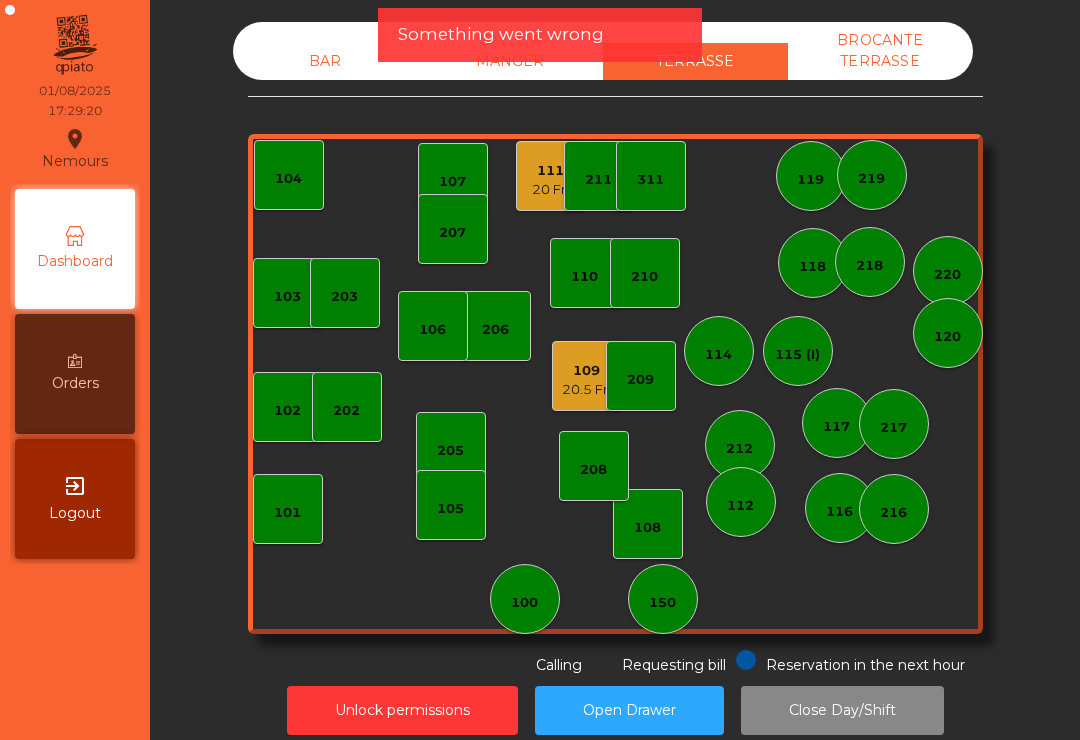 click on "211" 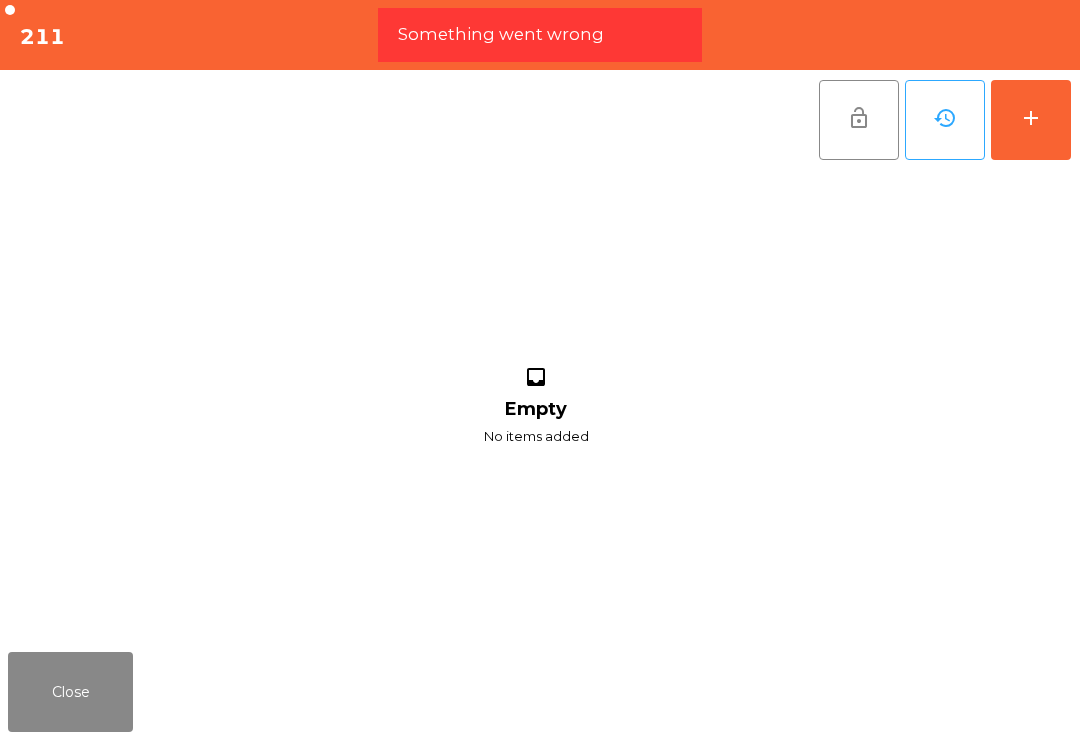 click on "Close" 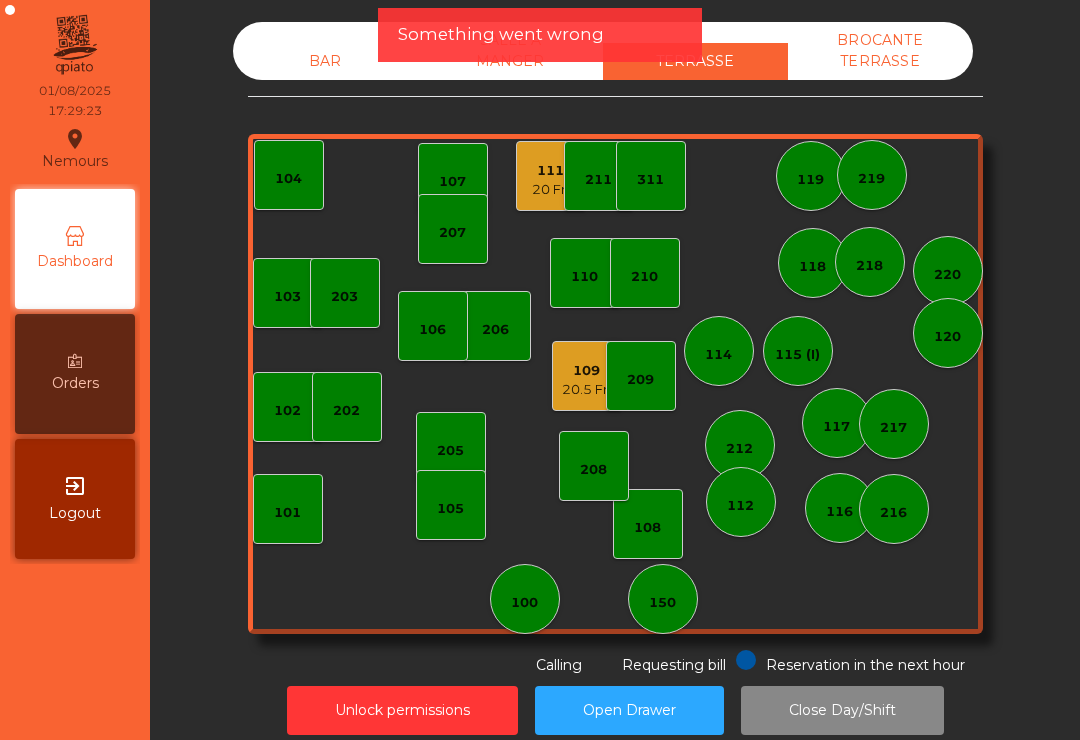 click on "20.5 Fr." 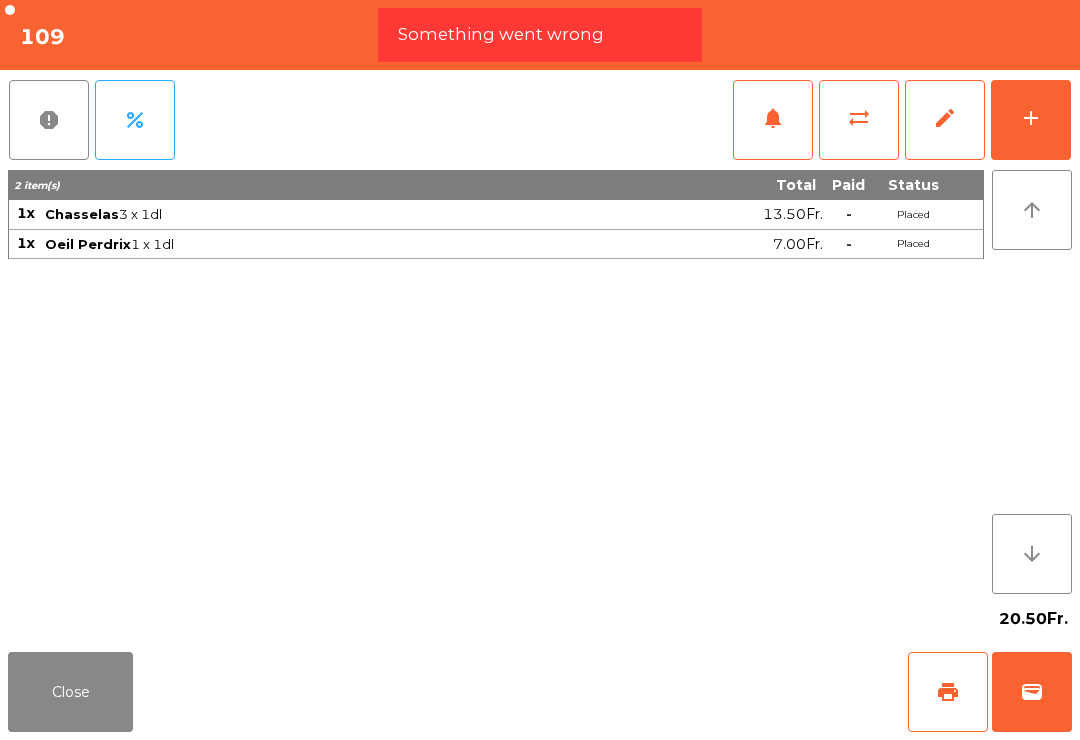 click on "Close" 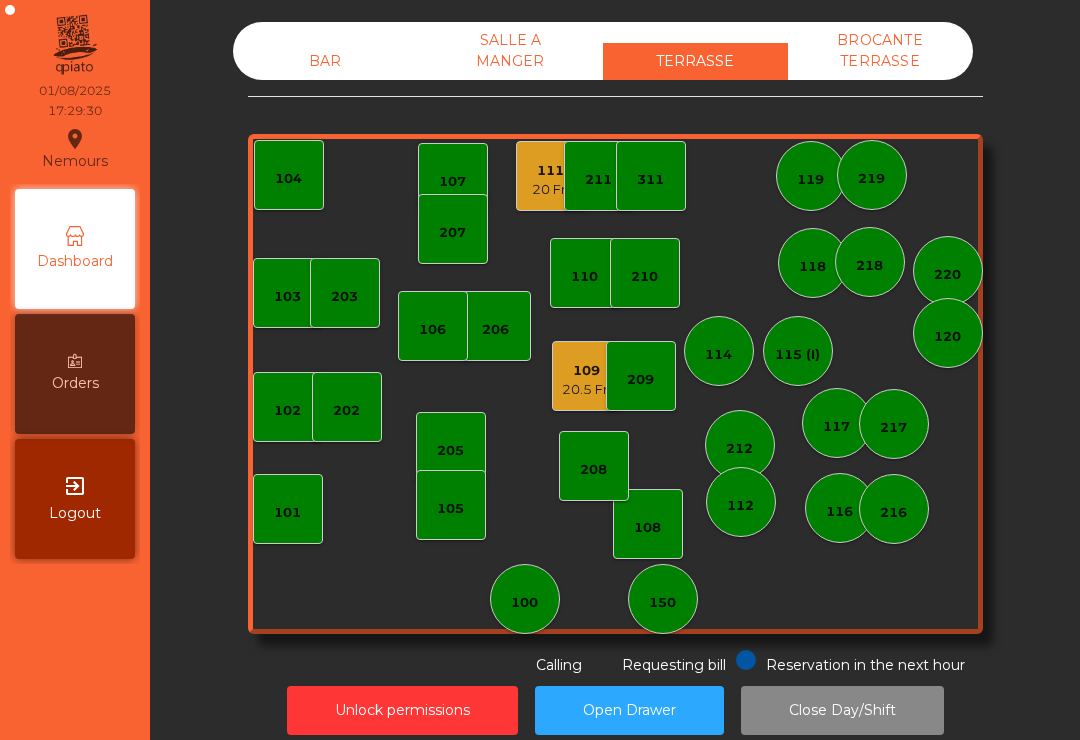 click on "BAR" 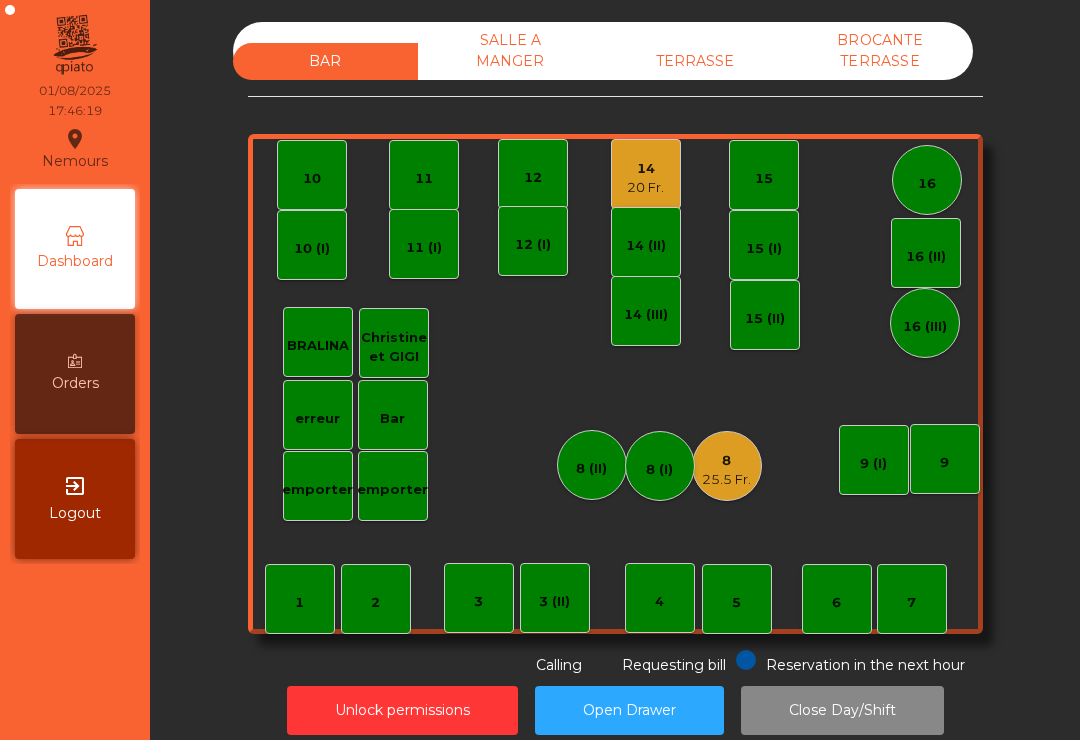 click on "BAR   SALLE A MANGER   TERRASSE   BROCANTE TERRASSE" 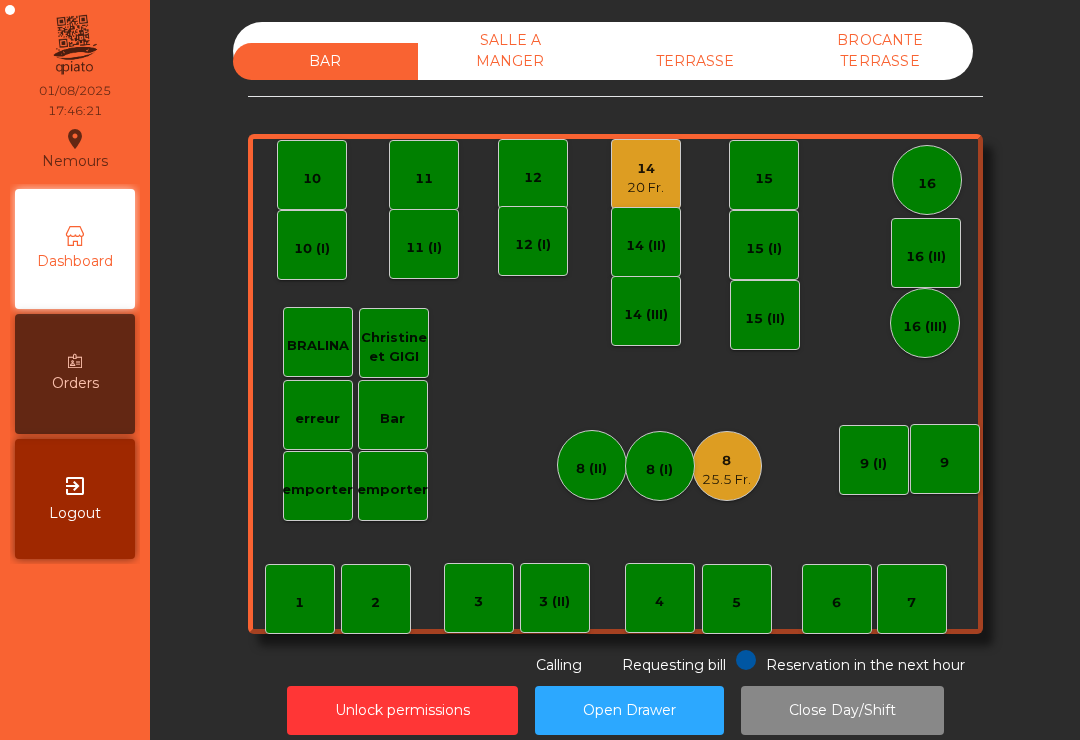 click on "TERRASSE" 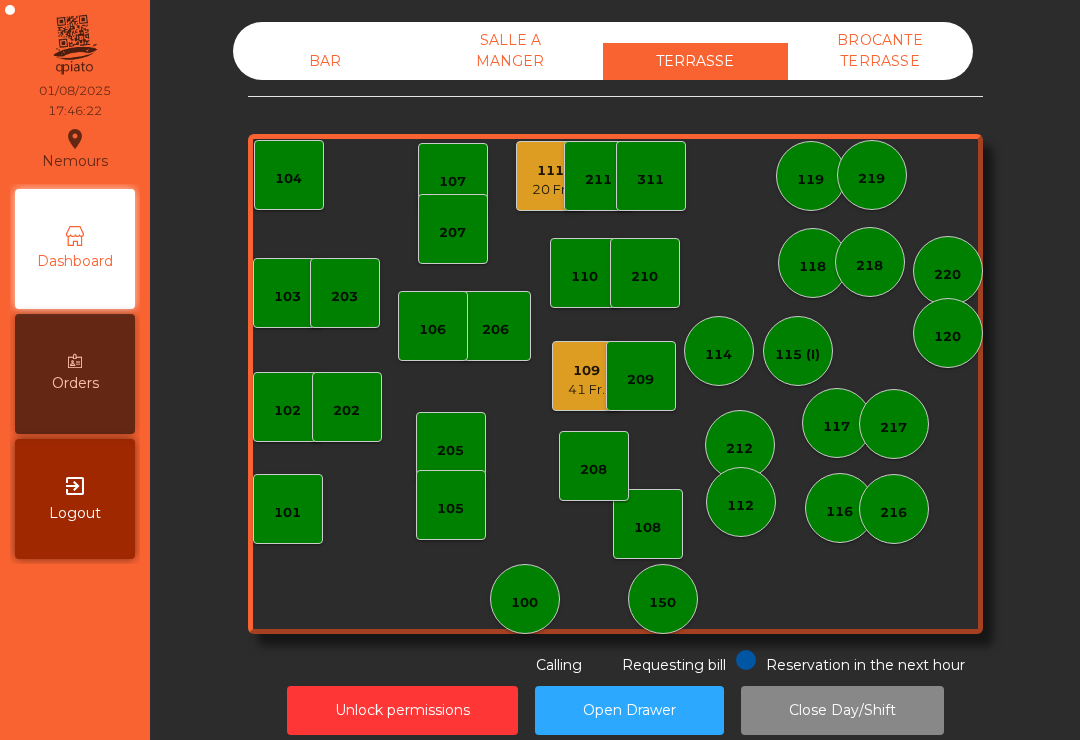scroll, scrollTop: 16, scrollLeft: 0, axis: vertical 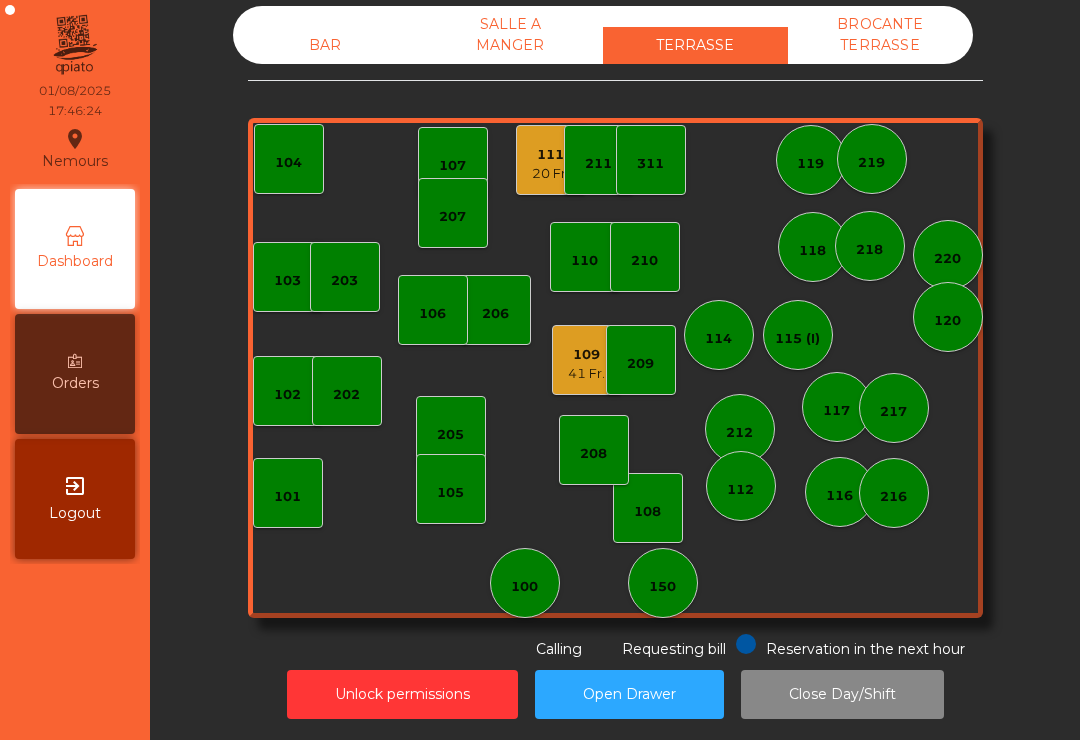 click on "106" 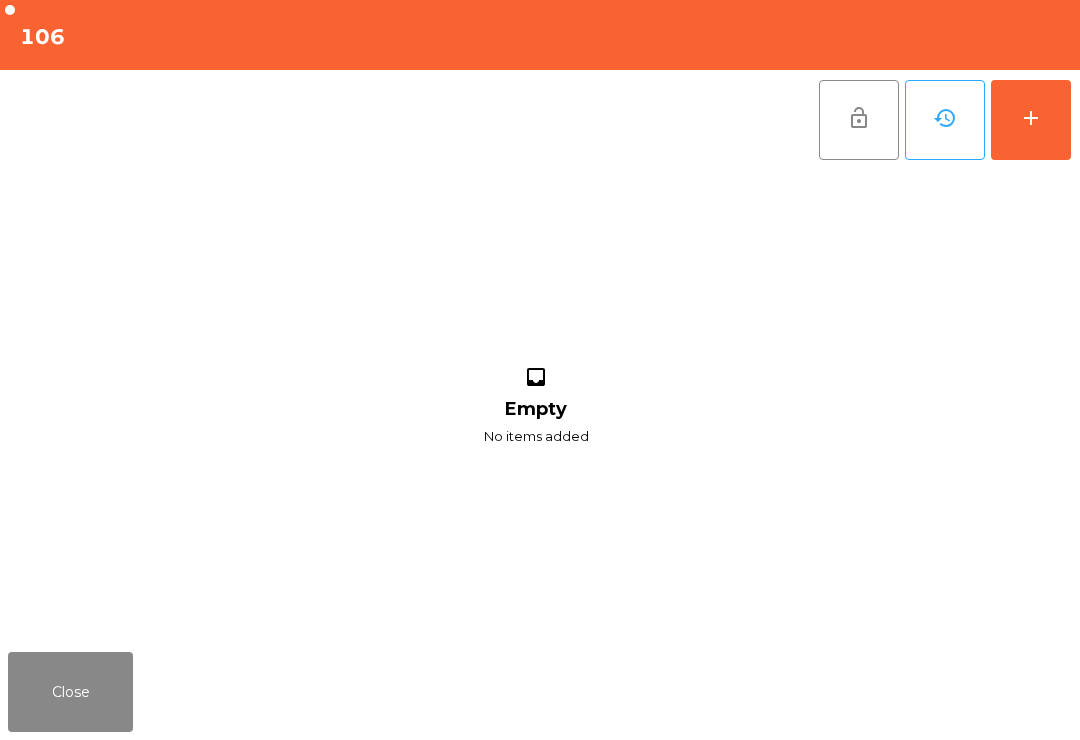 click on "add" 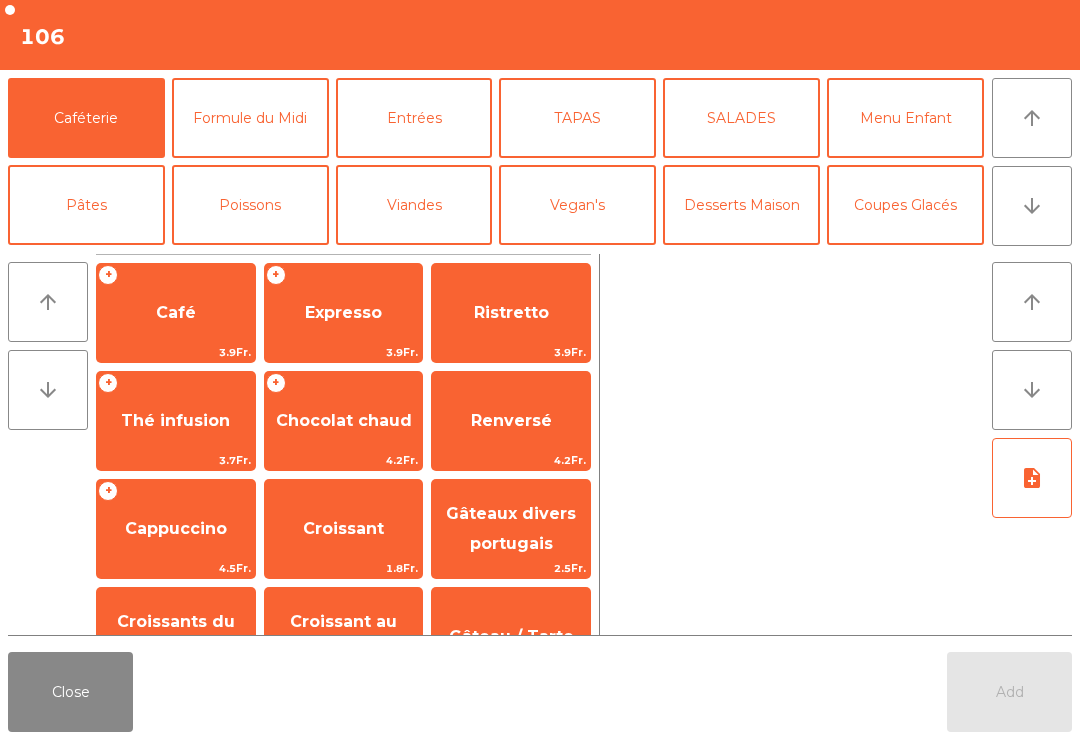 click on "arrow_downward" 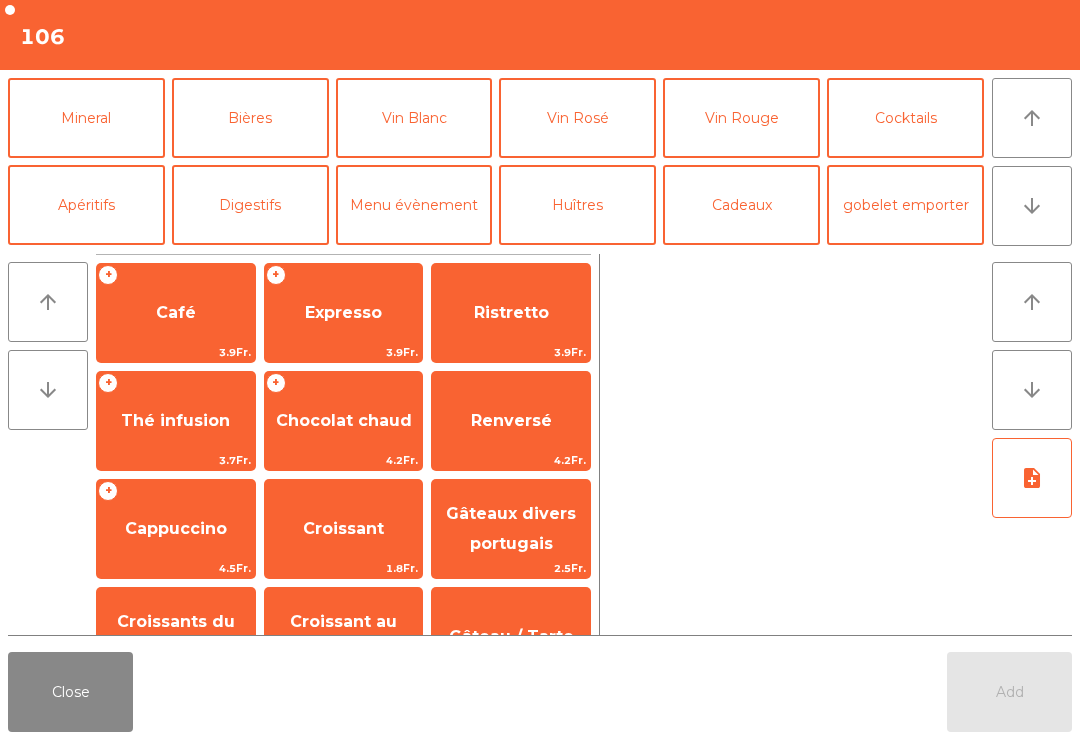 click on "Bières" 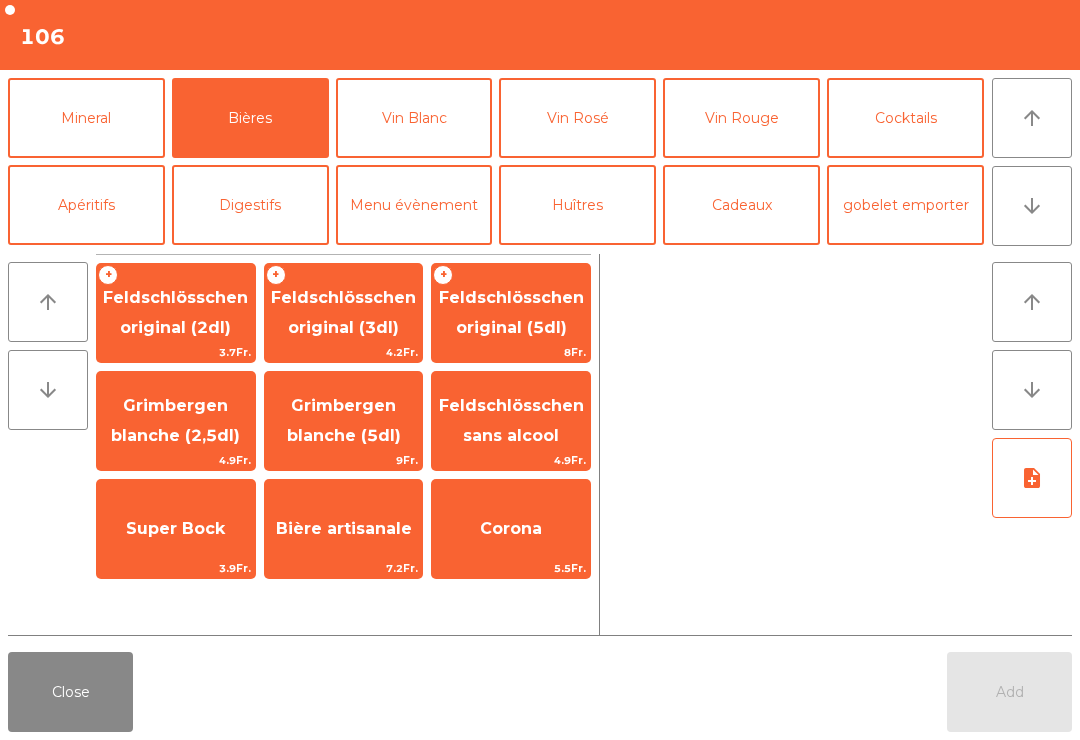 scroll, scrollTop: 174, scrollLeft: 0, axis: vertical 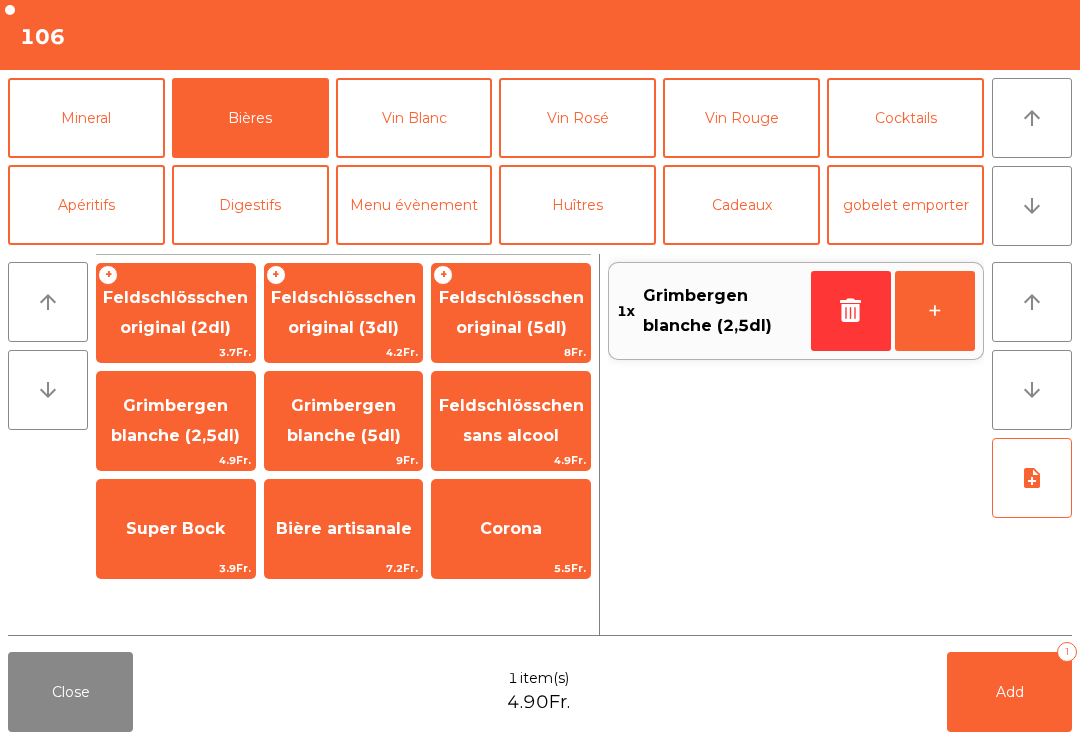 click on "Mineral" 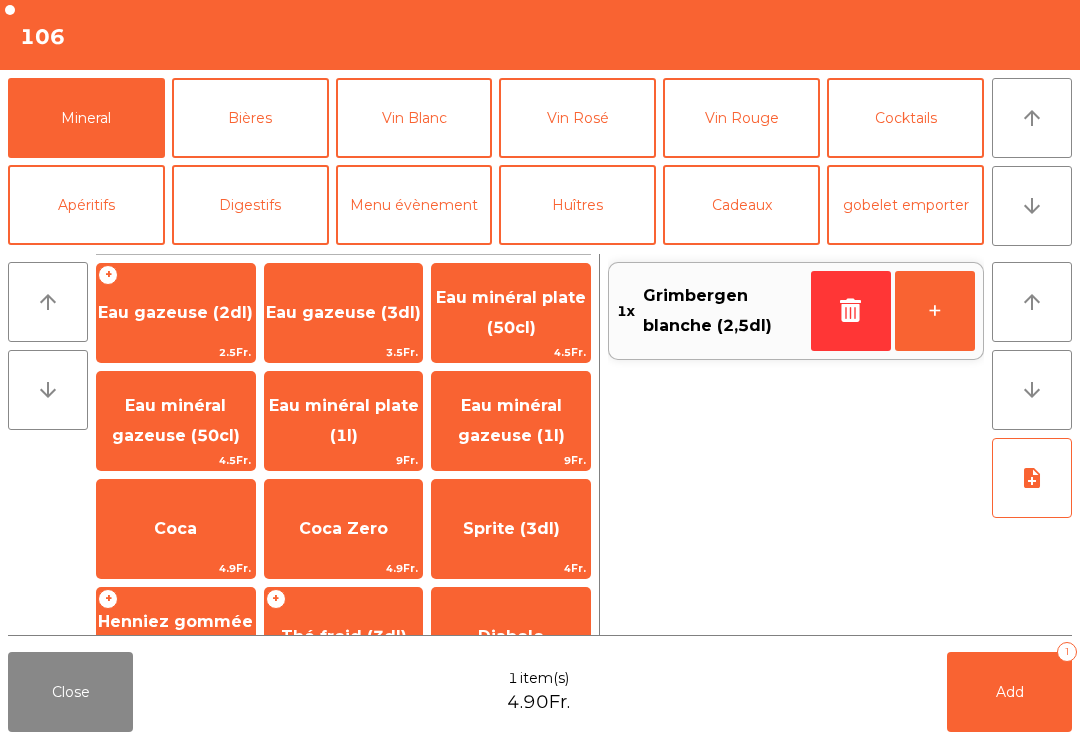 click on "Jus de fruit" 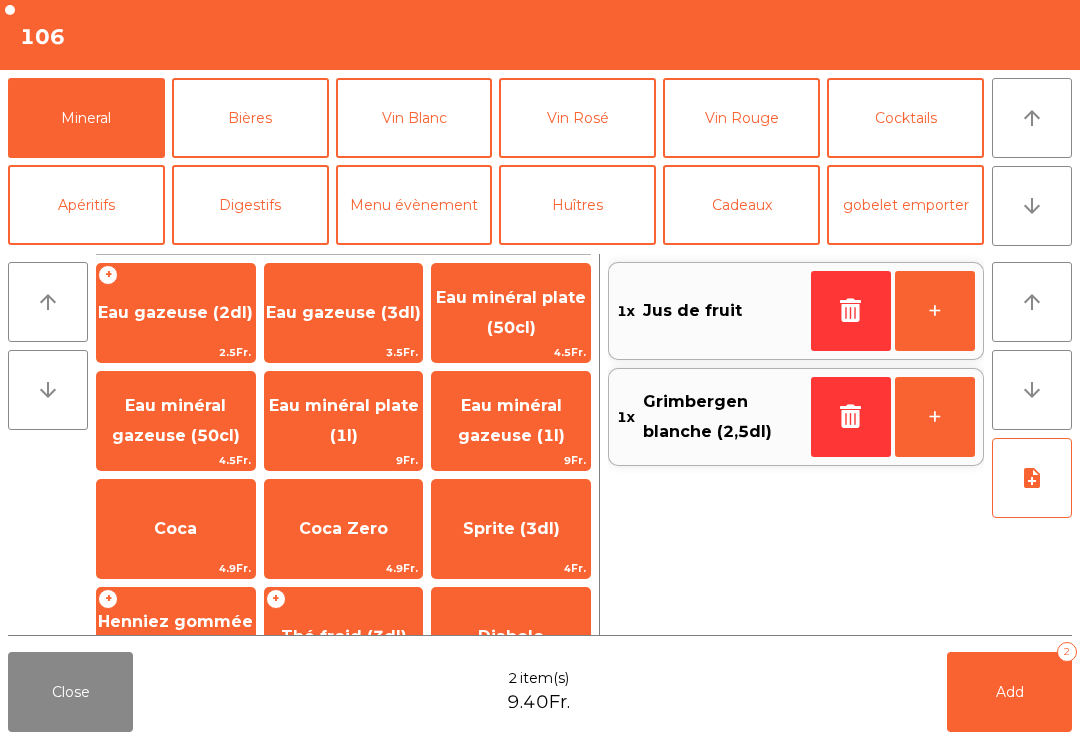 scroll, scrollTop: 335, scrollLeft: 0, axis: vertical 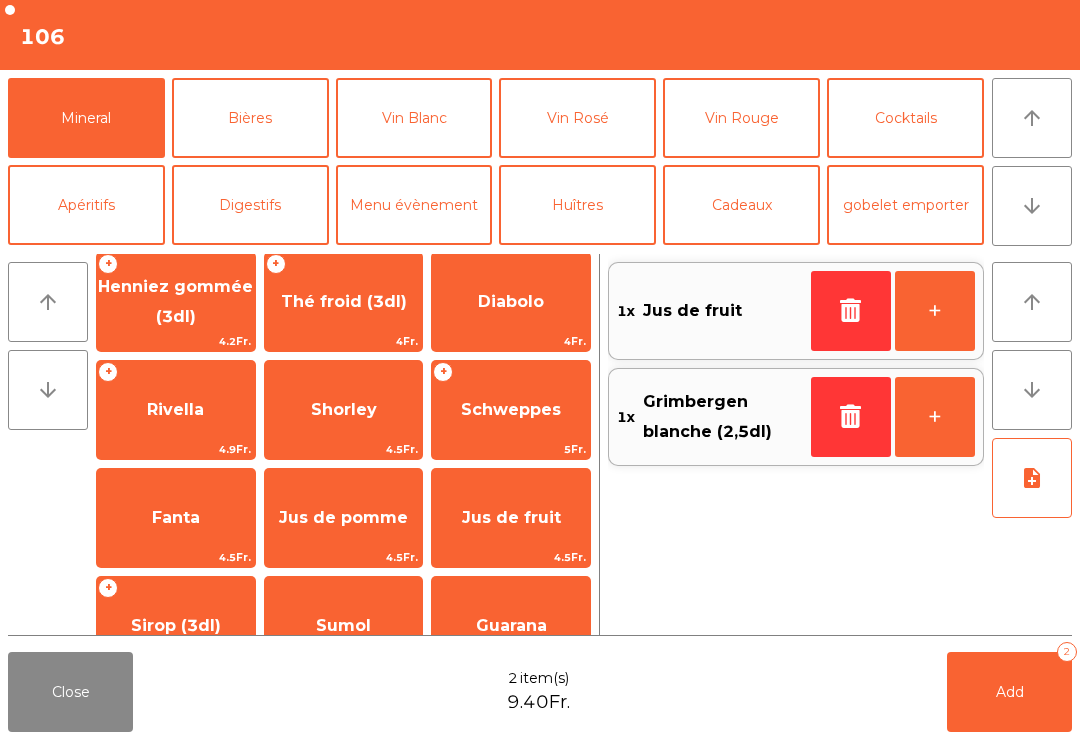click on "Add   2" 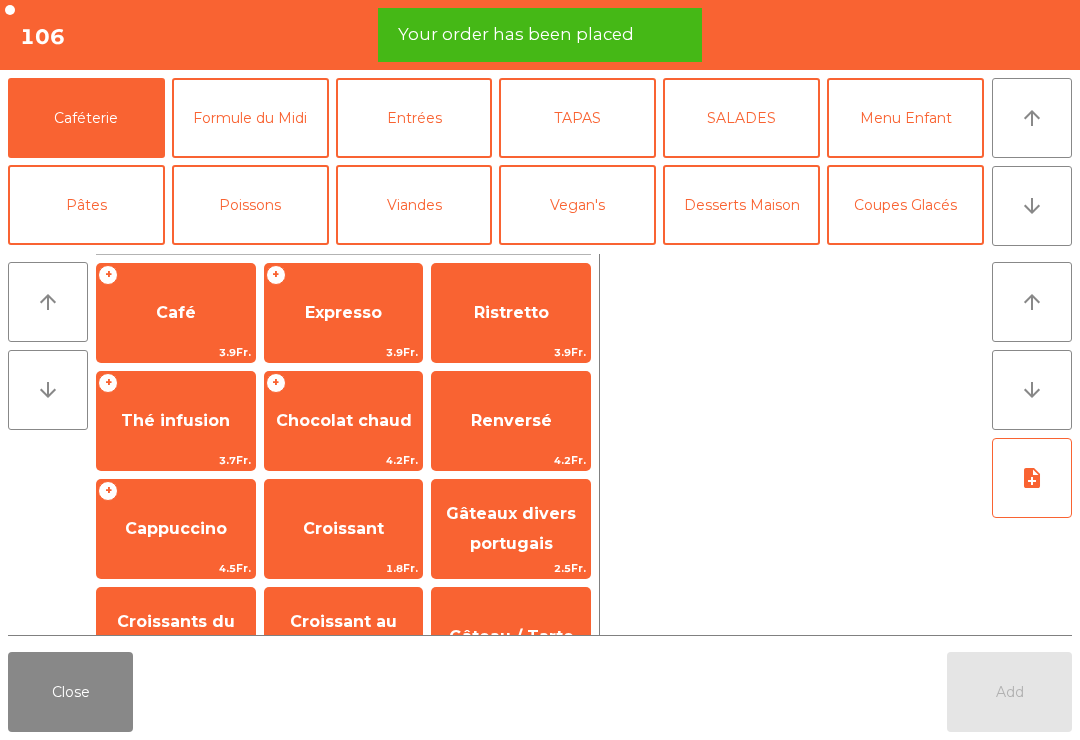 click on "Close" 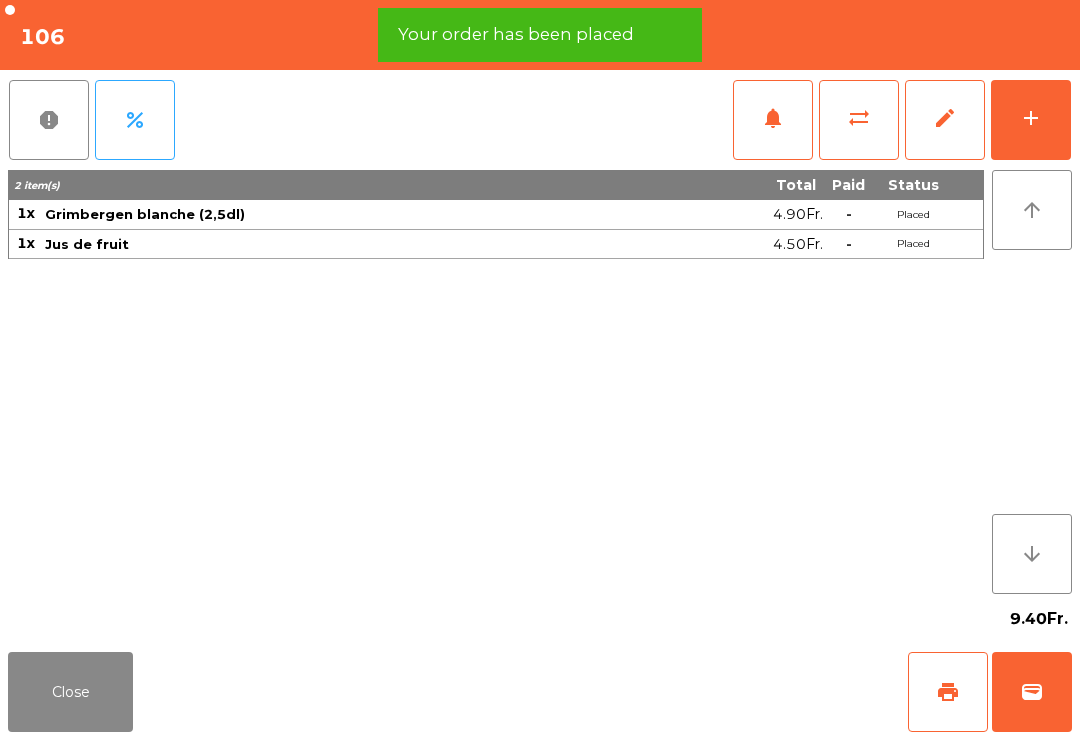 click on "print" 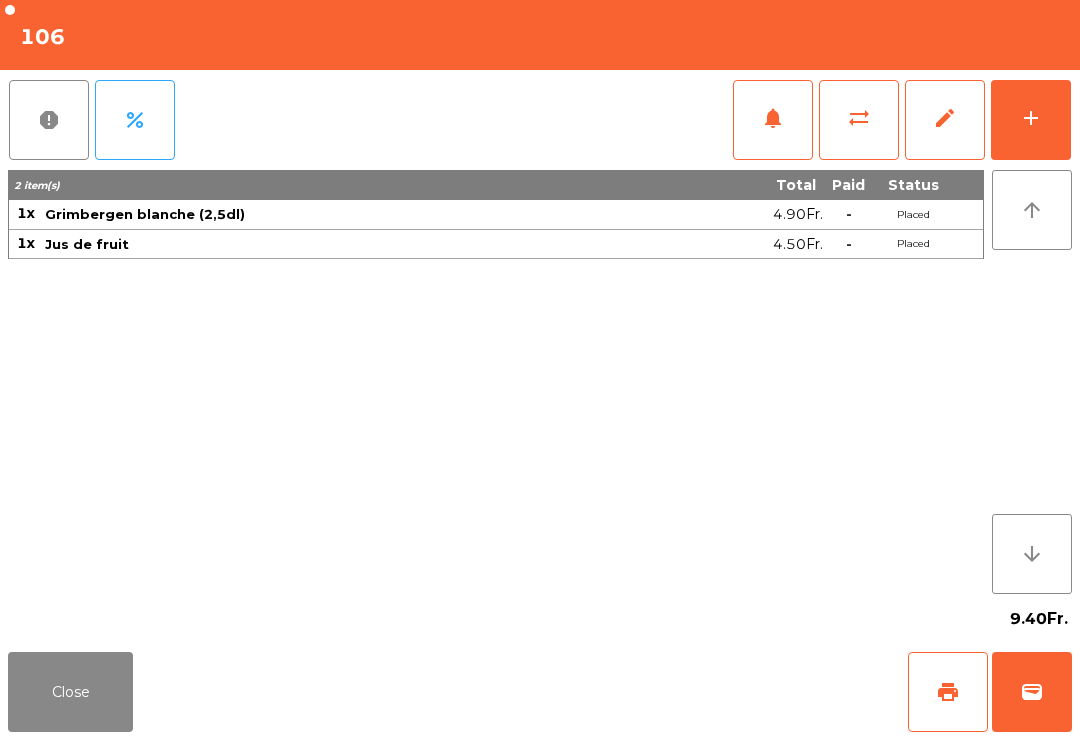 click on "Close" 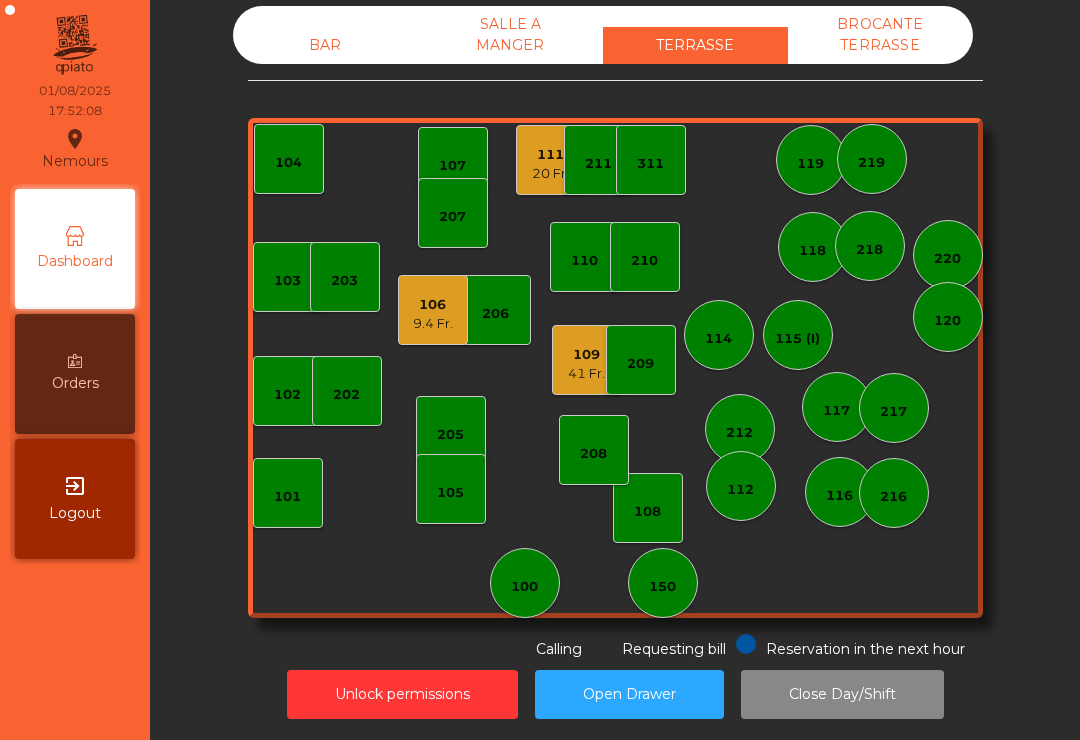 click on "20 Fr." 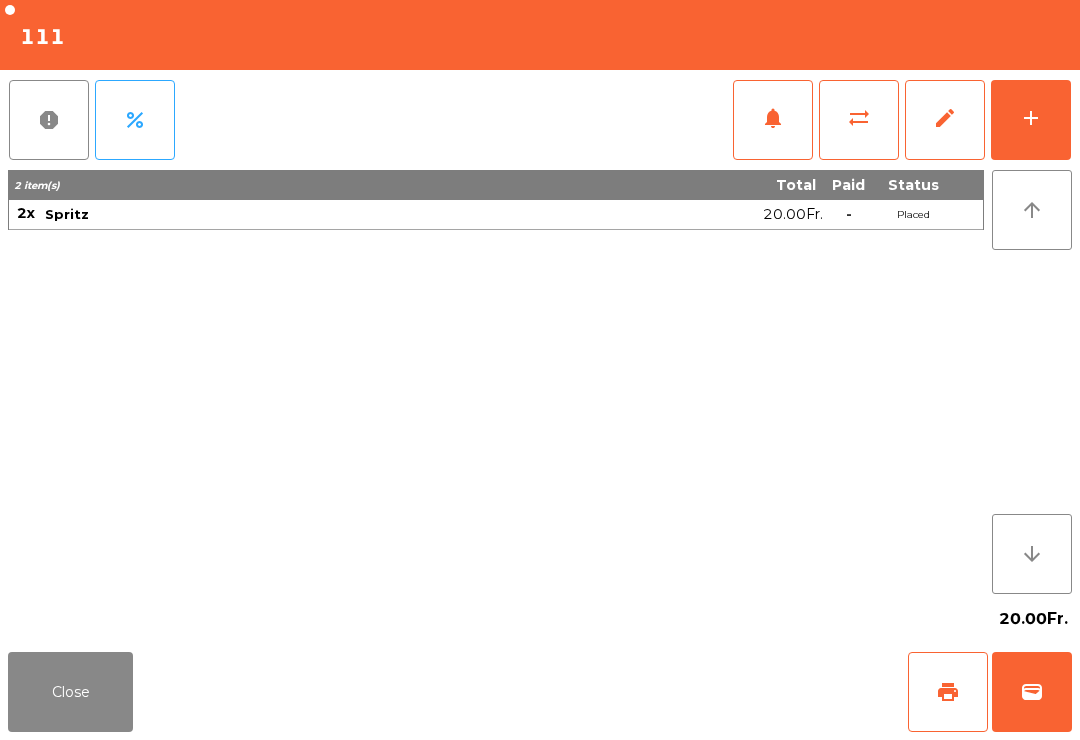 click on "add" 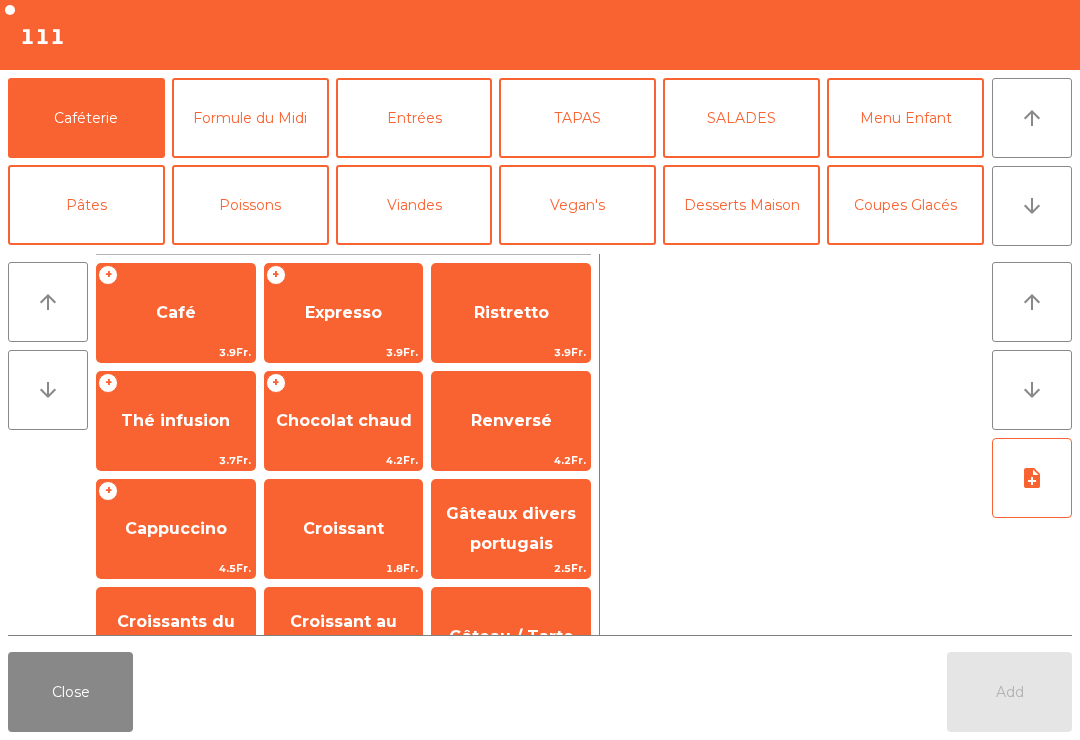 click on "arrow_downward" 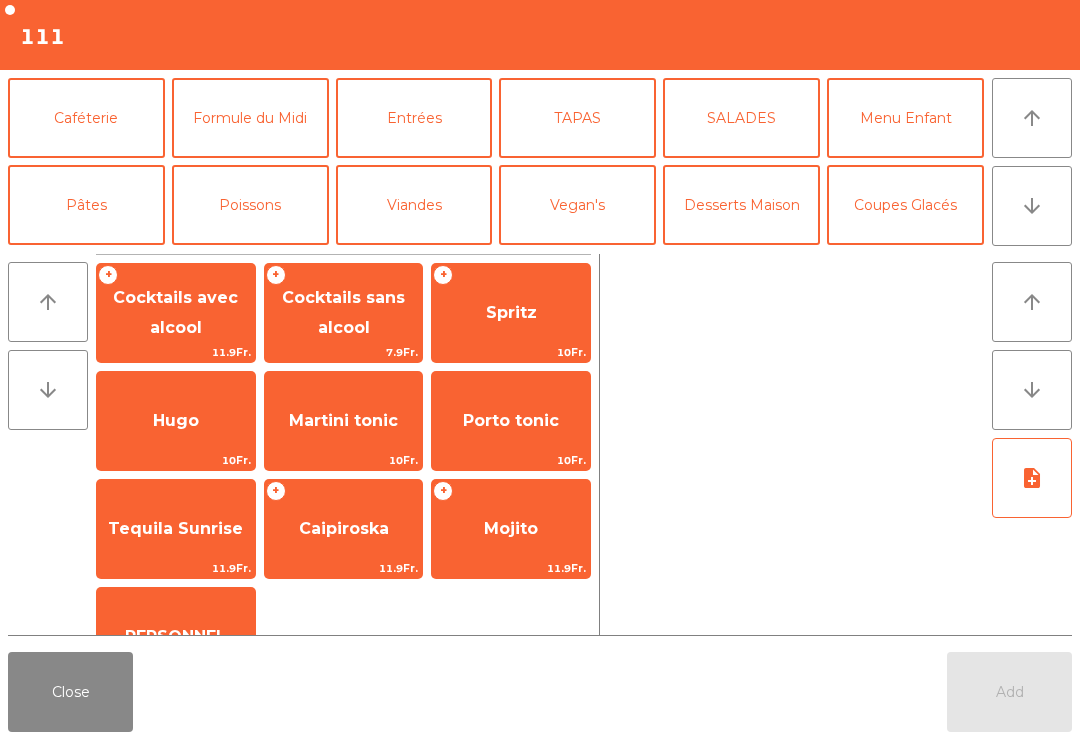 scroll, scrollTop: 174, scrollLeft: 0, axis: vertical 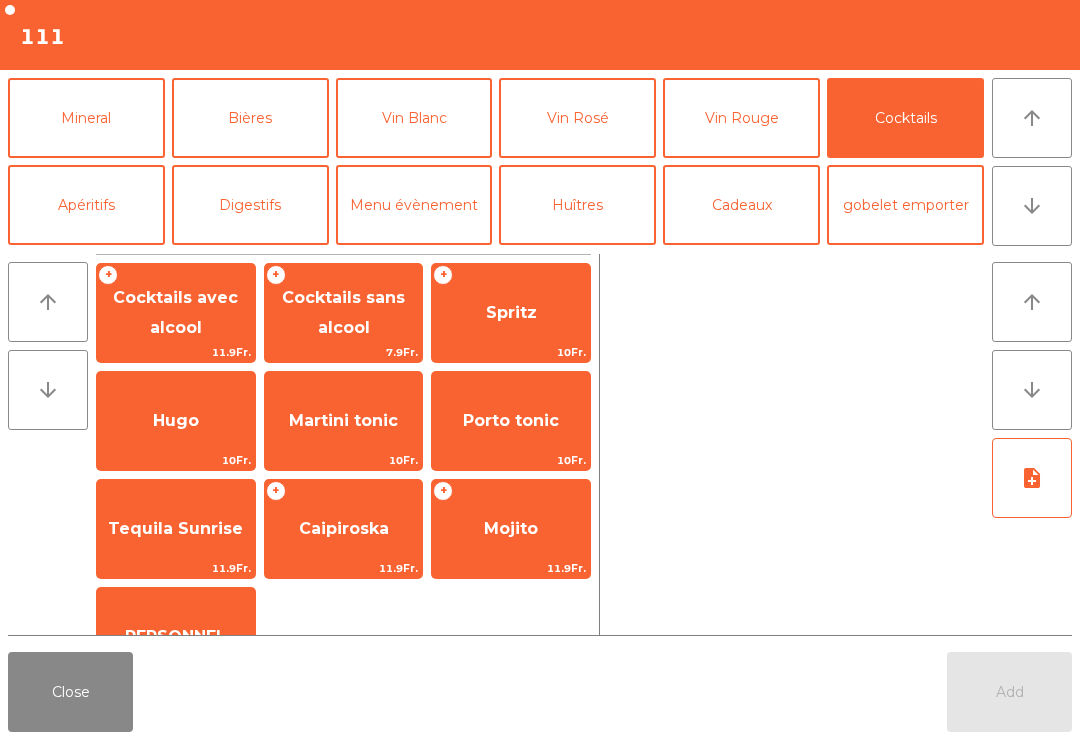 click on "Spritz" 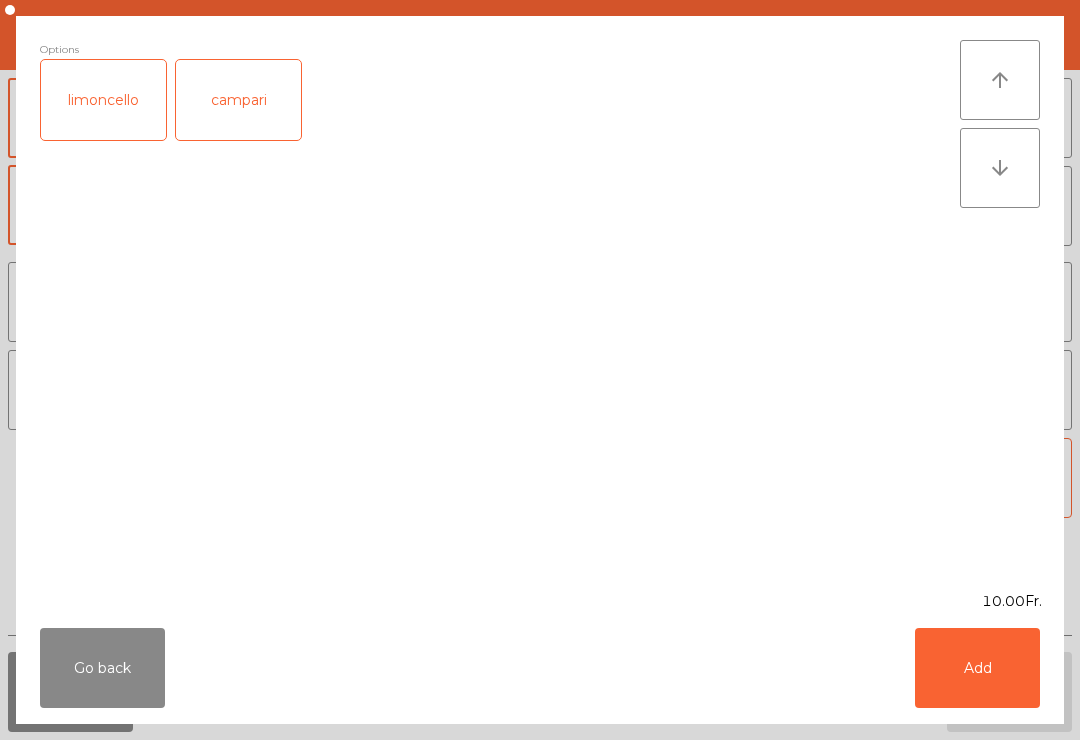 click on "Go back   Add" 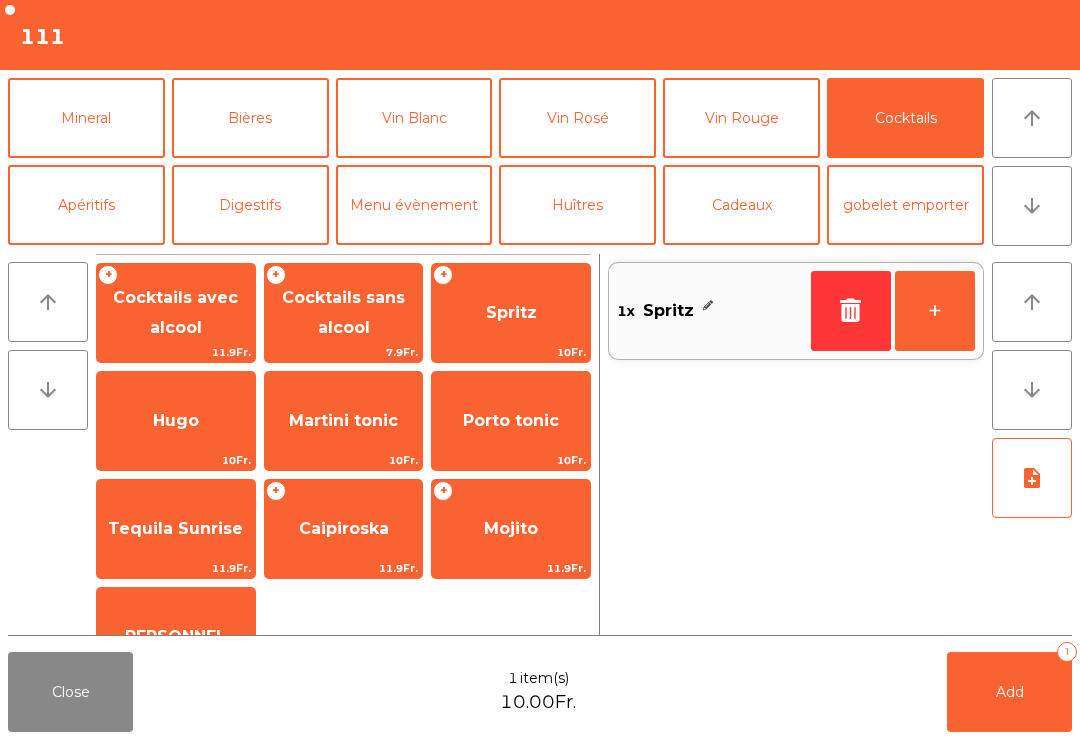 click on "+" 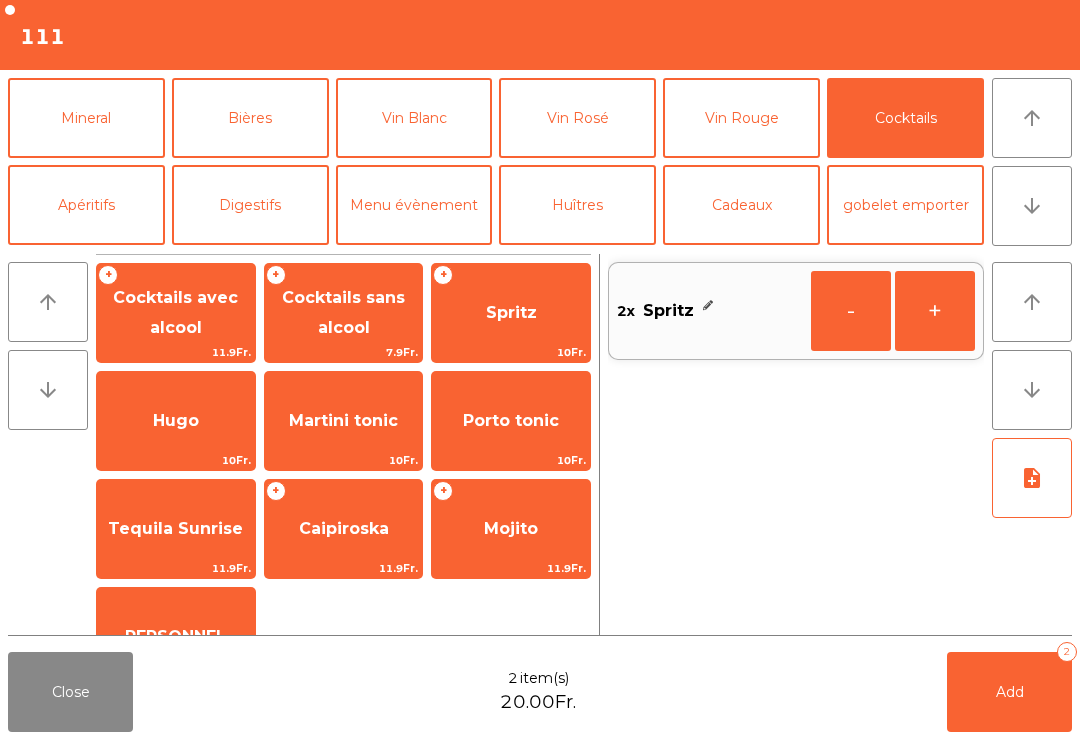 scroll, scrollTop: 174, scrollLeft: 0, axis: vertical 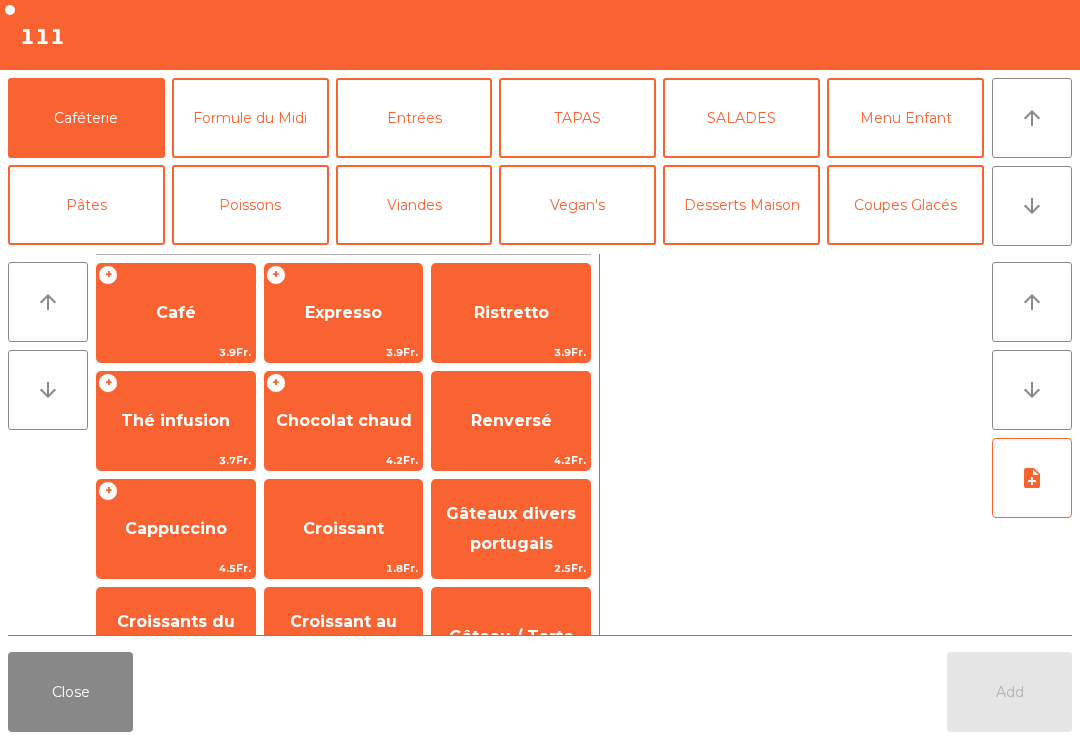 click on "Close" 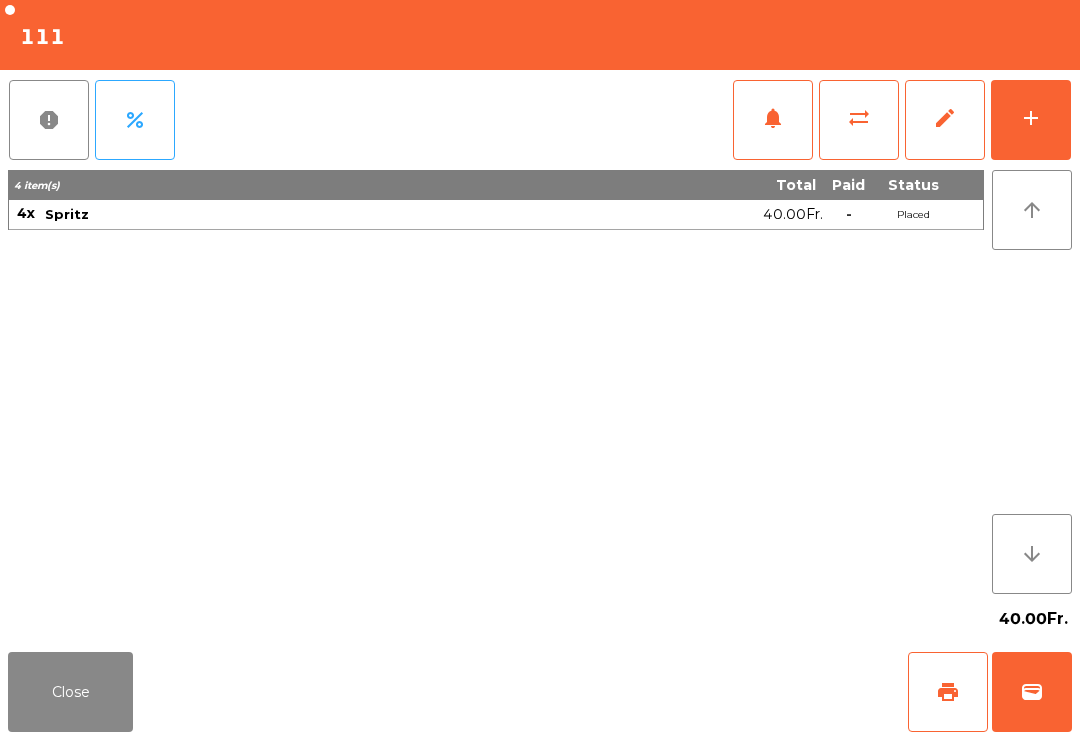 click on "40.00Fr." 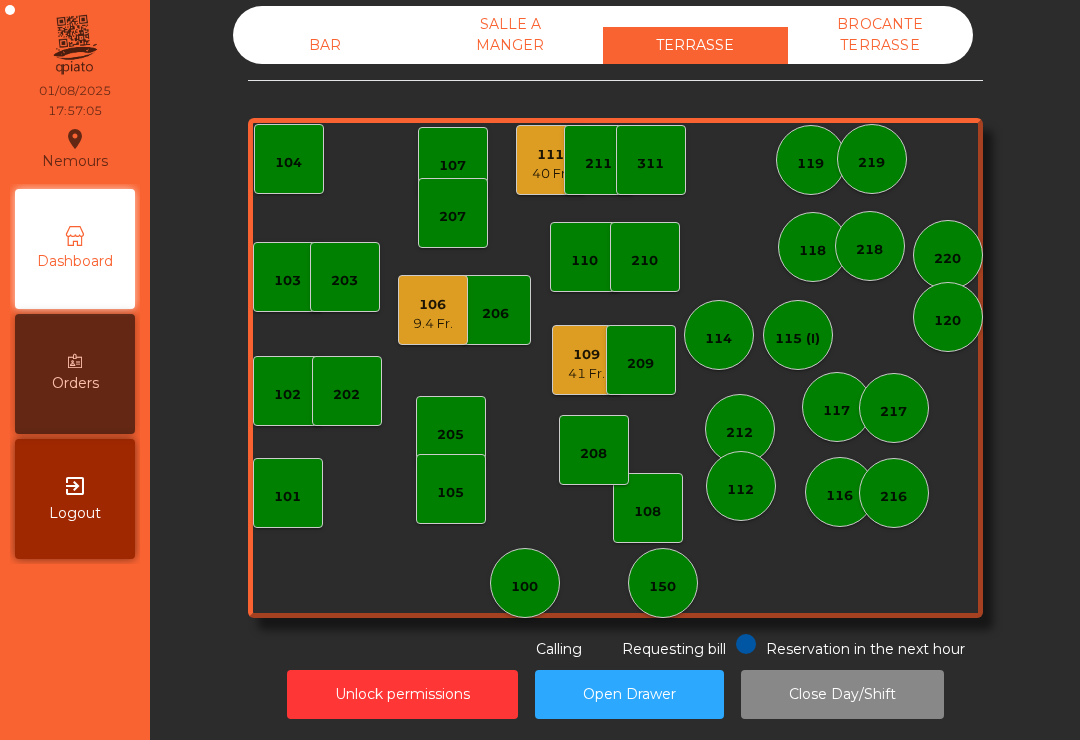 click on "BAR" 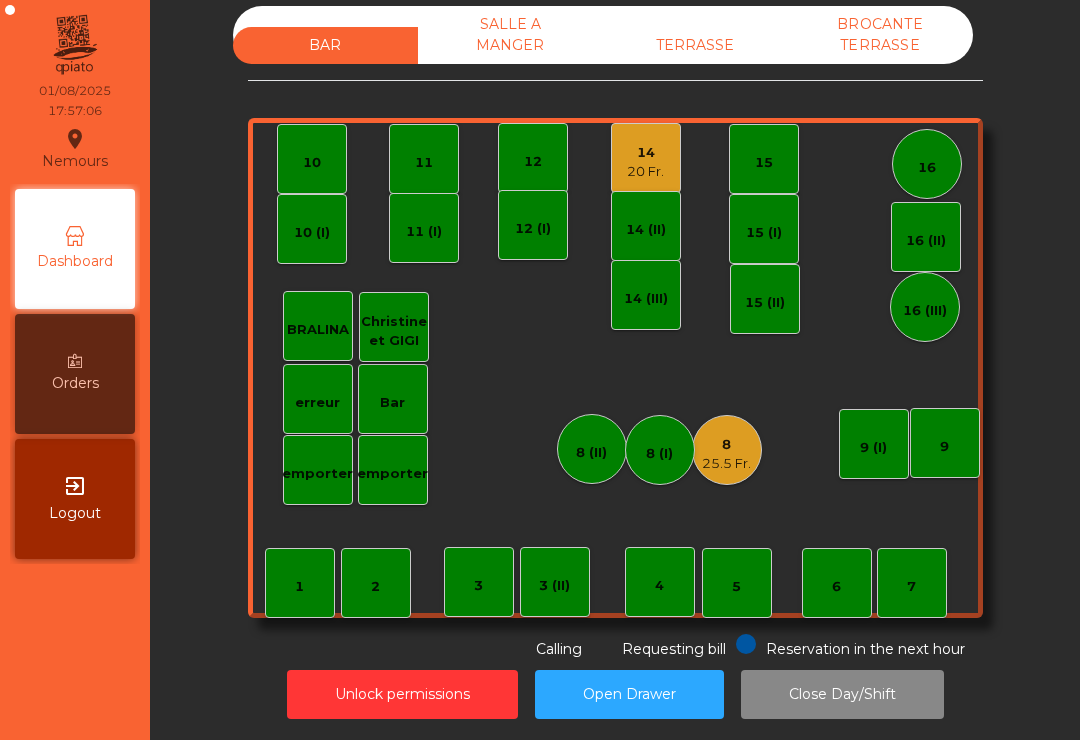 click on "25.5 Fr." 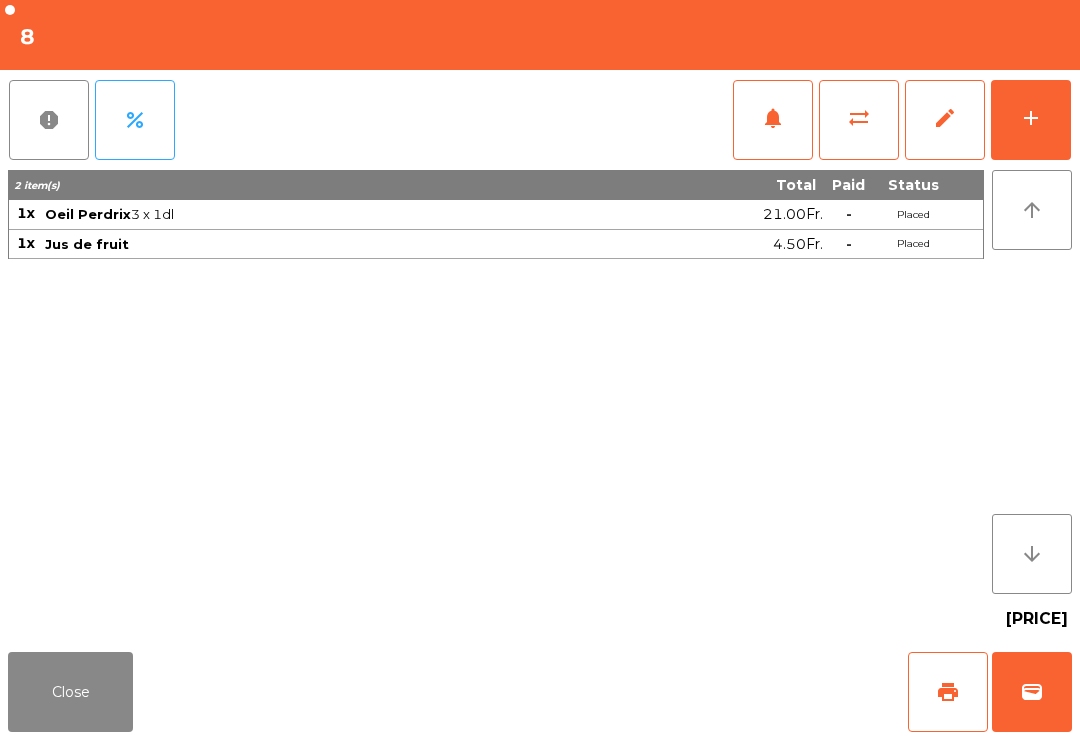 click on "print" 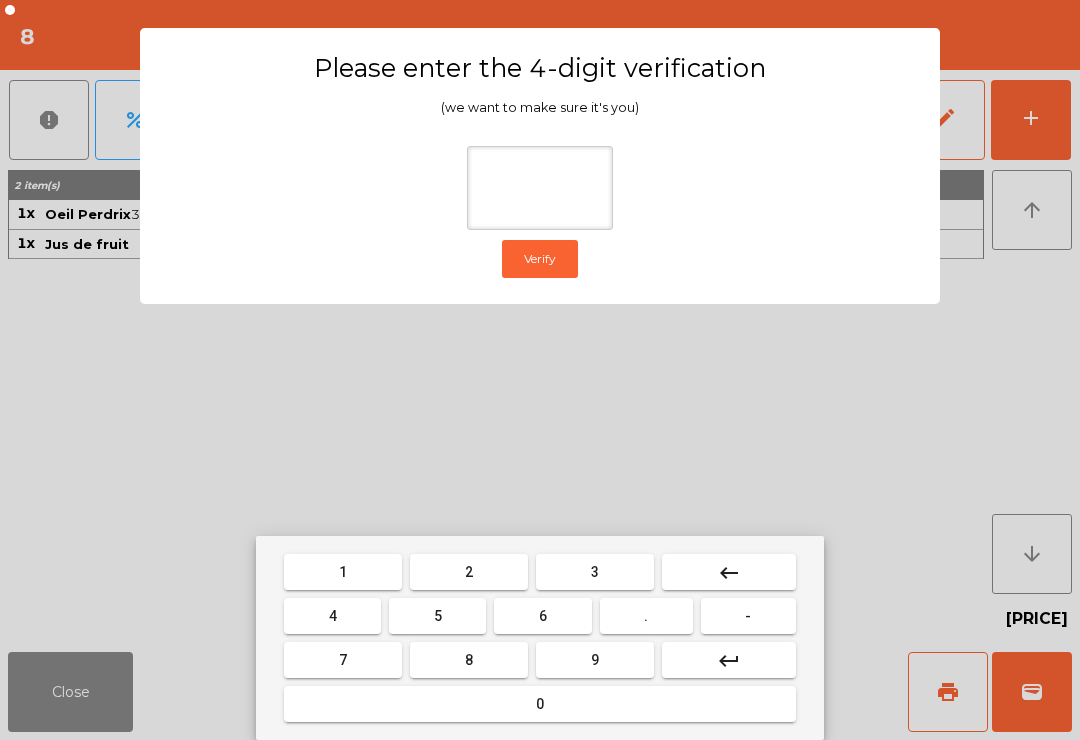 type on "*" 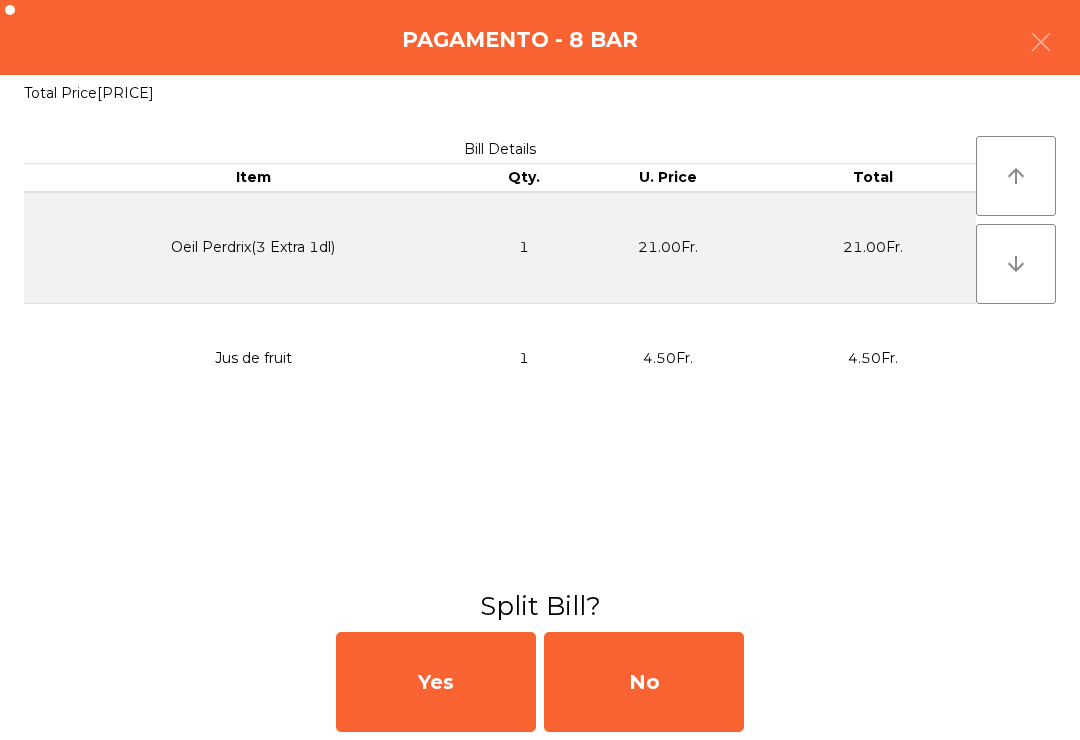 click on "No" 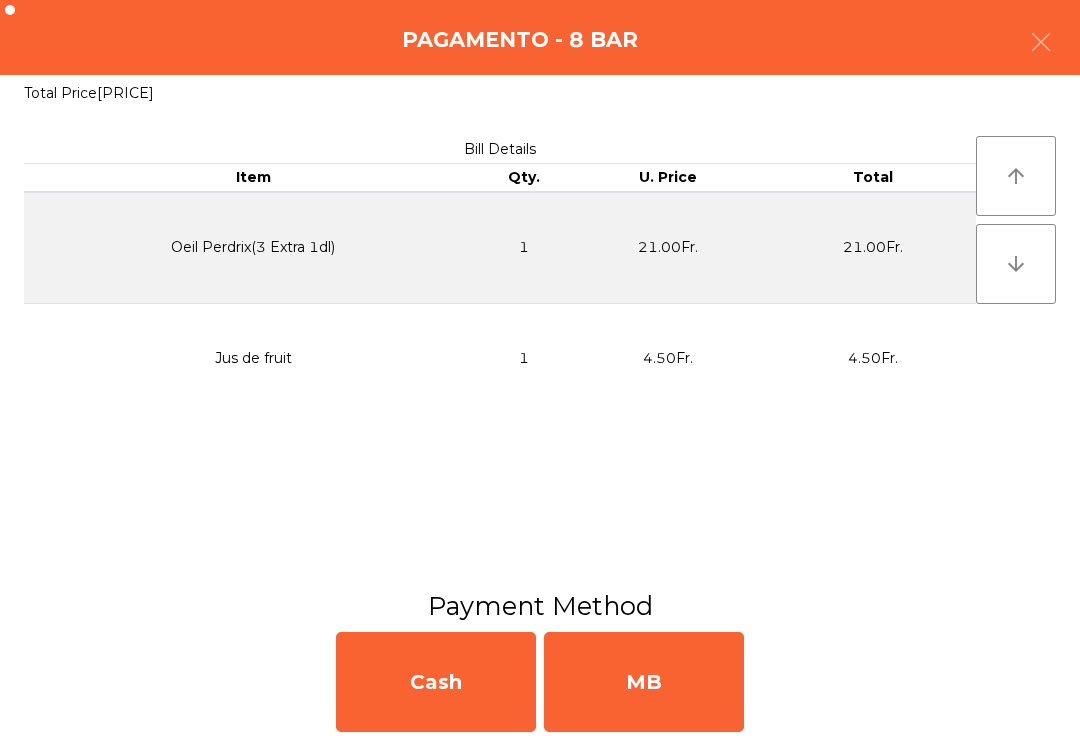 click on "MB" 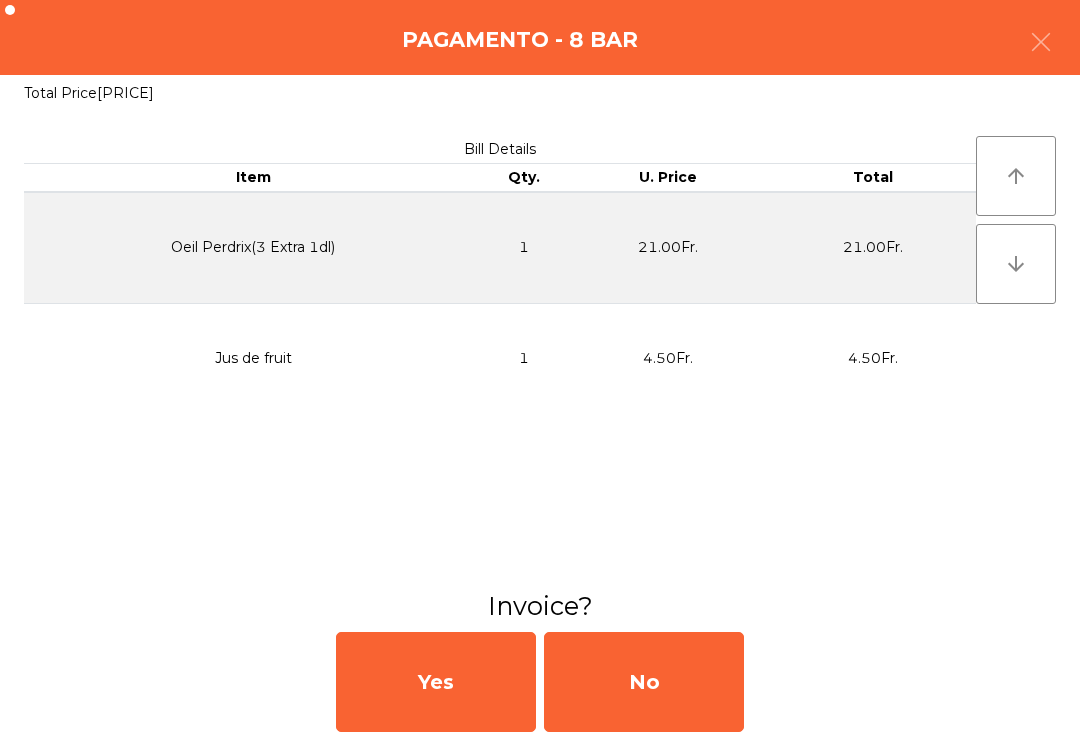 click on "No" 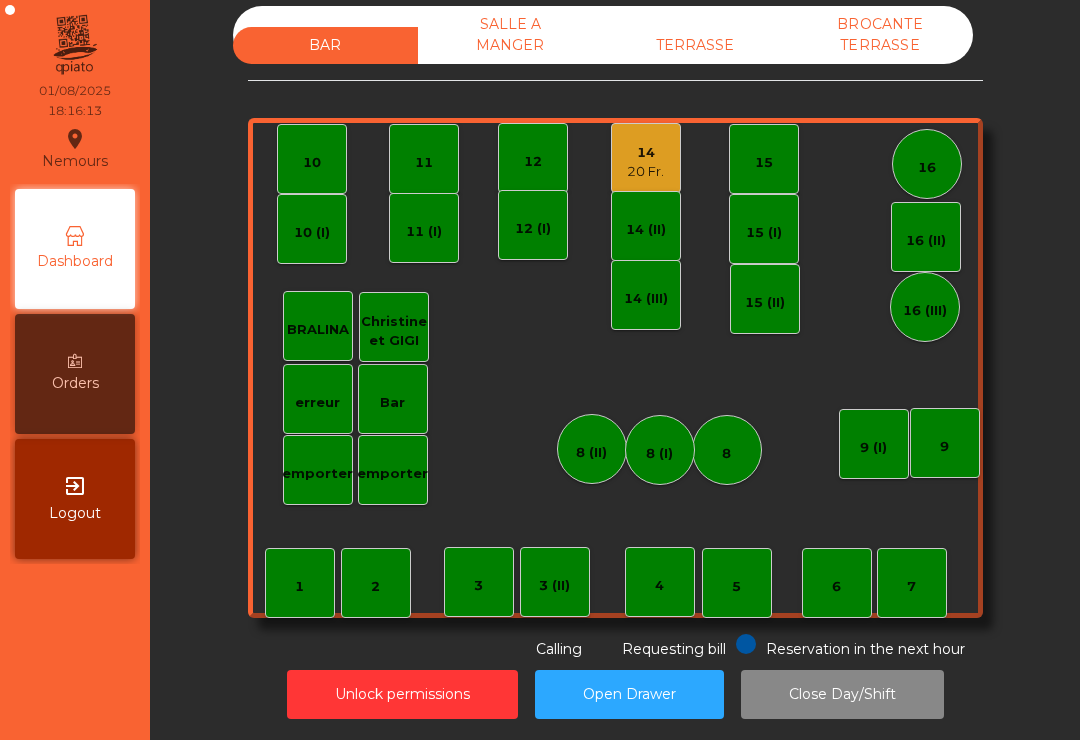 scroll, scrollTop: 0, scrollLeft: 0, axis: both 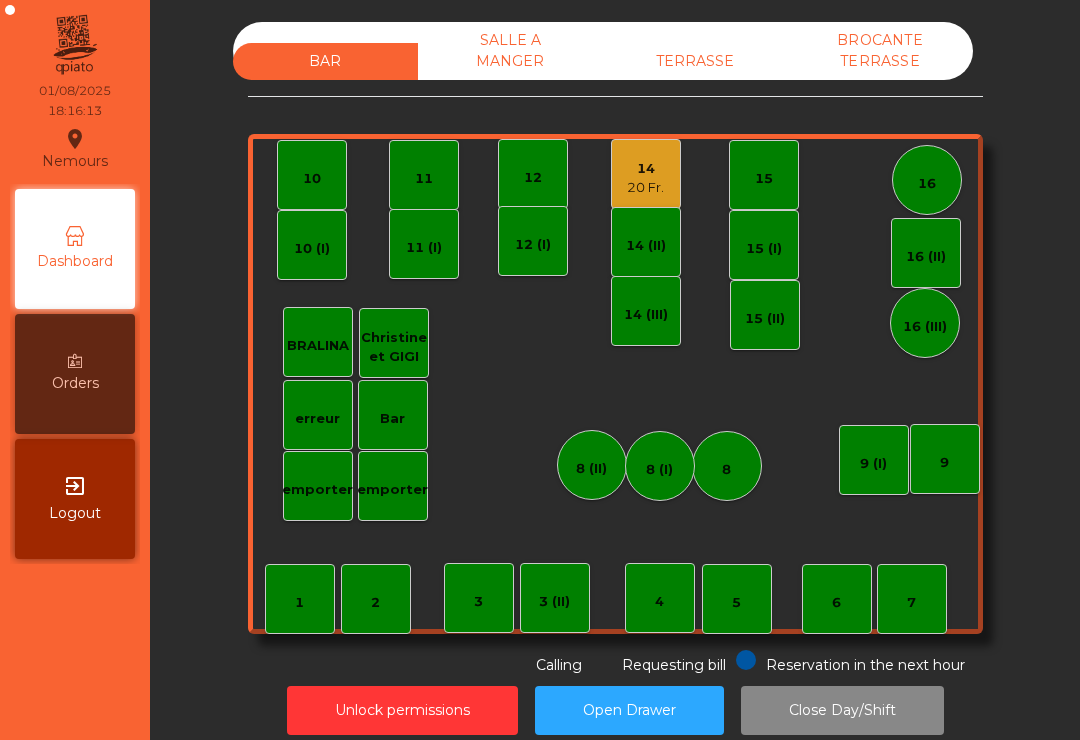 click on "TERRASSE" 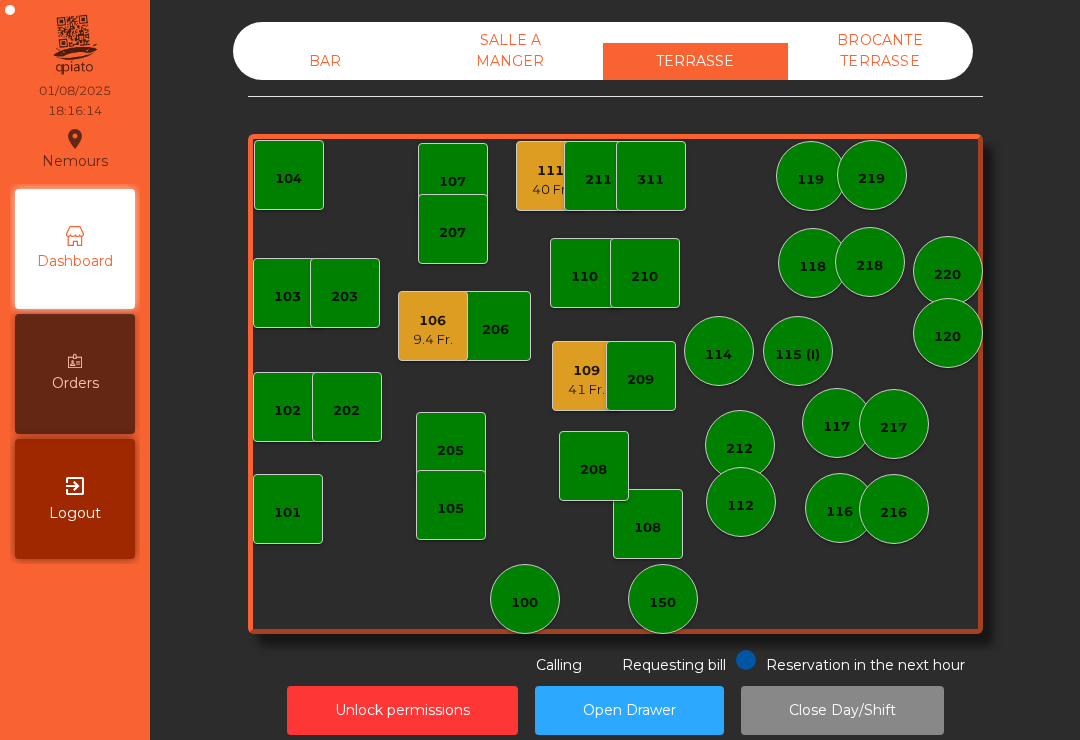 click on "9.4 Fr." 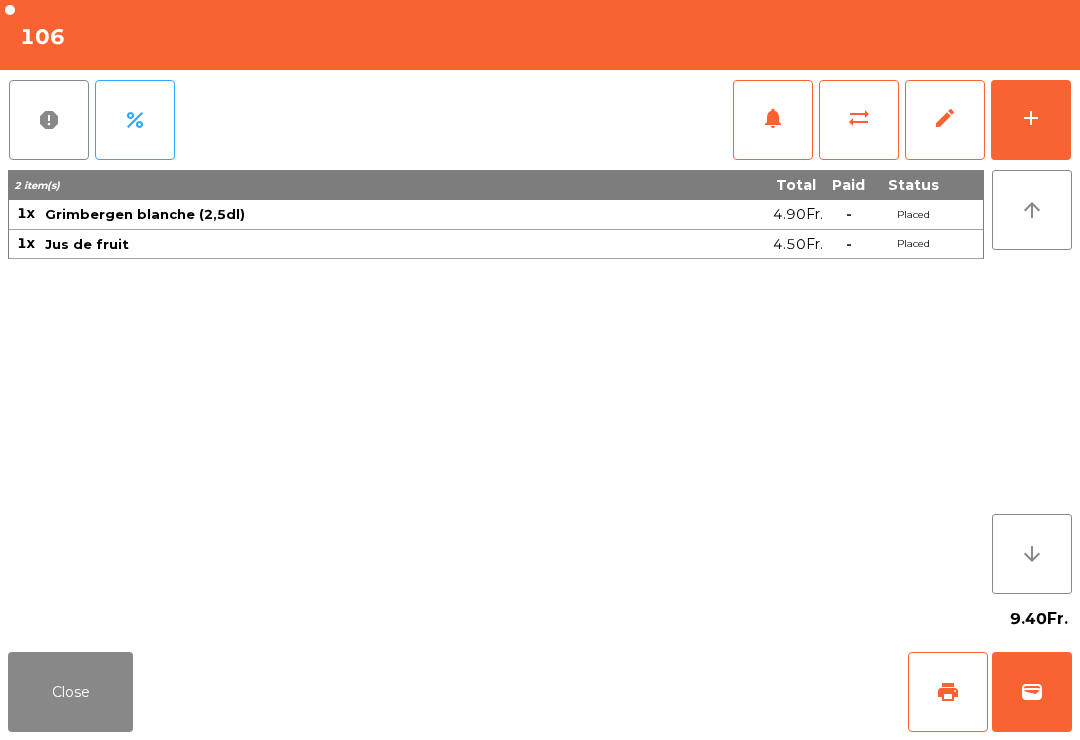 click on "wallet" 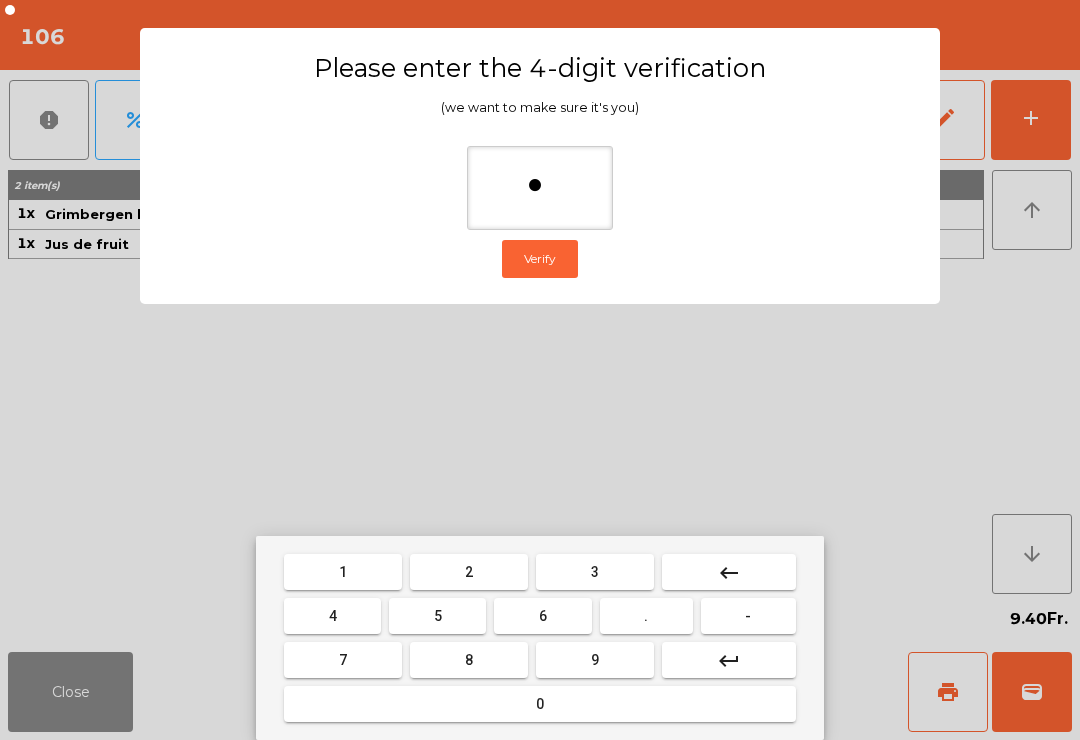 type on "**" 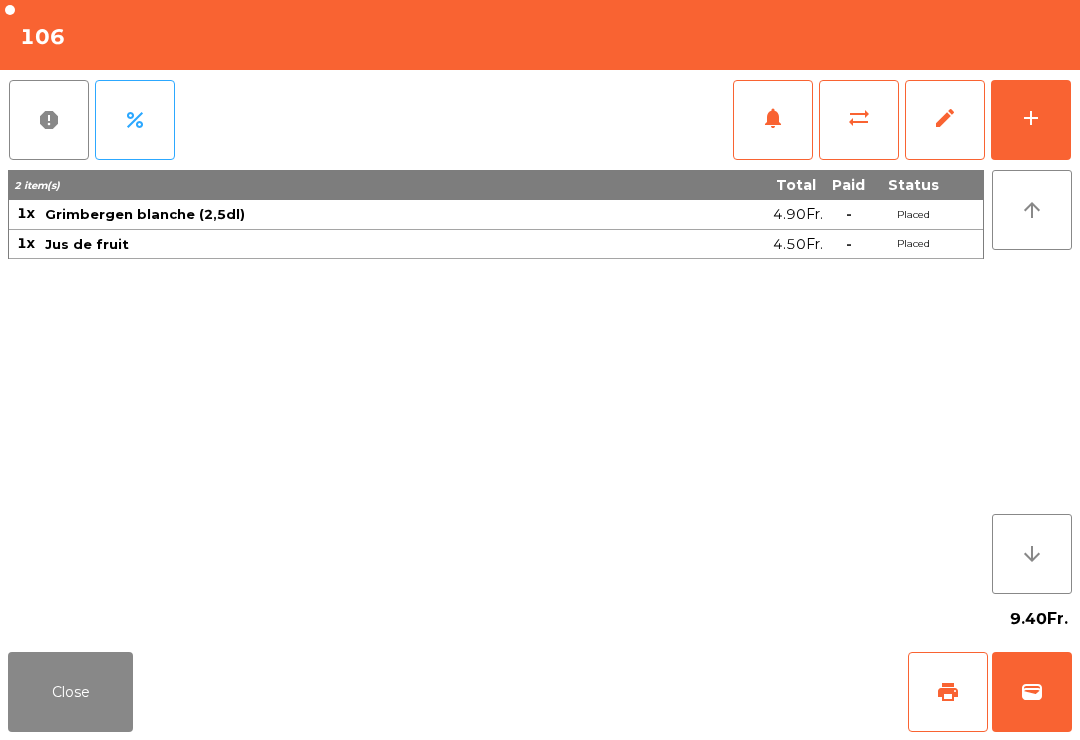 click on "Close   print   wallet" 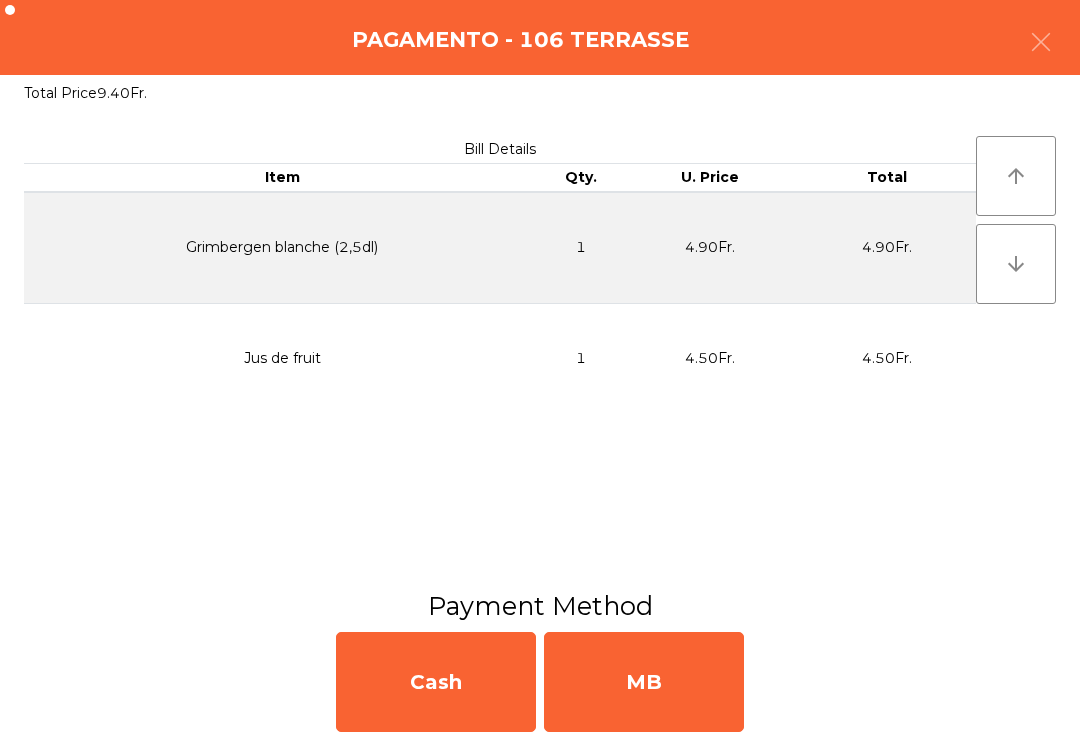 click on "MB" 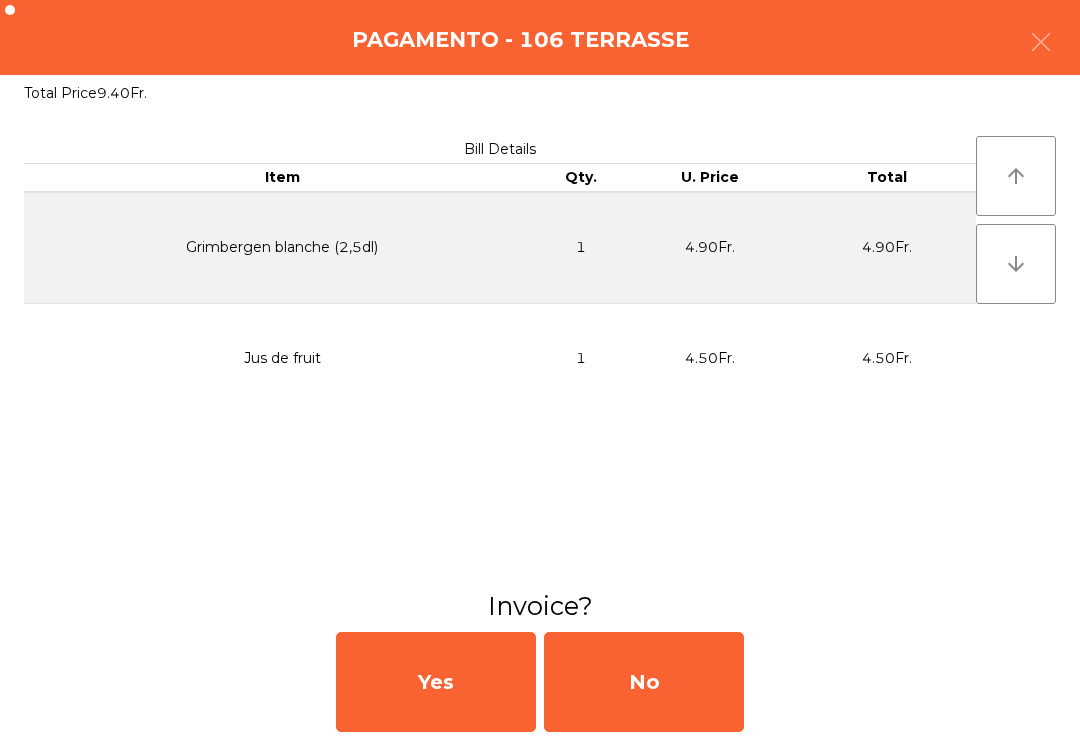 click on "No" 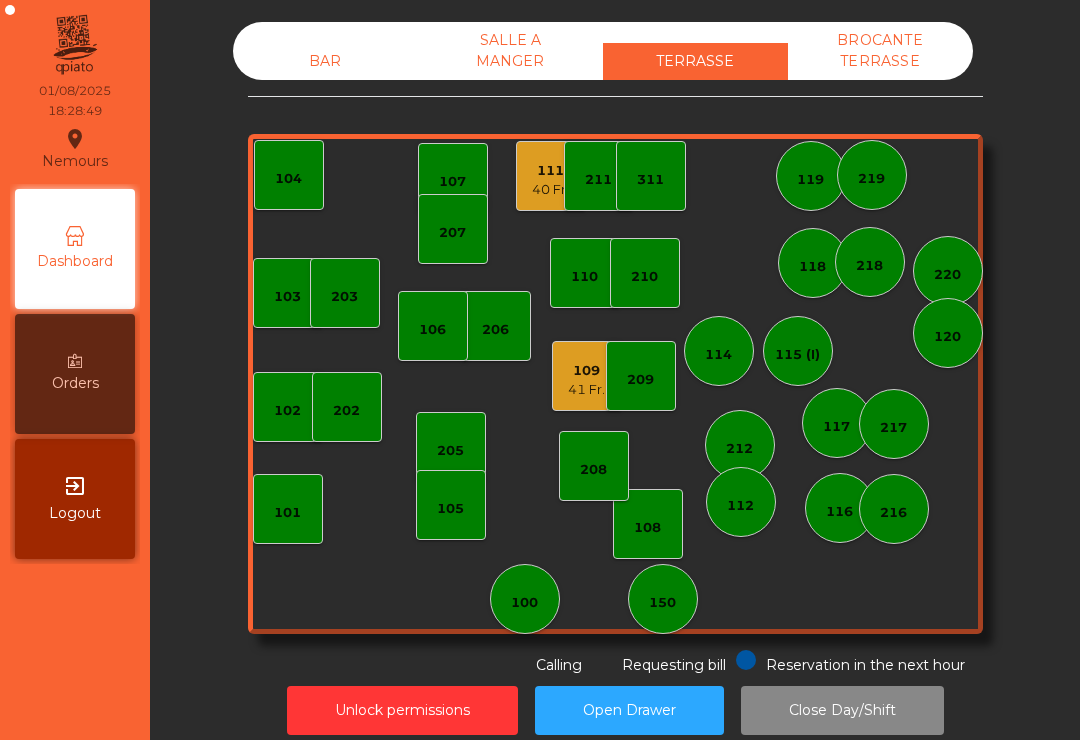 click on "[NUMBER]   [CURRENCY]" 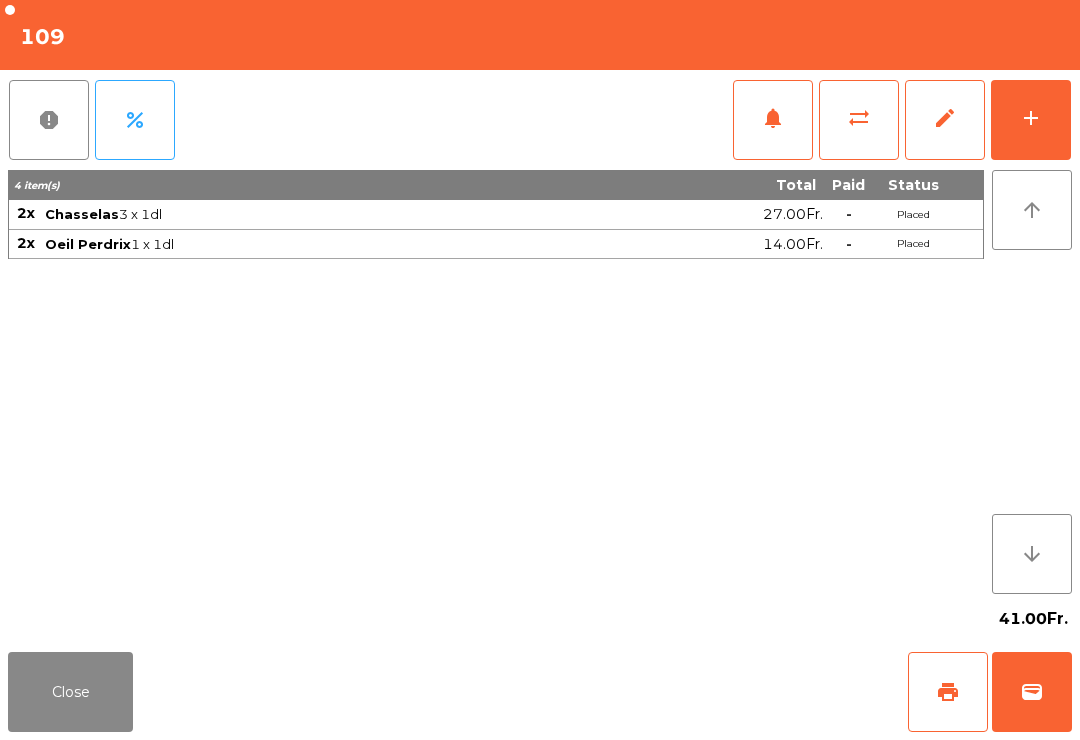 click on "sync_alt" 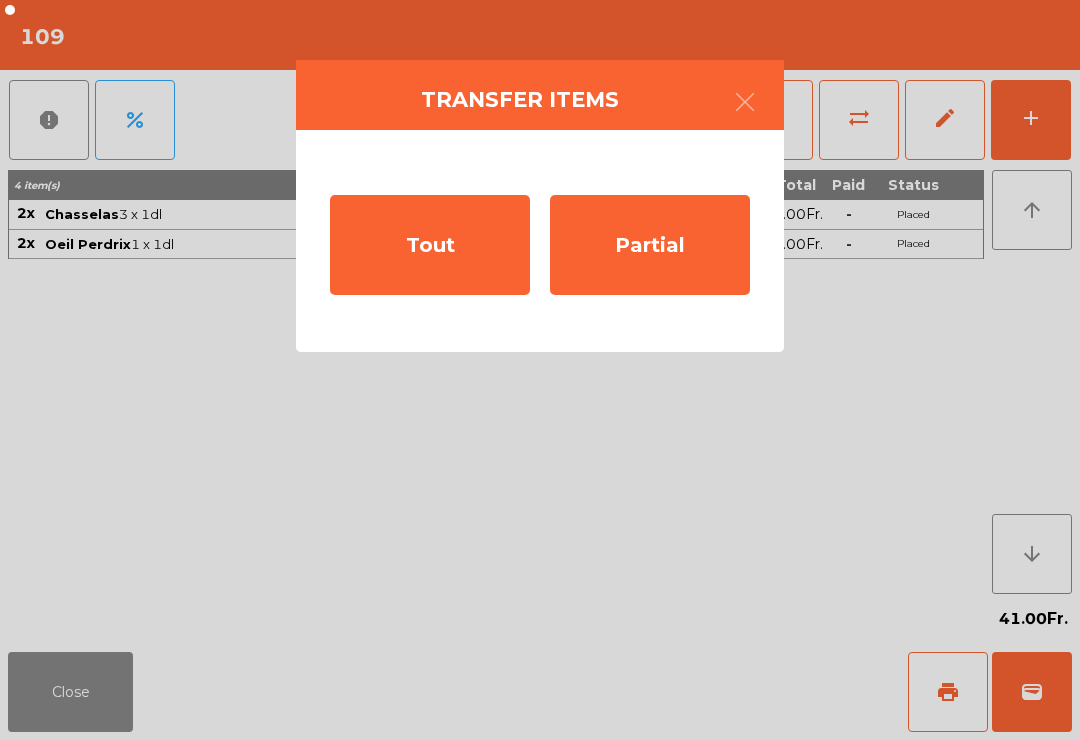 click on "Tout" 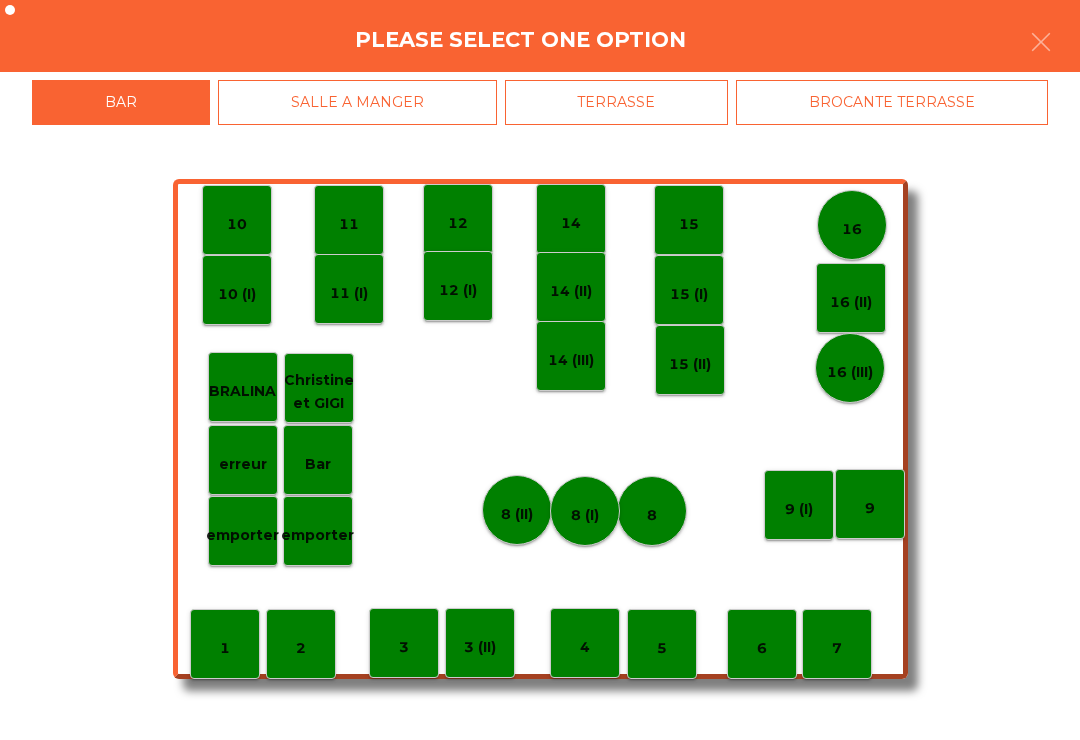 click on "16" 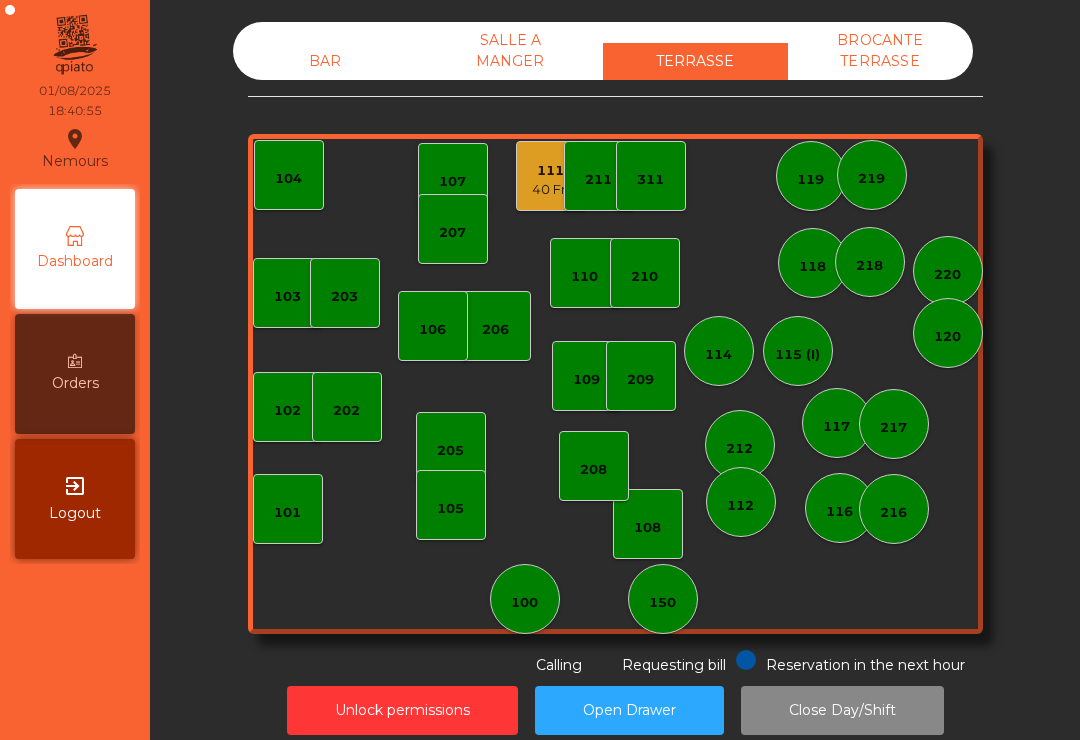 click on "[NUMBER]   [CURRENCY]" 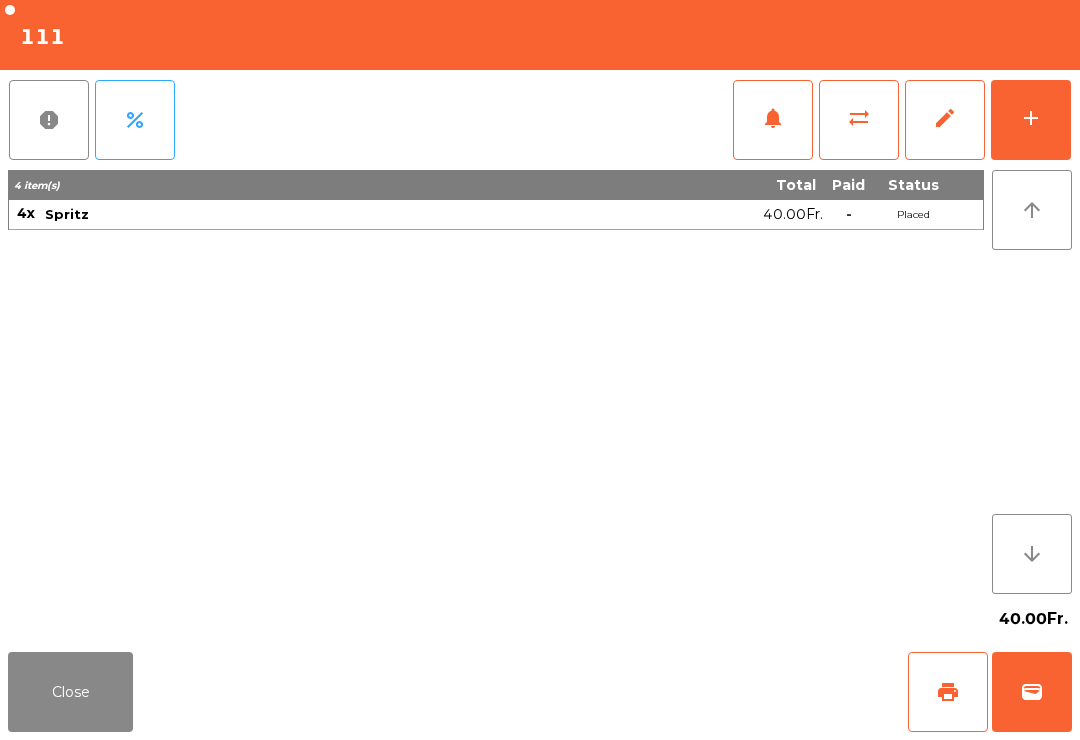 click on "Close" 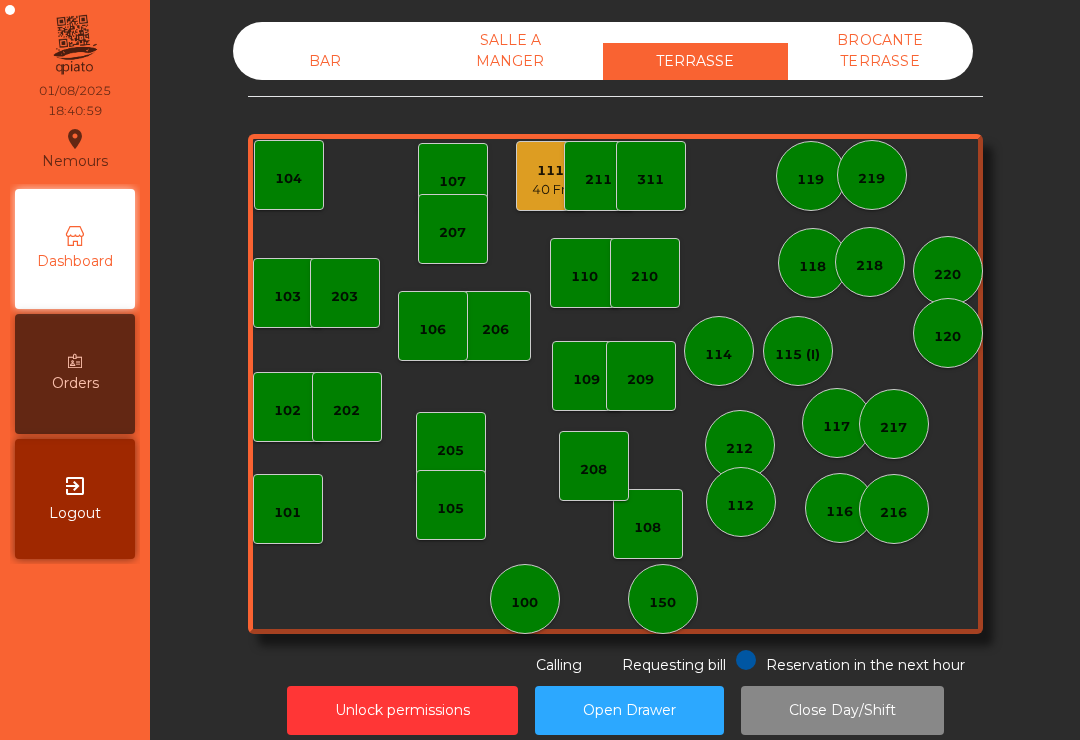 click on "211" 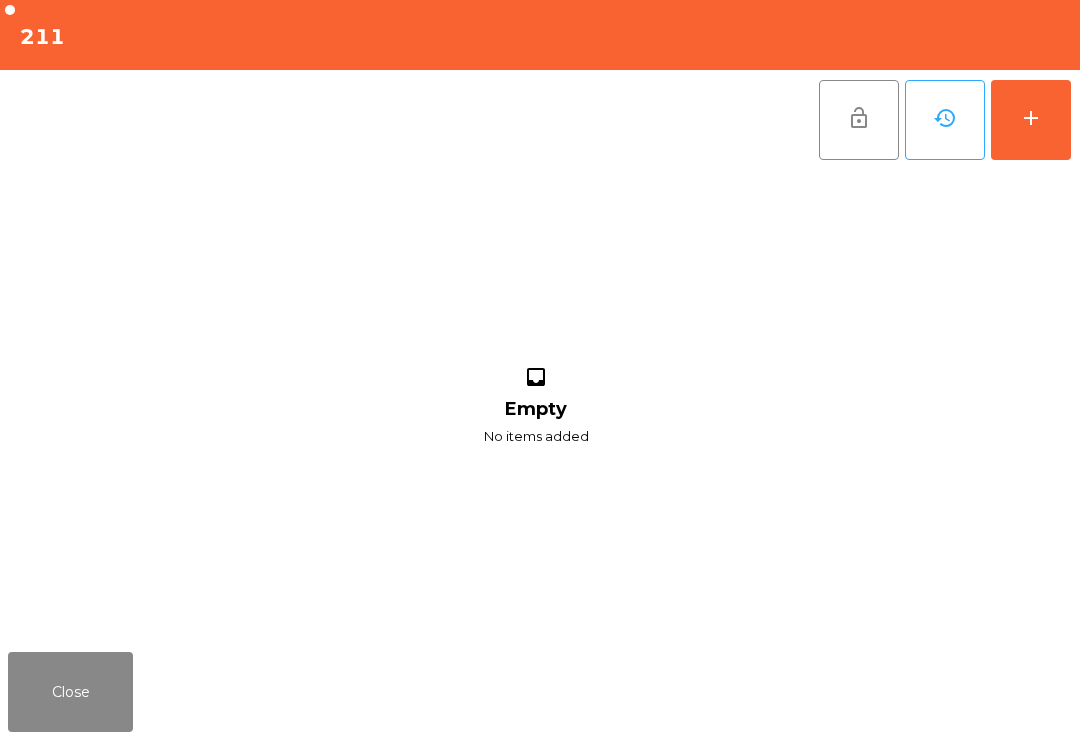 click on "Close" 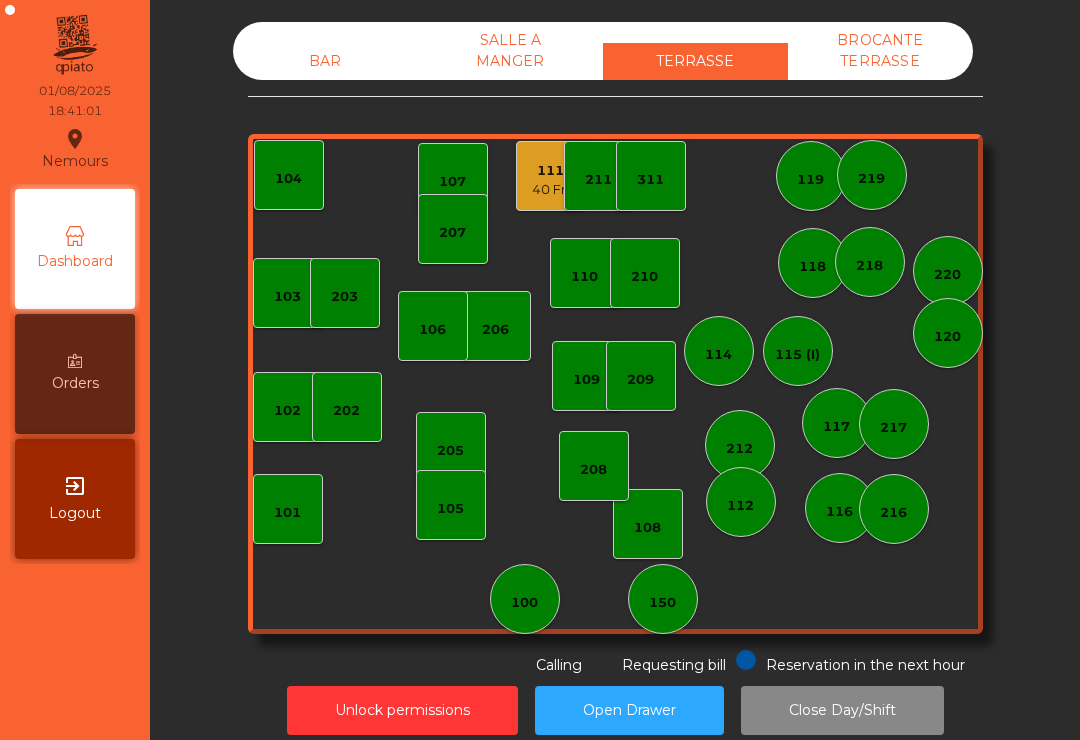 click on "40 Fr." 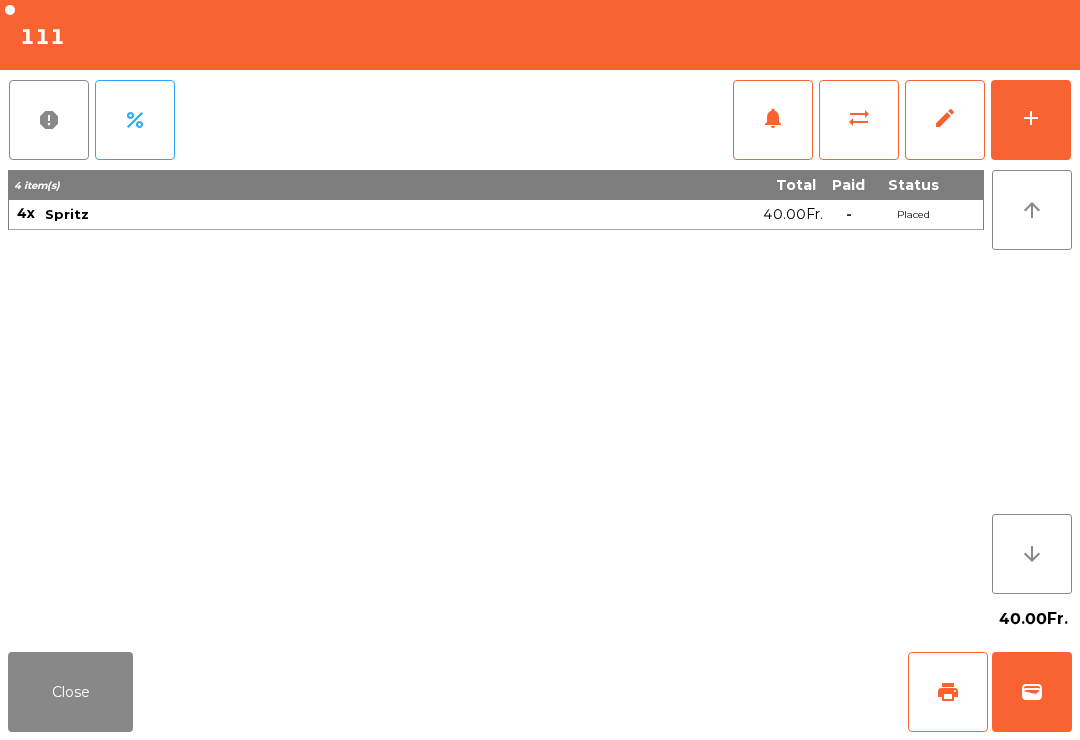 click on "Close" 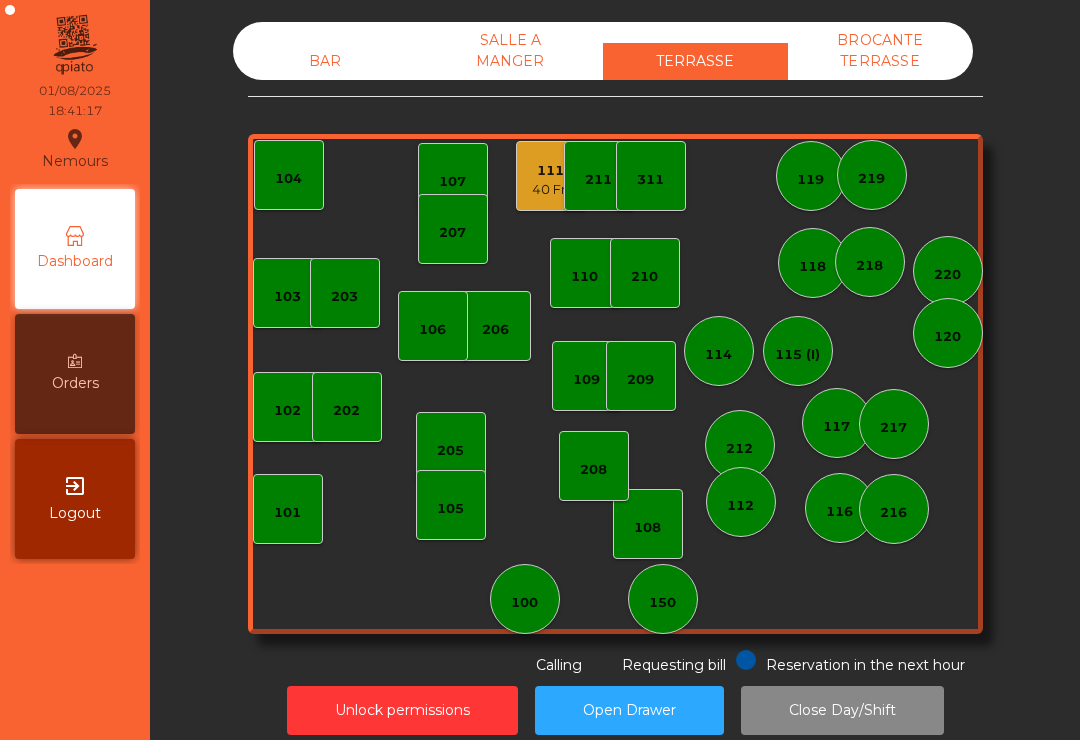 click on "BAR" 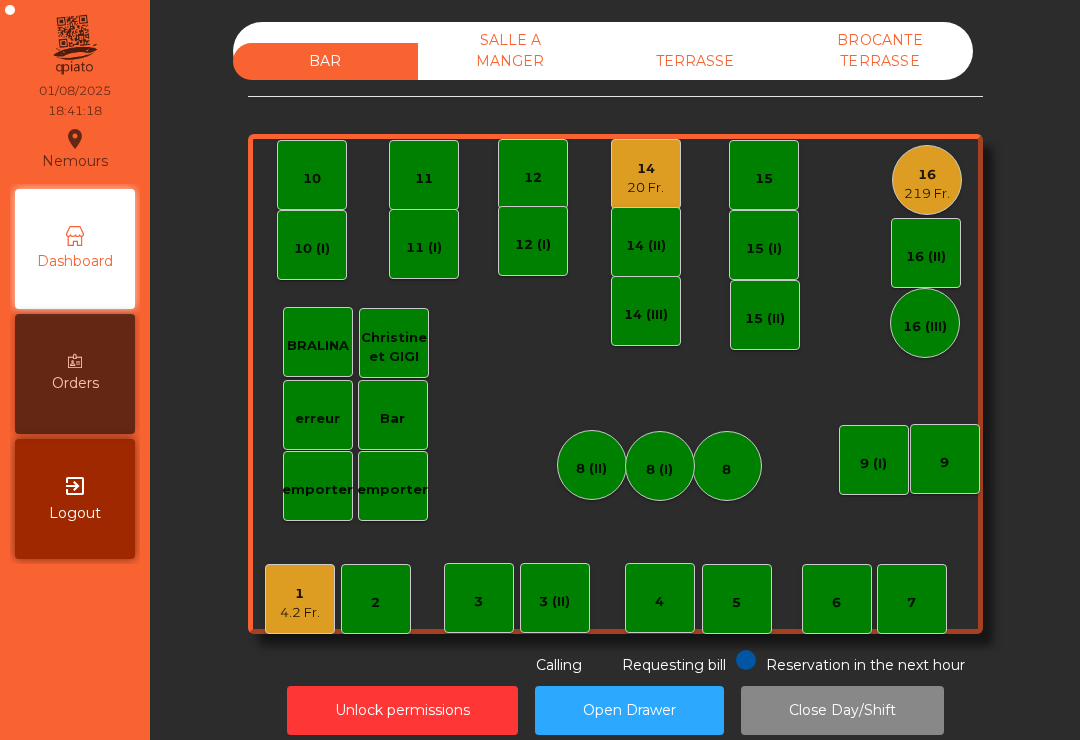 click on "14   20 Fr." 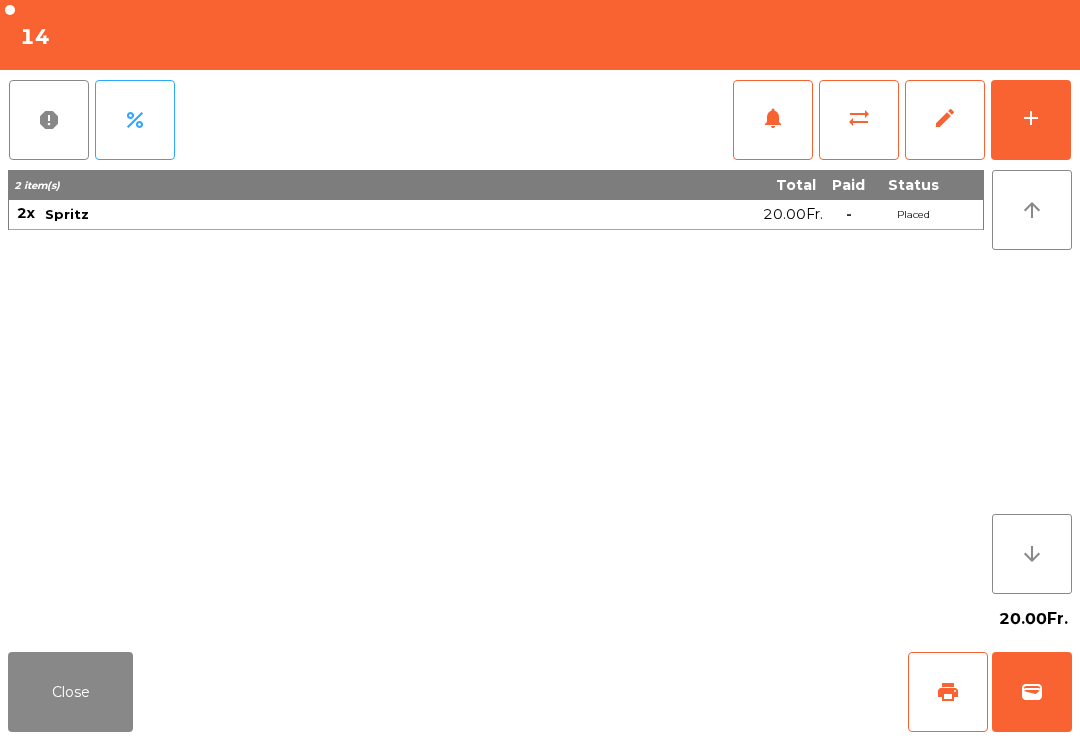 click on "print" 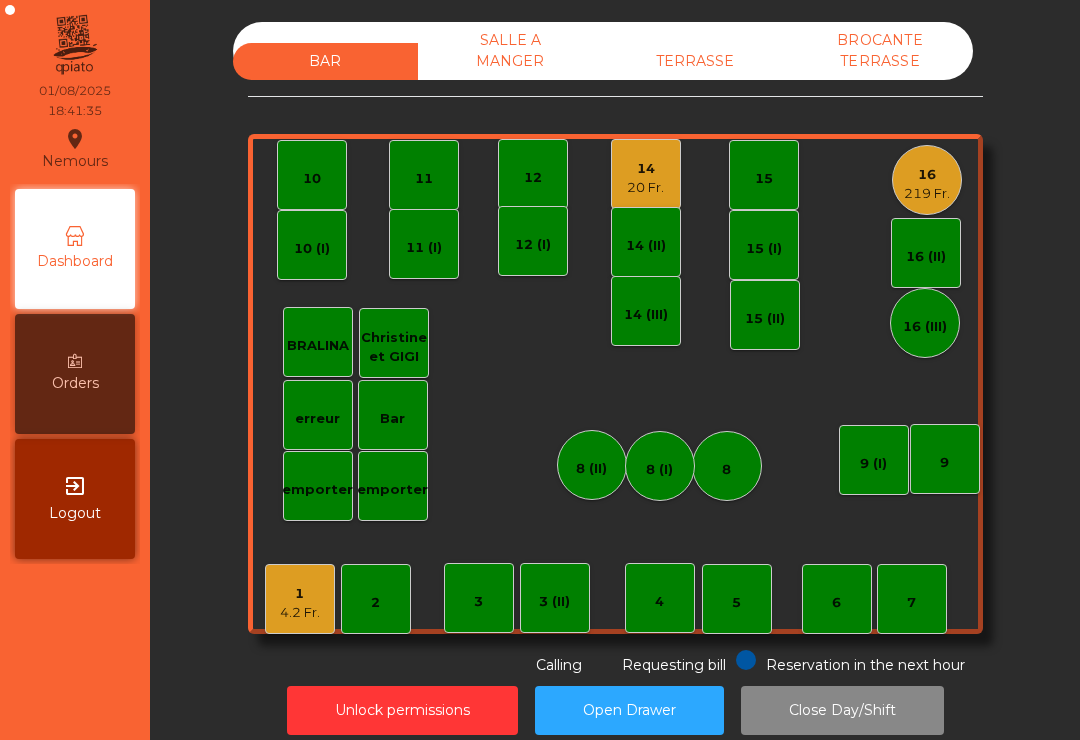 click on "TERRASSE" 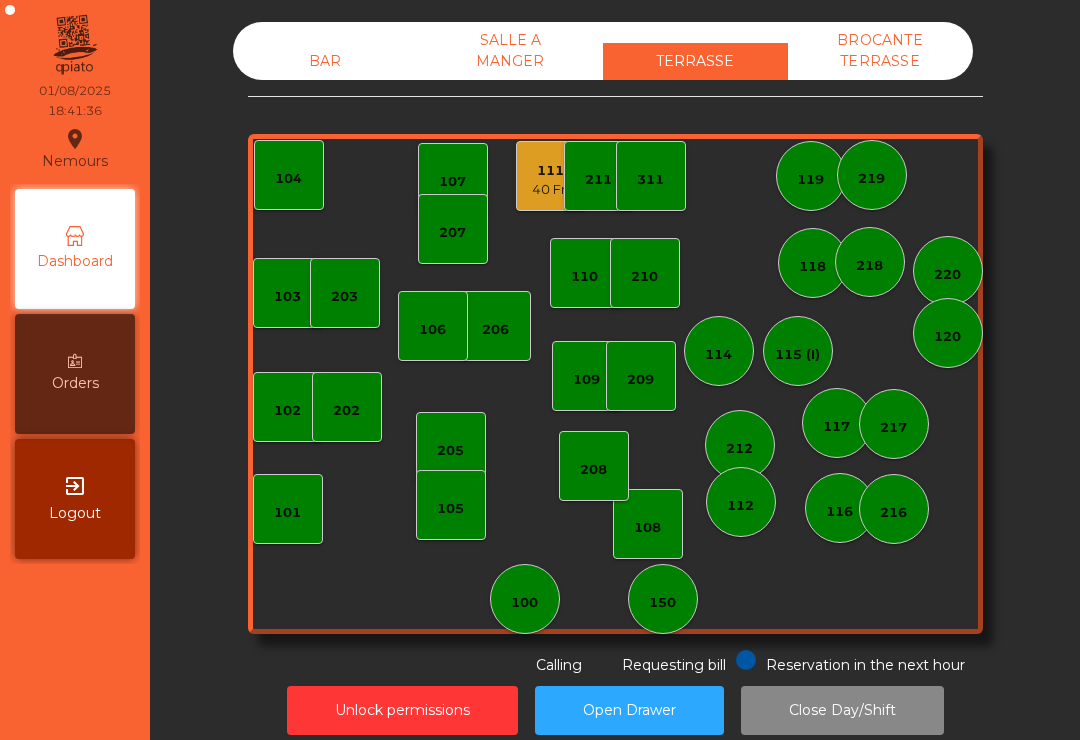 click on "[NUMBER]   [CURRENCY]" 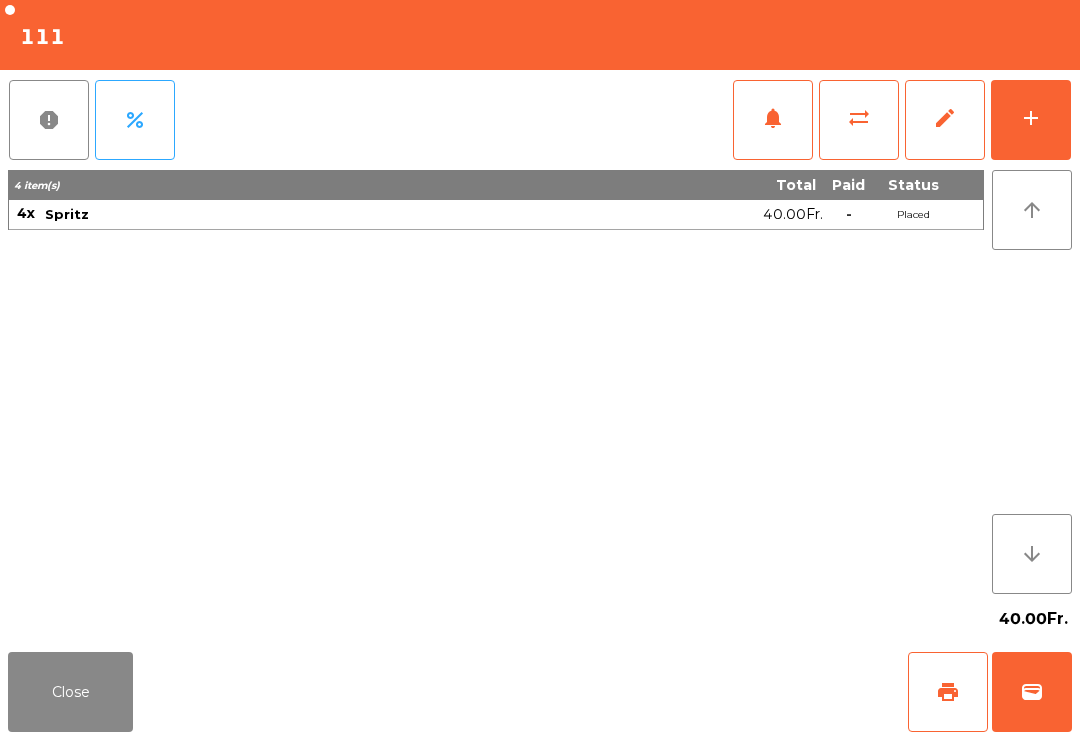 scroll, scrollTop: 16, scrollLeft: 0, axis: vertical 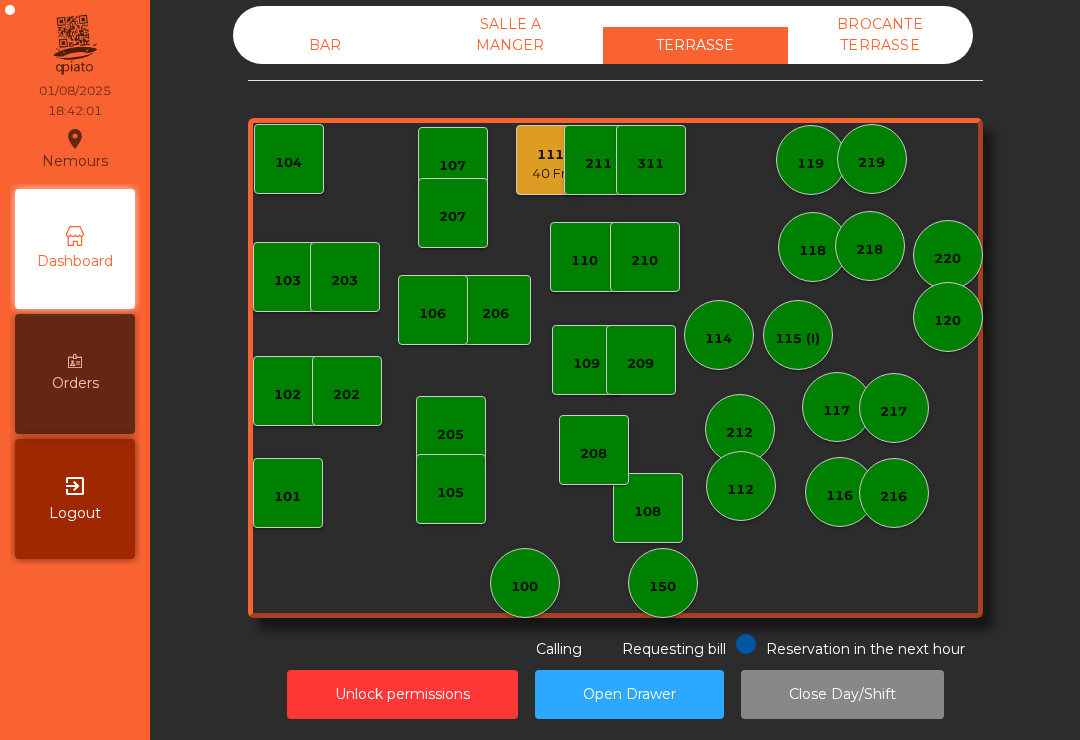 click on "40 Fr." 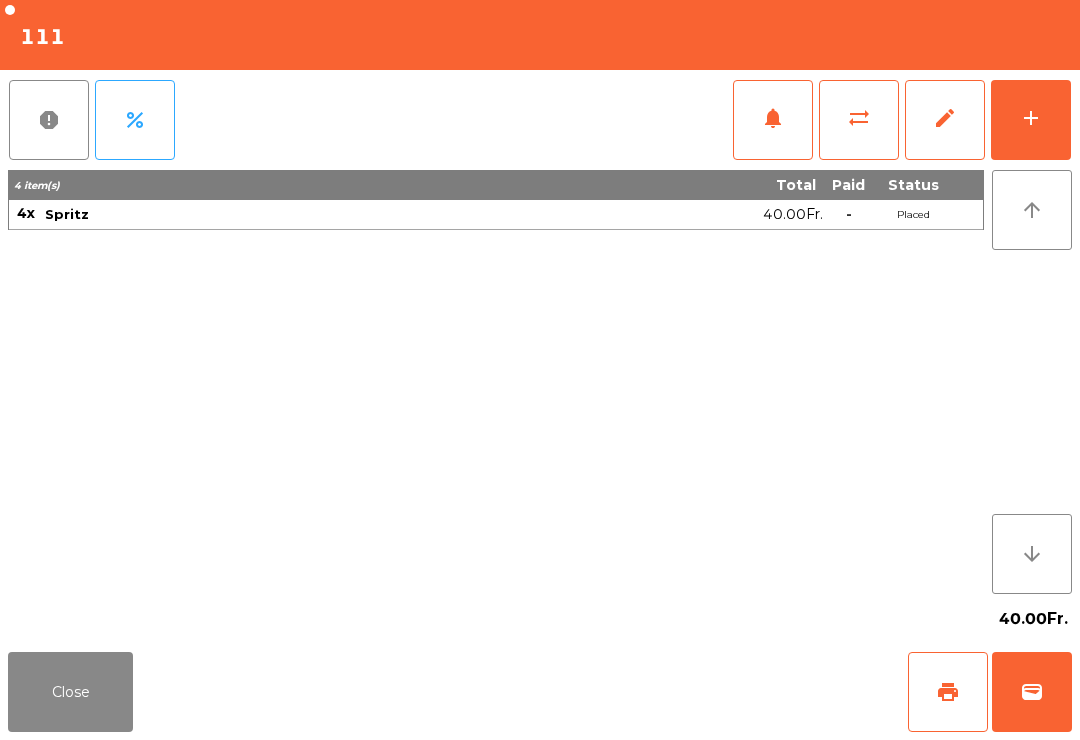 click on "print" 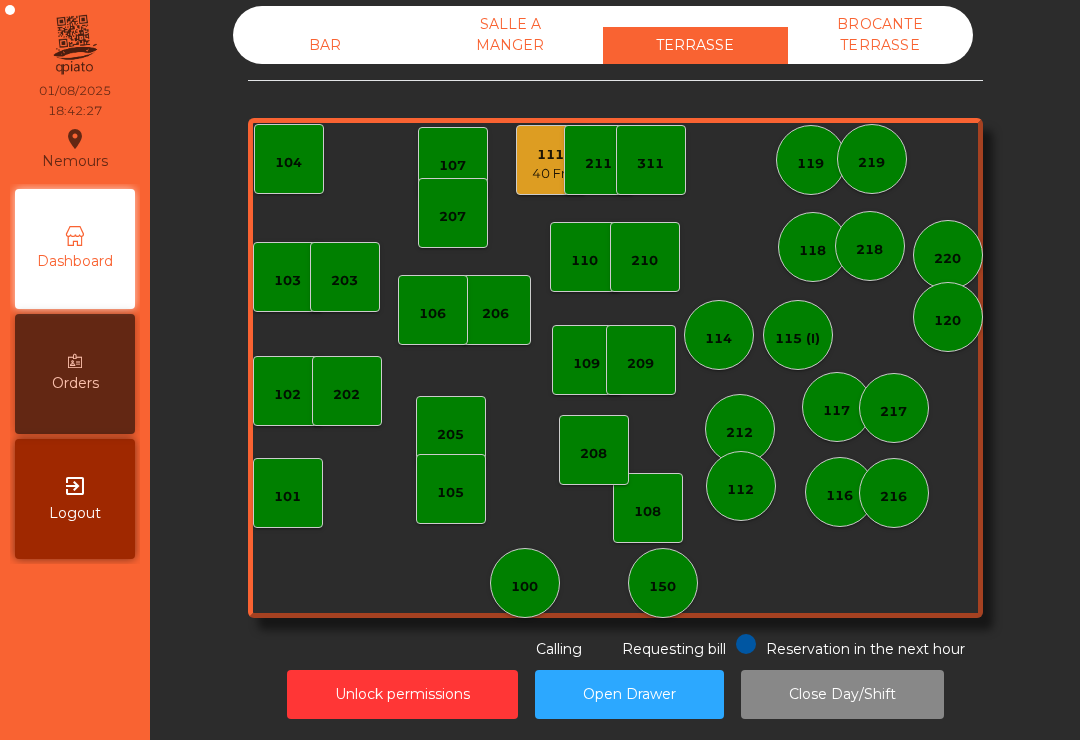 click on "BAR" 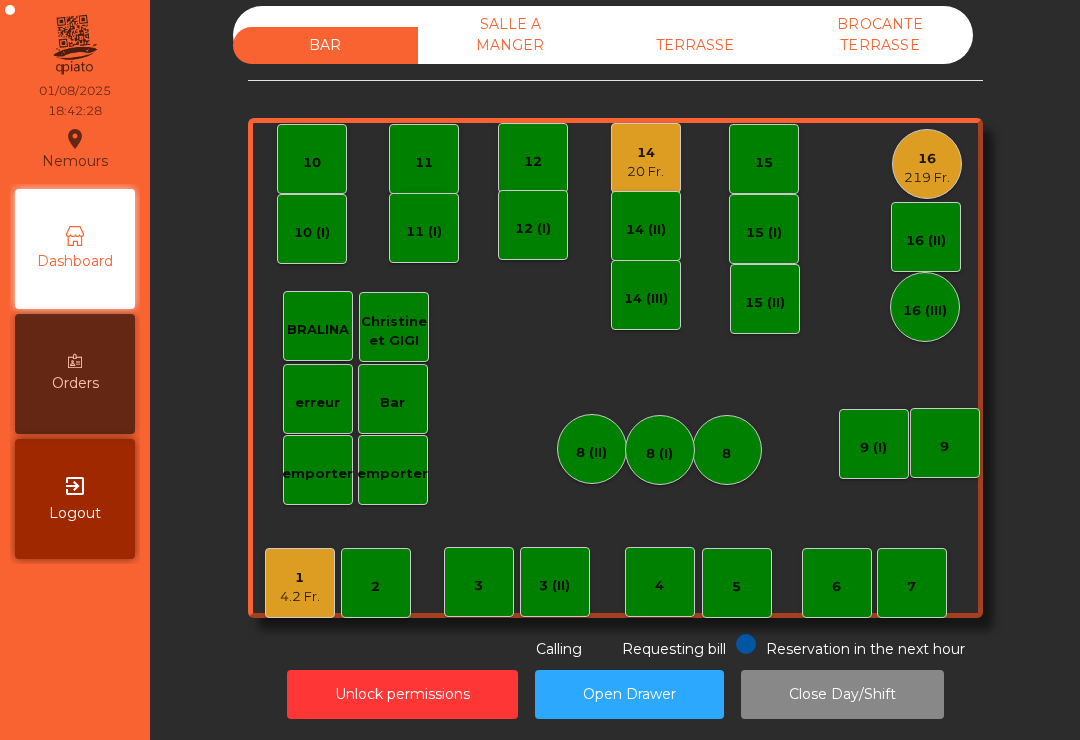 click on "14" 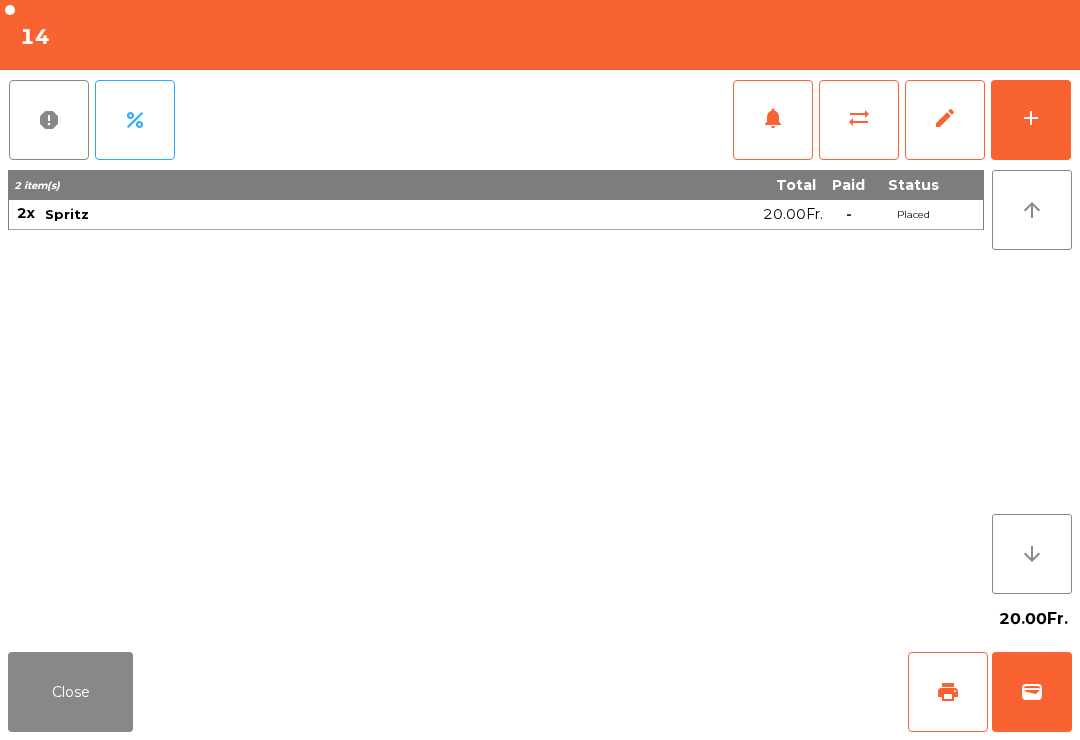click on "wallet" 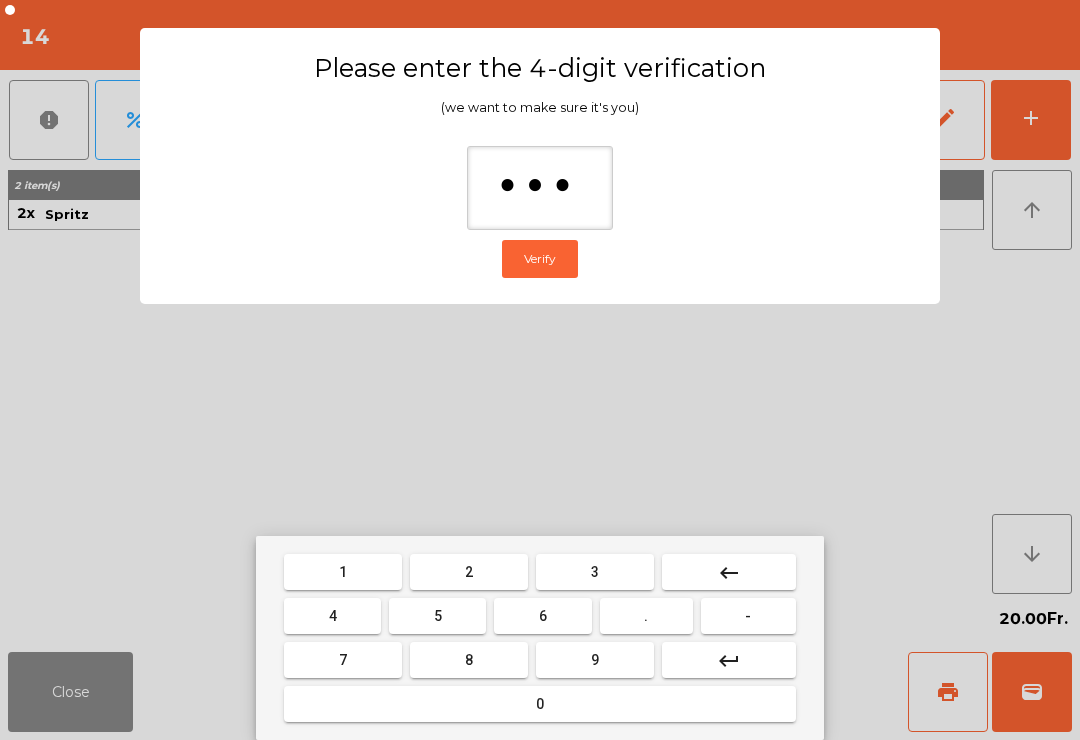 type on "****" 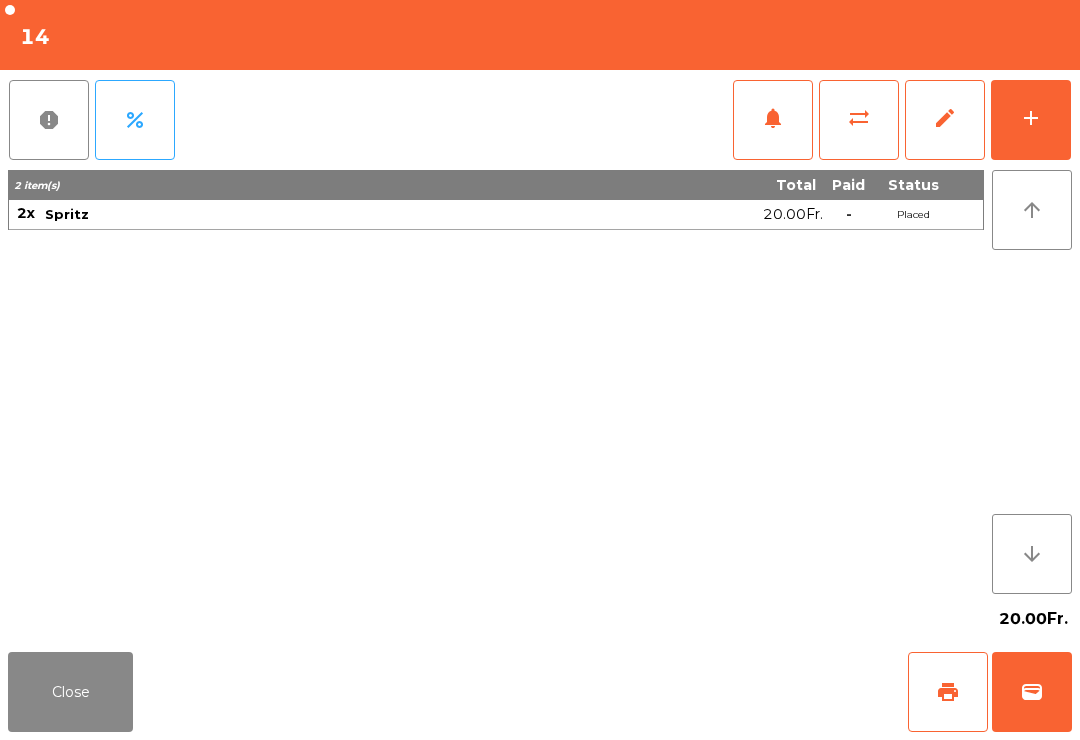 click on "Close   print   wallet" 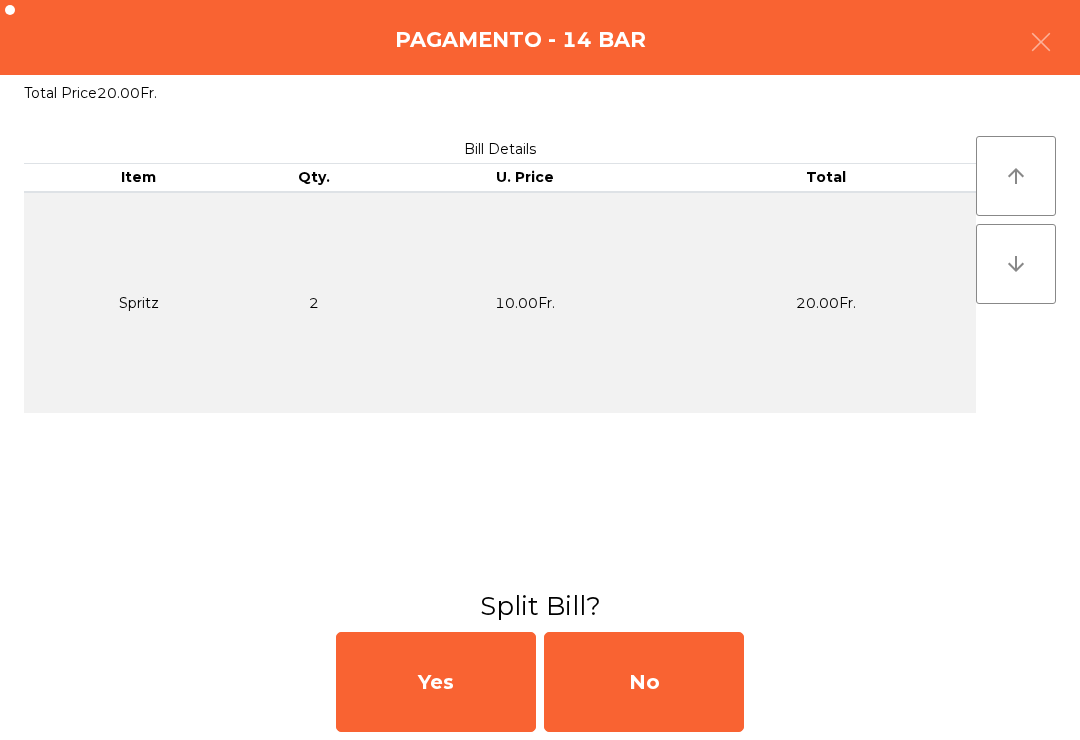 click on "No" 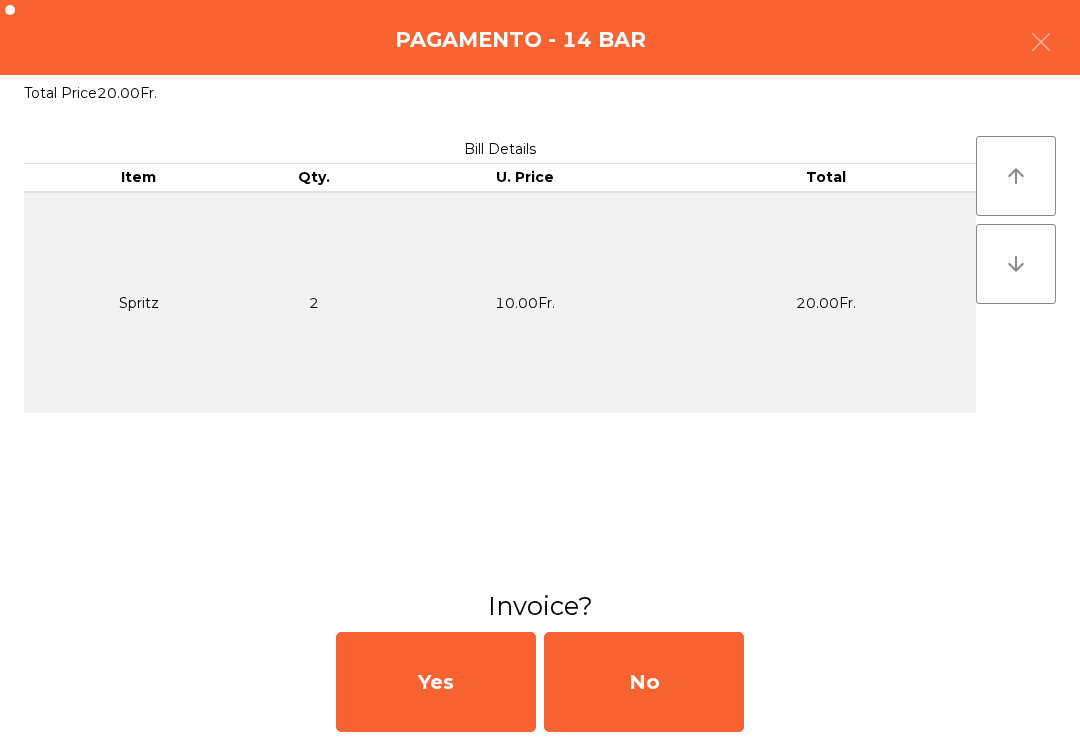 click on "No" 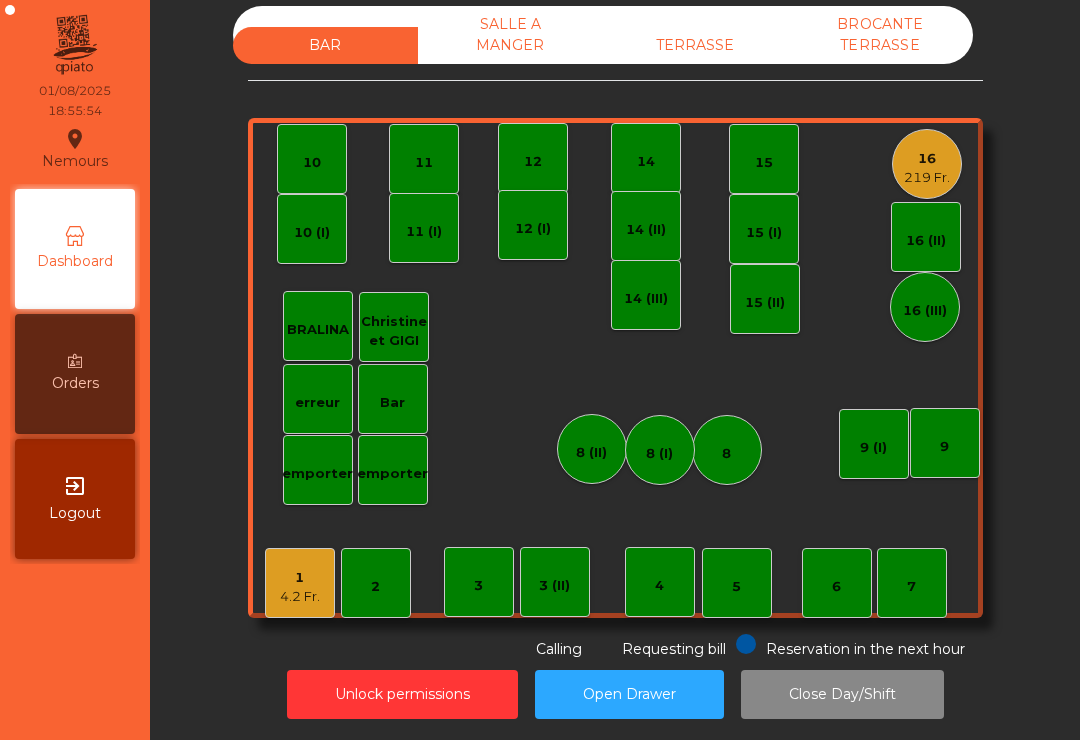 click on "1   4.2 Fr.   2    3   4    5    6    7    8   9   10    11    12    14   15    16   219 Fr.   Bar   3 (II)   14 (II)   15 (I)   erreur    emporter   16 (II)   8 (II)   BRALINA    14 (III)   15 (II)   16 (III)   9 (I)   10 (I)   11 (I)   12 (I)   8 (I]" 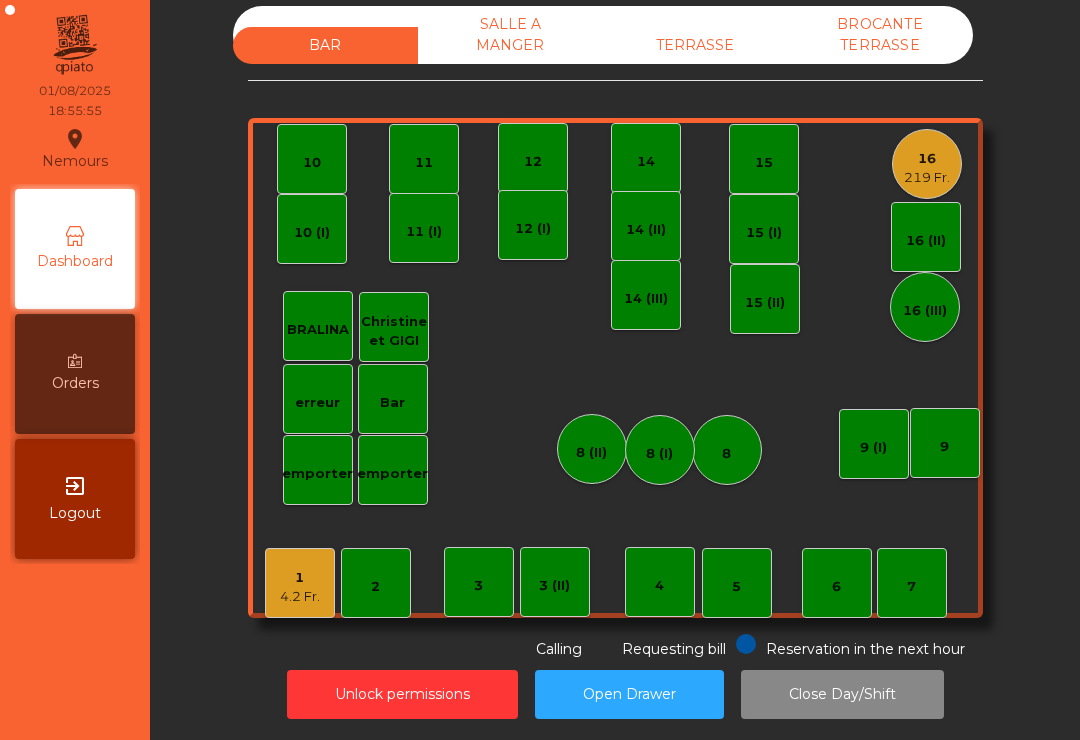 click on "7" 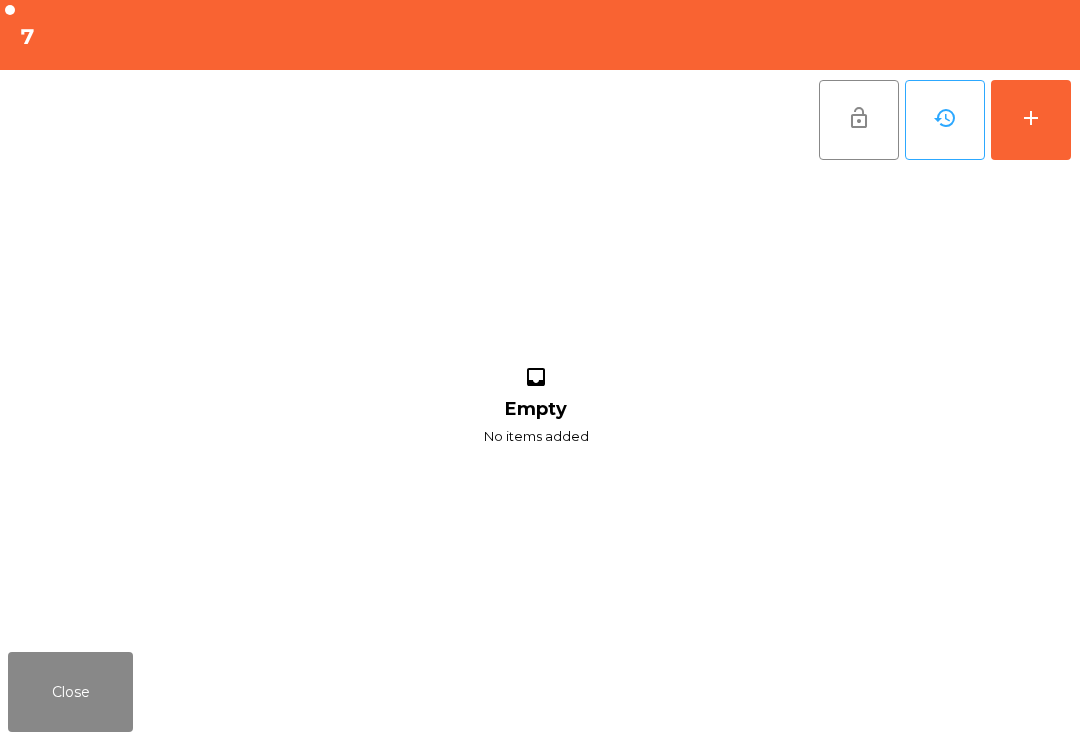 click on "add" 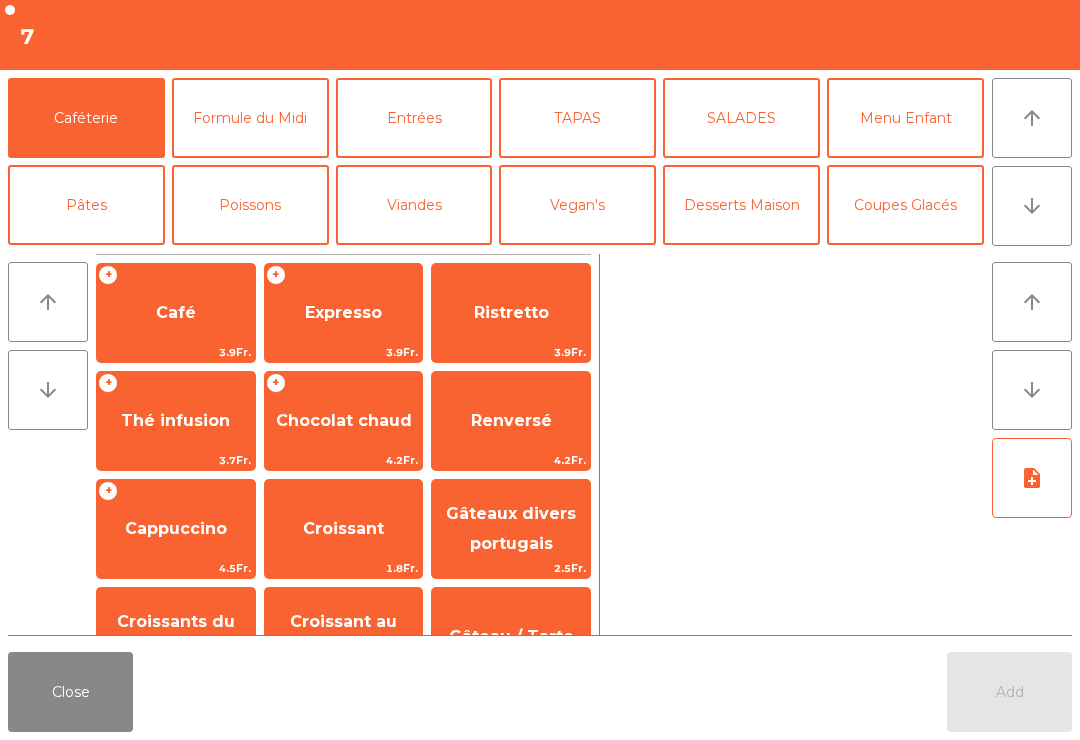 click on "Vin Rouge" 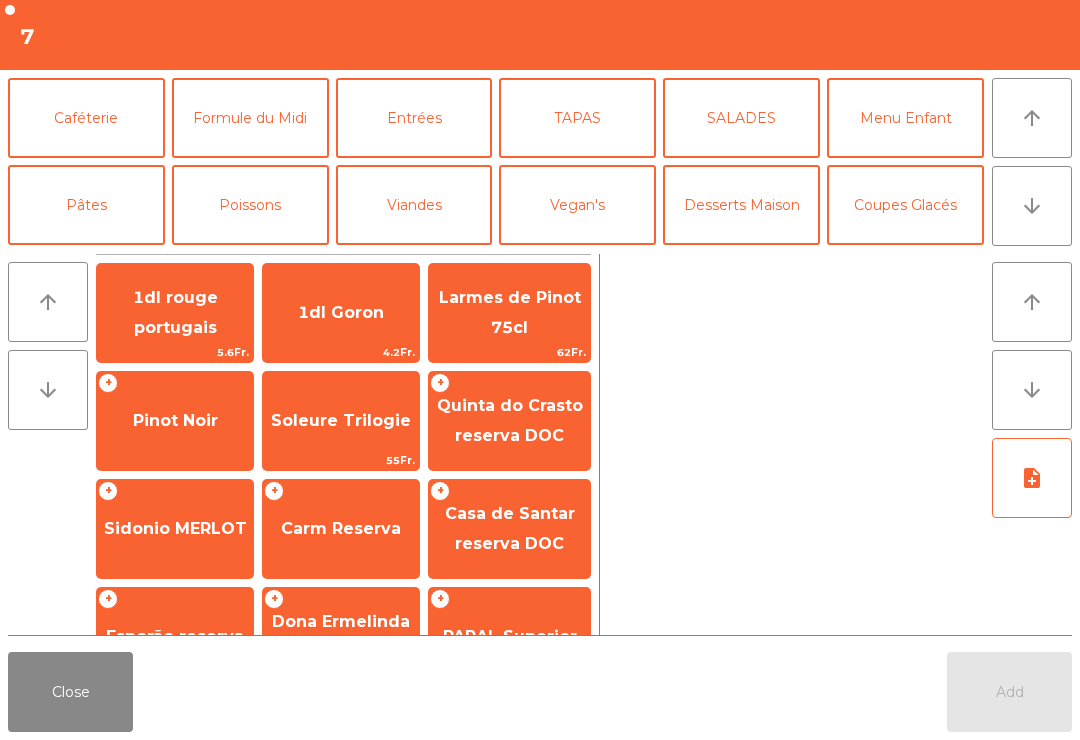 click on "Cocktails" 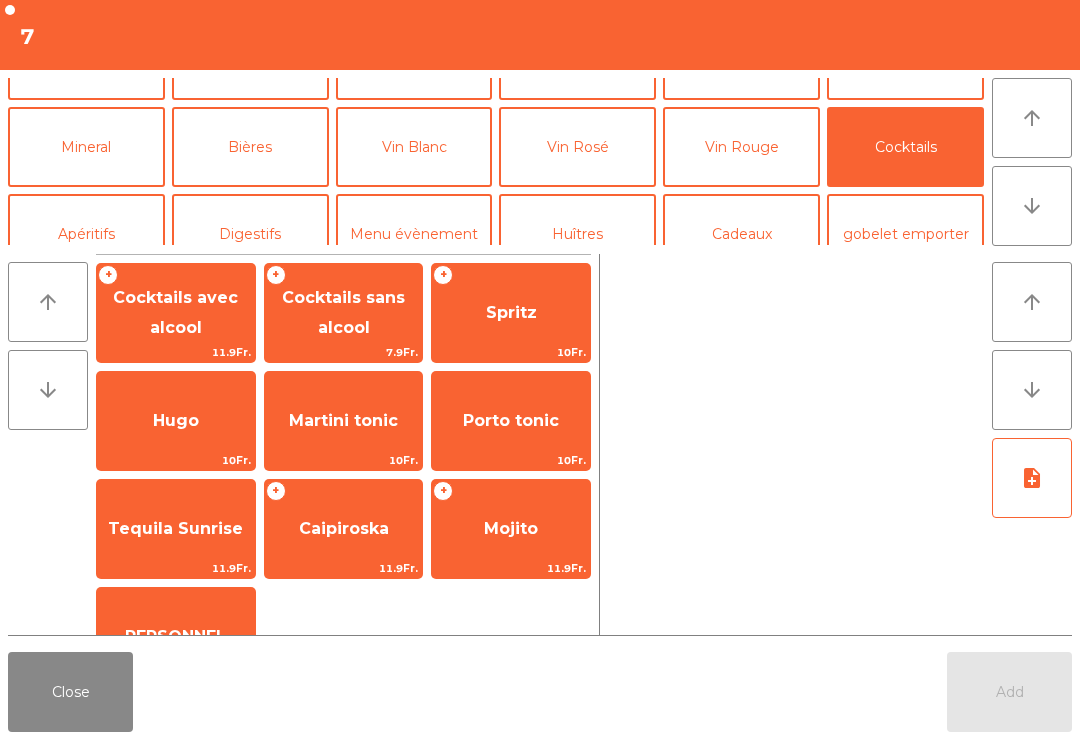 click on "Cocktails avec alcool" 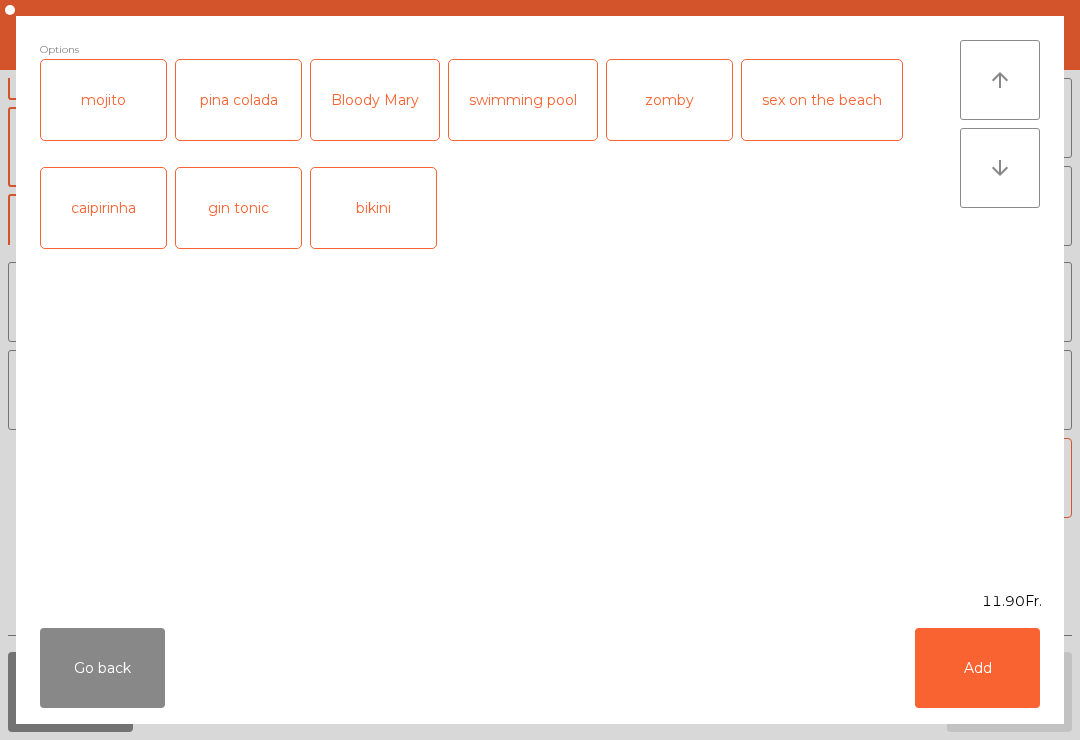click on "Add" 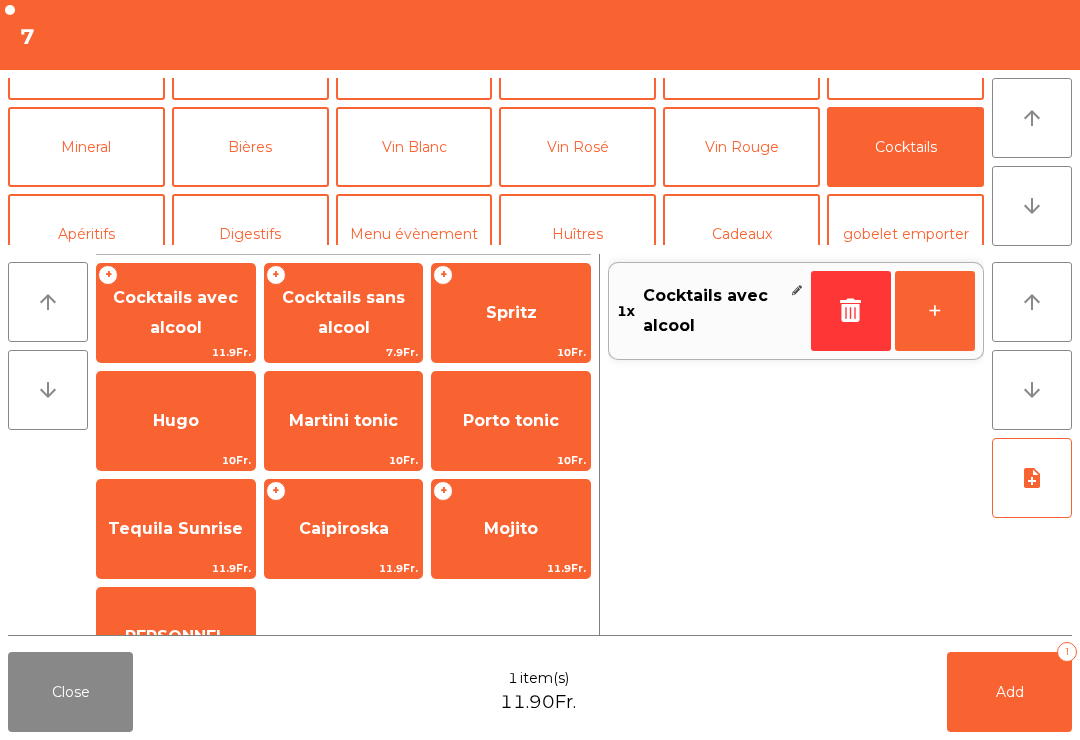 click on "+" 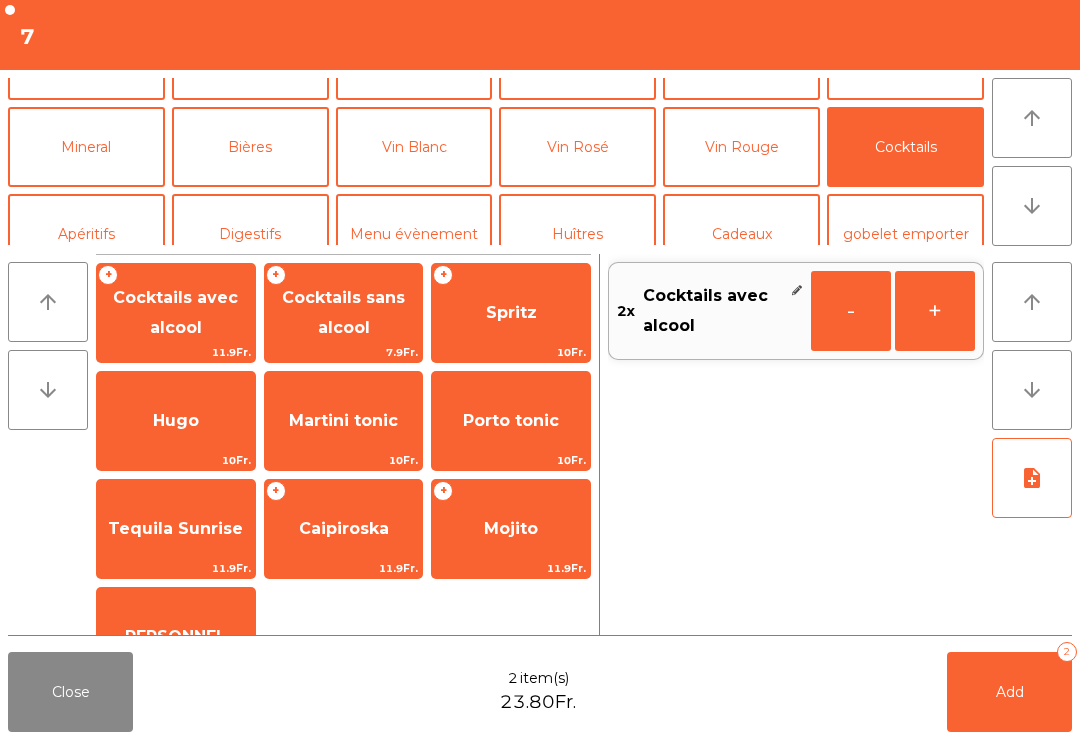 click on "Add   2" 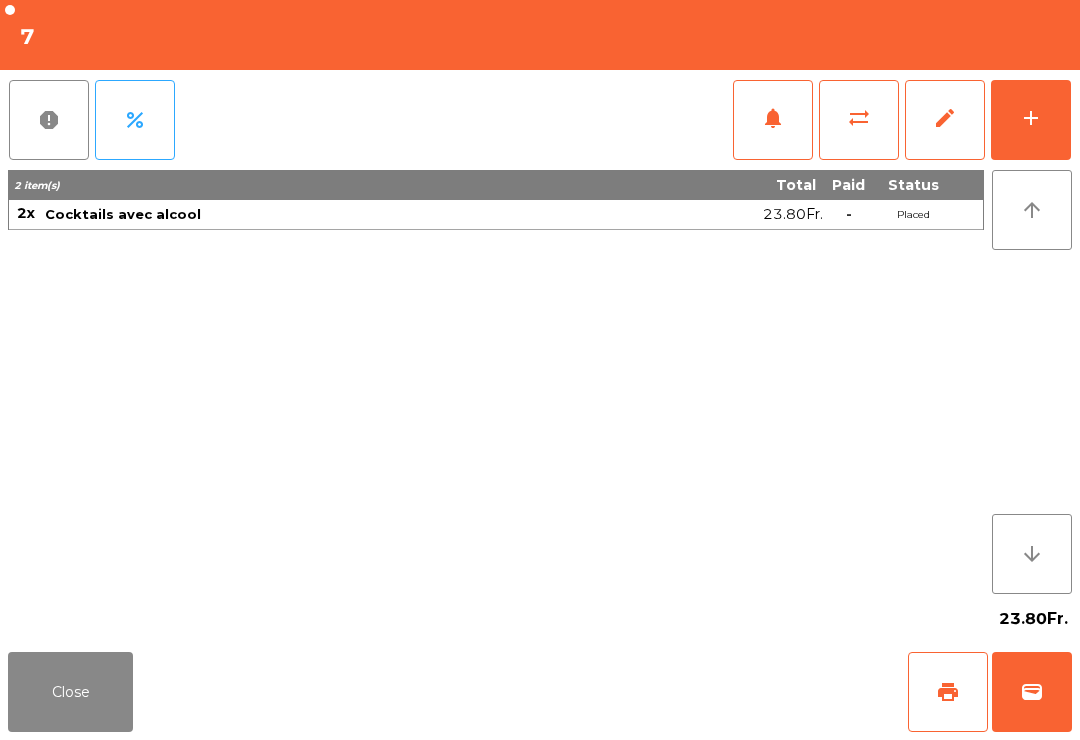 click on "Close" 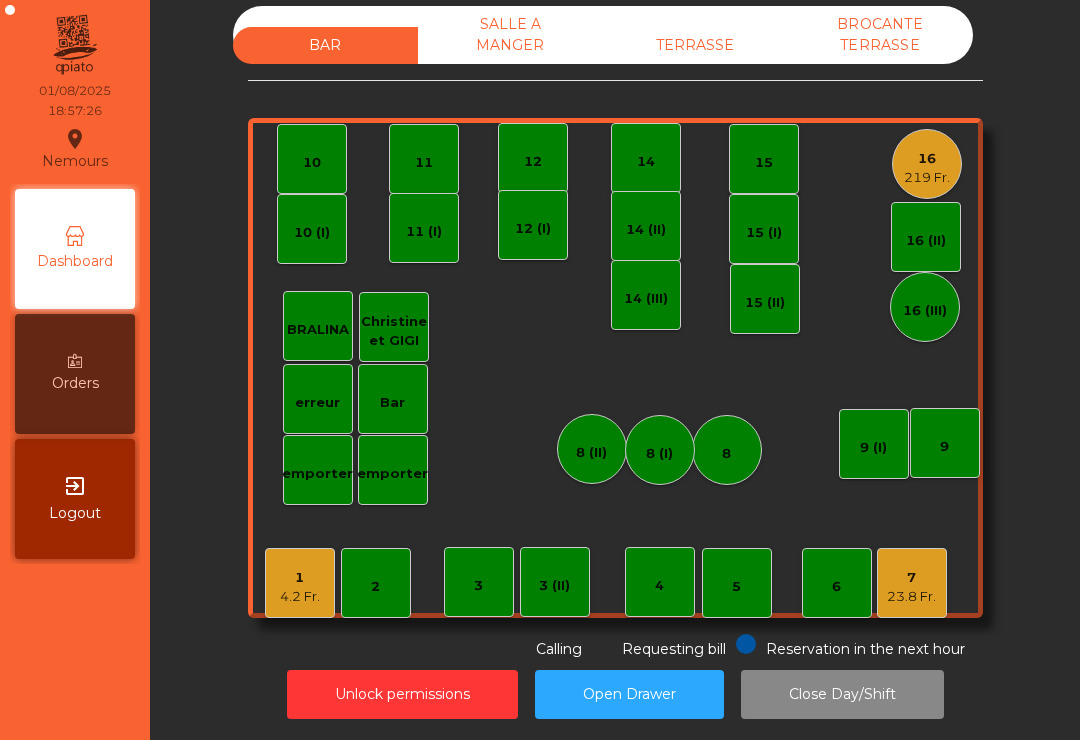 click on "4.2 Fr." 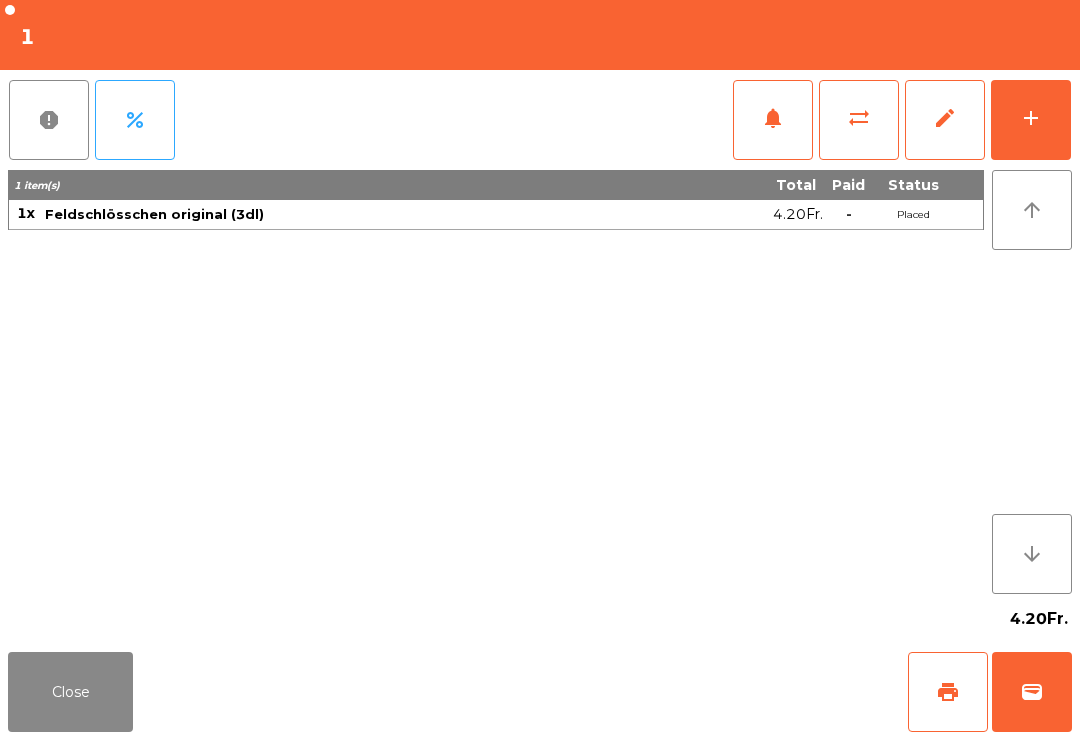 click on "add" 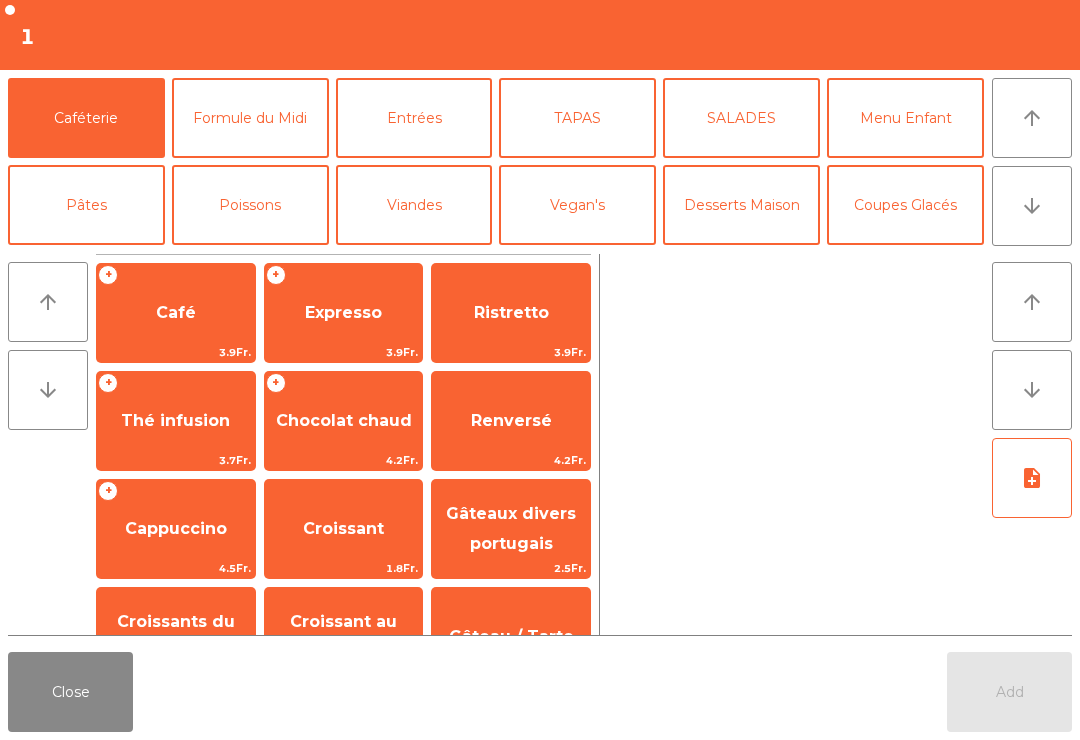 click on "arrow_downward" 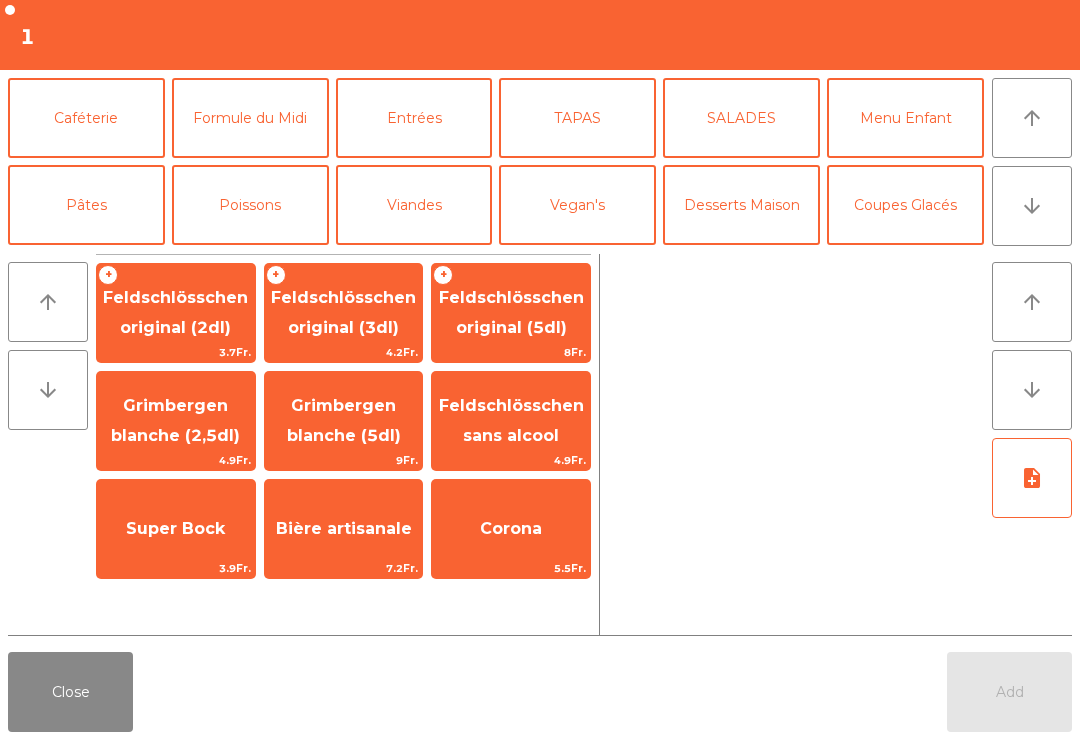 scroll, scrollTop: 174, scrollLeft: 0, axis: vertical 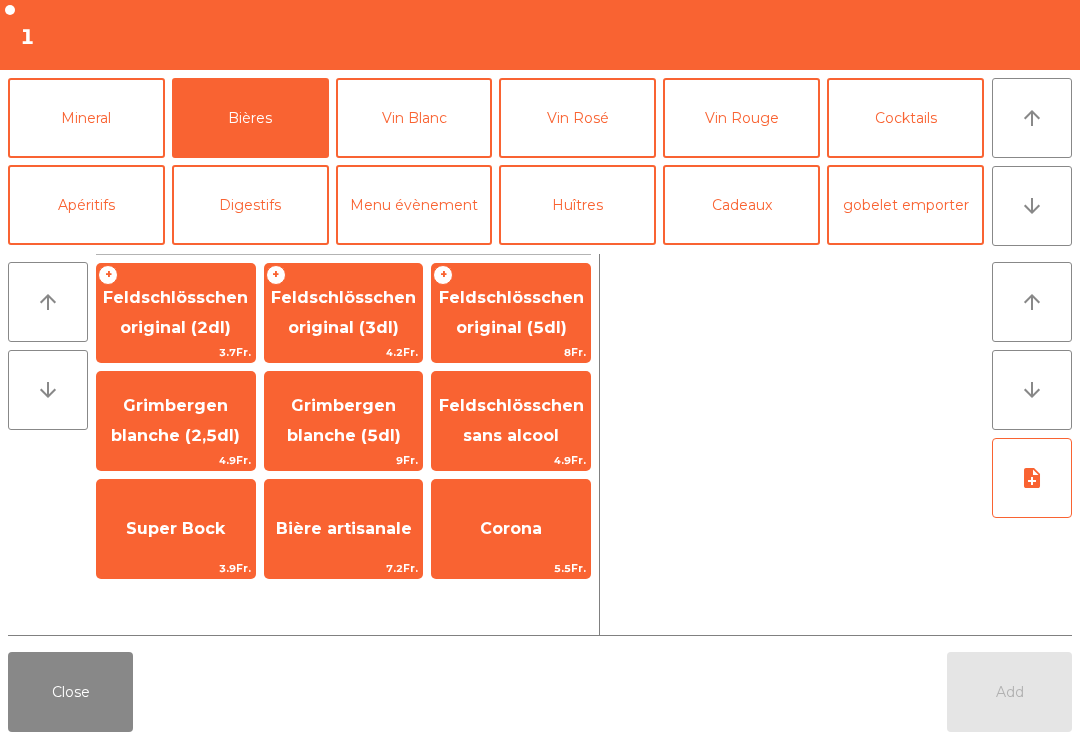 click on "Feldschlösschen original (3dl)" 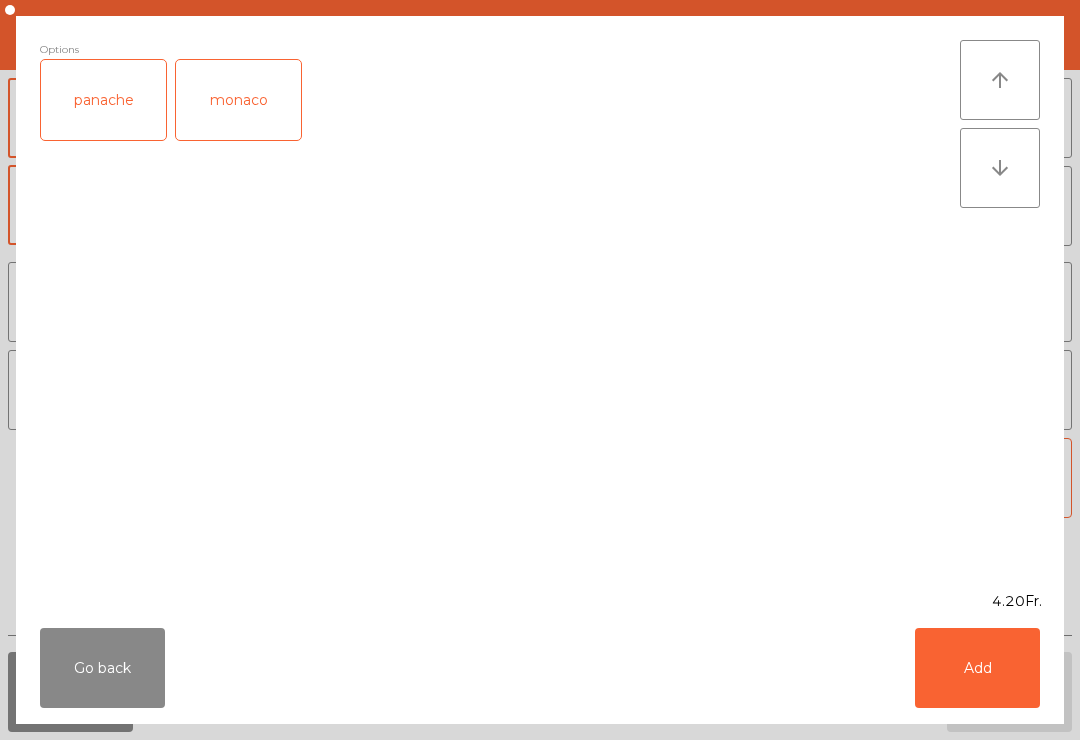 click on "Add" 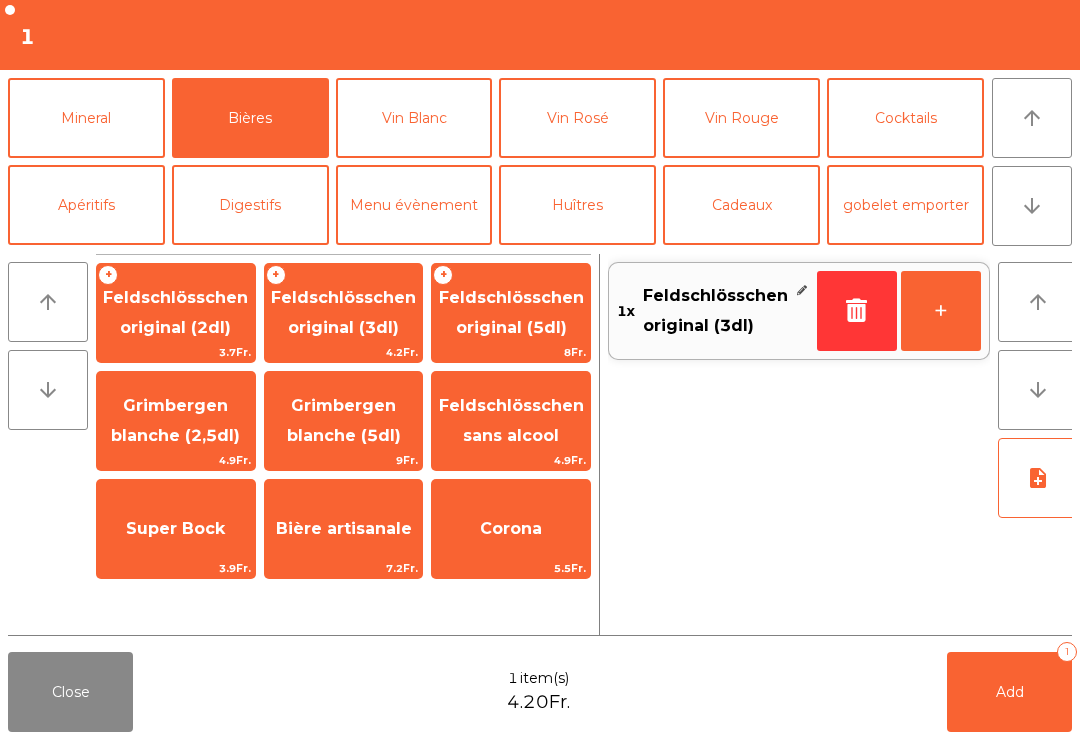 click on "Add" 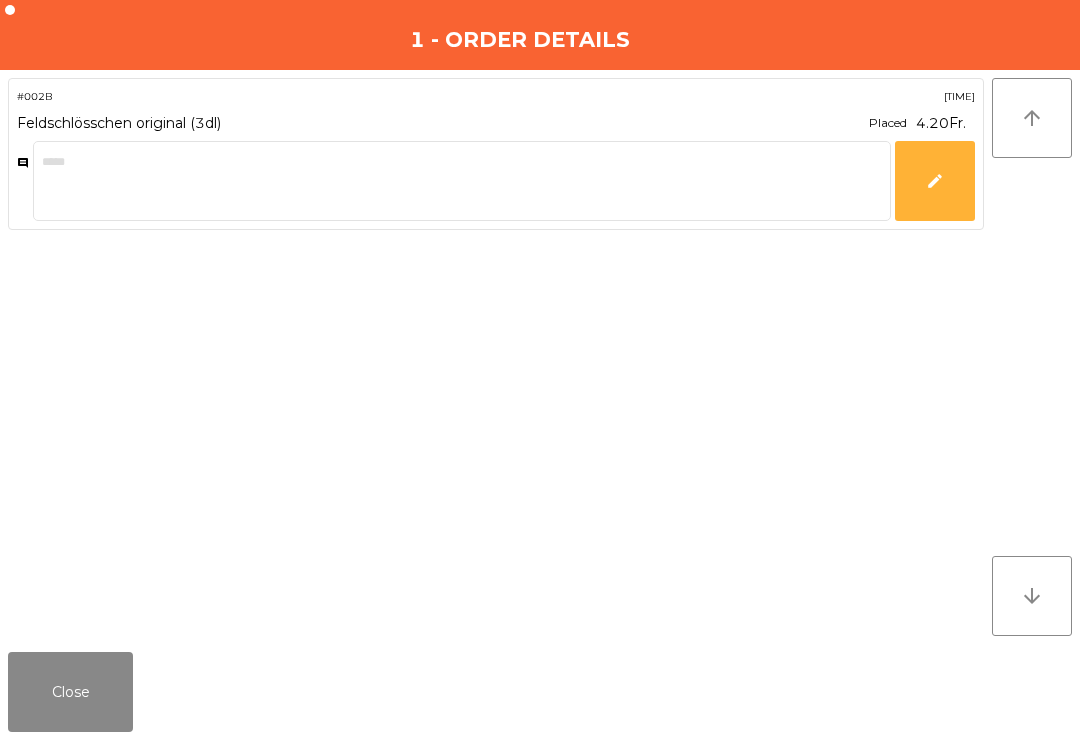 click on "Close" 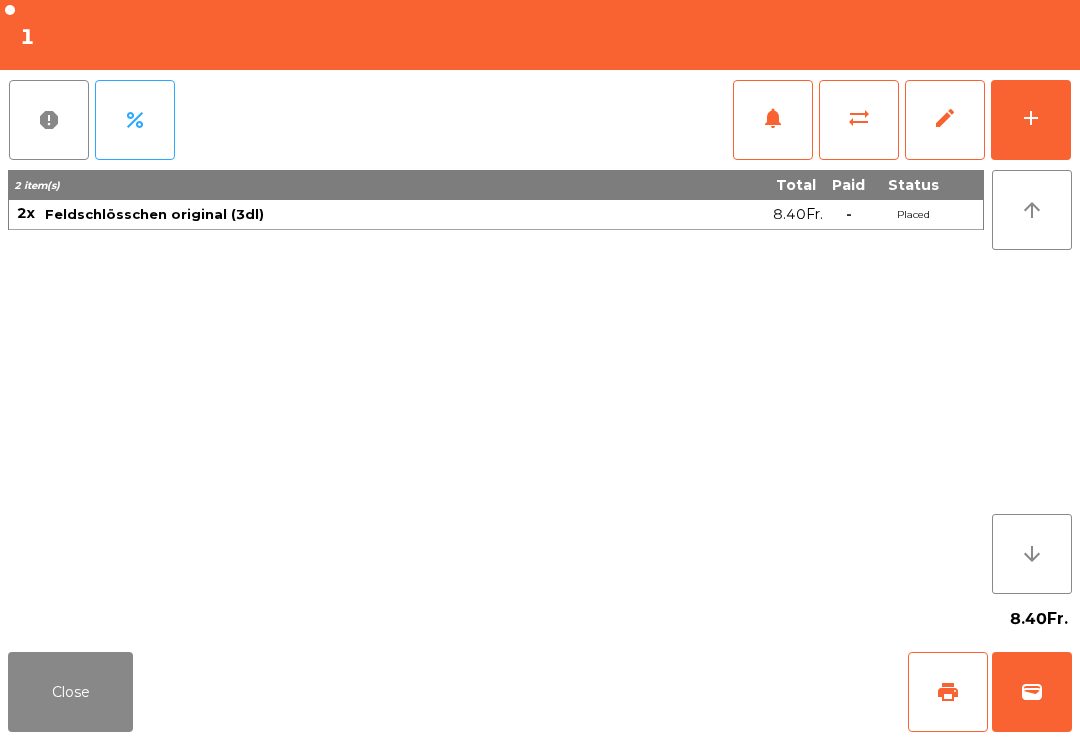 click on "Close" 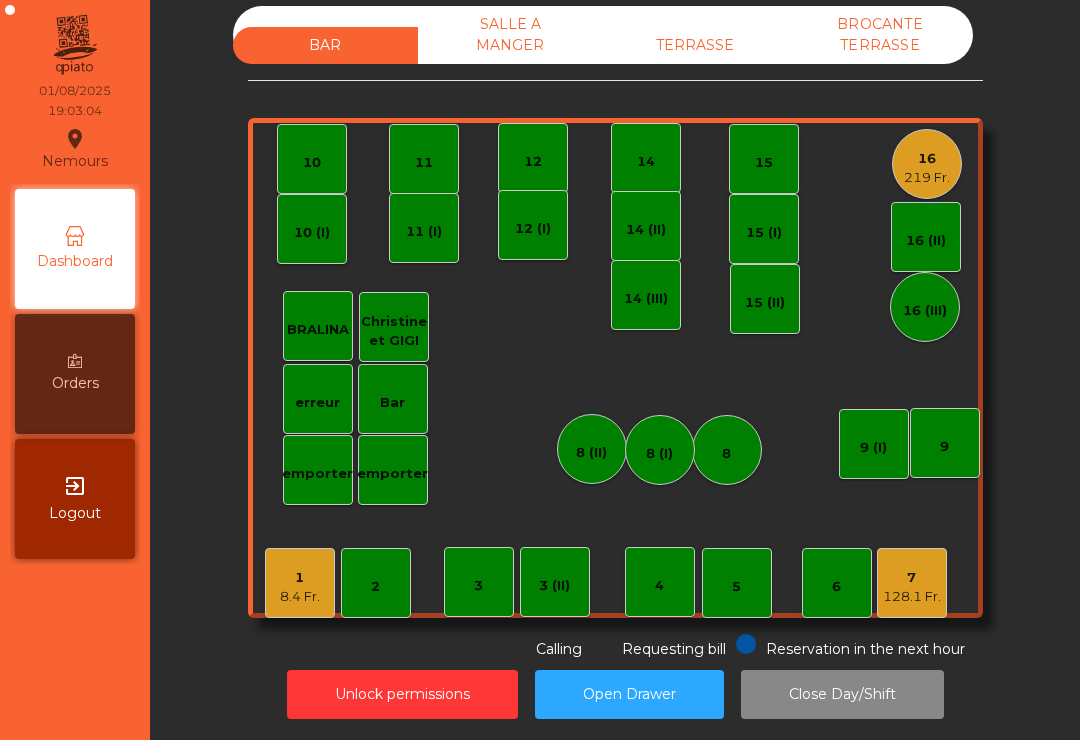 click on "14" 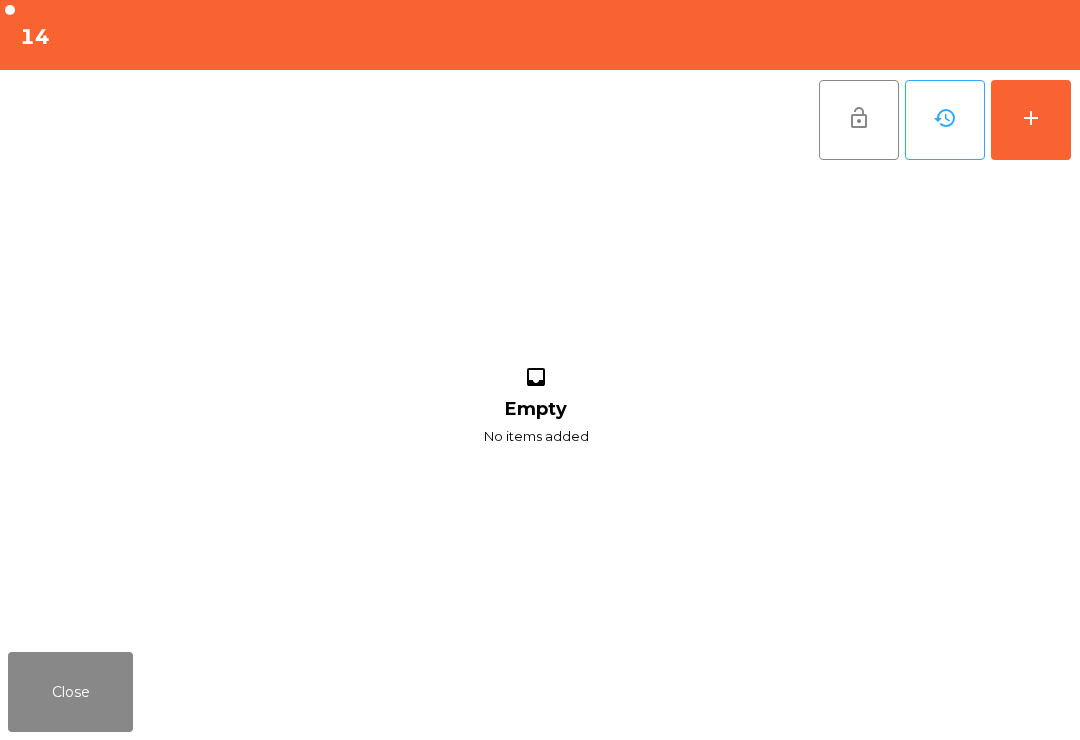 scroll, scrollTop: 0, scrollLeft: 0, axis: both 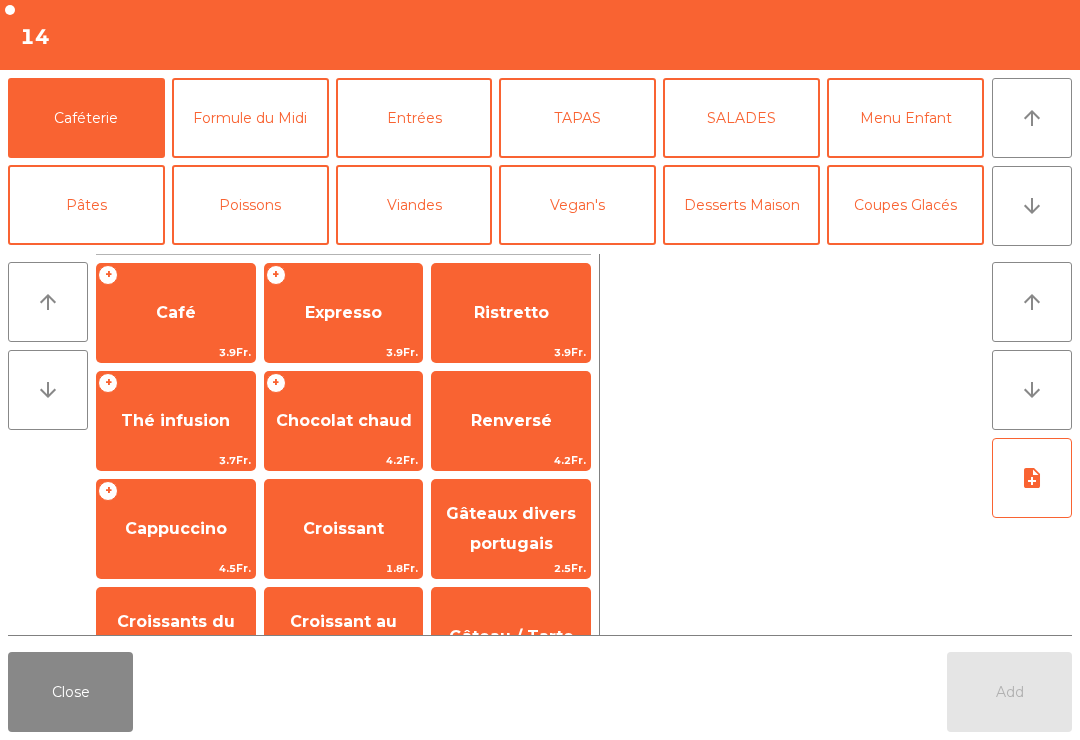 click on "arrow_downward" 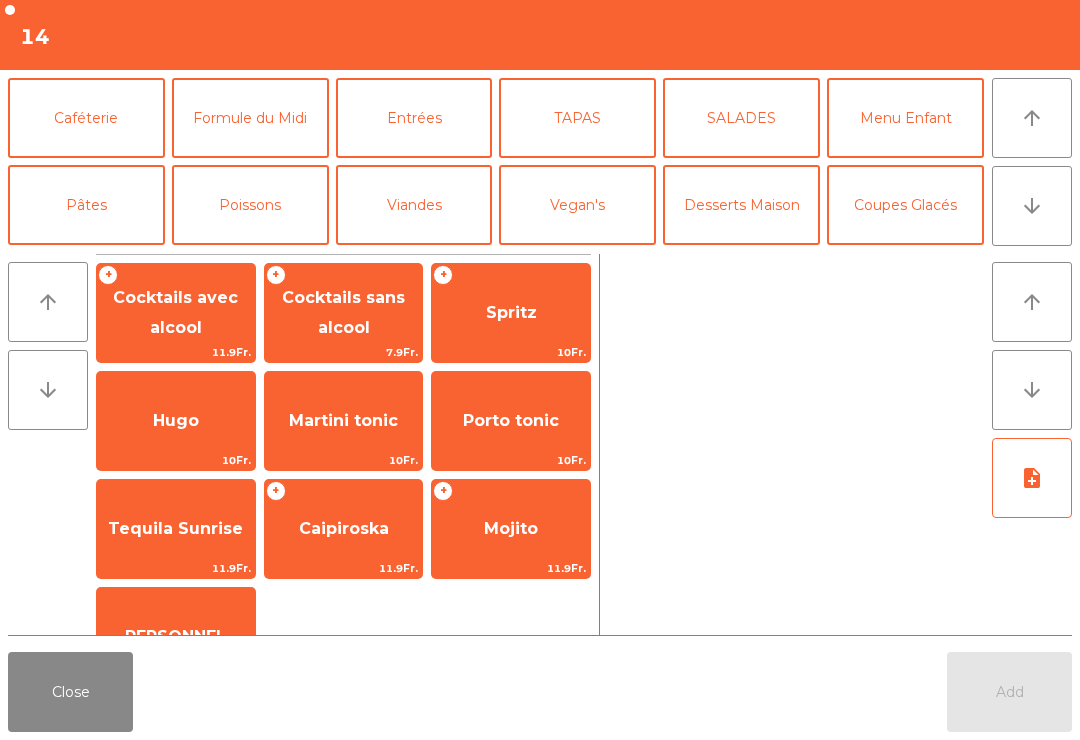 scroll, scrollTop: 174, scrollLeft: 0, axis: vertical 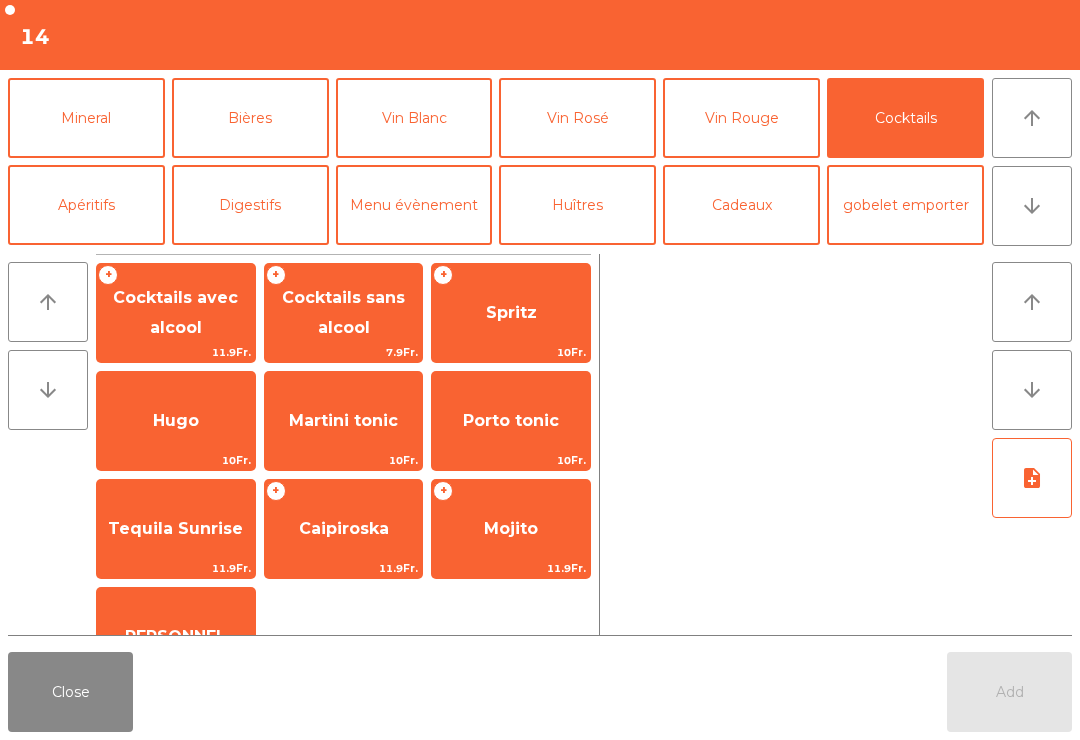 click on "Porto tonic" 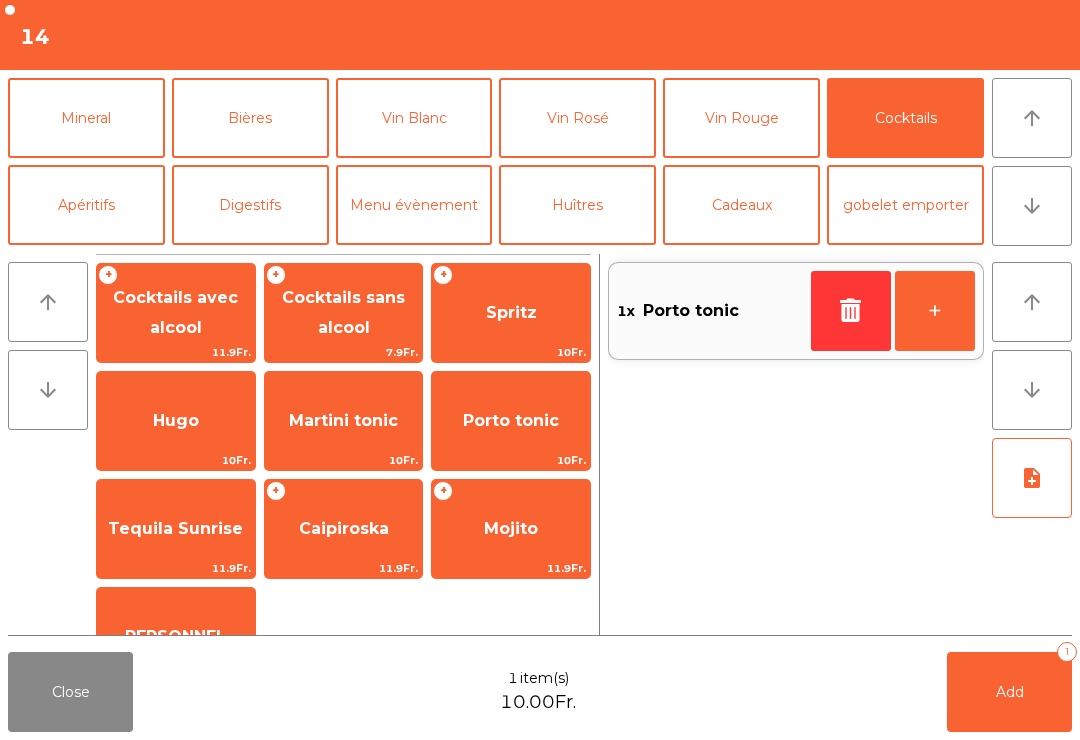 click on "+" 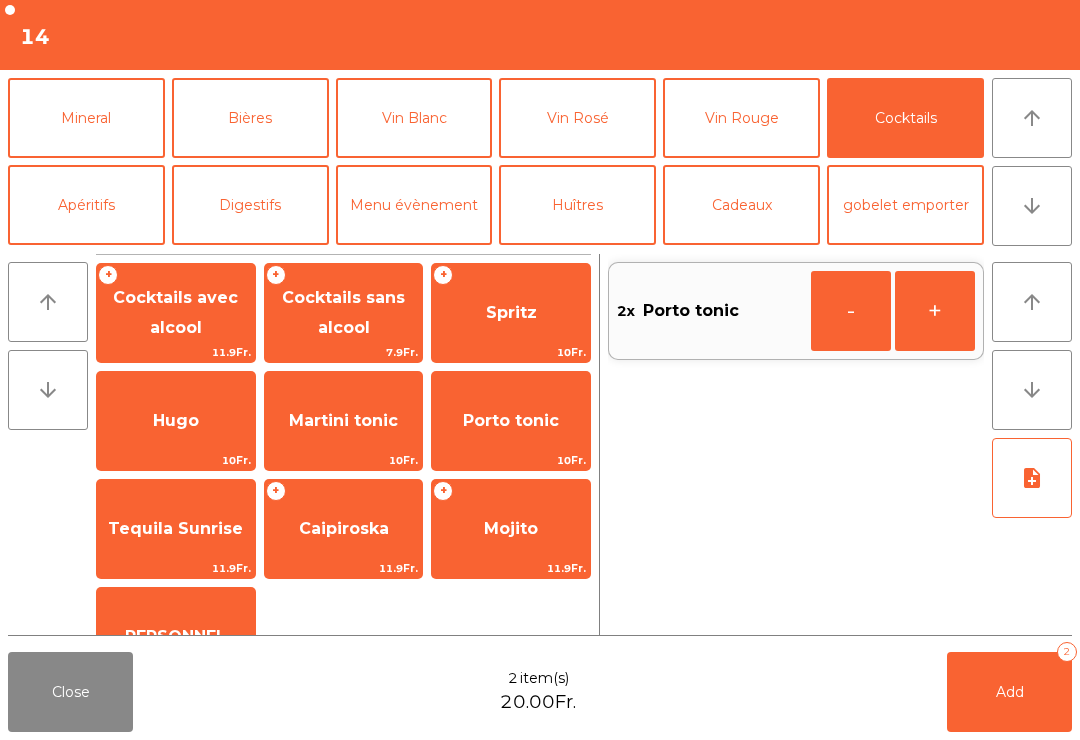 click on "+" 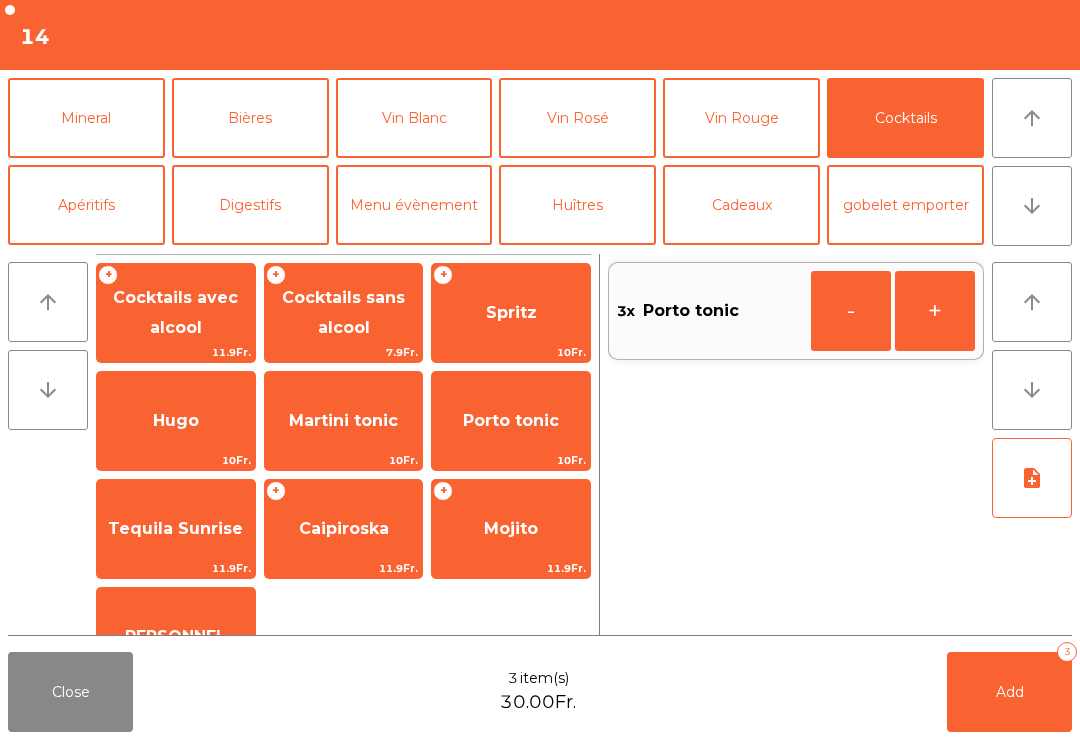 click on "Add   3" 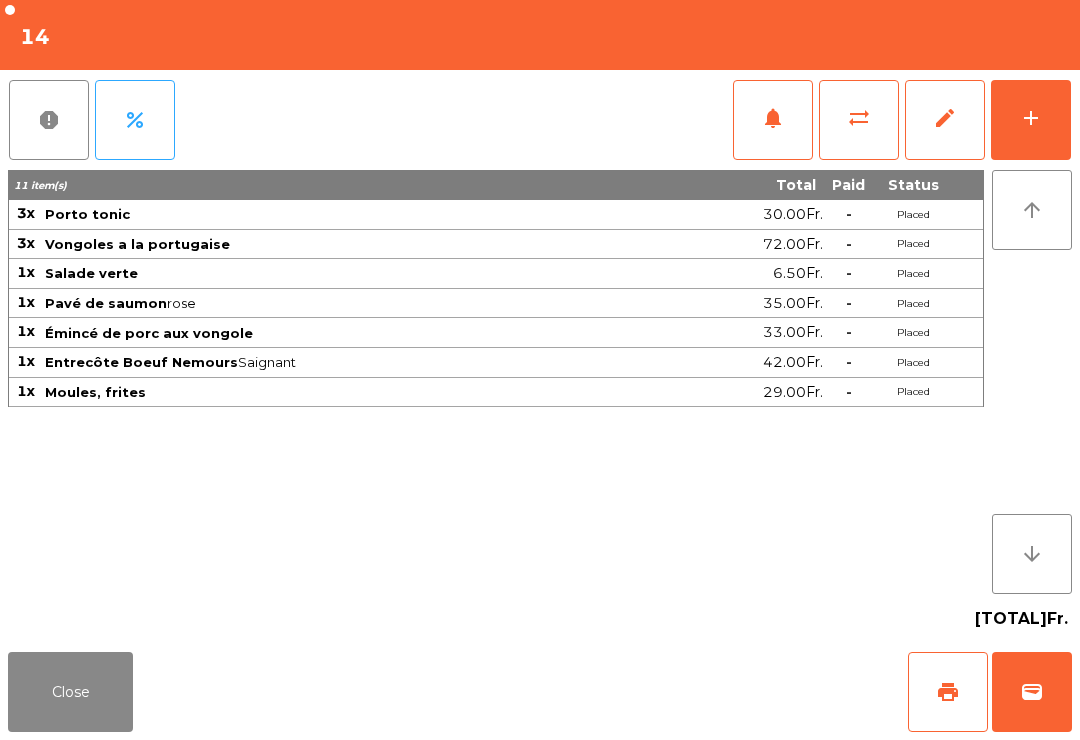 scroll, scrollTop: 0, scrollLeft: 0, axis: both 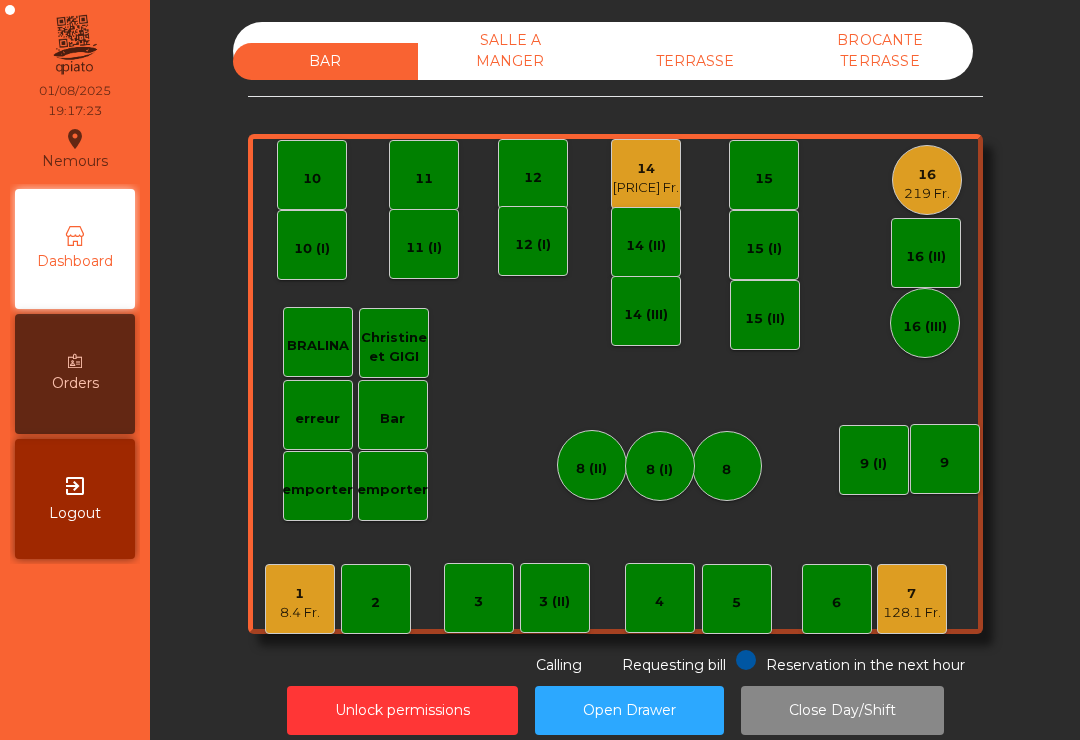 click on "[PRICE] Fr." 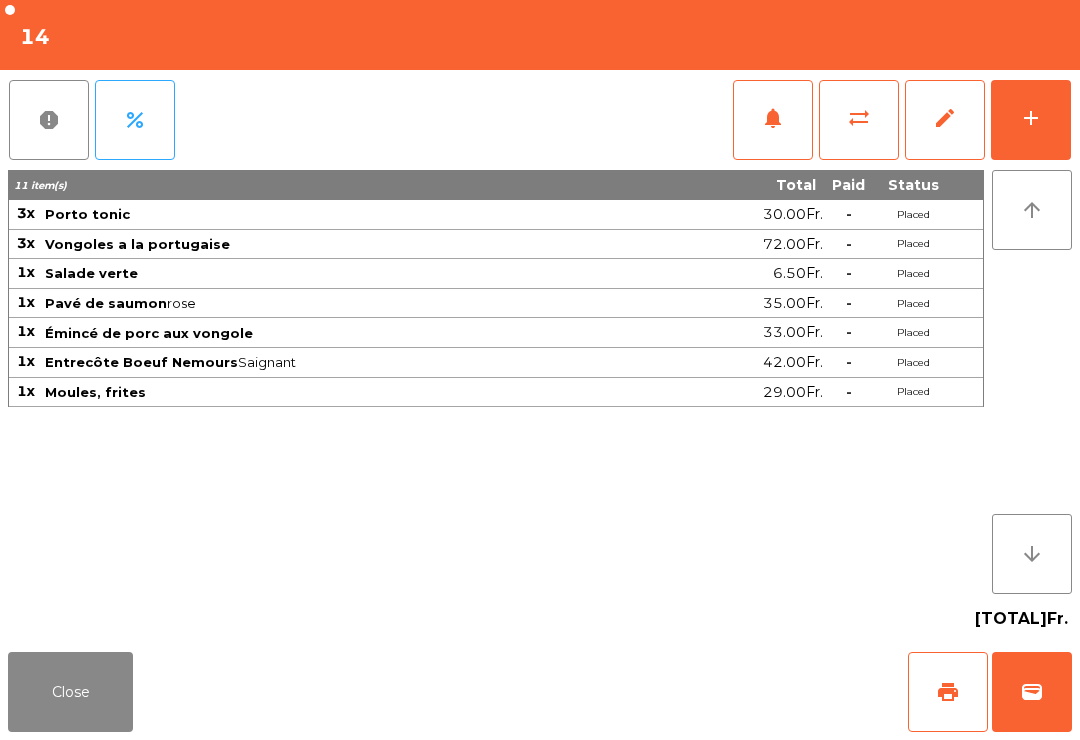 click on "add" 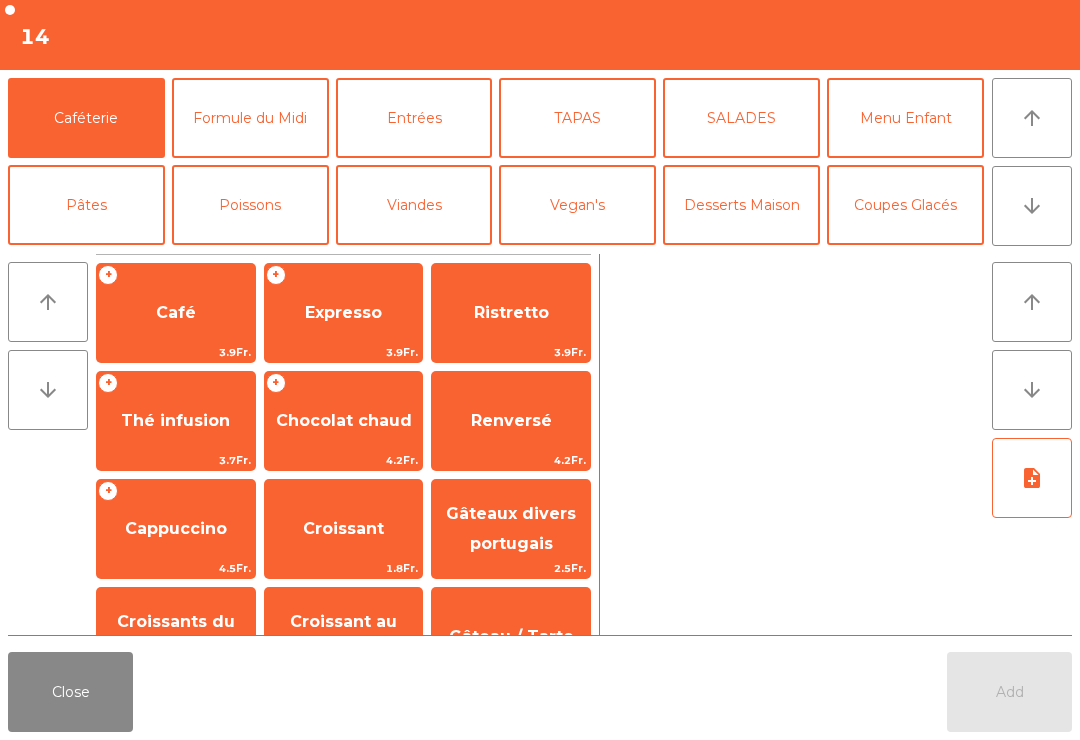 click on "arrow_downward" 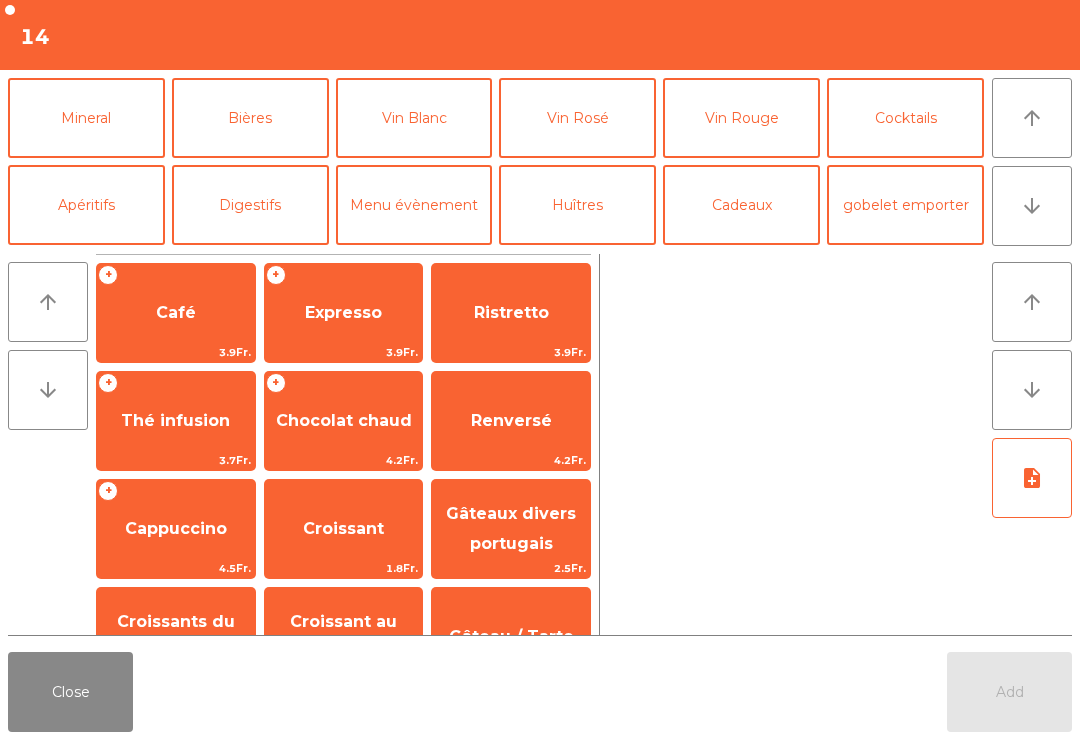 click on "Vin Rouge" 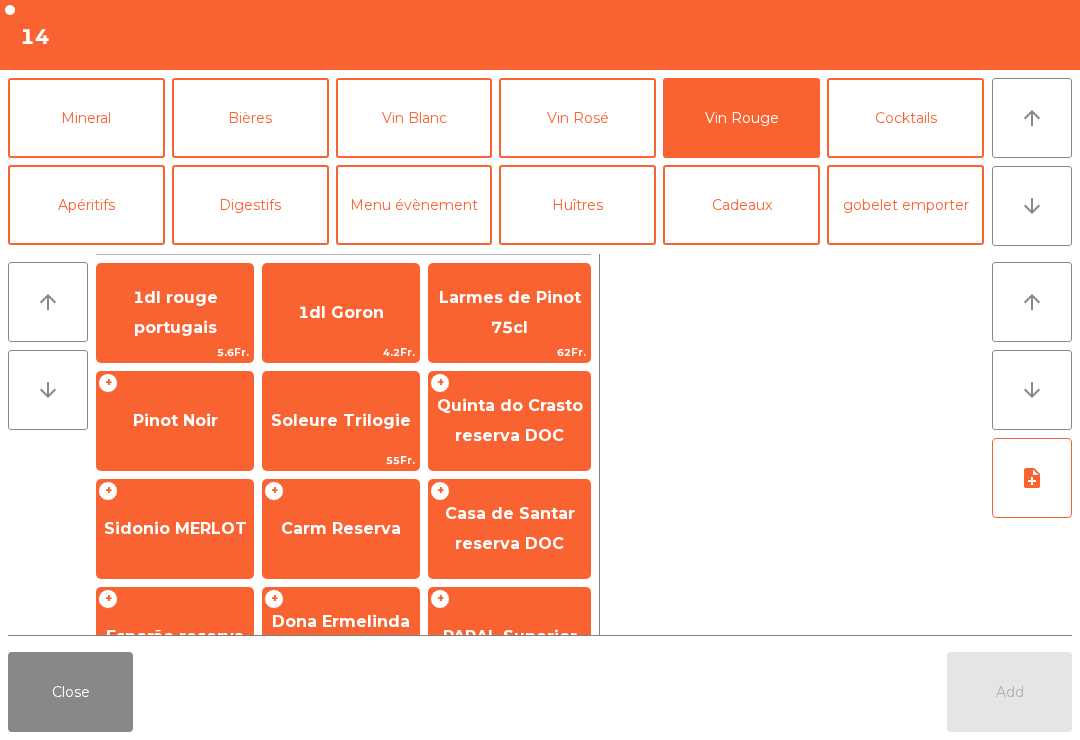 scroll, scrollTop: 530, scrollLeft: 0, axis: vertical 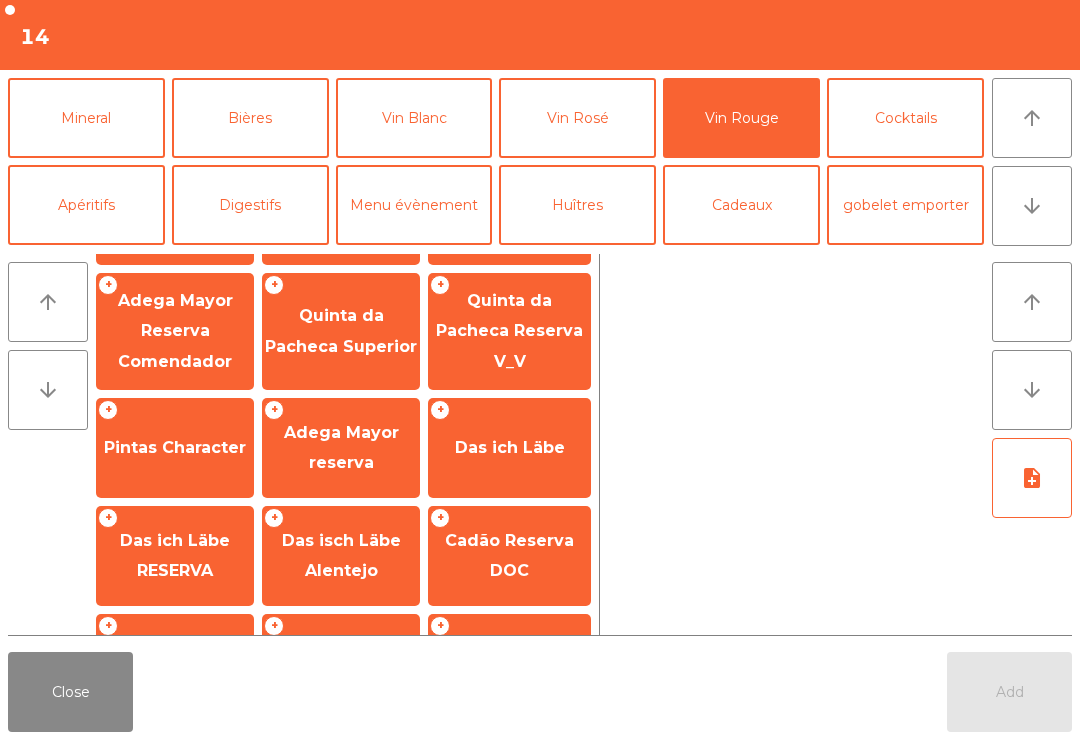 click on "Quinta da Pacheca Reserva V_V" 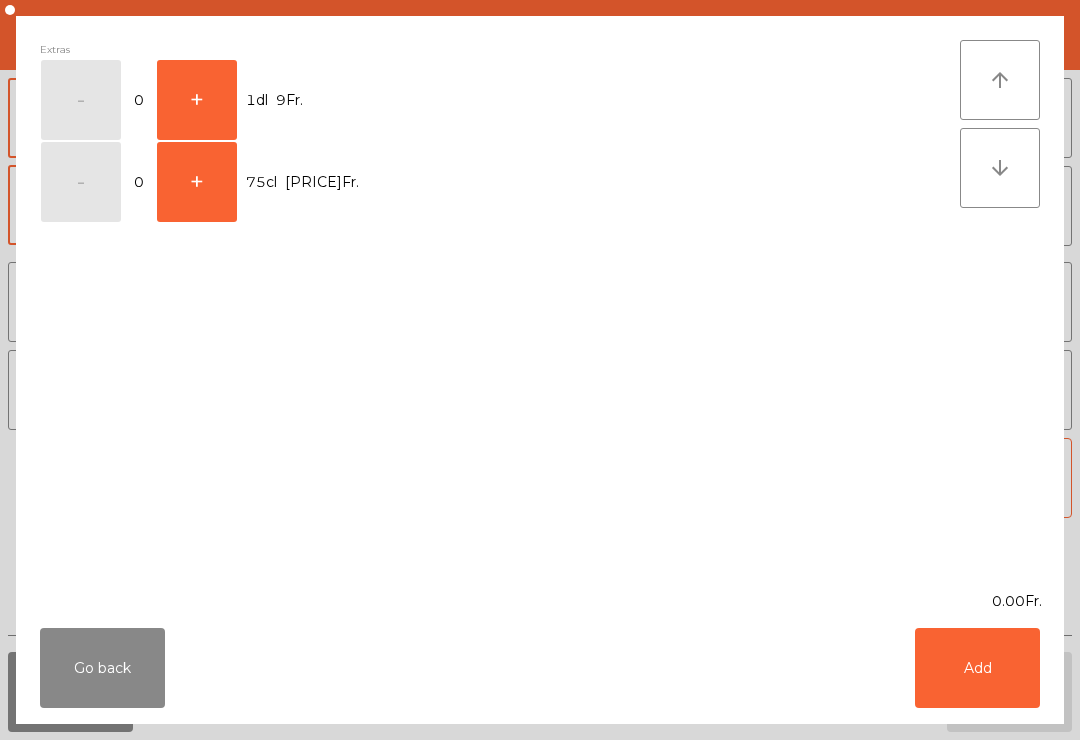 click on "+" 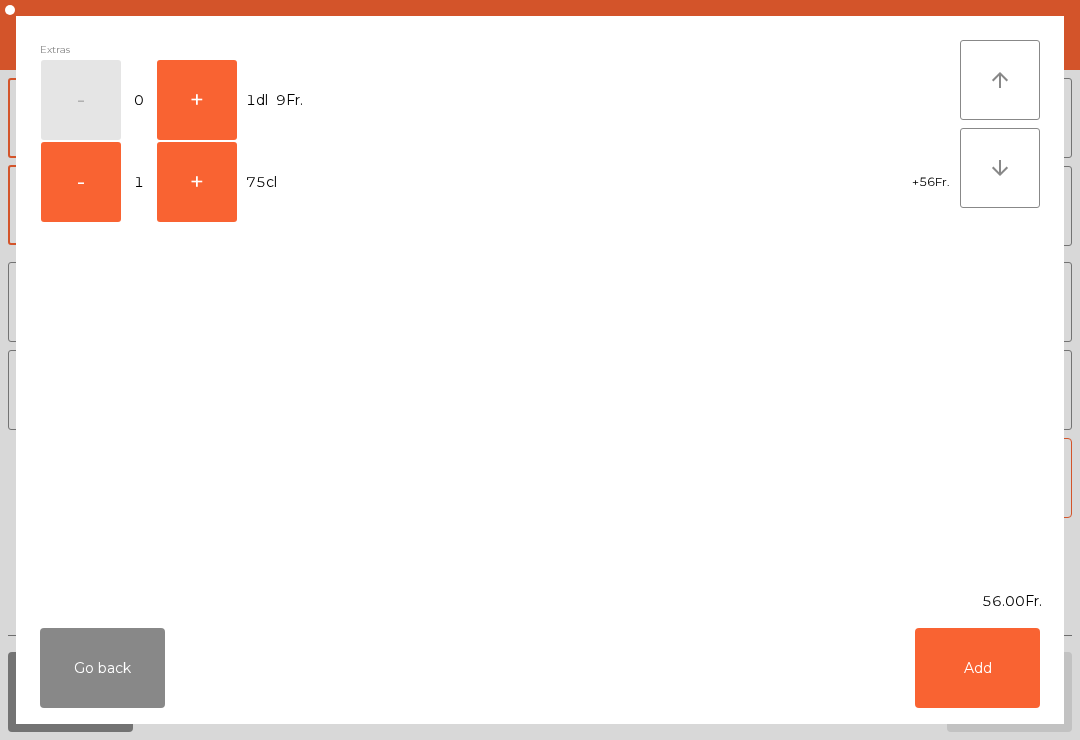 click on "Add" 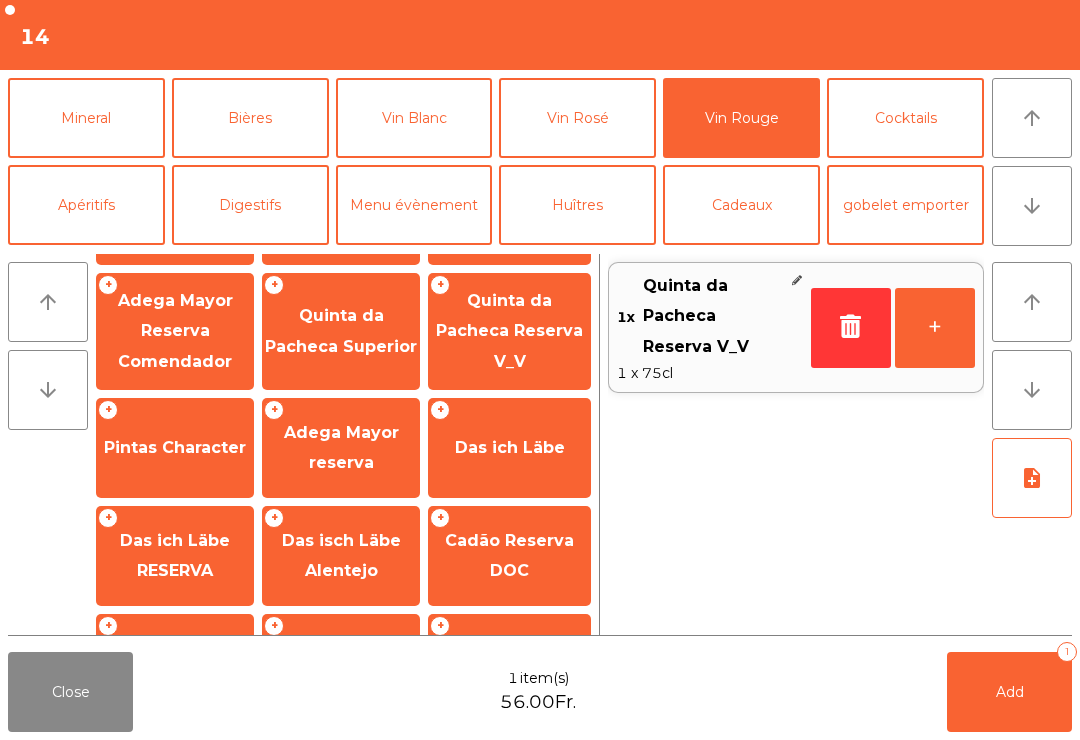 scroll, scrollTop: 174, scrollLeft: 0, axis: vertical 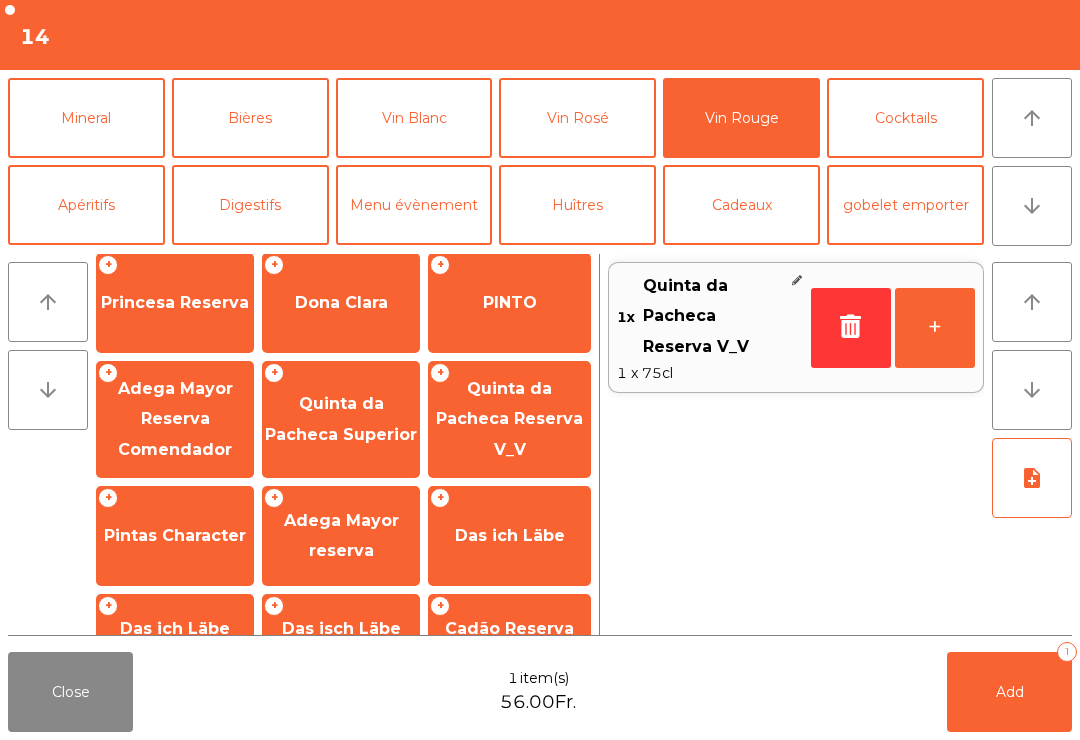 click on "Add   1" 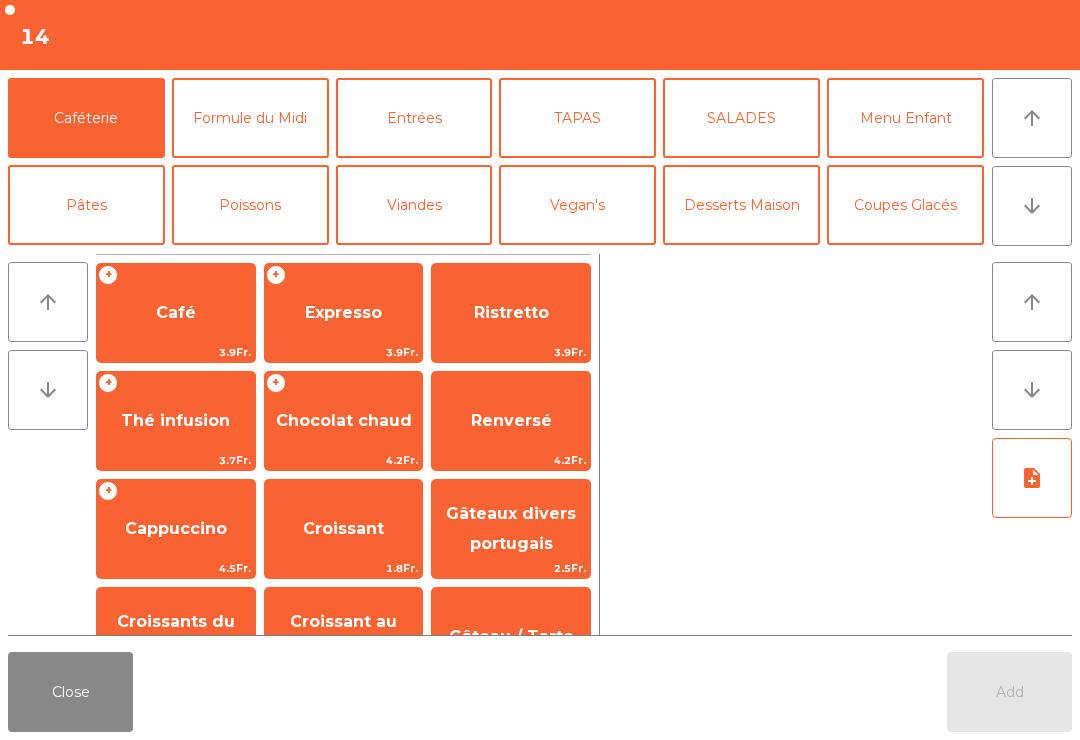 click on "Close   Add" 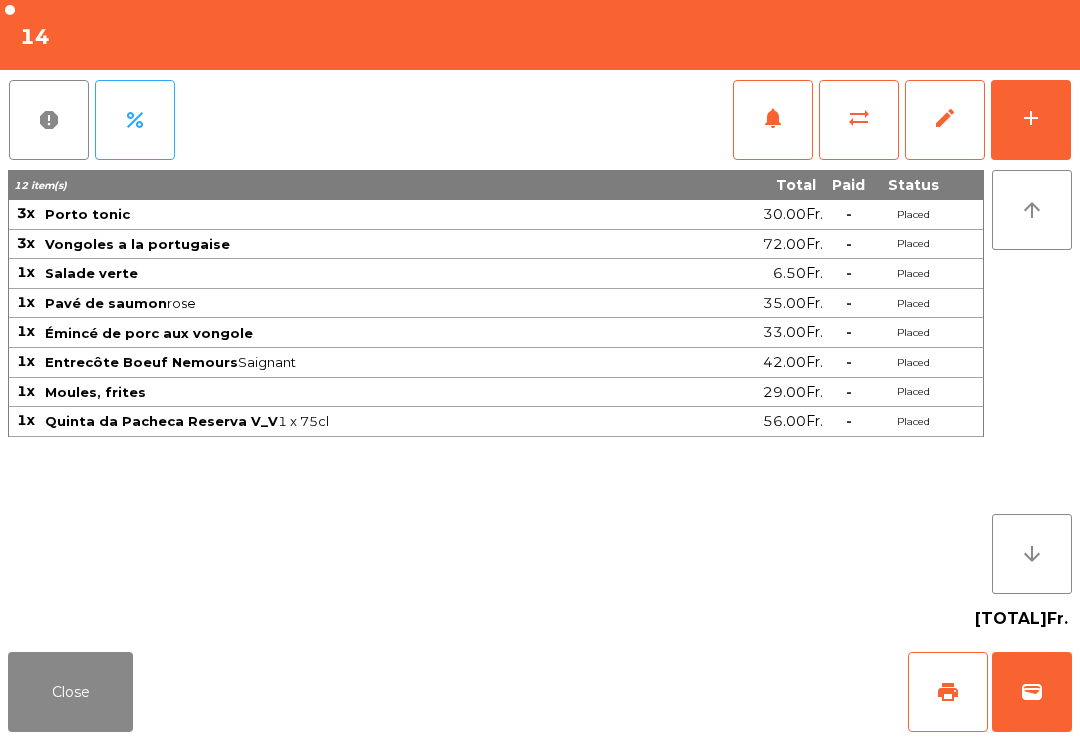 click on "Close" 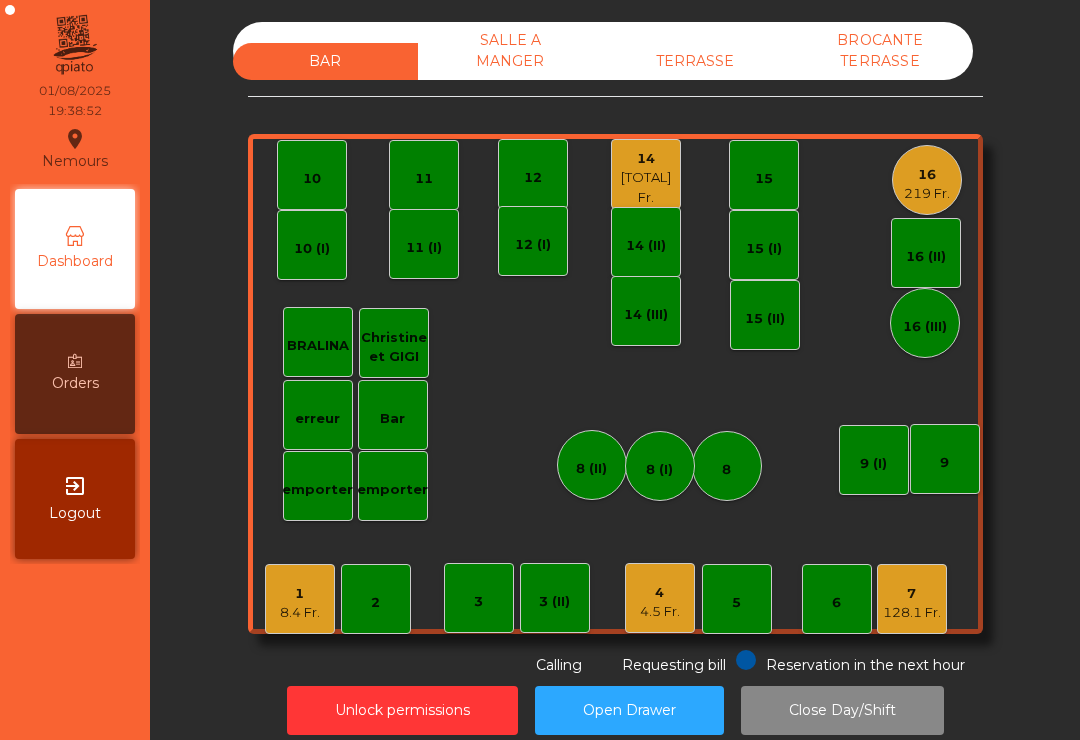 click on "4" 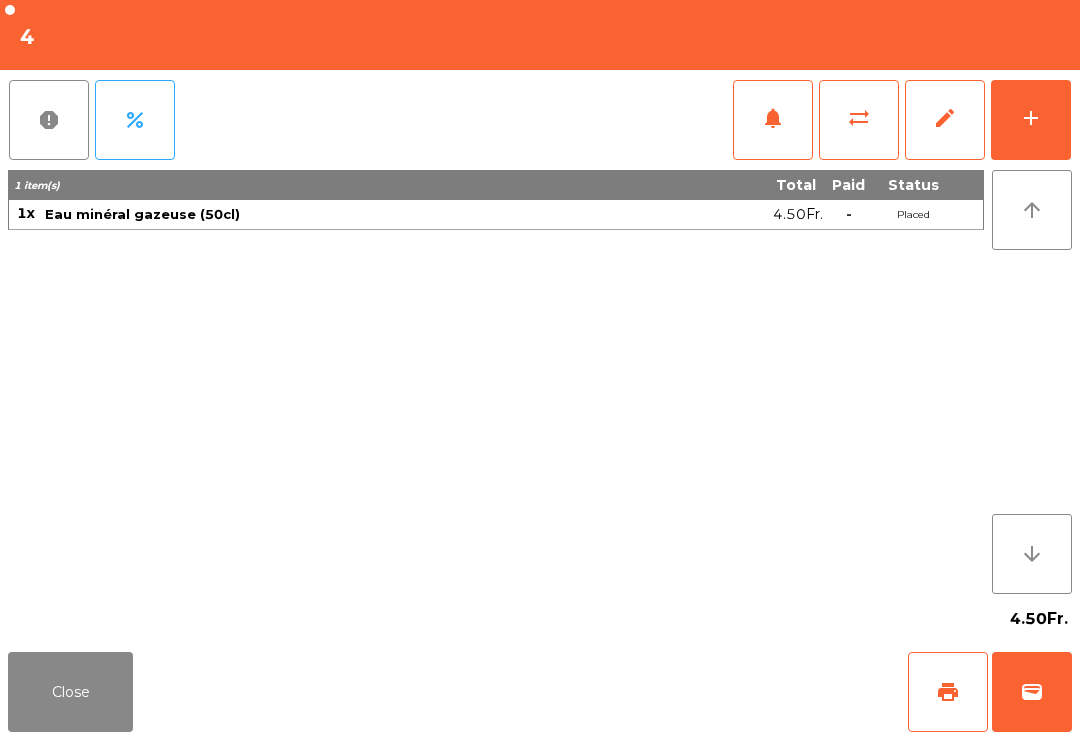 click on "add" 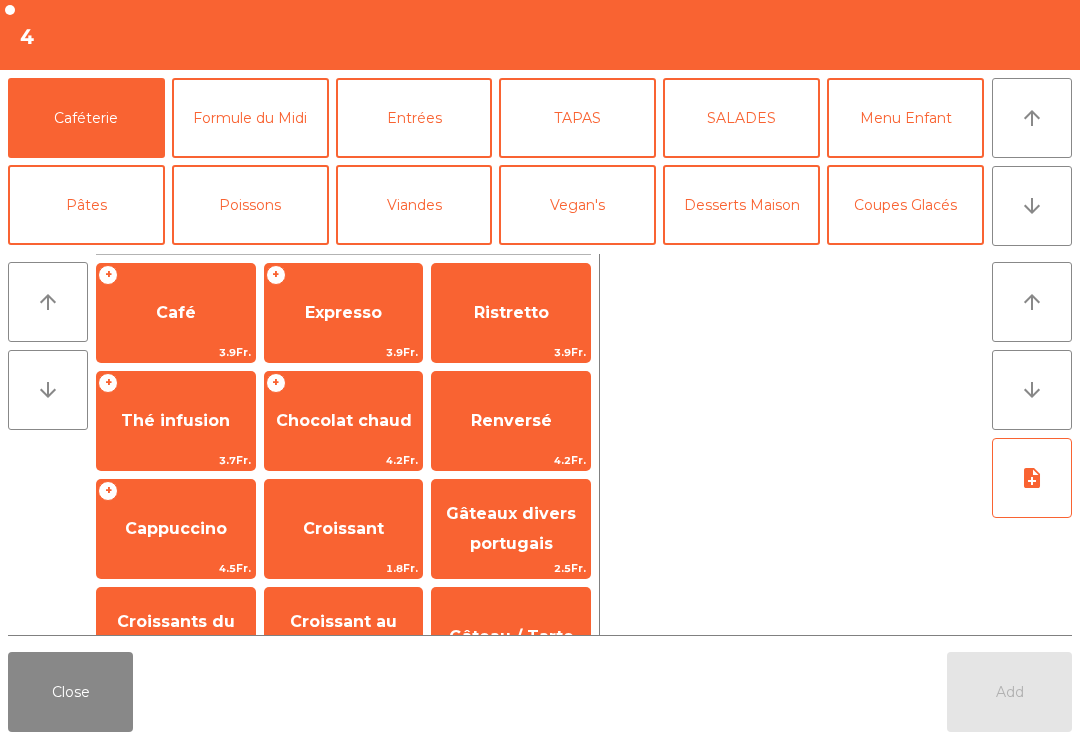 click on "arrow_upward" 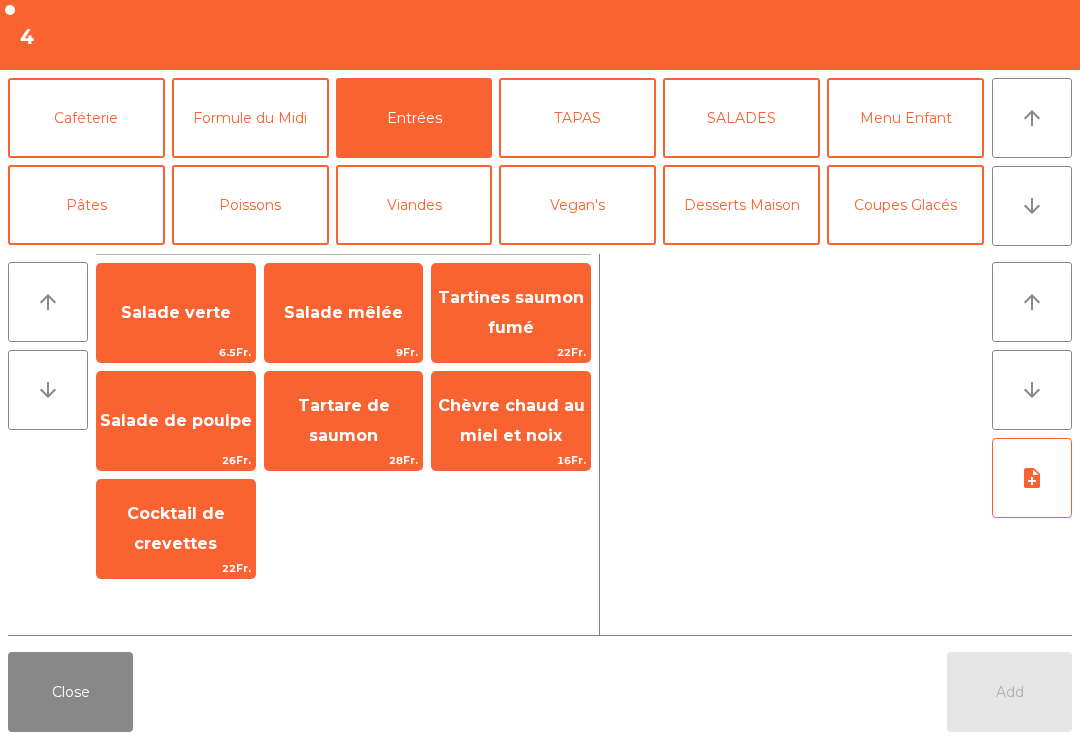 click on "Salade verte   6.5Fr." 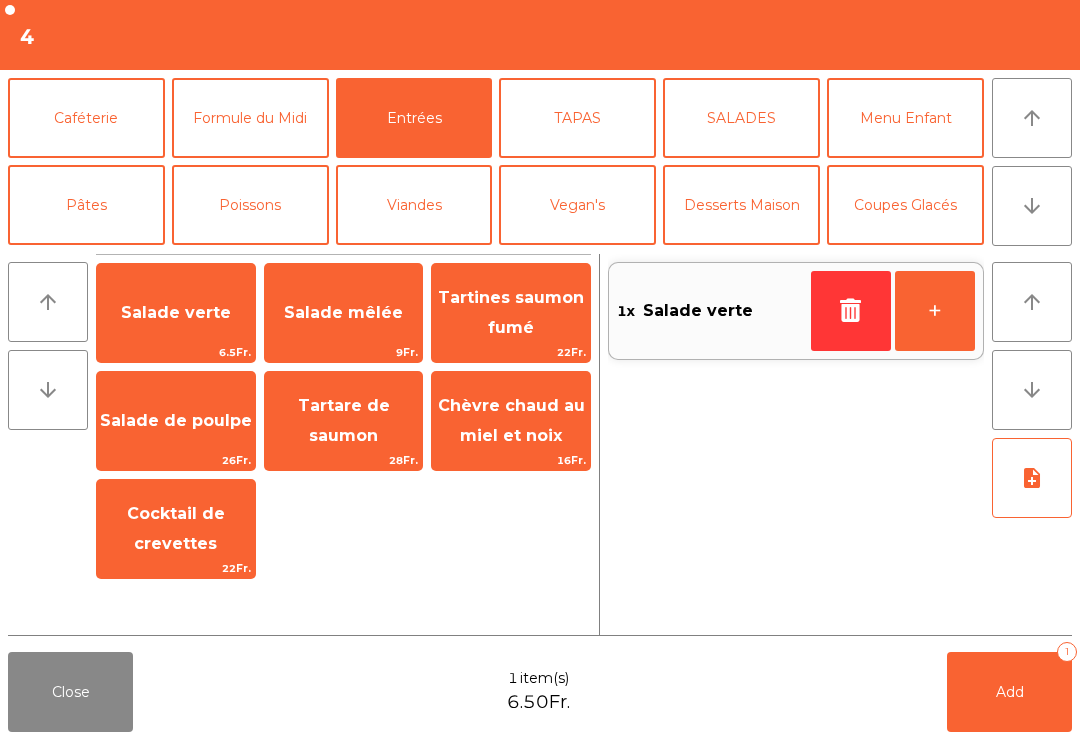 click on "Viandes" 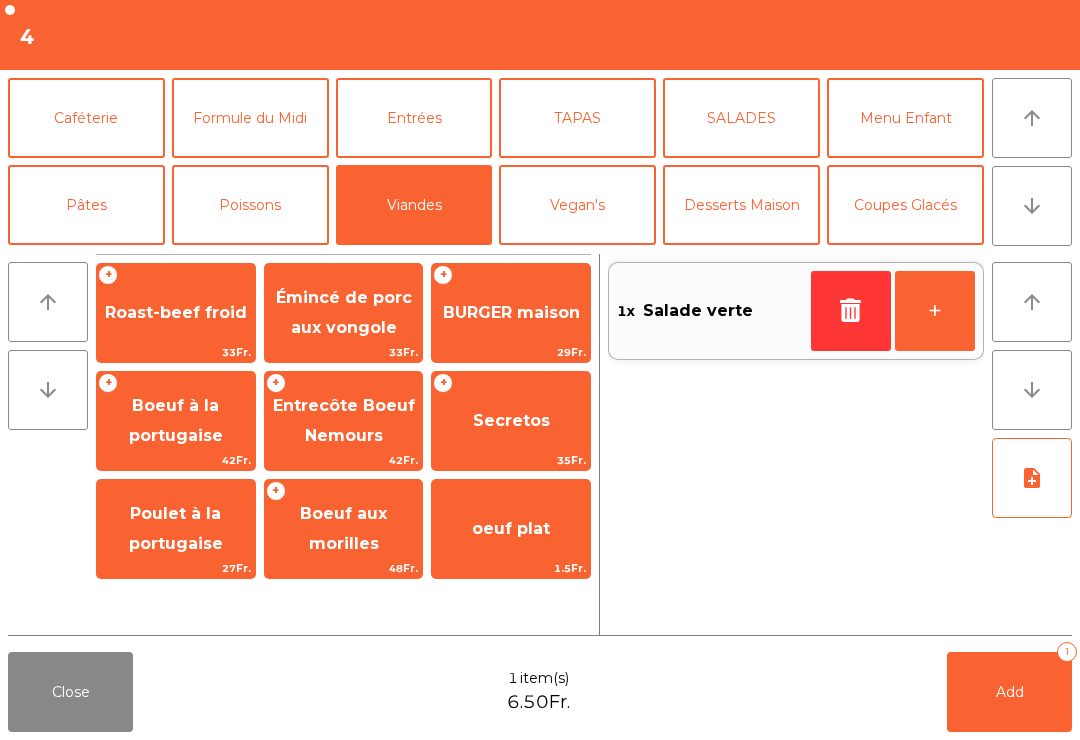 click on "Entrecôte Boeuf  Nemours" 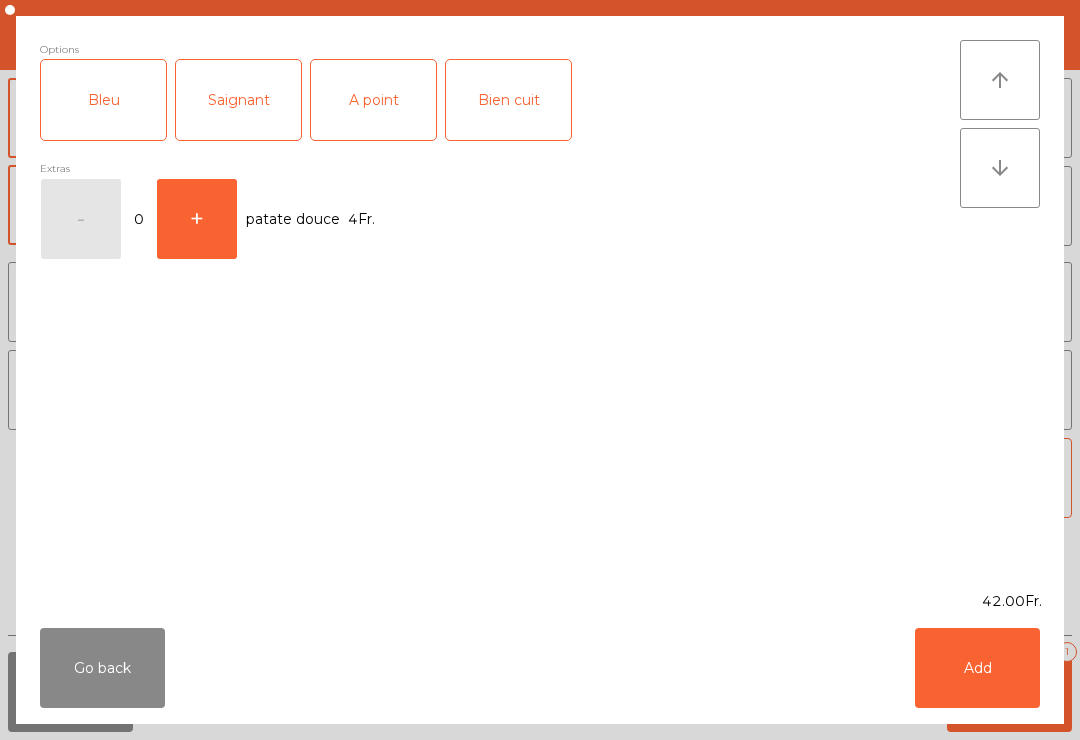 click on "Bien cuit" 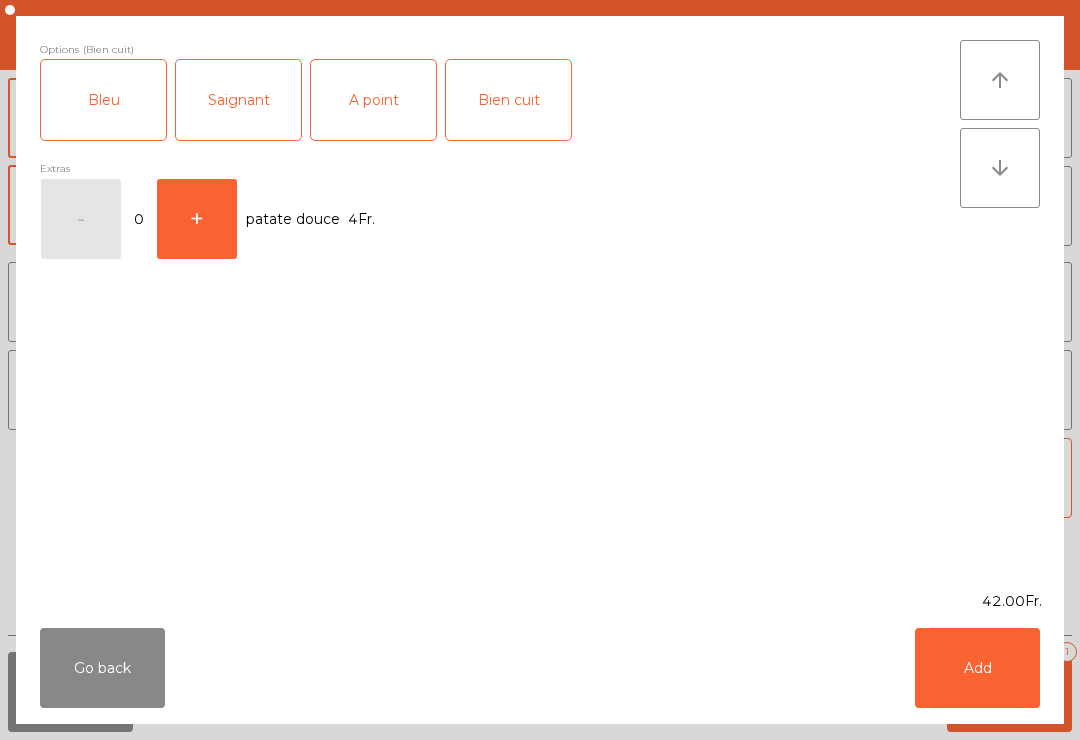 click on "Add" 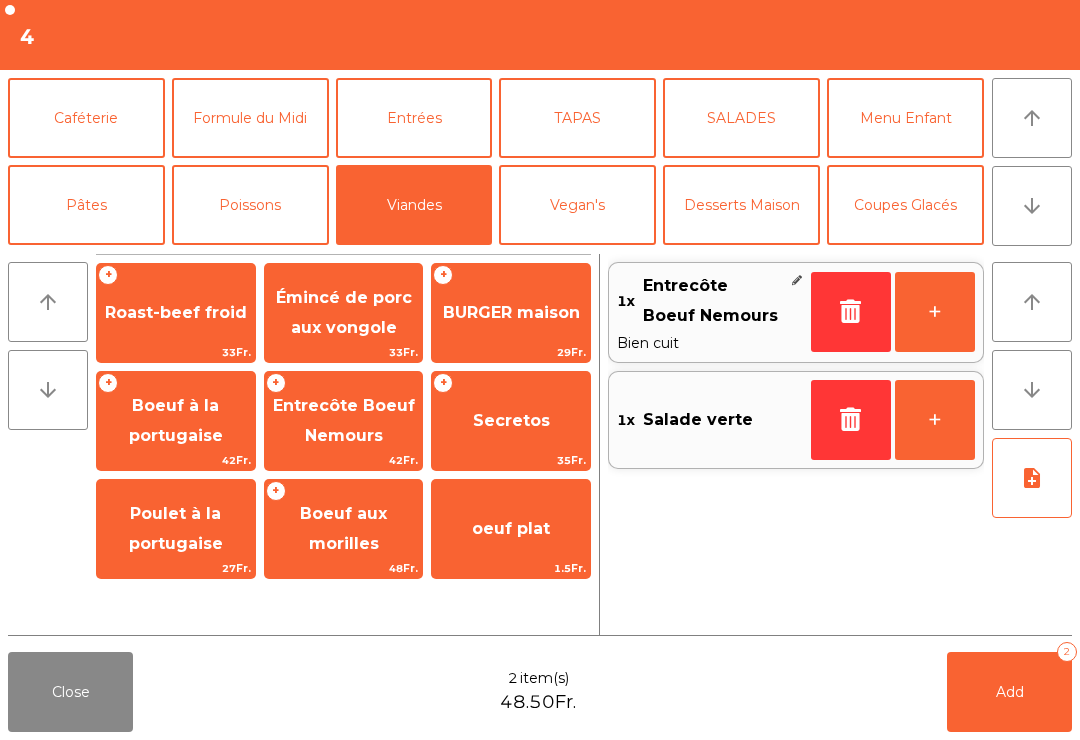 click on "Add   2" 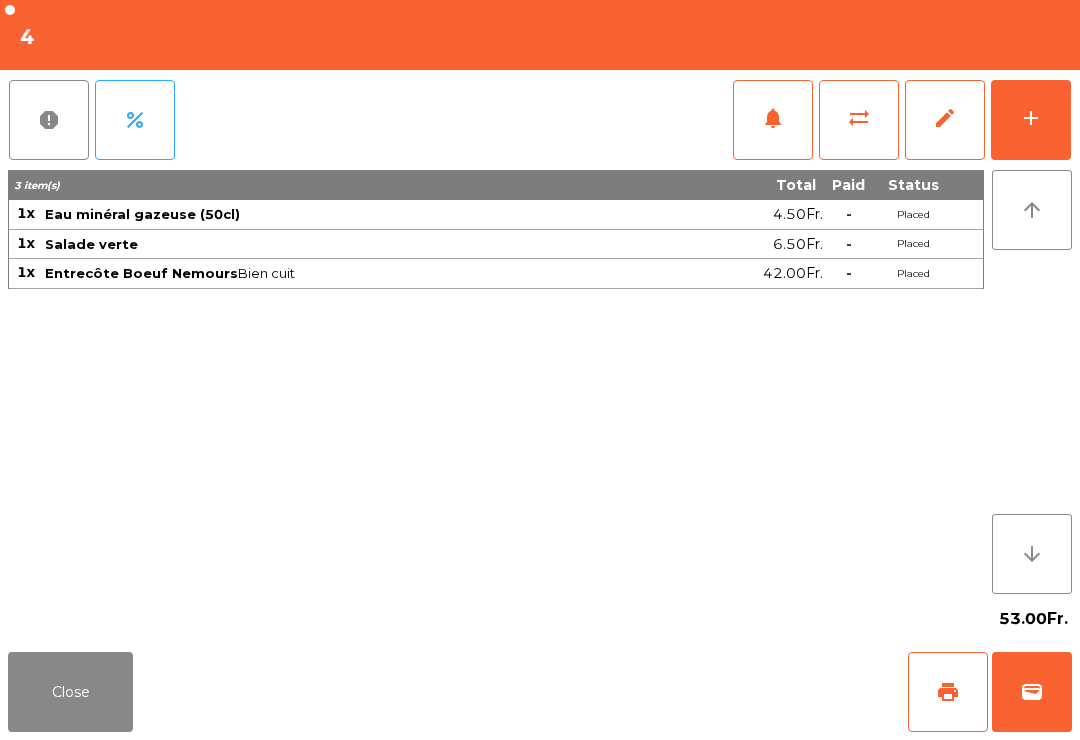 click on "Close" 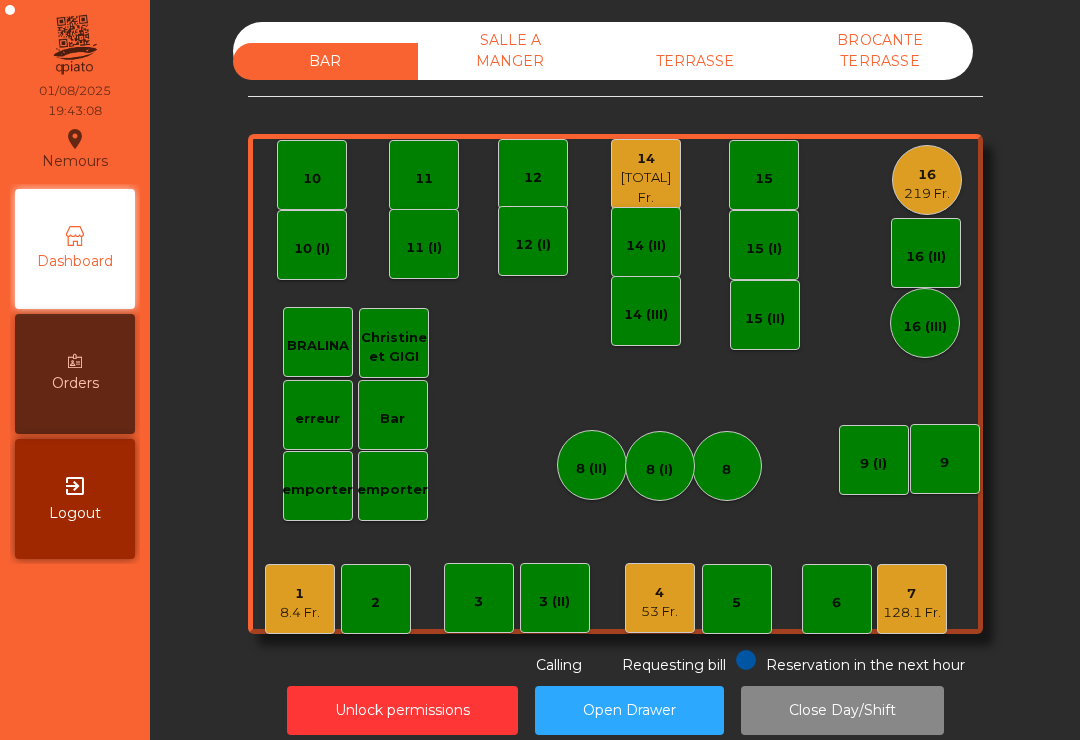 scroll, scrollTop: 17, scrollLeft: 0, axis: vertical 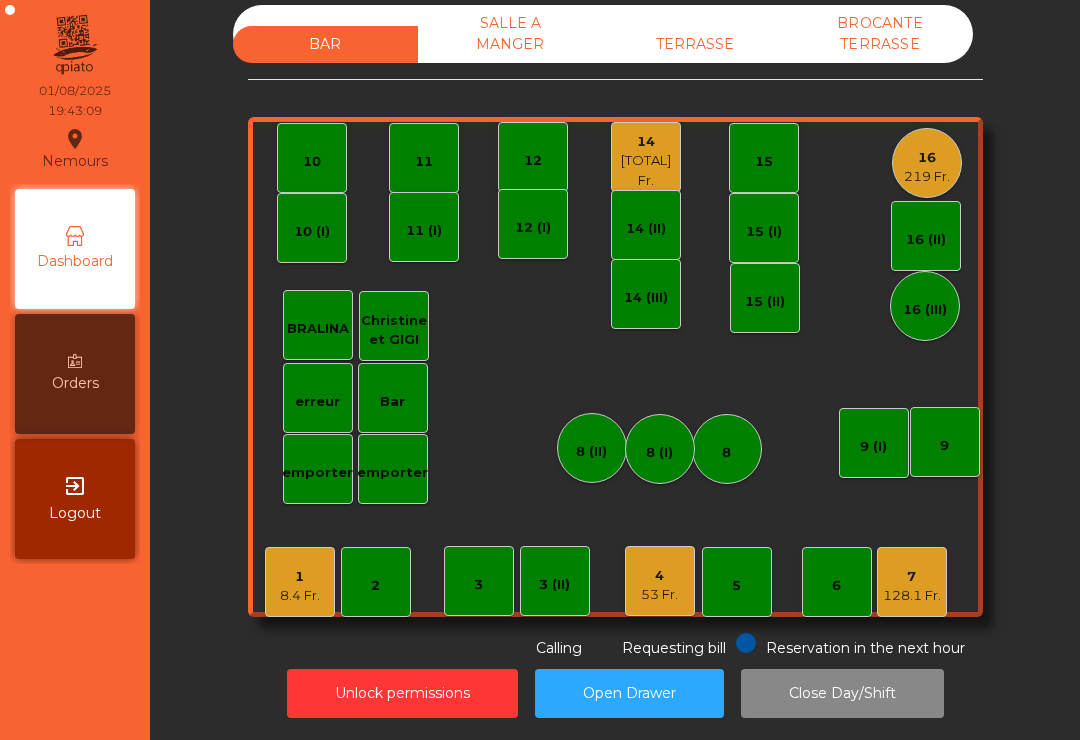click on "[TOTAL] Fr." 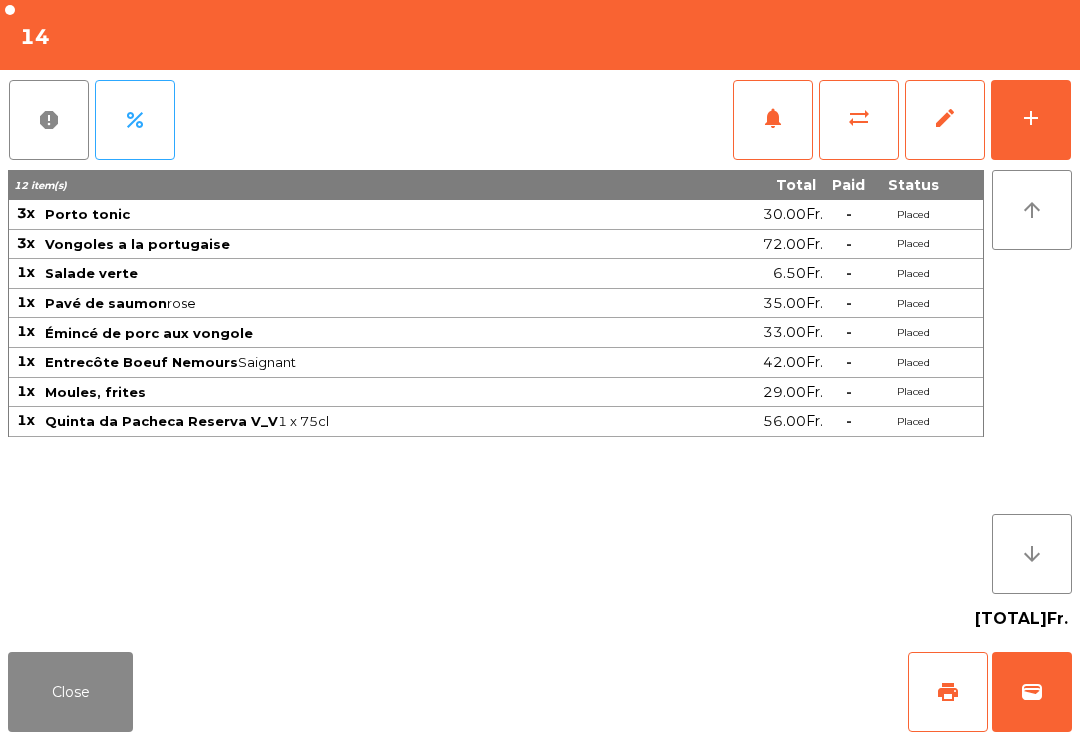 click on "notifications" 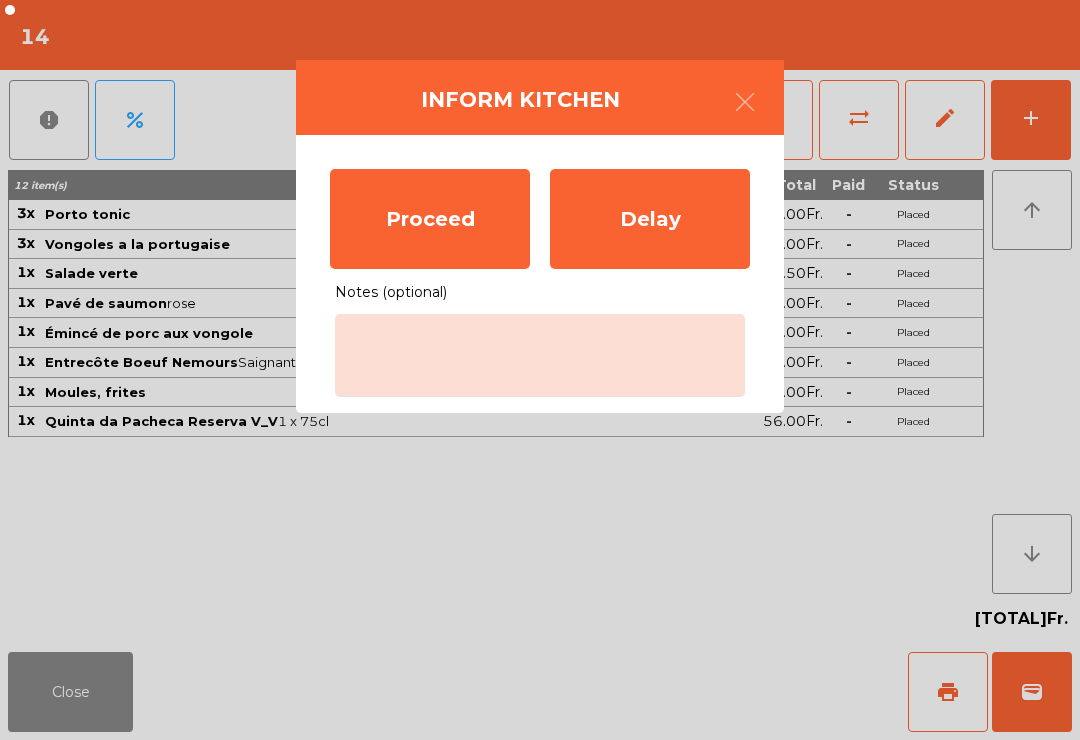 click on "Proceed" 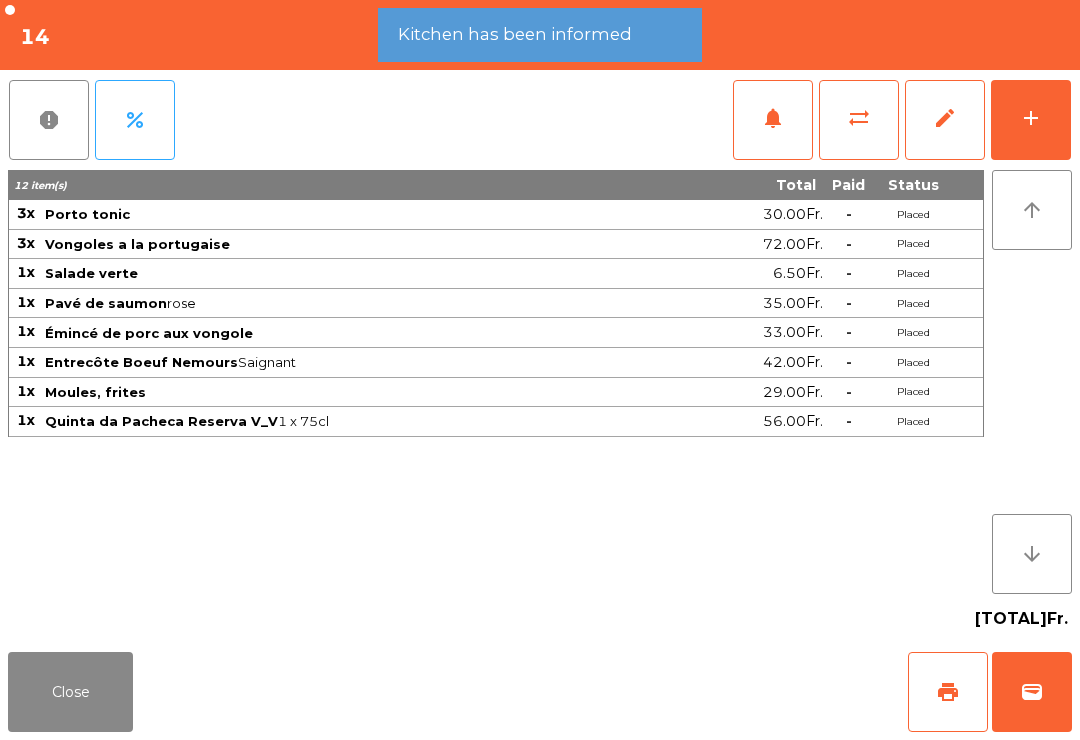 scroll, scrollTop: 16, scrollLeft: 0, axis: vertical 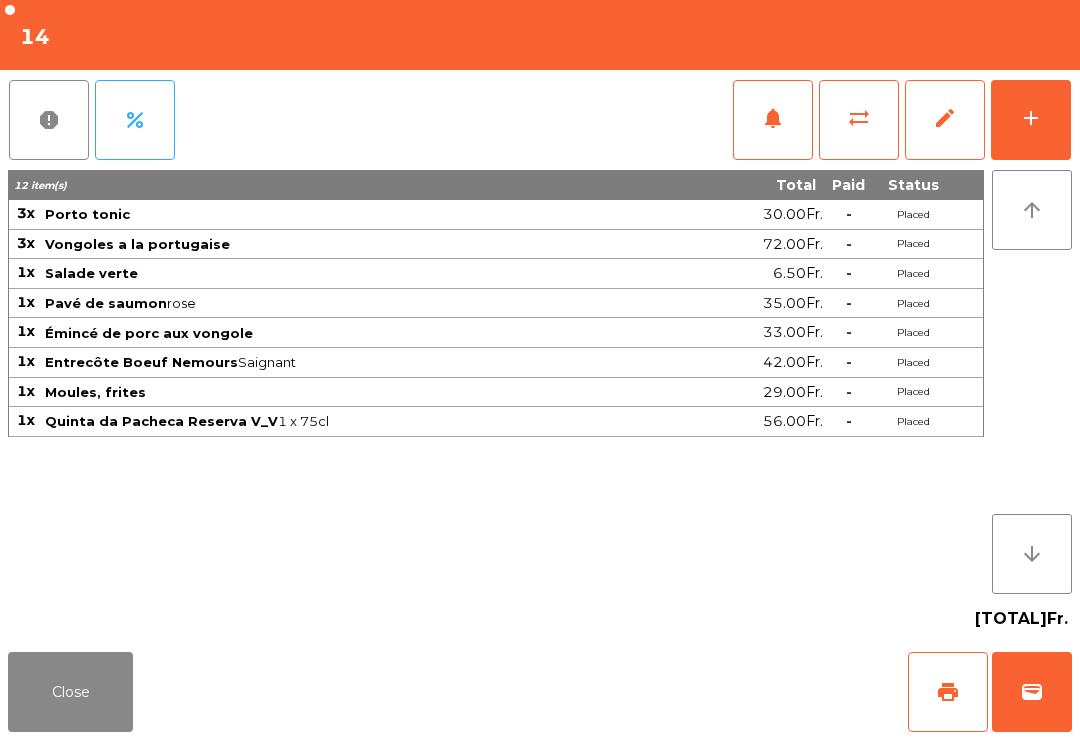 click on "Close" 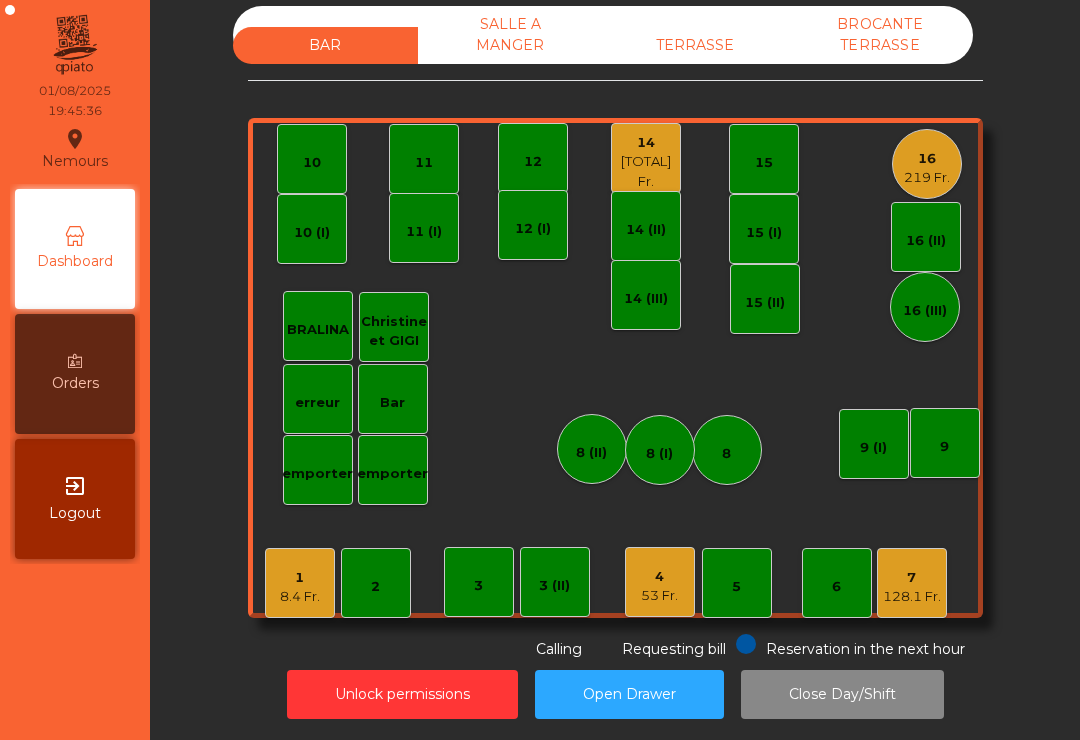 click on "4   53 Fr." 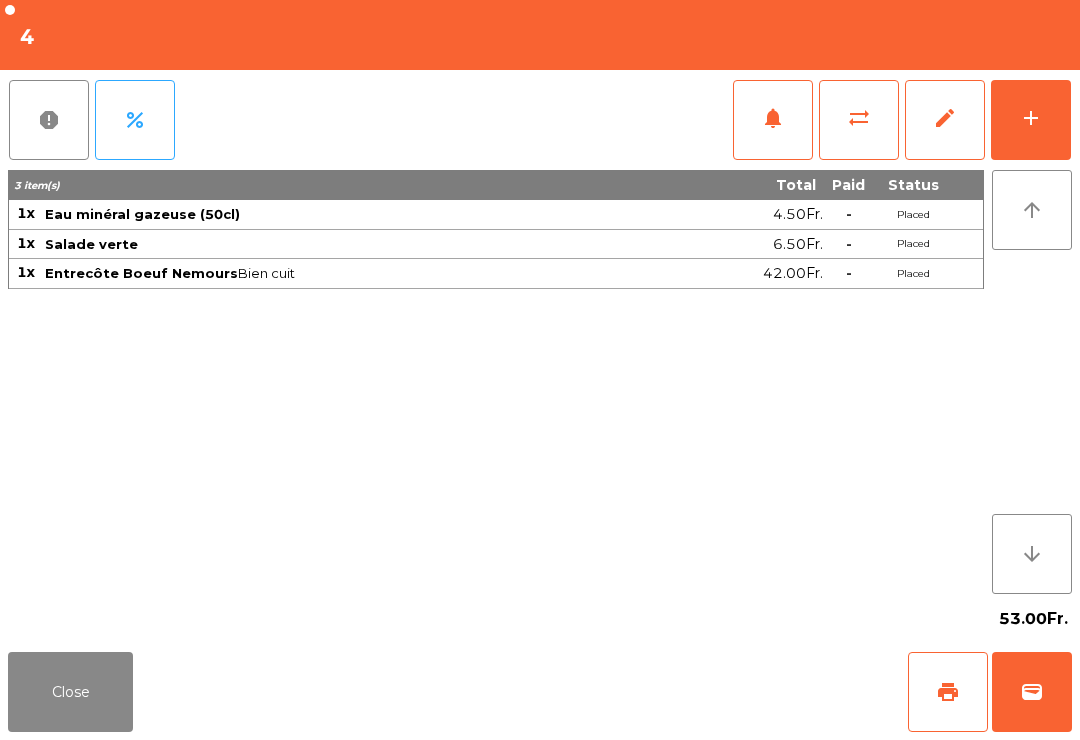 click on "notifications" 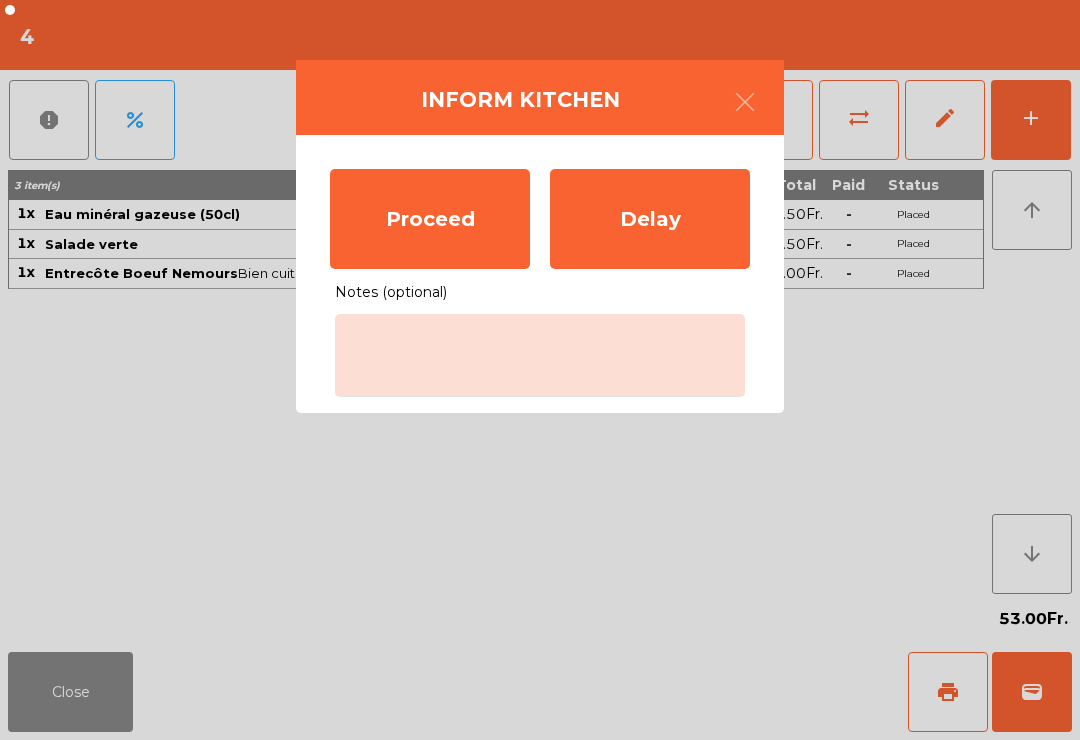 scroll, scrollTop: 4, scrollLeft: 0, axis: vertical 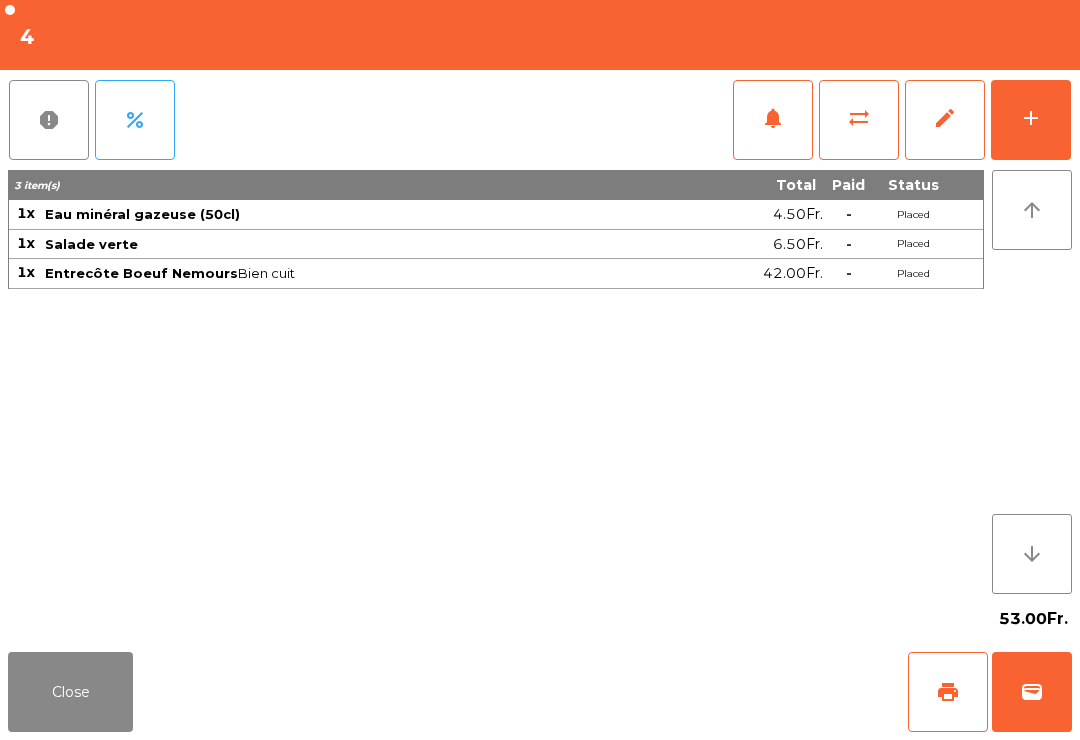 click on "notifications" 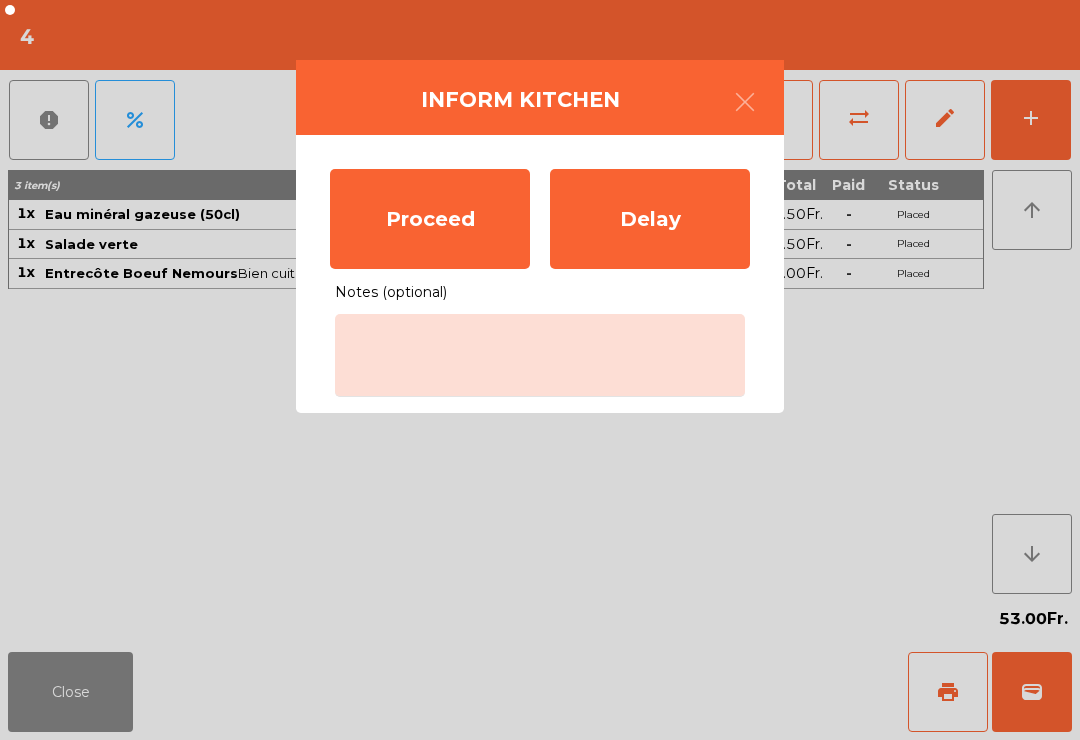 click on "Proceed" 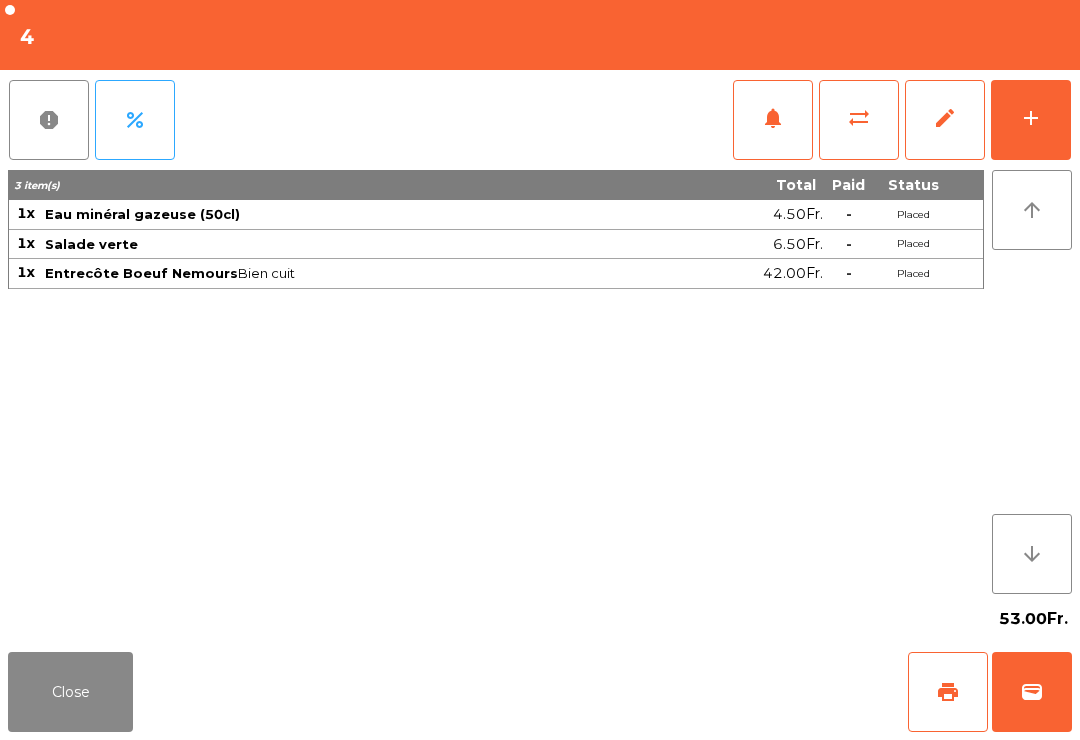 click on "Close   print   wallet" 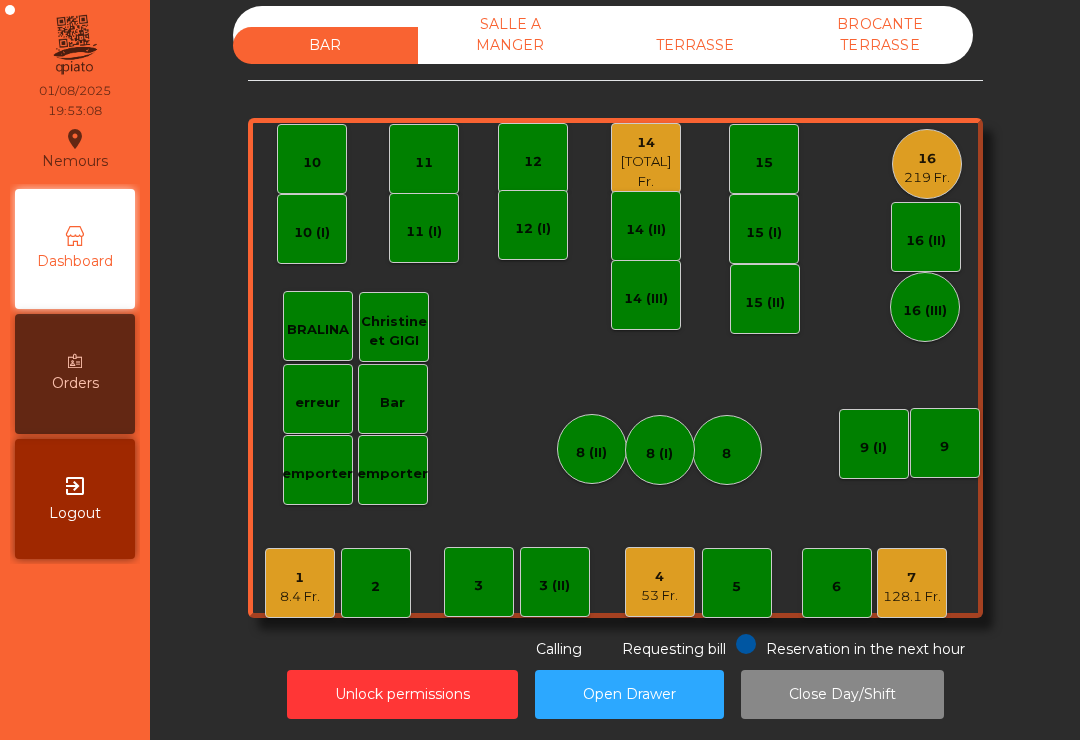 click on "16" 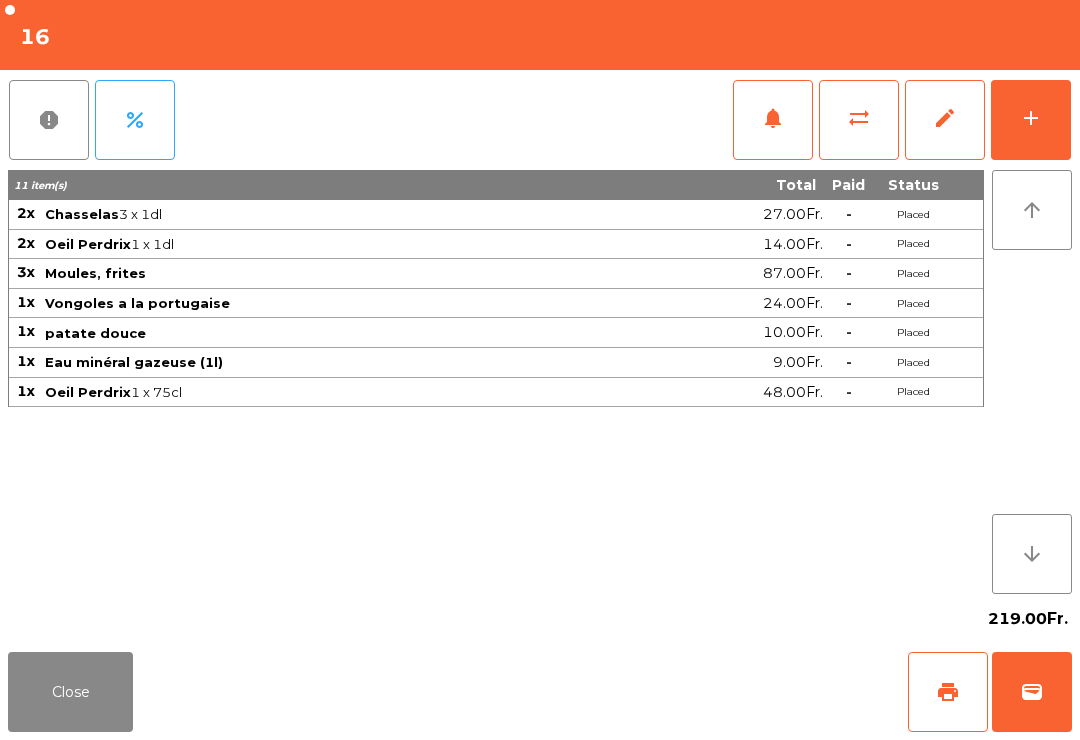 click on "add" 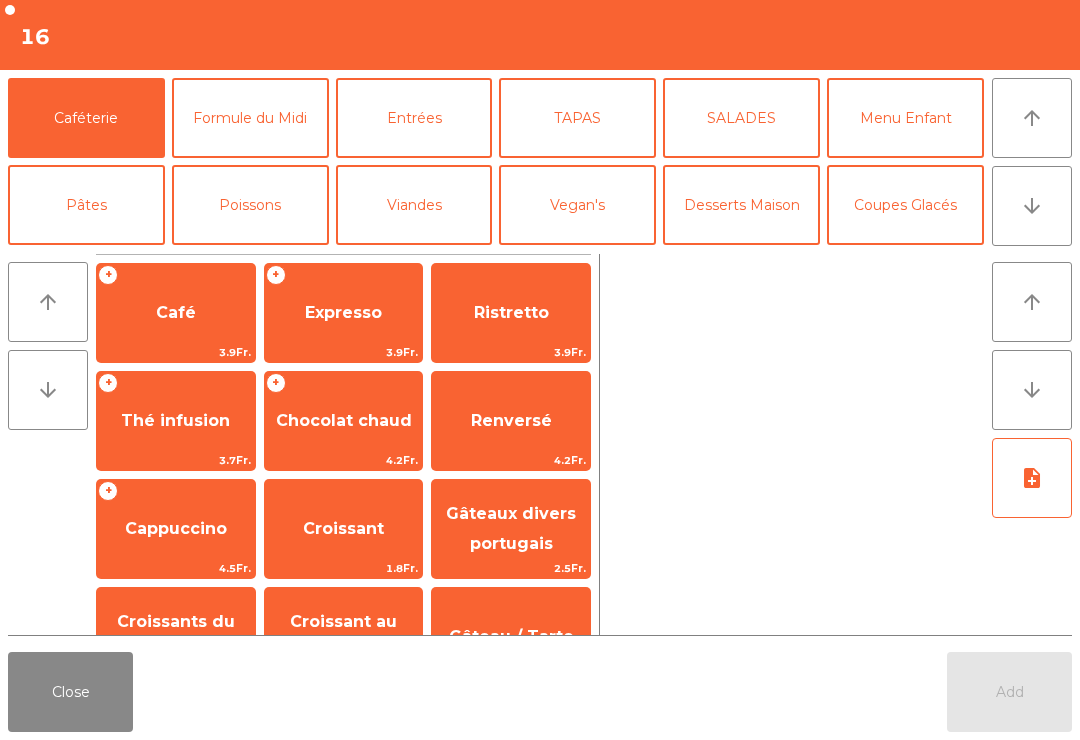 click on "Expresso" 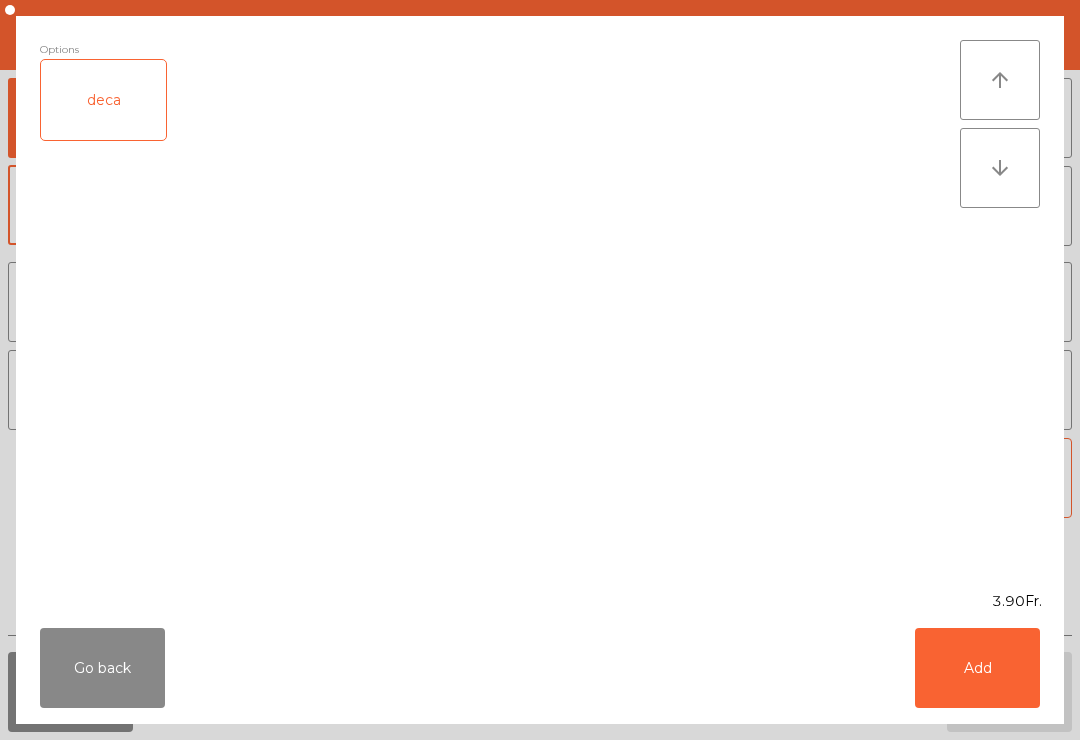 click on "Add" 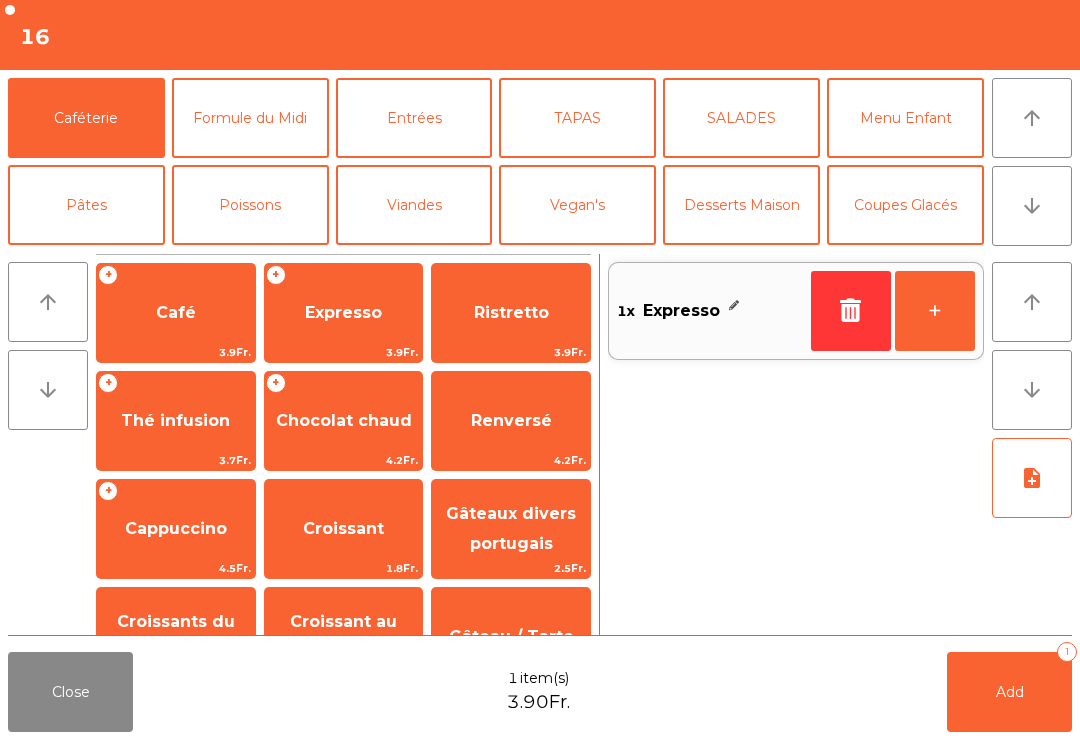 click on "Add   1" 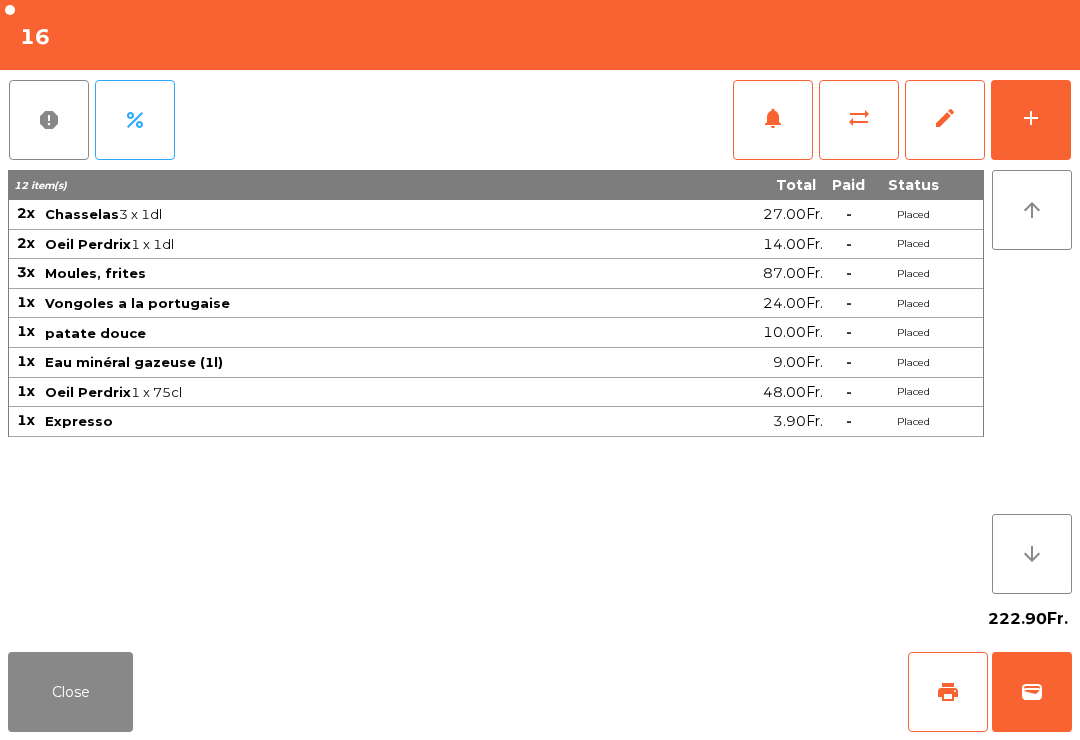 click on "Close" 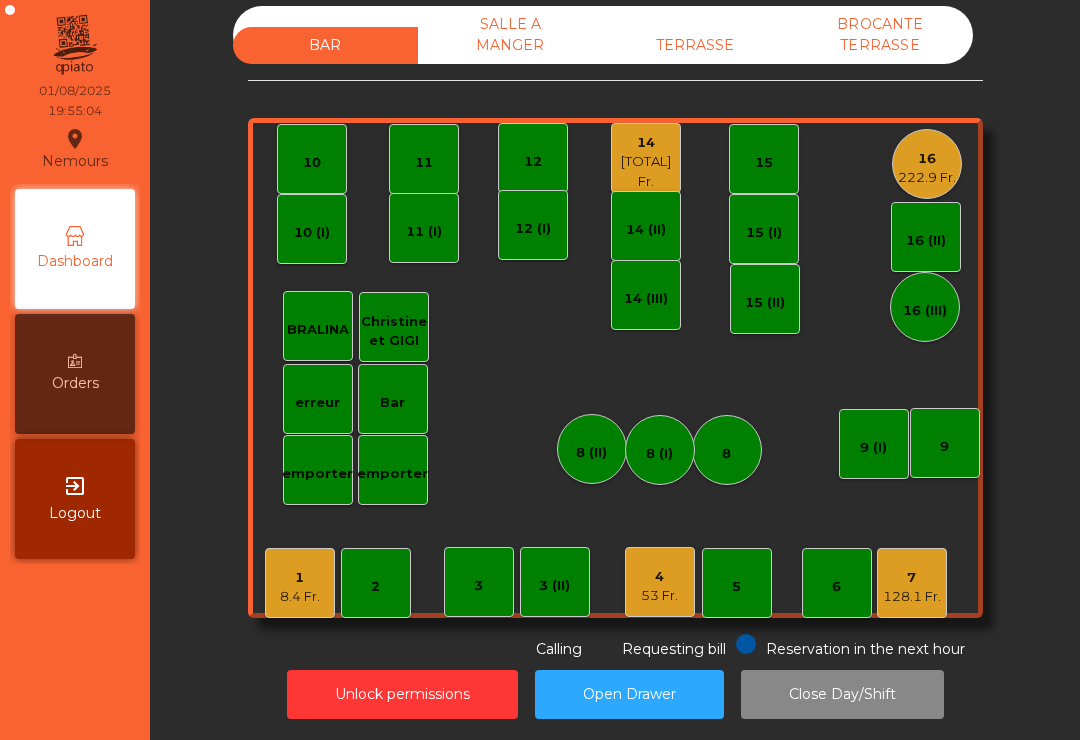 click on "1" 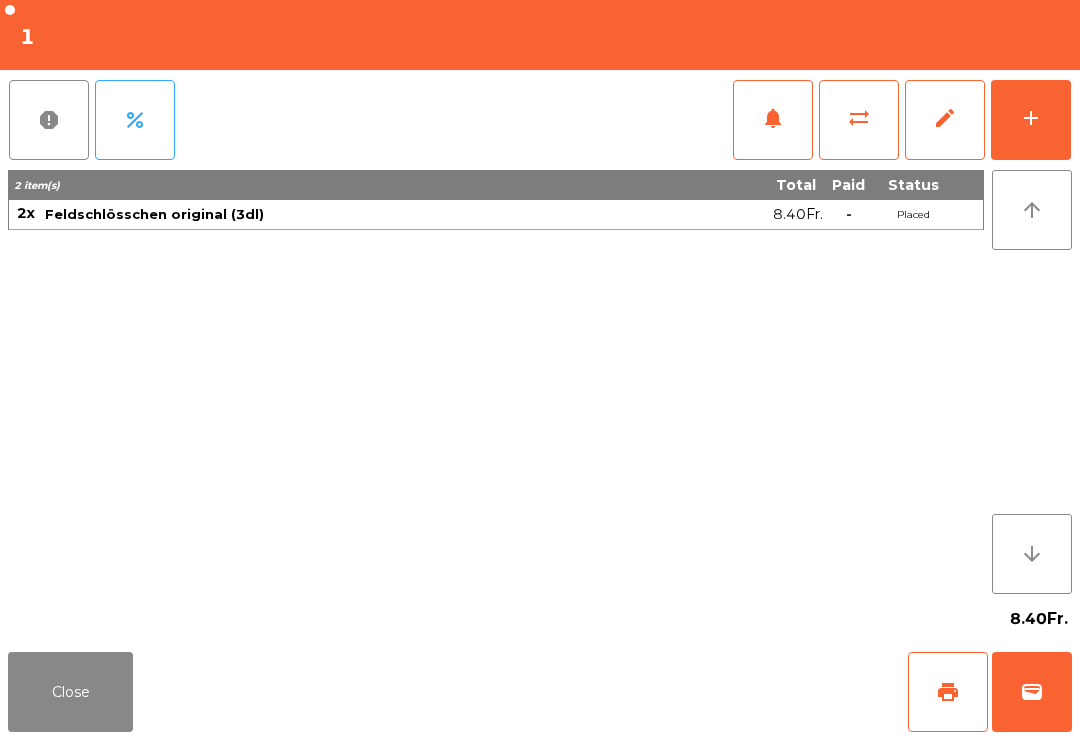 scroll, scrollTop: 7, scrollLeft: 0, axis: vertical 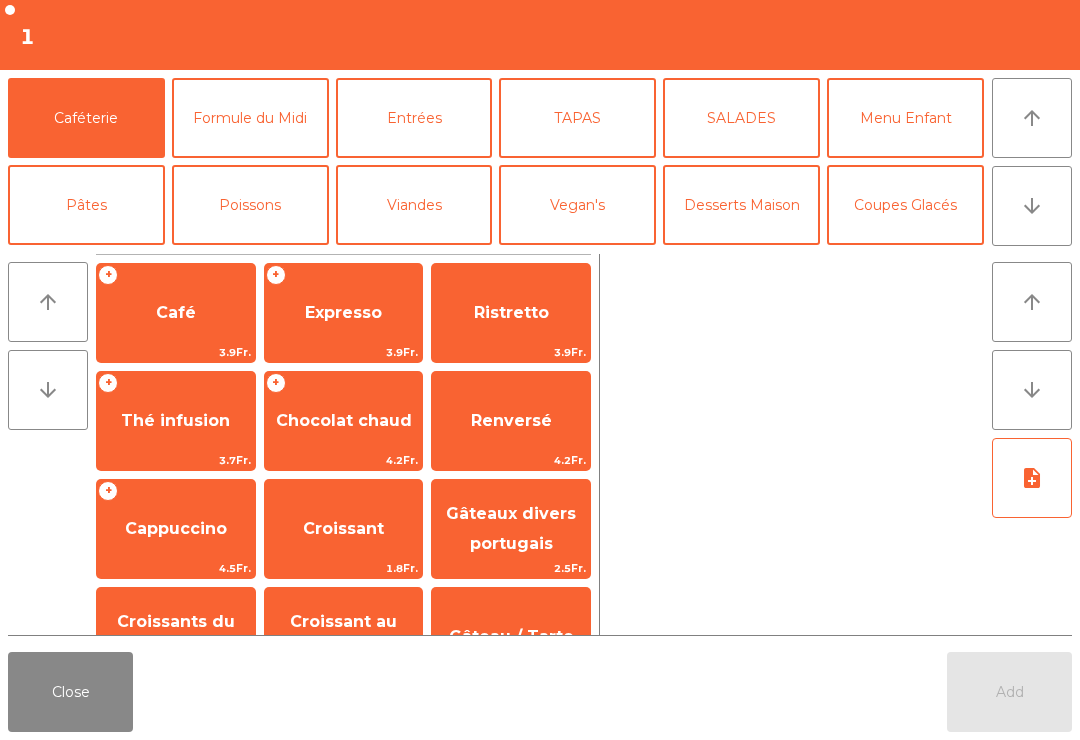 click on "arrow_downward" 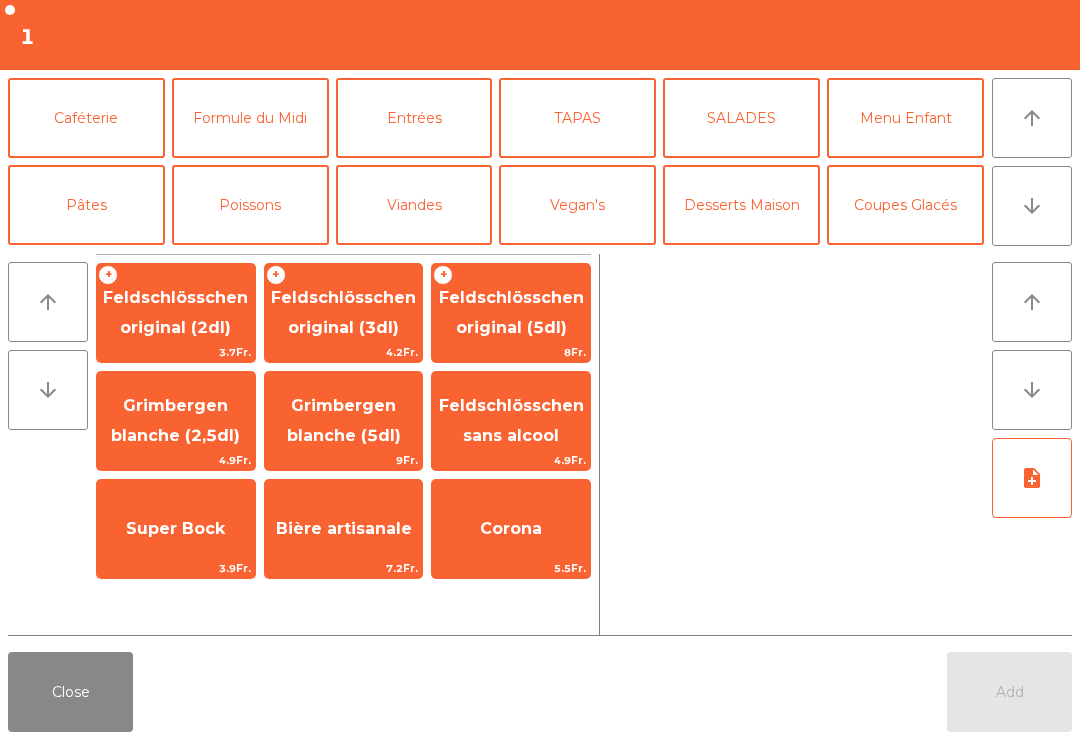 click on "Add" 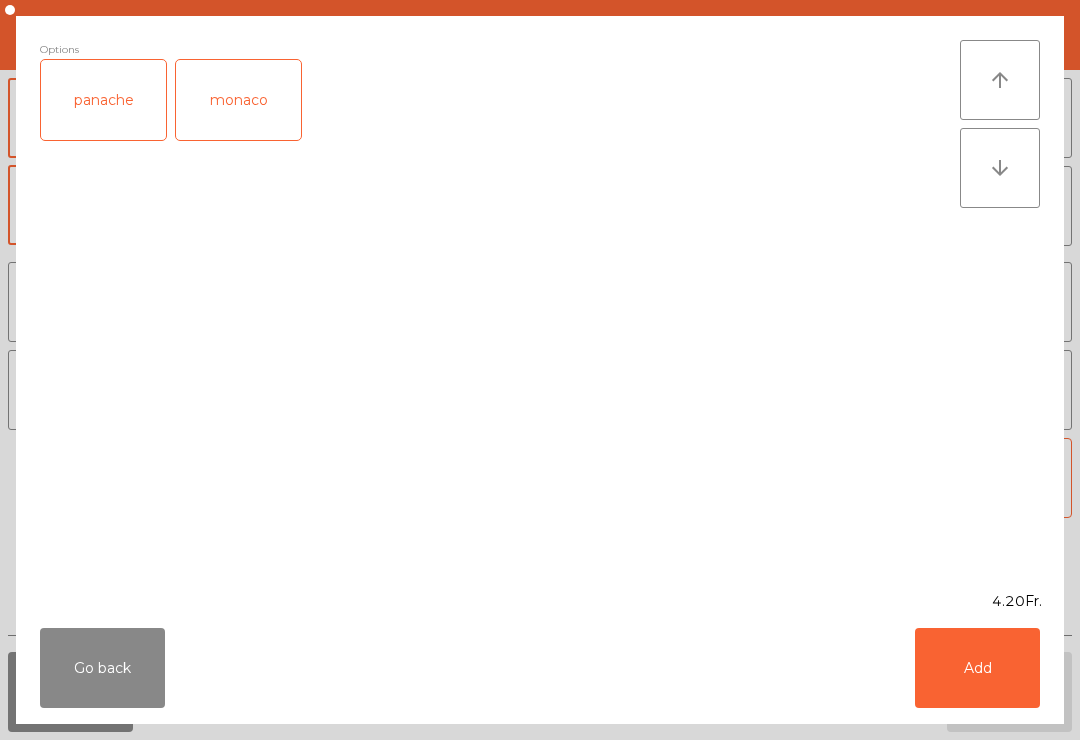 click on "Add" 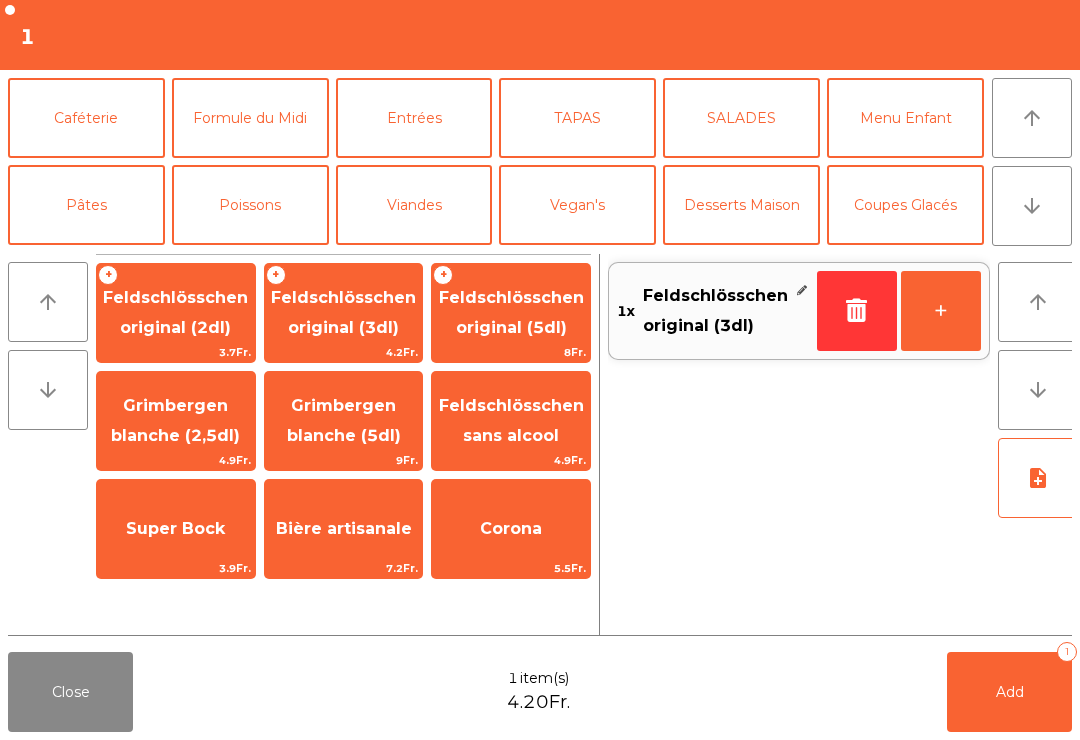 click on "Add   1" 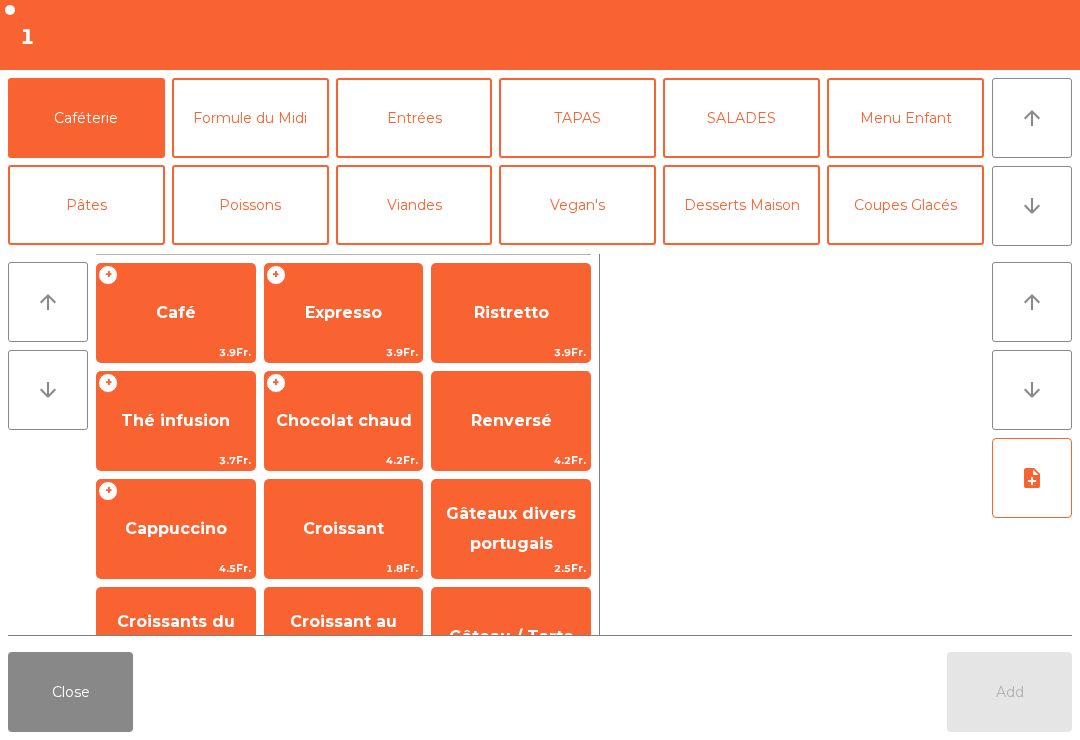 click on "Close" 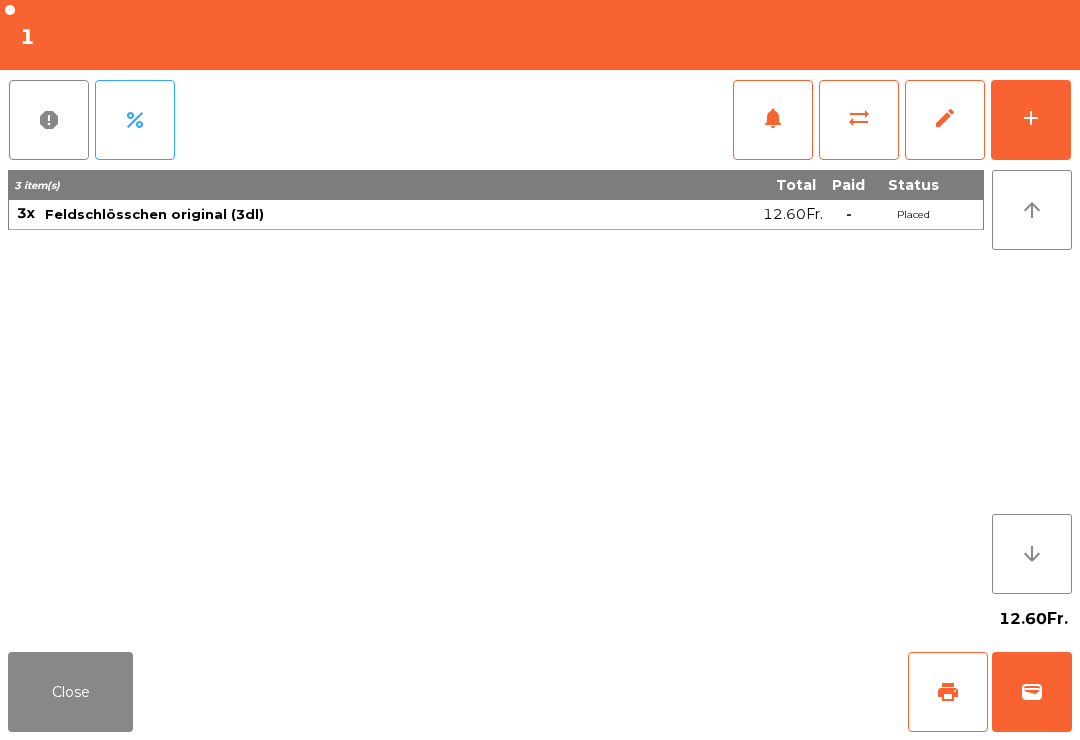 click on "Close   print   wallet" 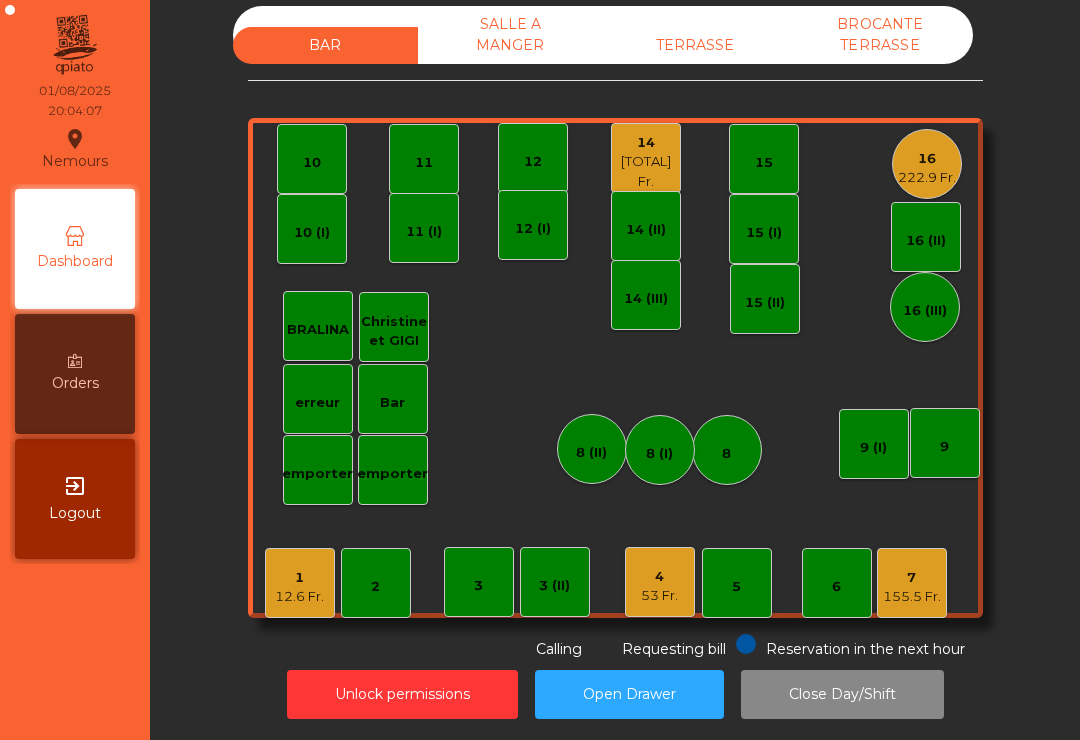scroll, scrollTop: 0, scrollLeft: 0, axis: both 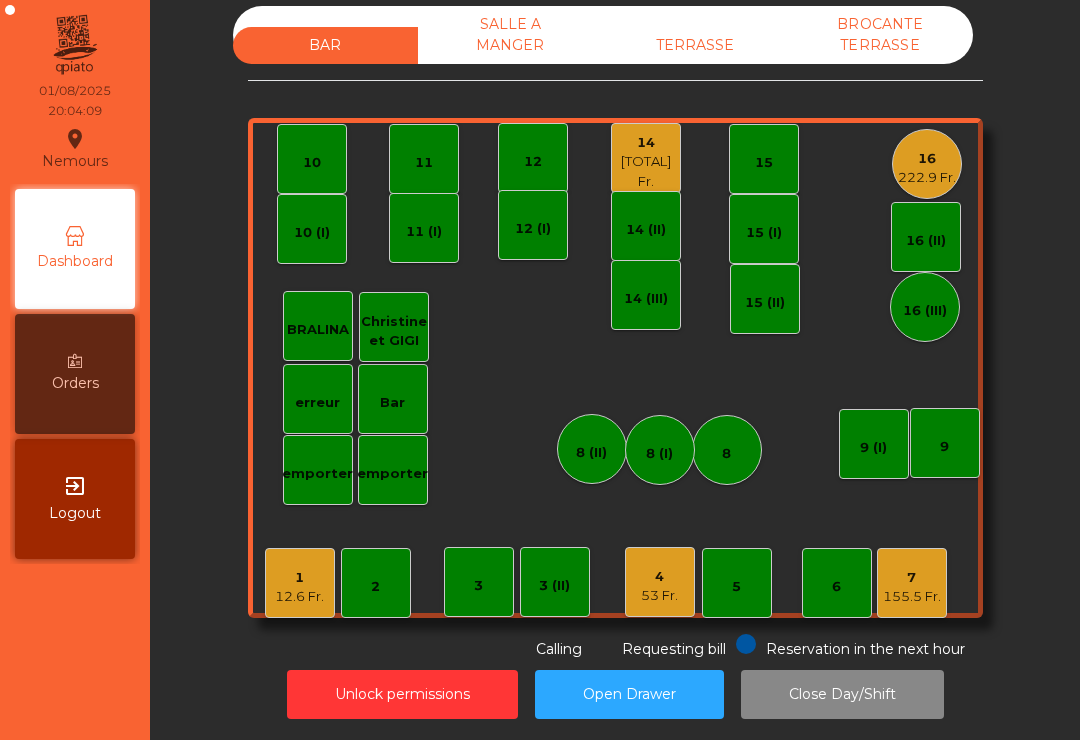 click on "3 (II)" 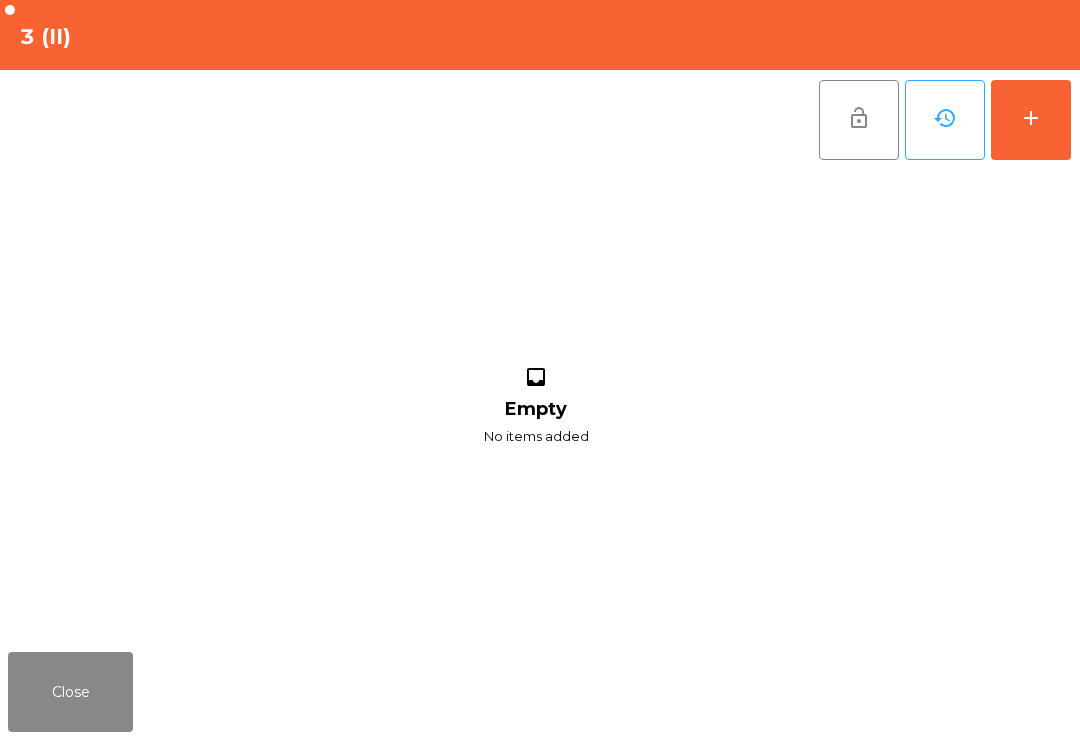 click on "Close" 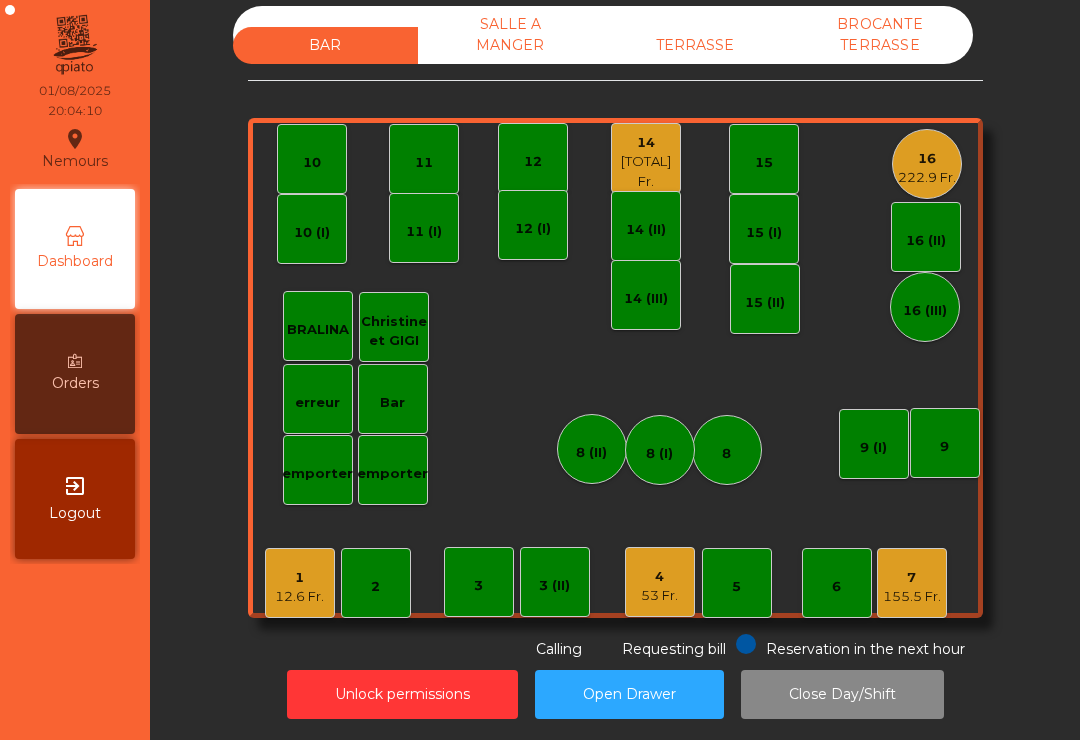 click on "BAR   SALLE A MANGER   TERRASSE   BROCANTE TERRASSE    1   12.6 Fr.   2    3   4   53 Fr.    5    6    7   155.5 Fr.    8   9   10    11    12    14   303.5 Fr.   15    16   222.9 Fr.   Bar   3 (II)   14 (II)   15 (I)   erreur    emporter   16 (II)   8 (II)   BRALINA    14 (III)   15 (II)   16 (III)   9 (I)   10 (I)   11 (I)   12 (I)   8 (I)   Christine et GIGI   emporter  Reservation in the next hour Requesting bill Calling" 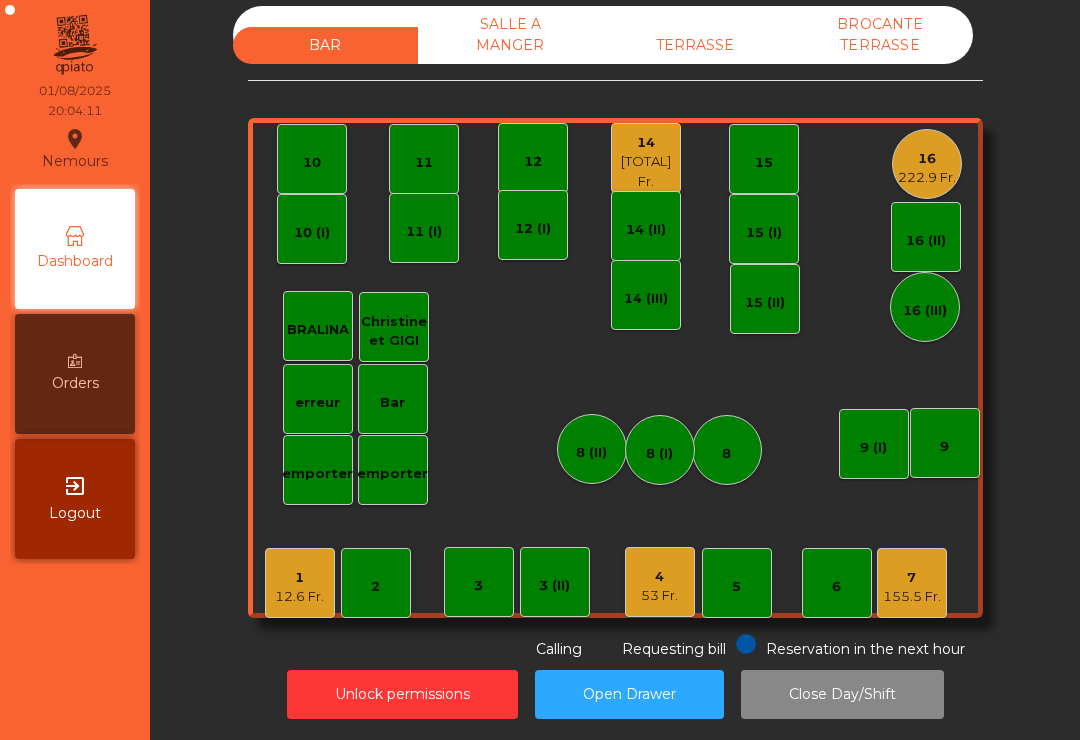 click on "3" 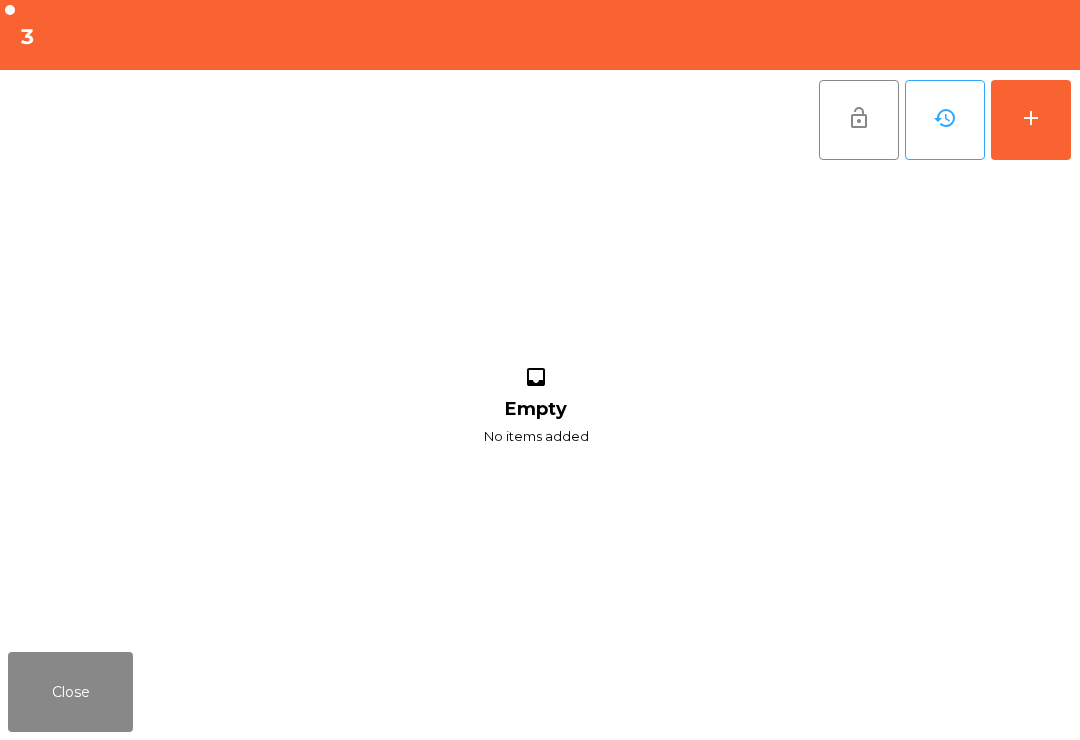 click on "add" 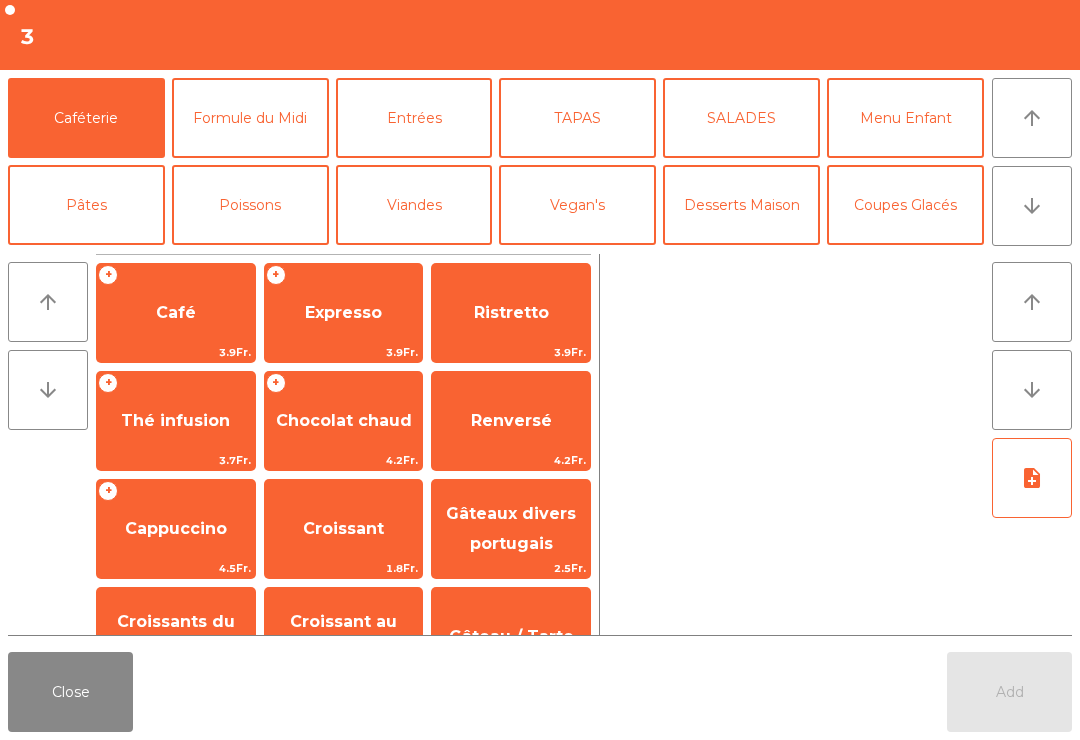 click on "arrow_downward" 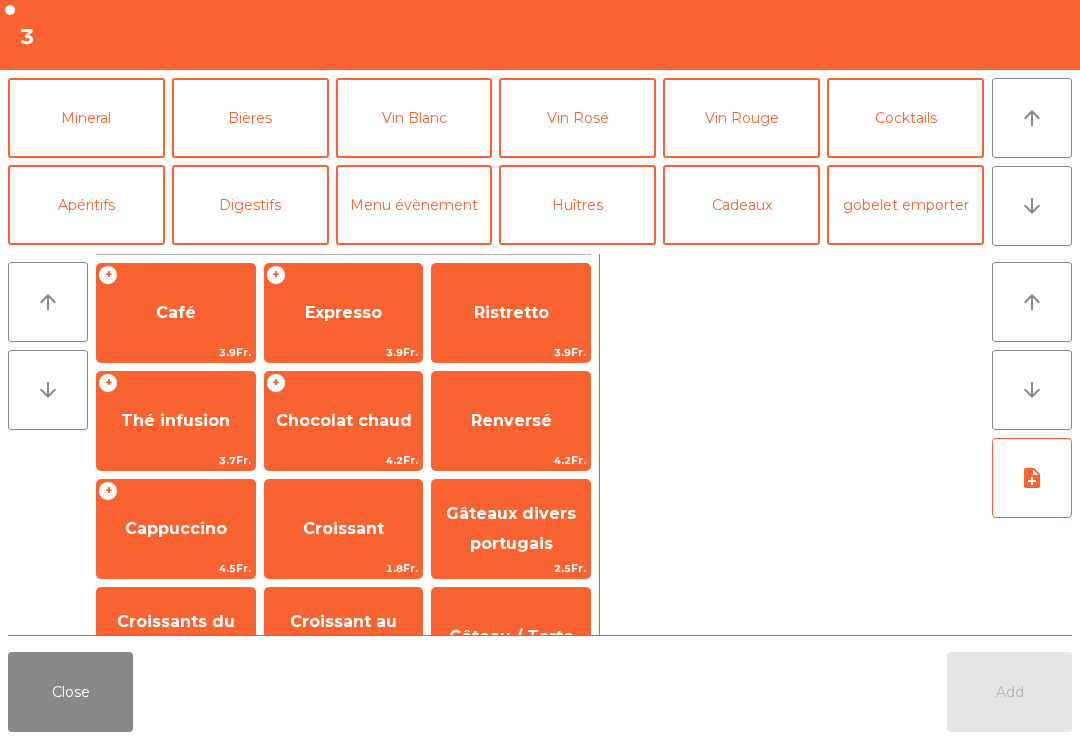 click on "Bières" 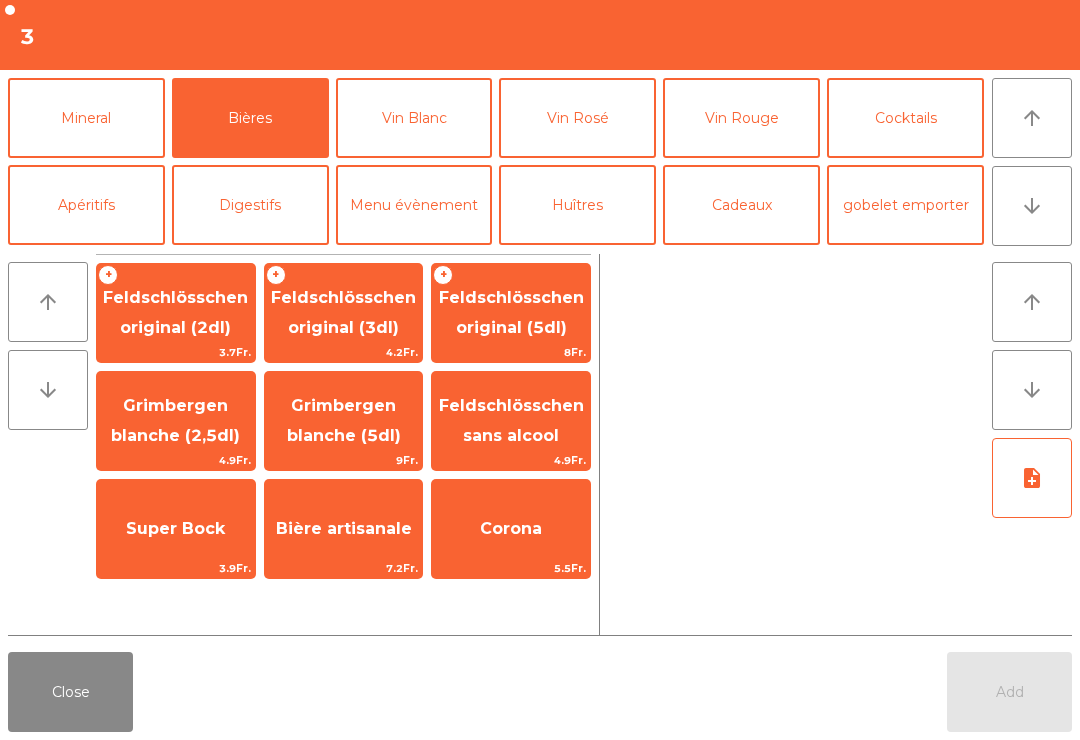 click on "Feldschlösschen original (3dl)" 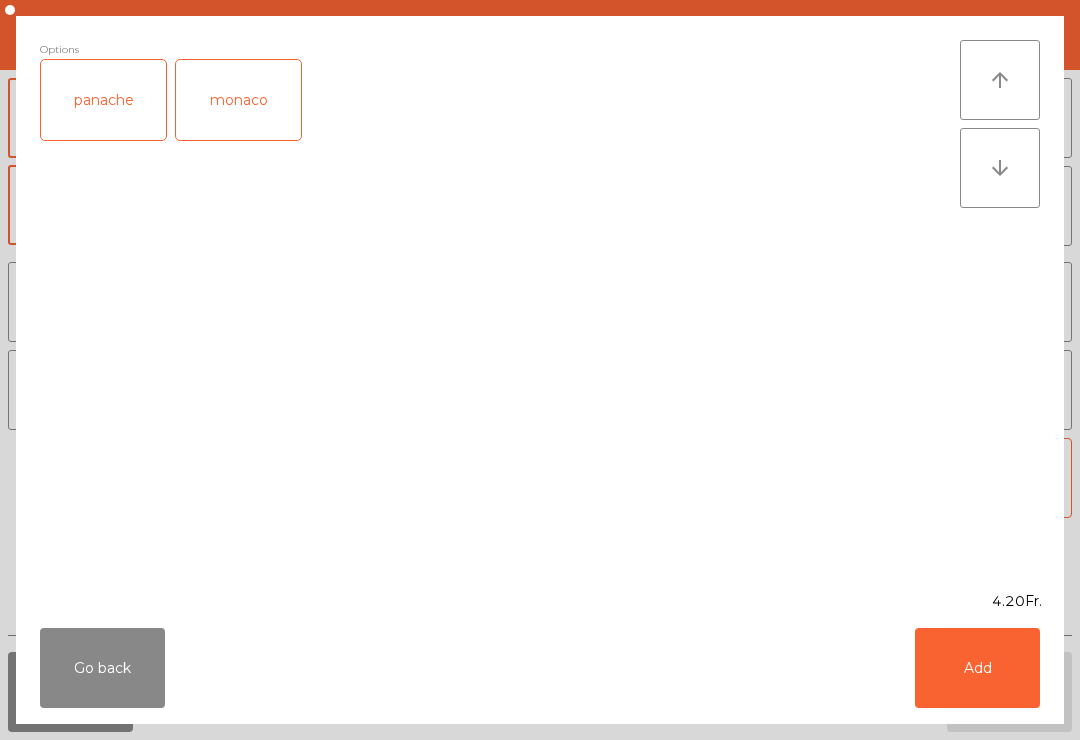 click on "Add" 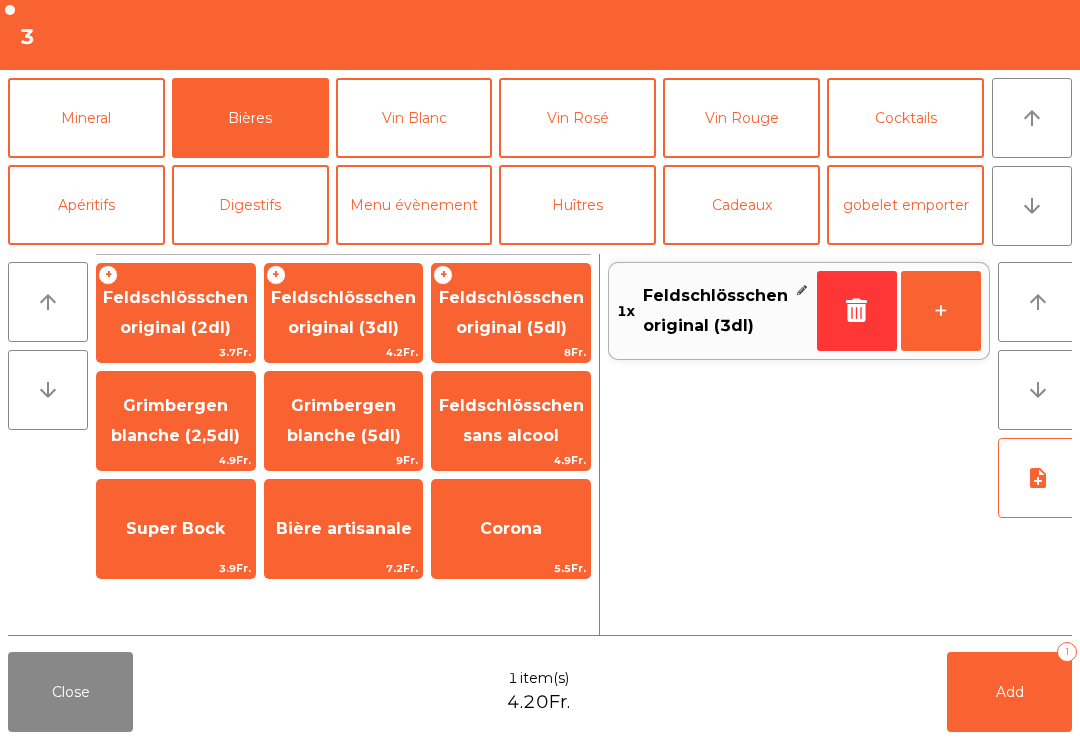 click on "+" 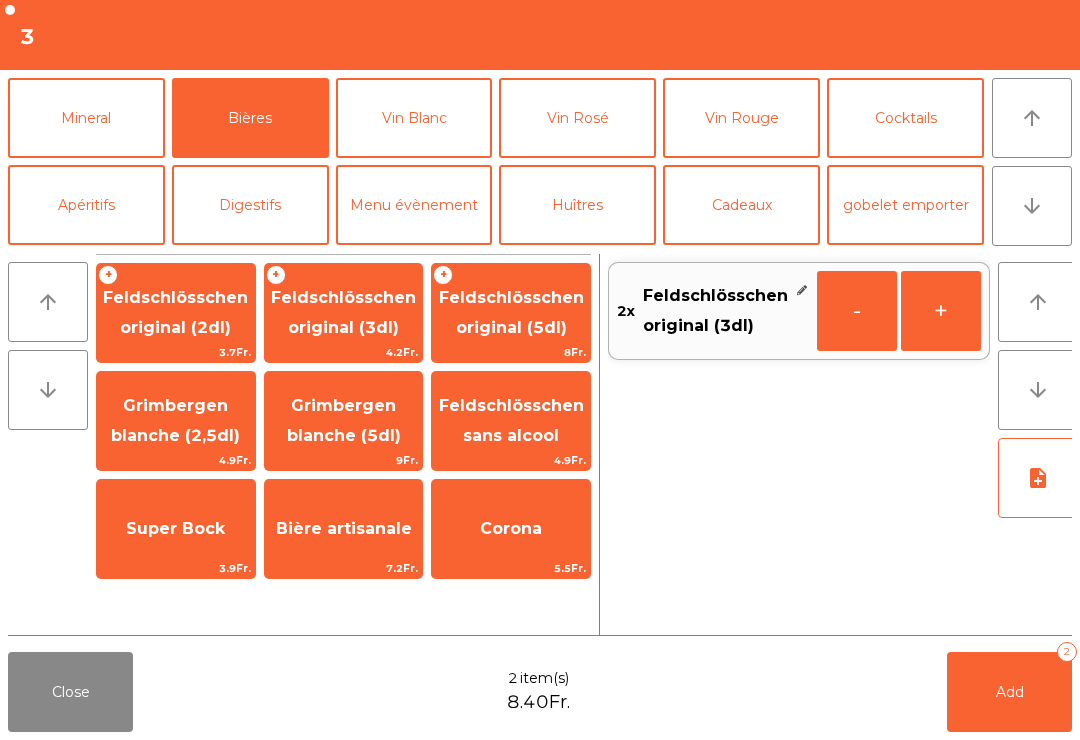 click on "arrow_downward" 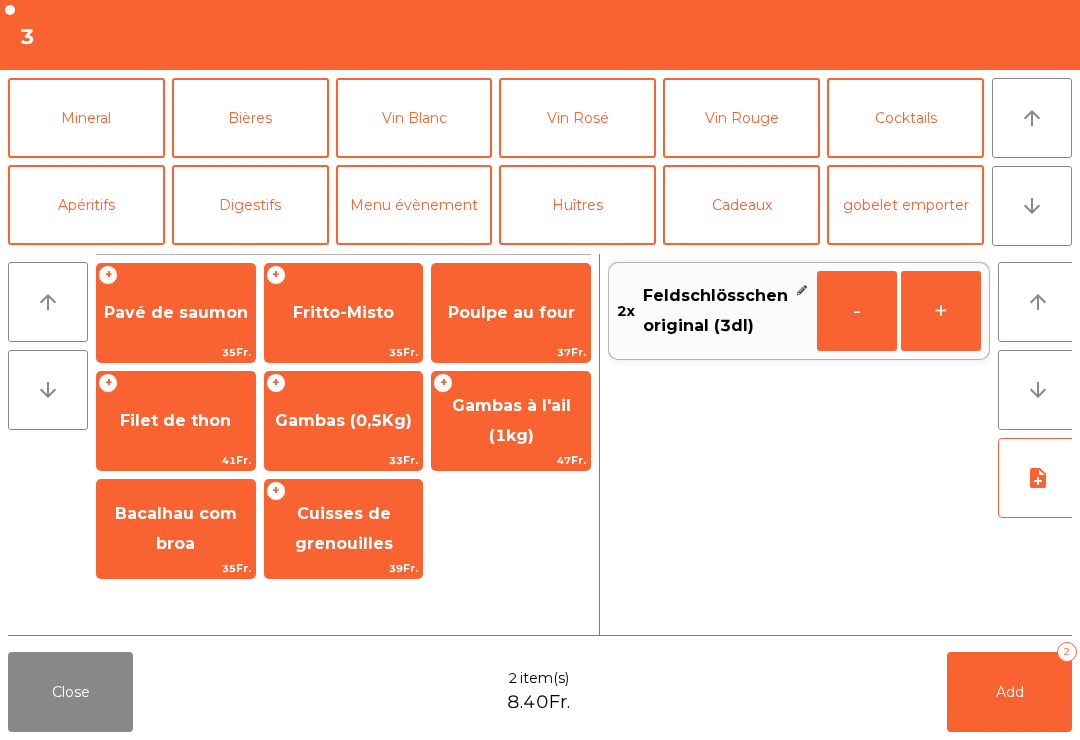 scroll, scrollTop: 65, scrollLeft: 0, axis: vertical 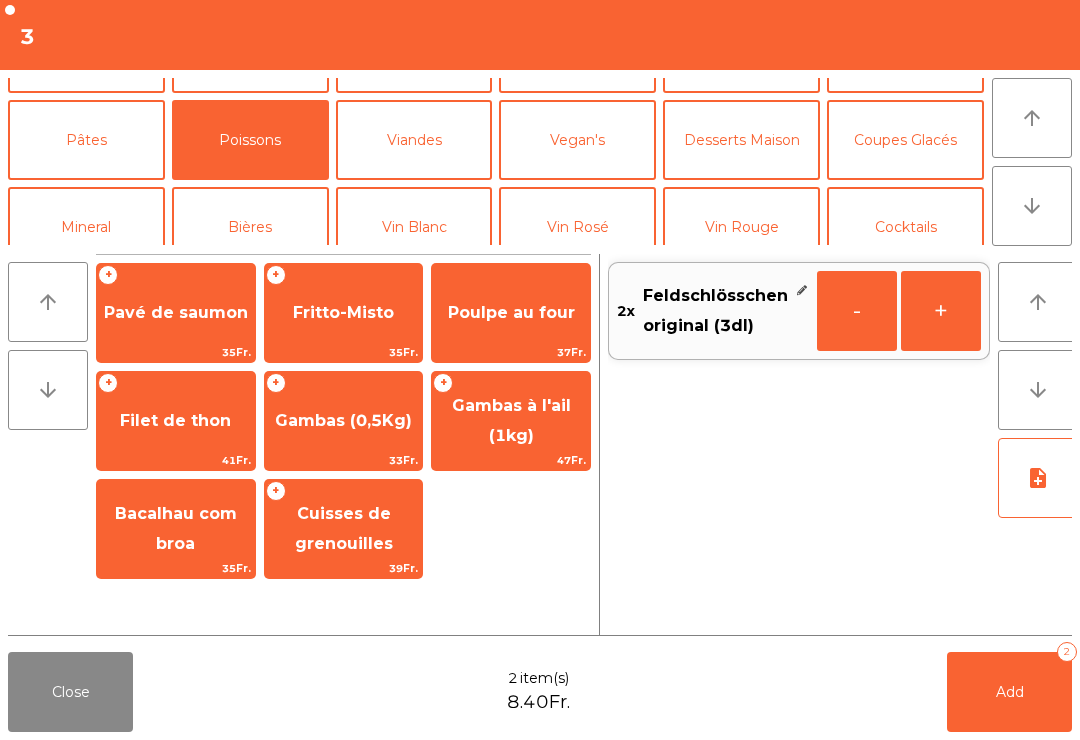 click on "Poulpe au four" 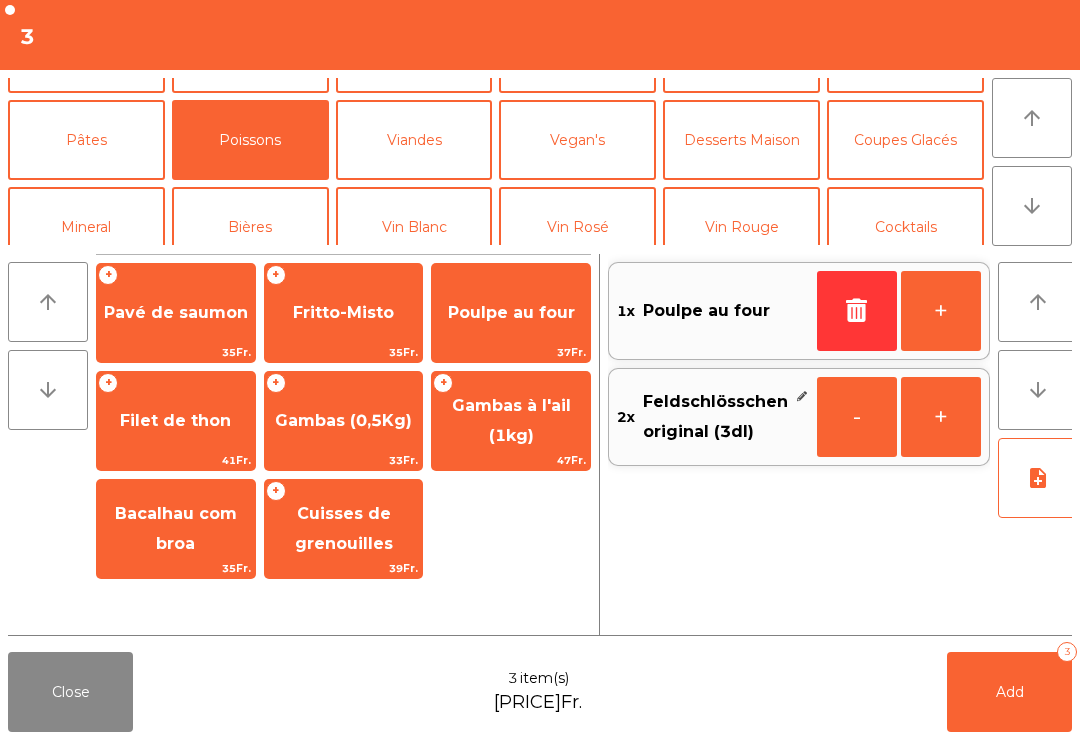 click on "Gambas (0,5Kg)" 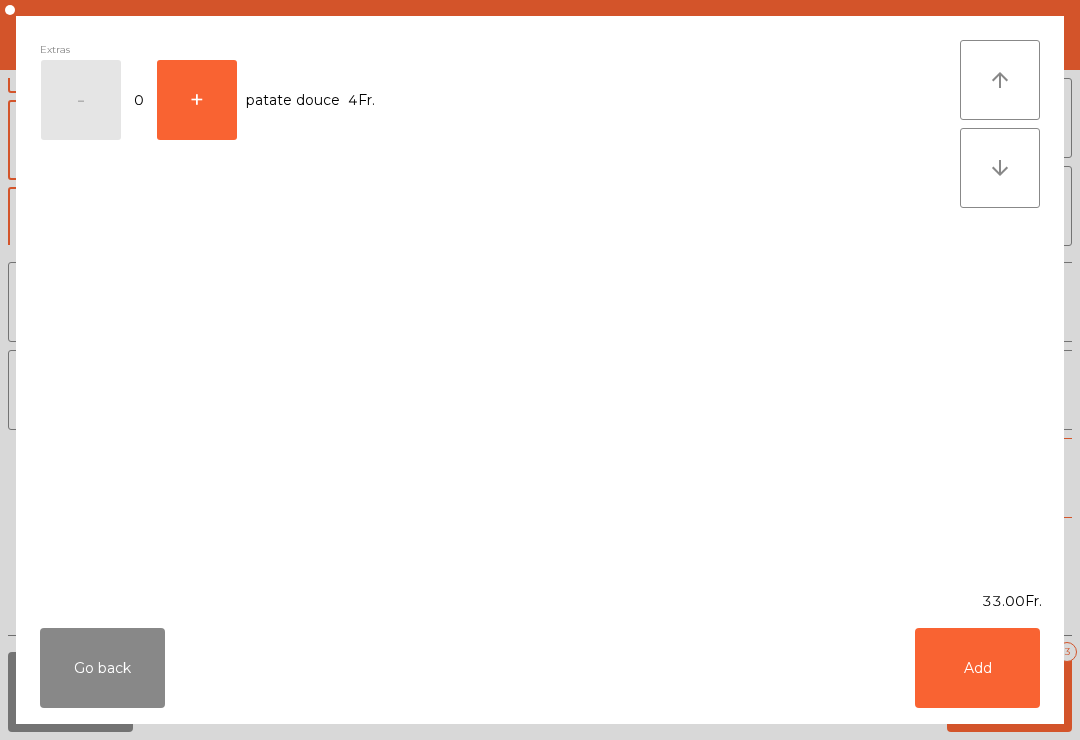 click on "Add" 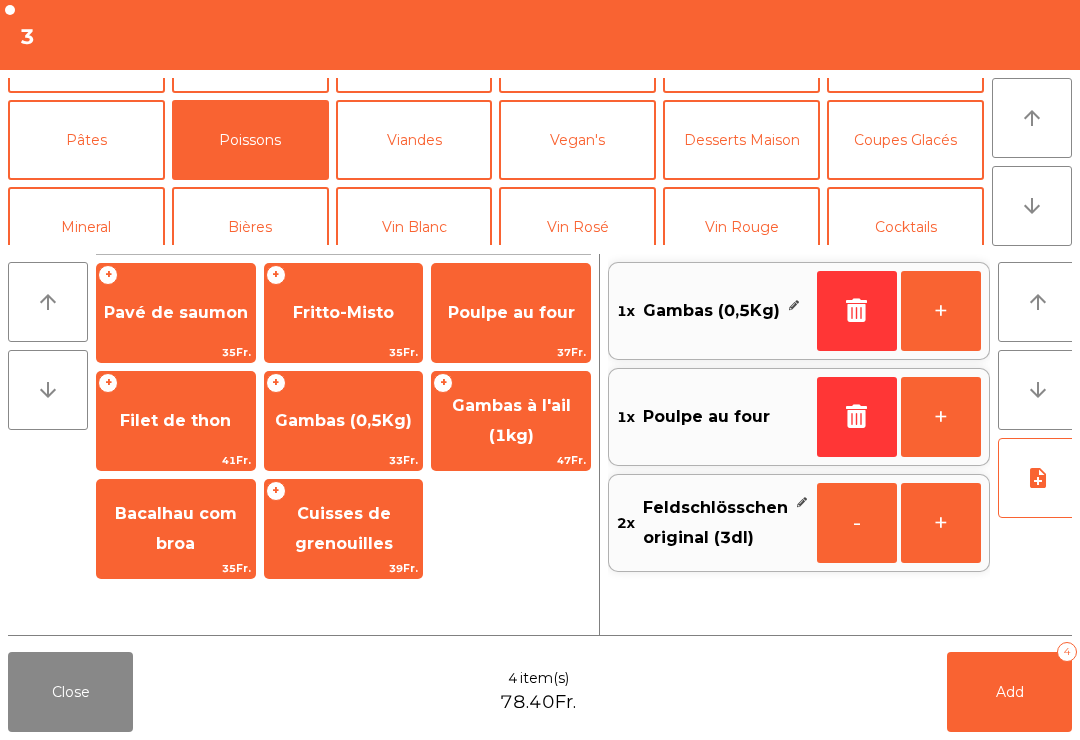 click on "note_add" 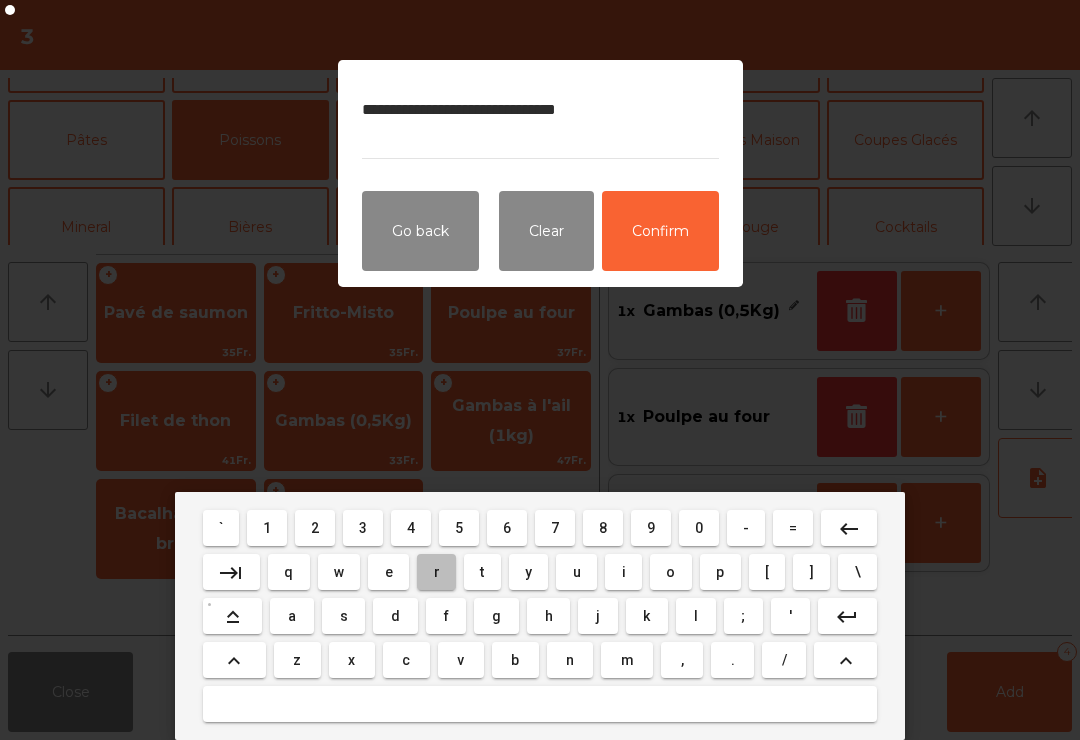 type on "**********" 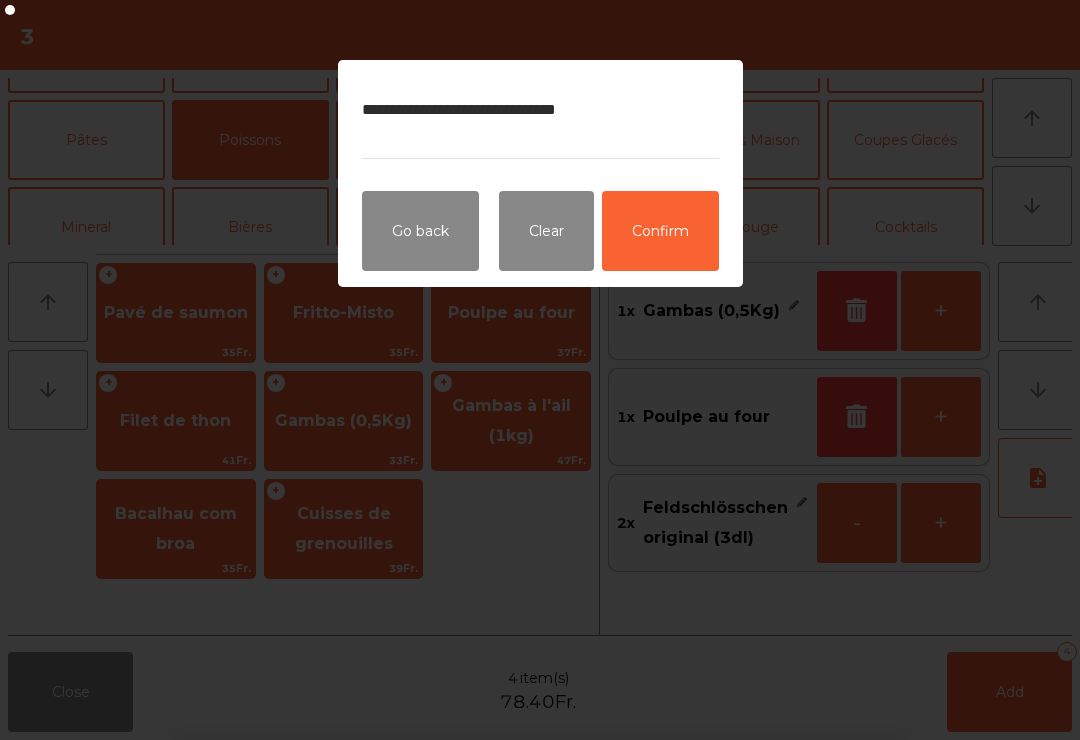 click on "Confirm" 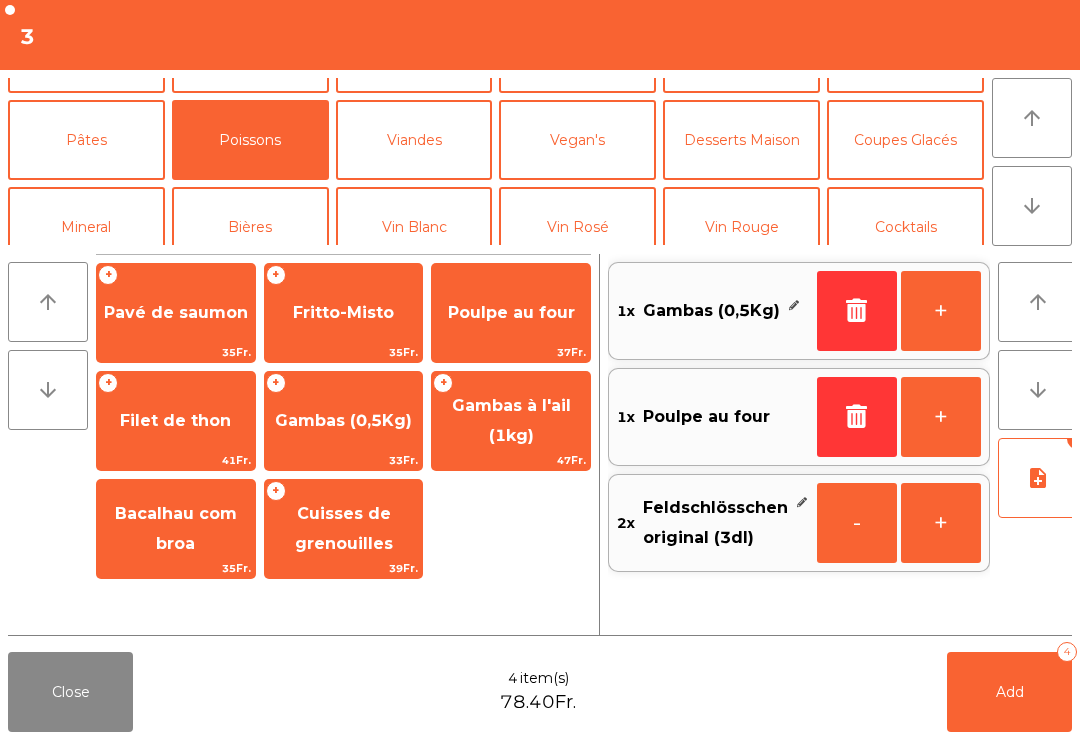click on "Add   4" 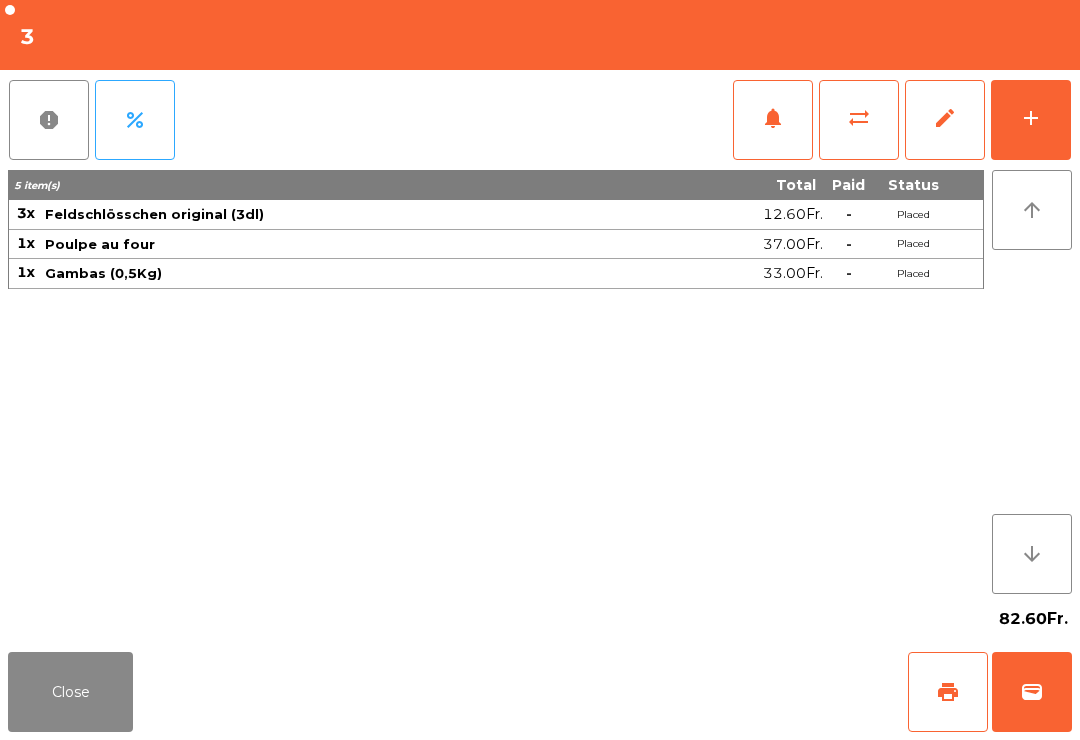 click on "Close" 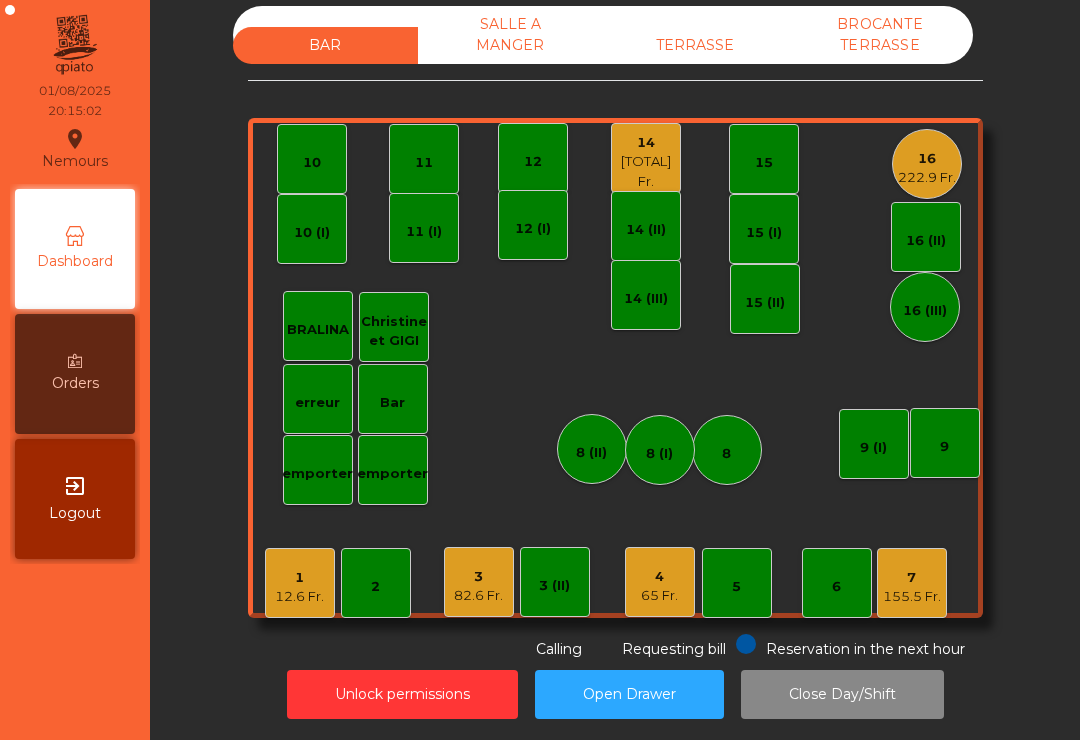 click on "16   222.9 Fr." 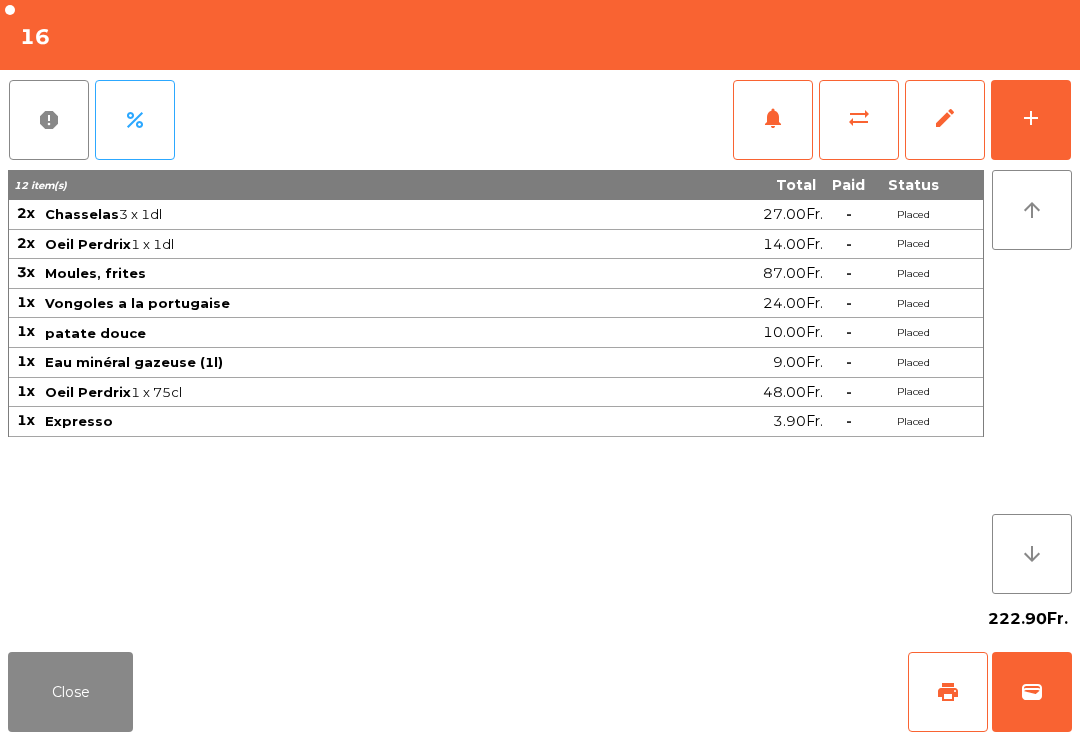 click on "print" 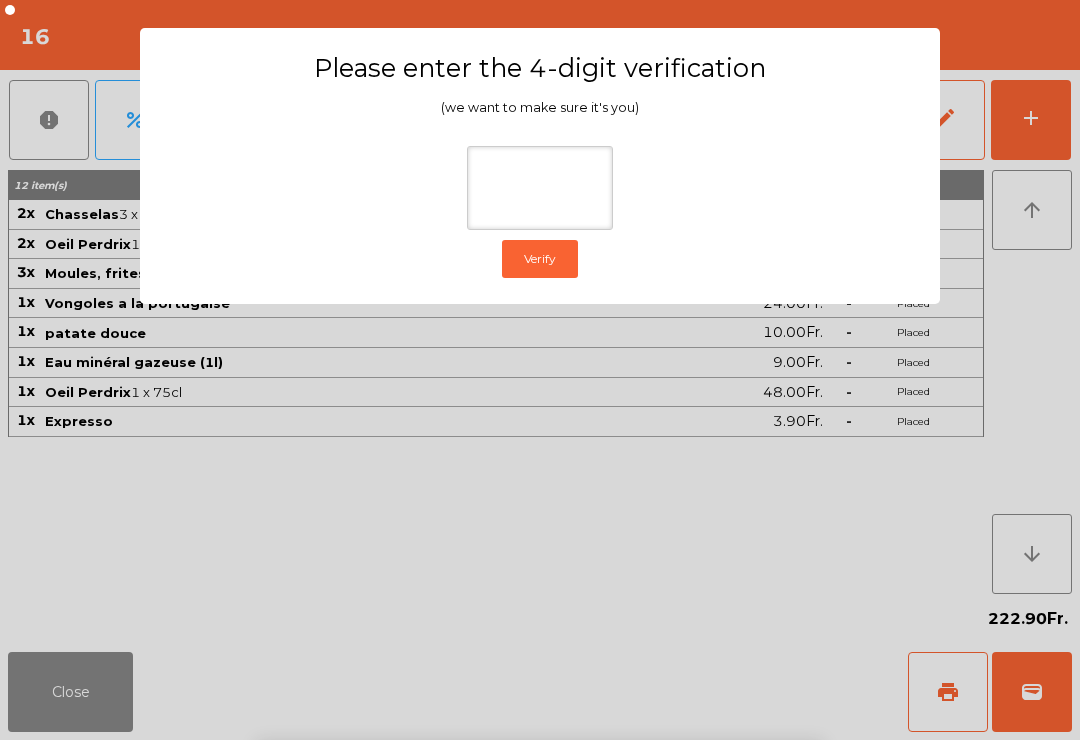 click on "Please enter the 4-digit verification (we want to make sure it's you)  Verify" 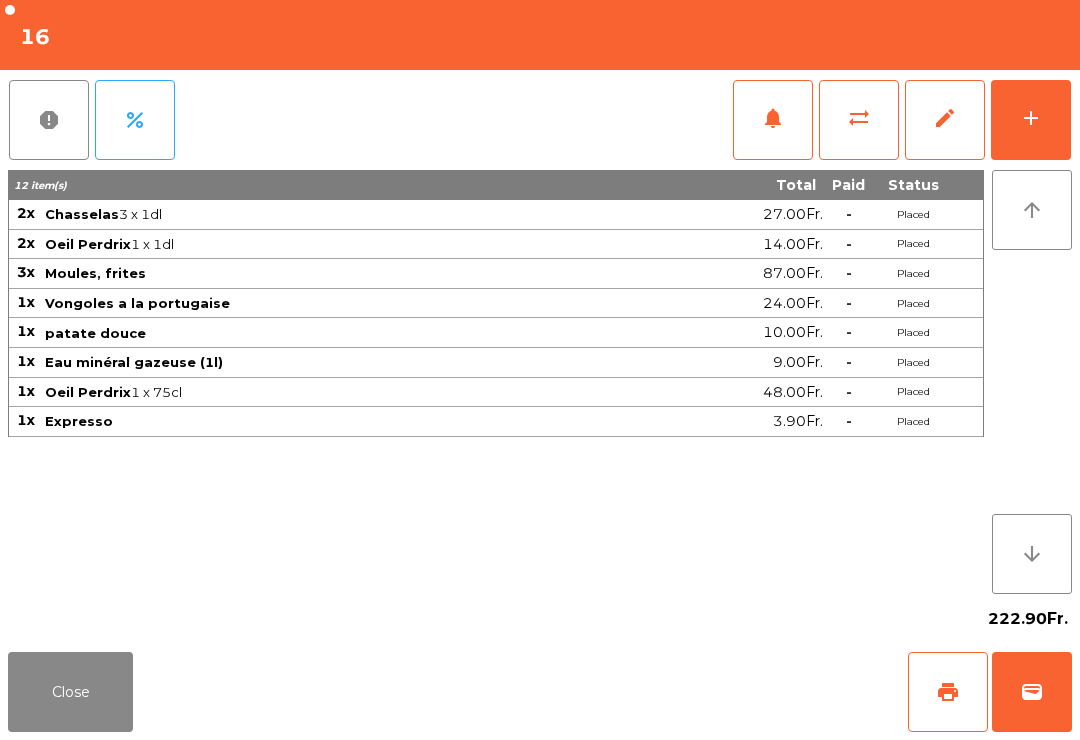 click on "12 item(s) Total Paid Status 2x Chasselas   3 x 1dl  27.00Fr.  -  Placed 2x Oeil Perdrix   1 x 1dl  14.00Fr.  -  Placed 3x Moules, frites 87.00Fr.  -  Placed 1x Vongoles a la portugaise 24.00Fr.  -  Placed 1x patate douce 10.00Fr.  -  Placed 1x Eau minéral gazeuse (1l) 9.00Fr.  -  Placed 1x Oeil Perdrix   1 x 75cl  48.00Fr.  -  Placed 1x Expresso 3.90Fr.  -  Placed" 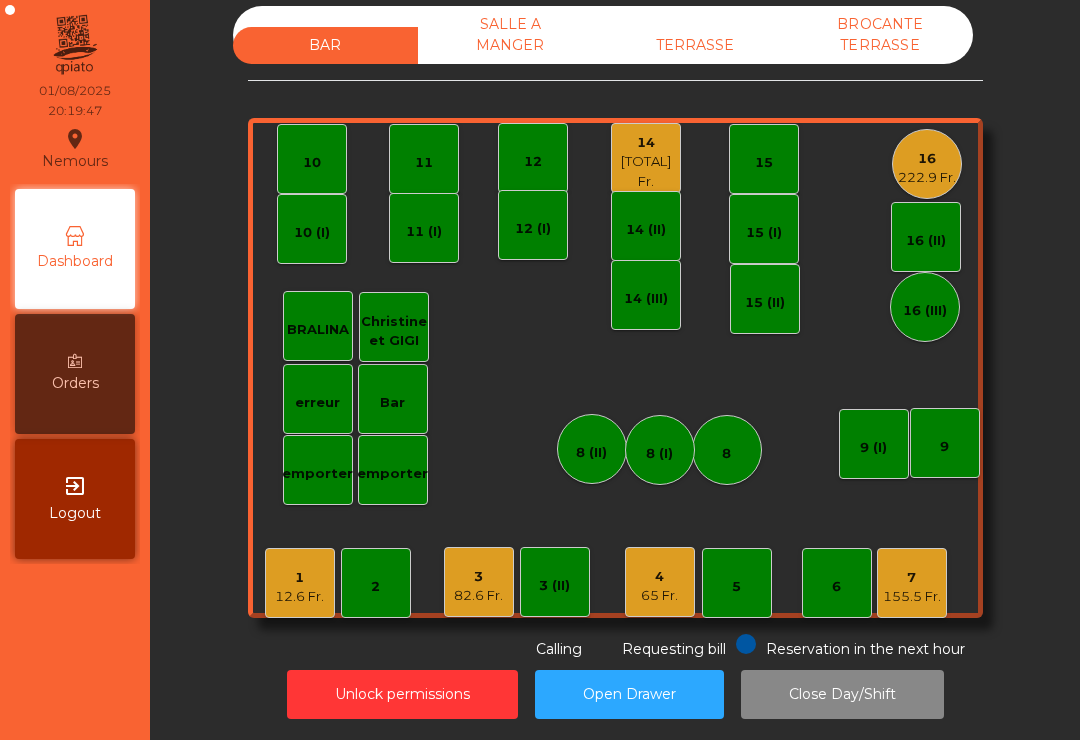 click on "16" 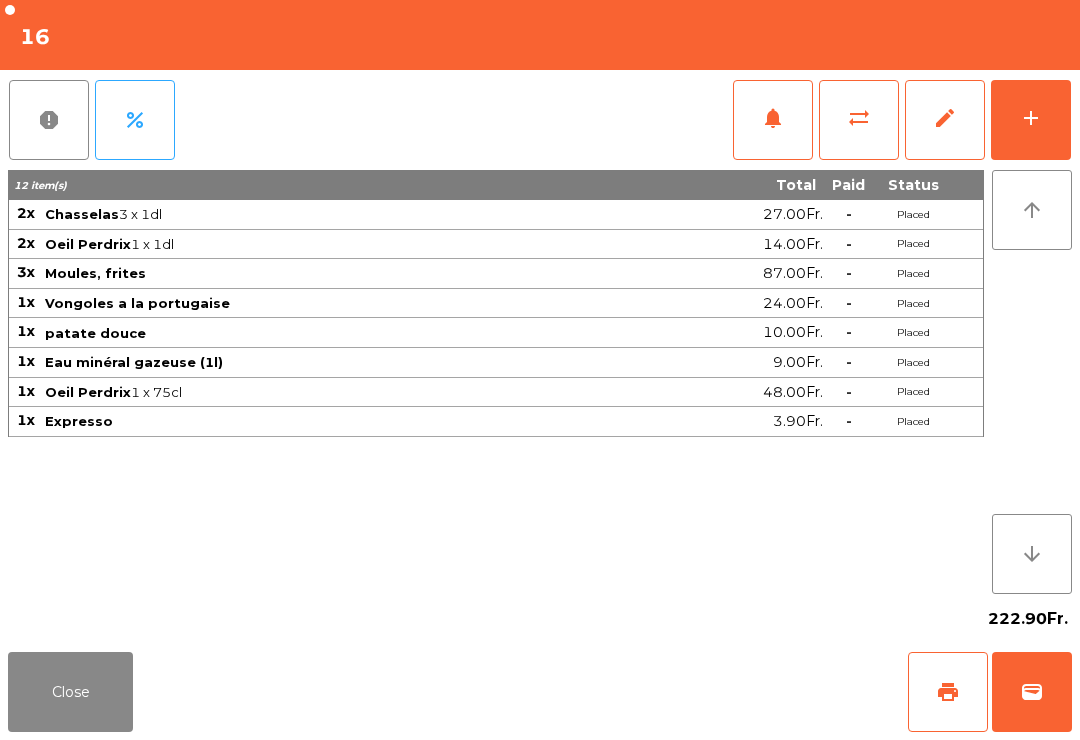 click on "wallet" 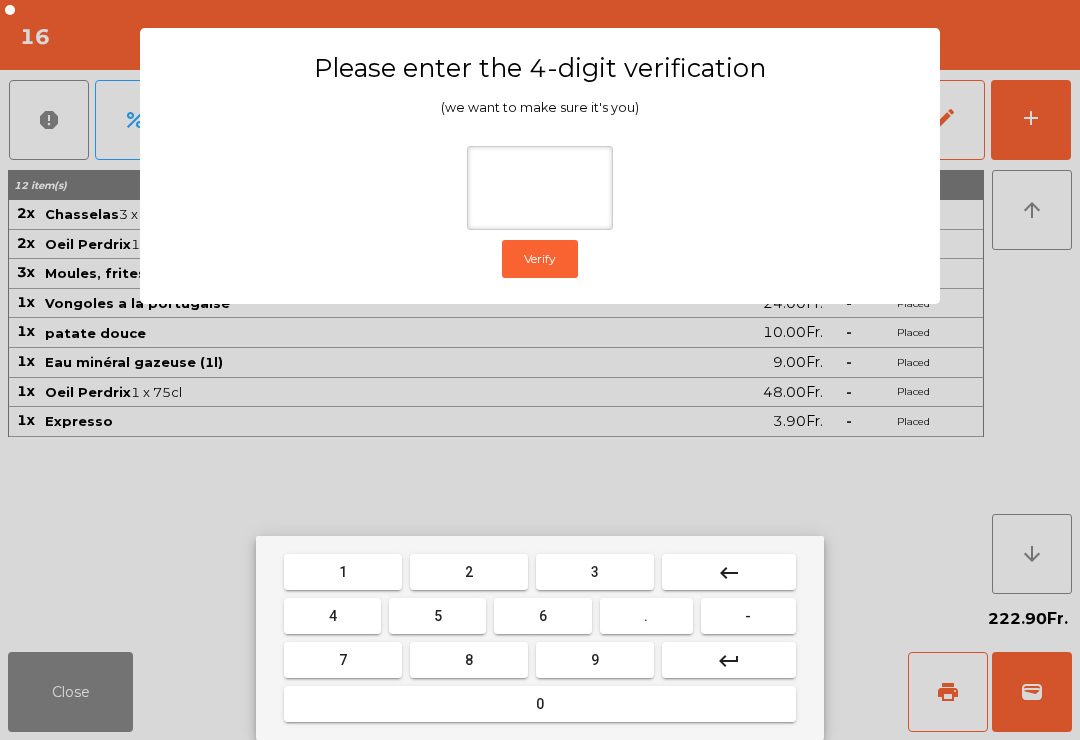 type on "*" 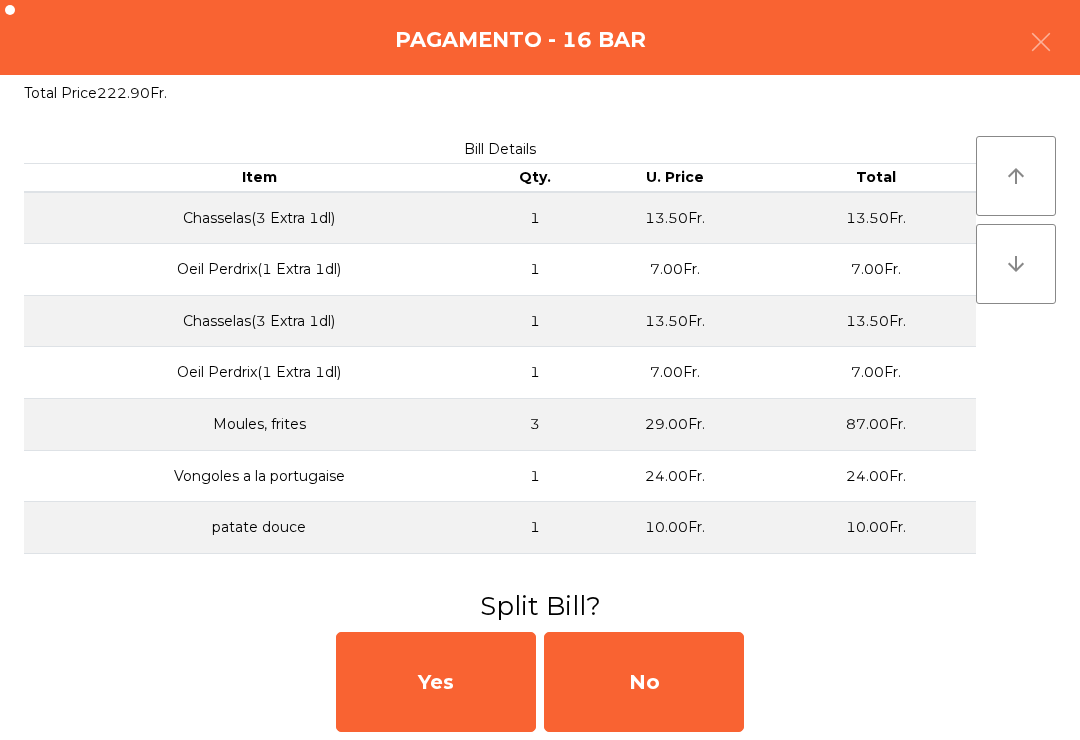 click on "No" 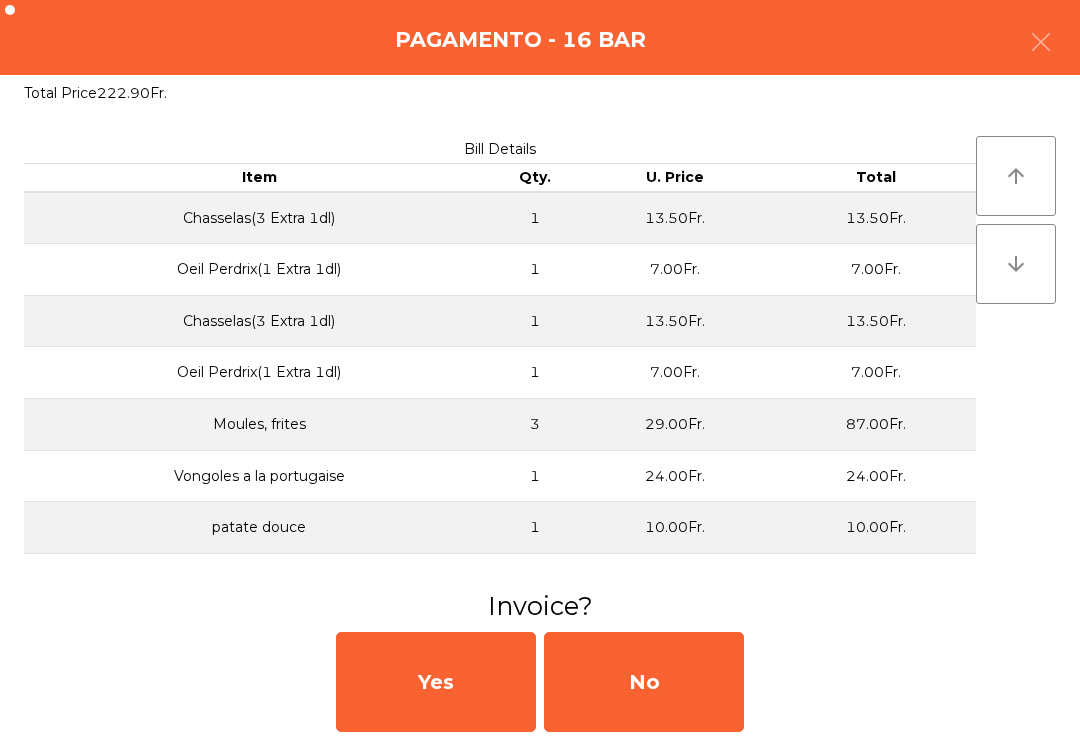 click on "No" 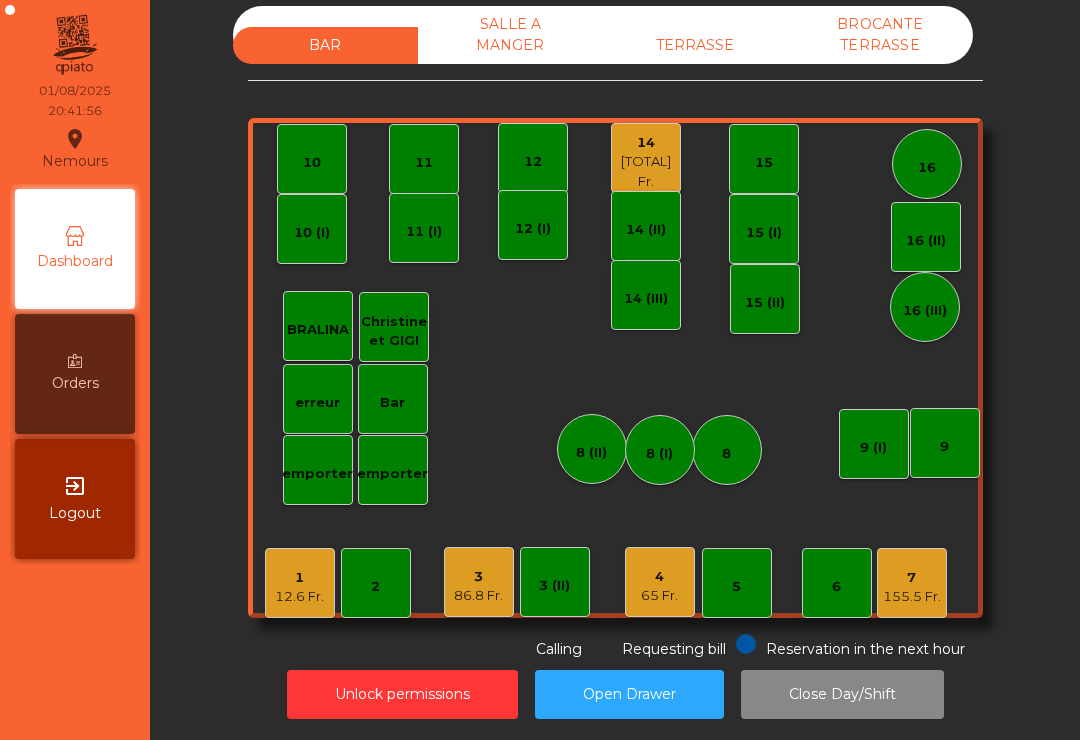 click on "303.5 Fr." 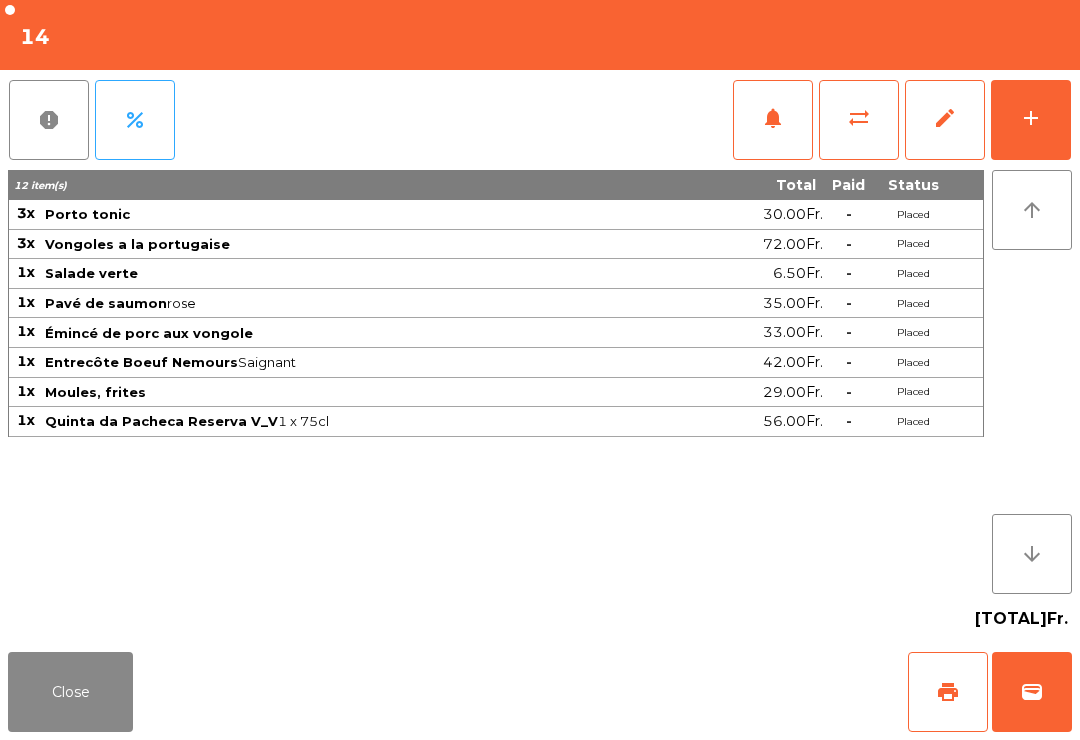 click on "add" 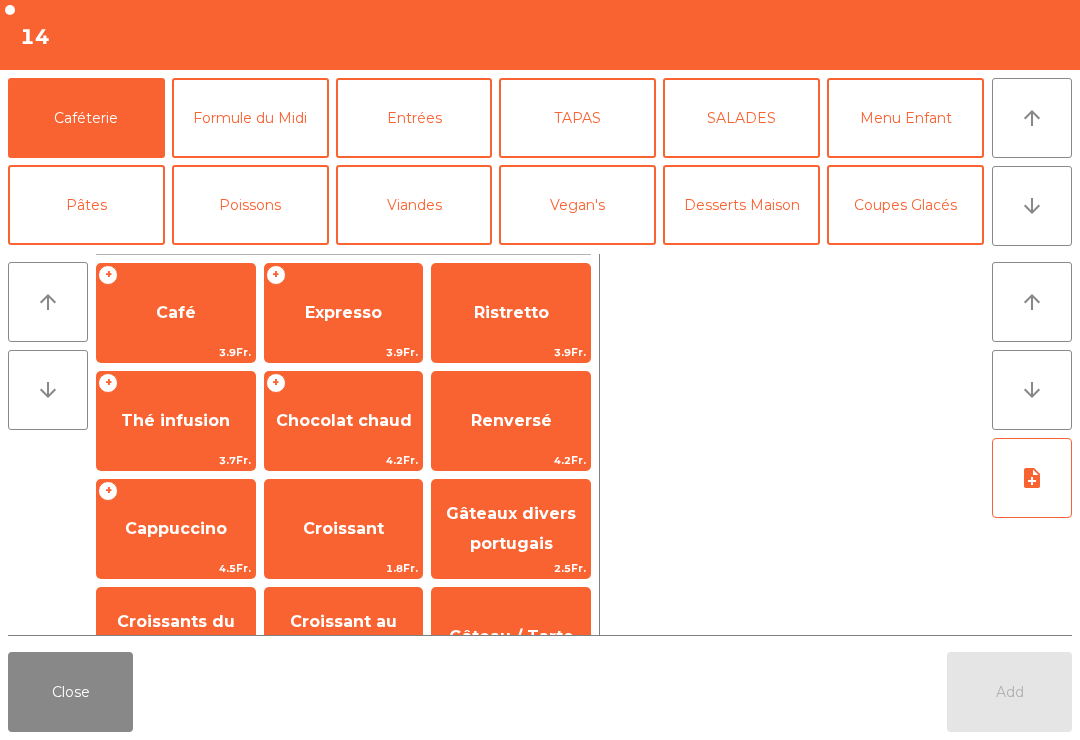 click on "arrow_upward" 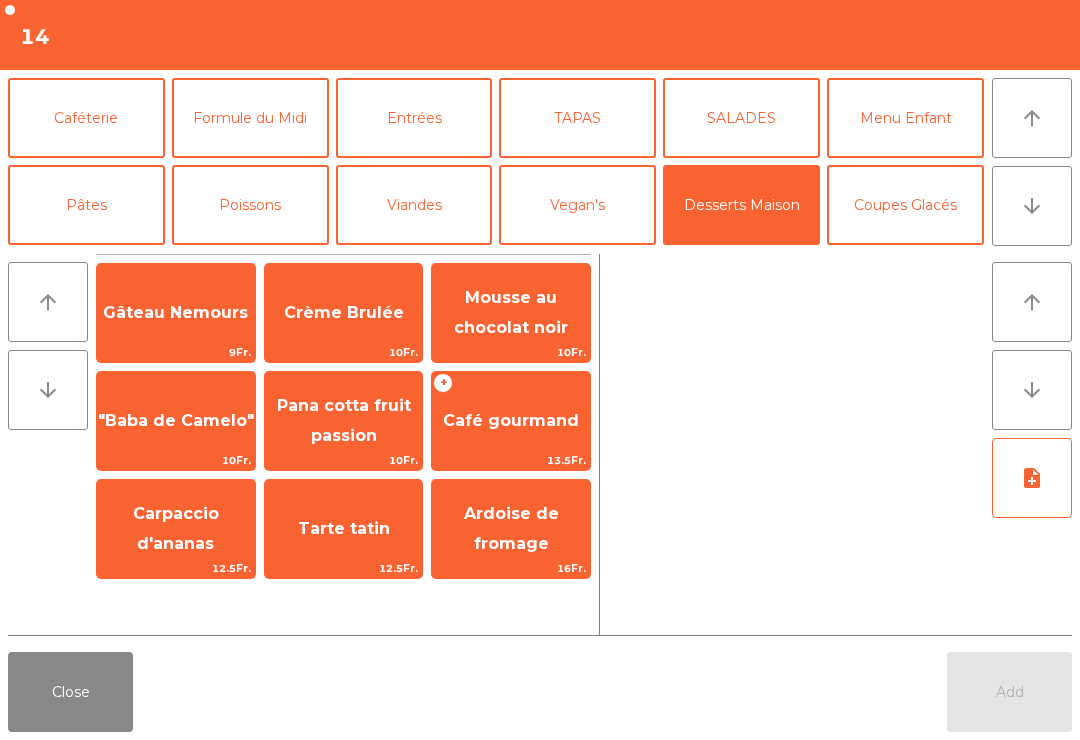 click on "Carpaccio d'ananas" 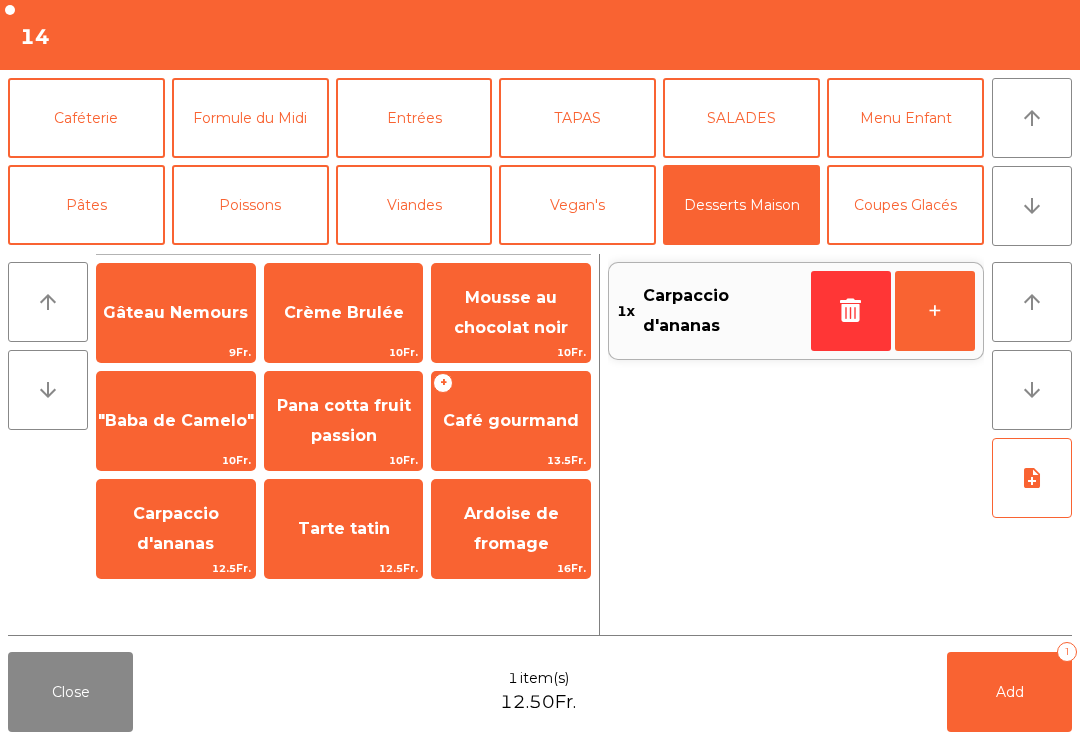 click on "Crème Brulée" 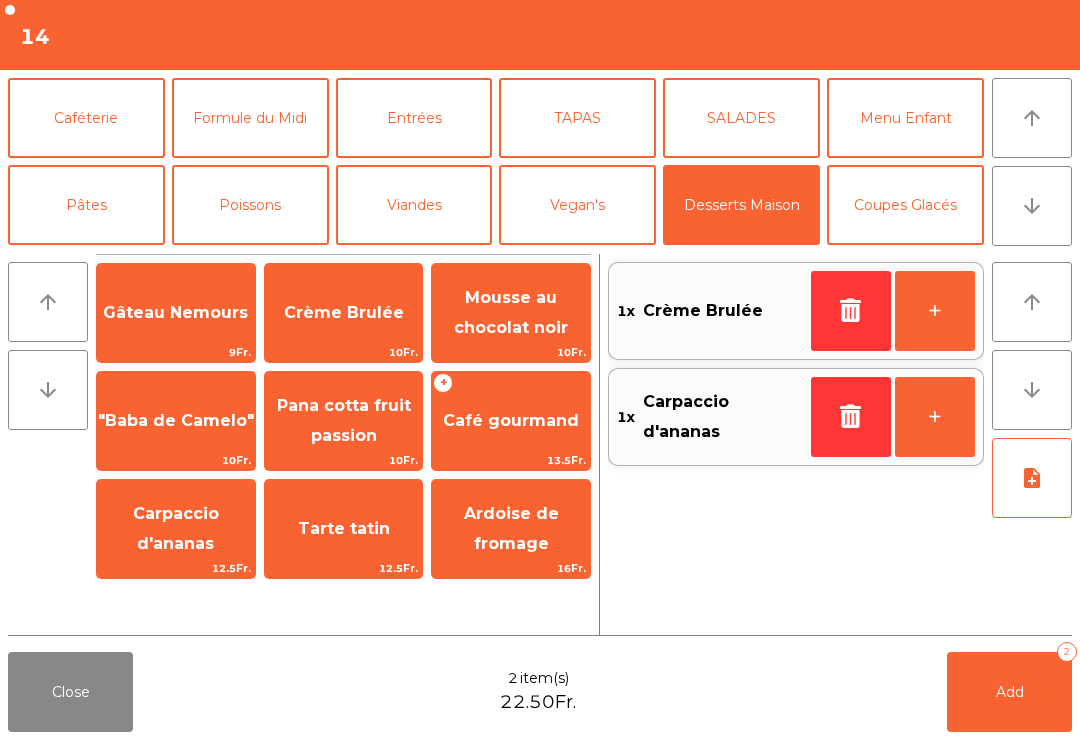 click on "Add   2" 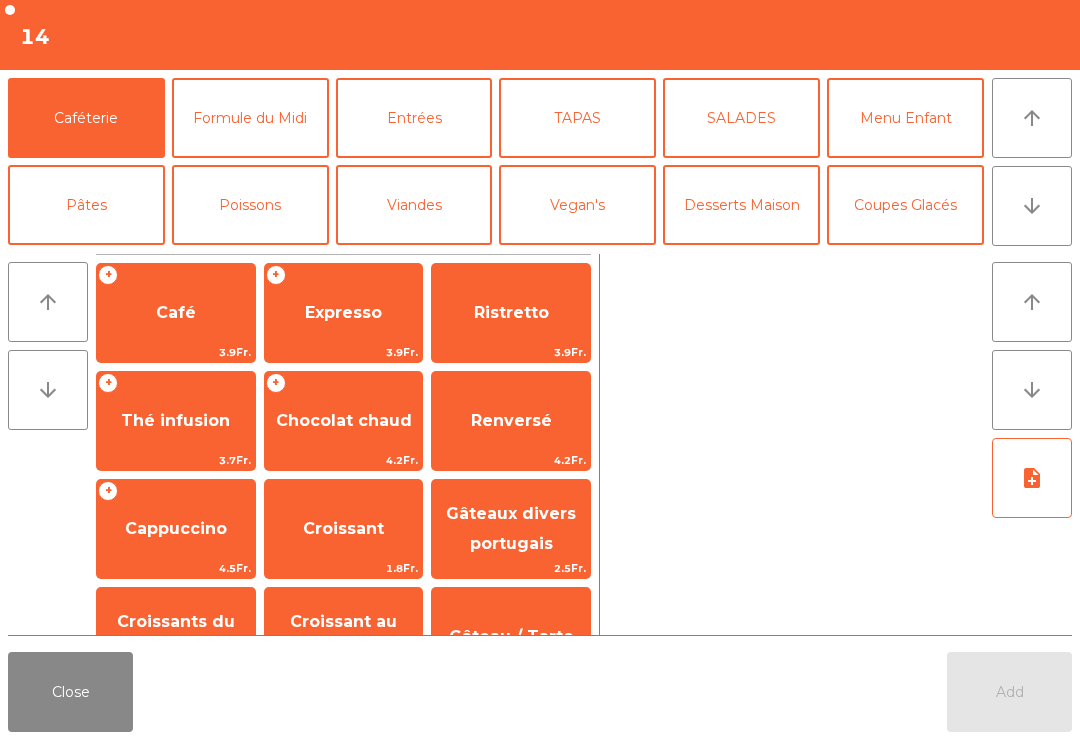 click on "Close" 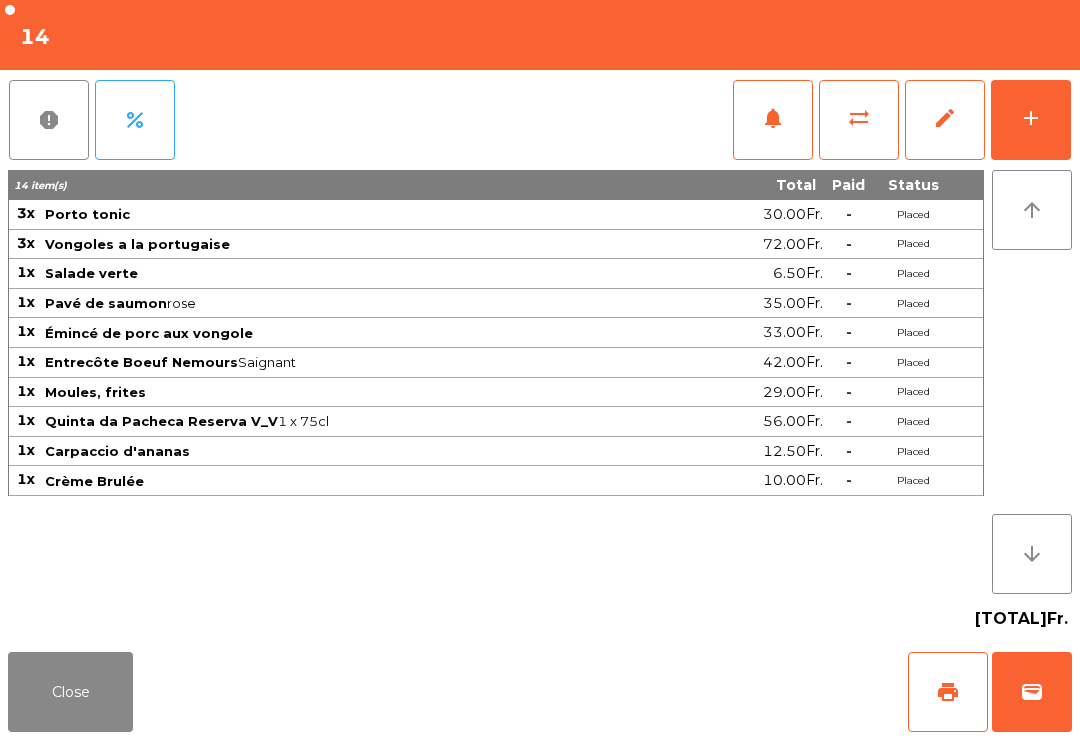 click on "Close" 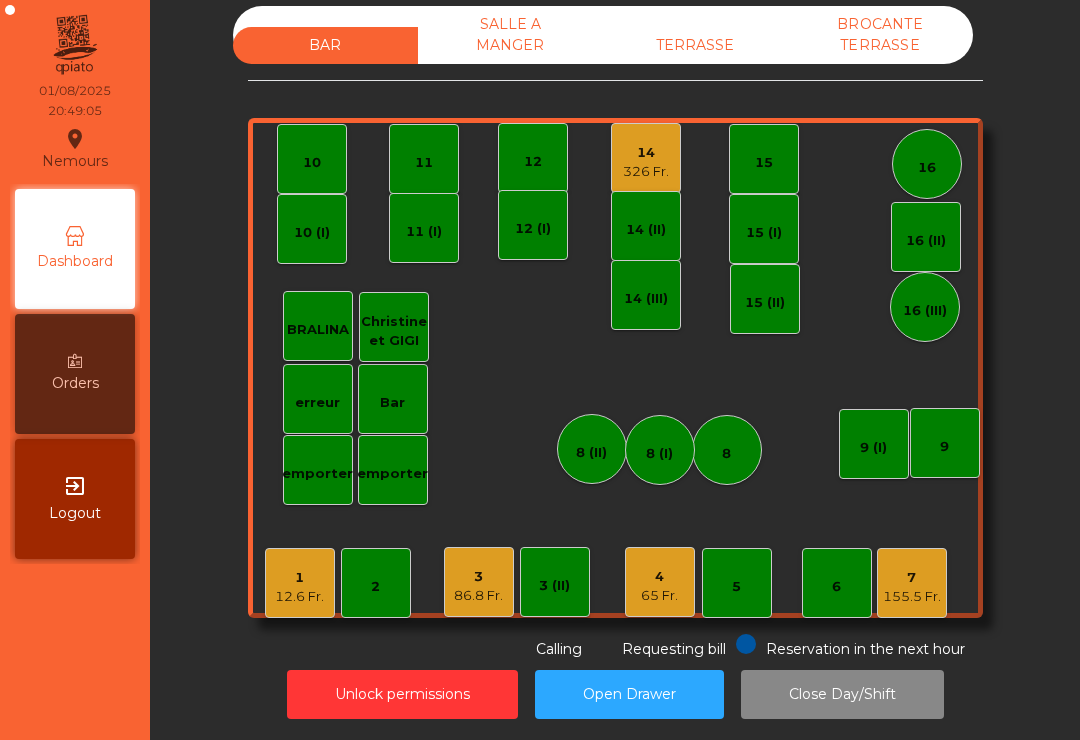 click on "3   86.8 Fr." 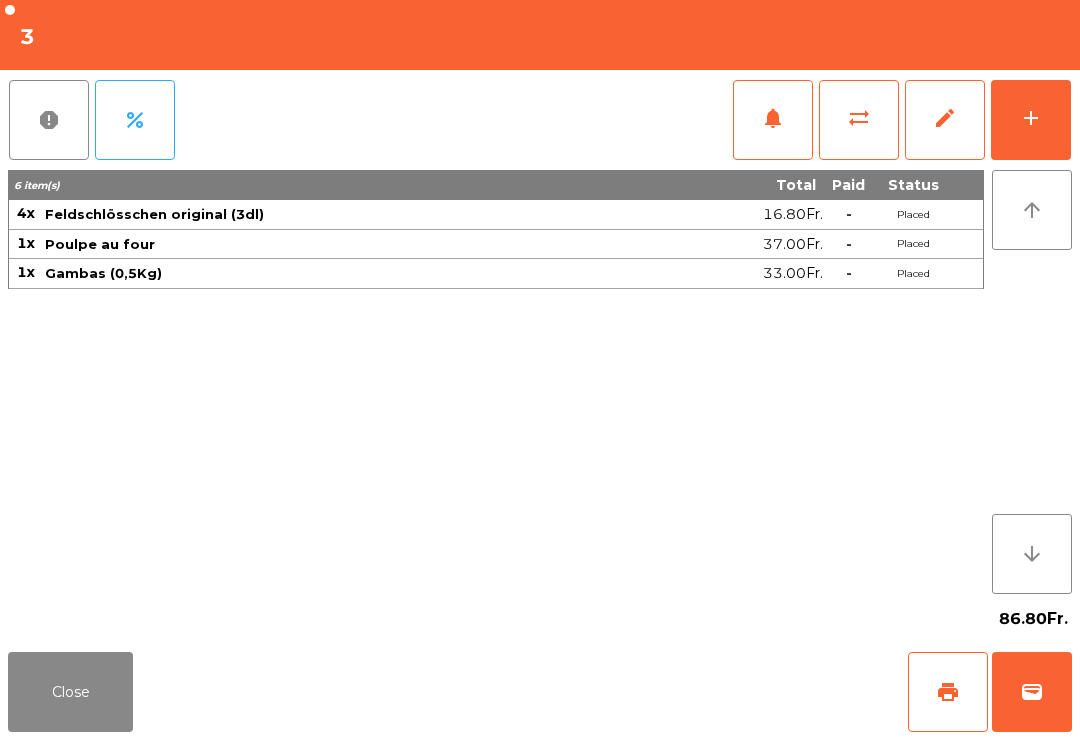 click on "print" 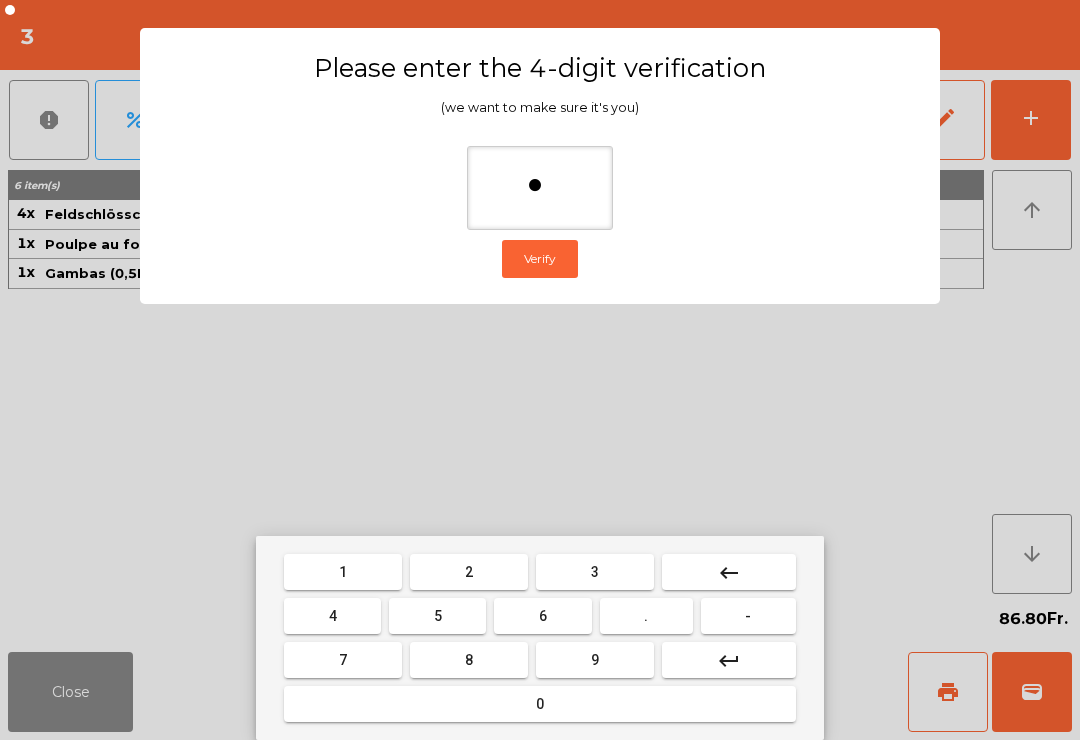 type on "**" 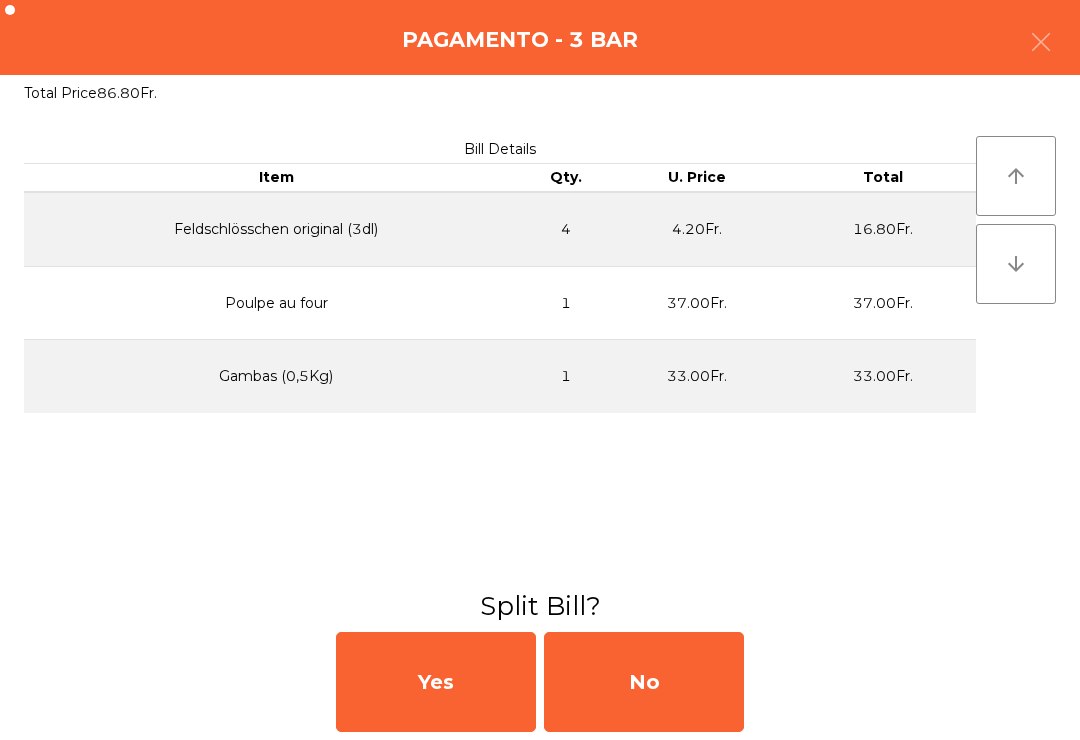 click on "No" 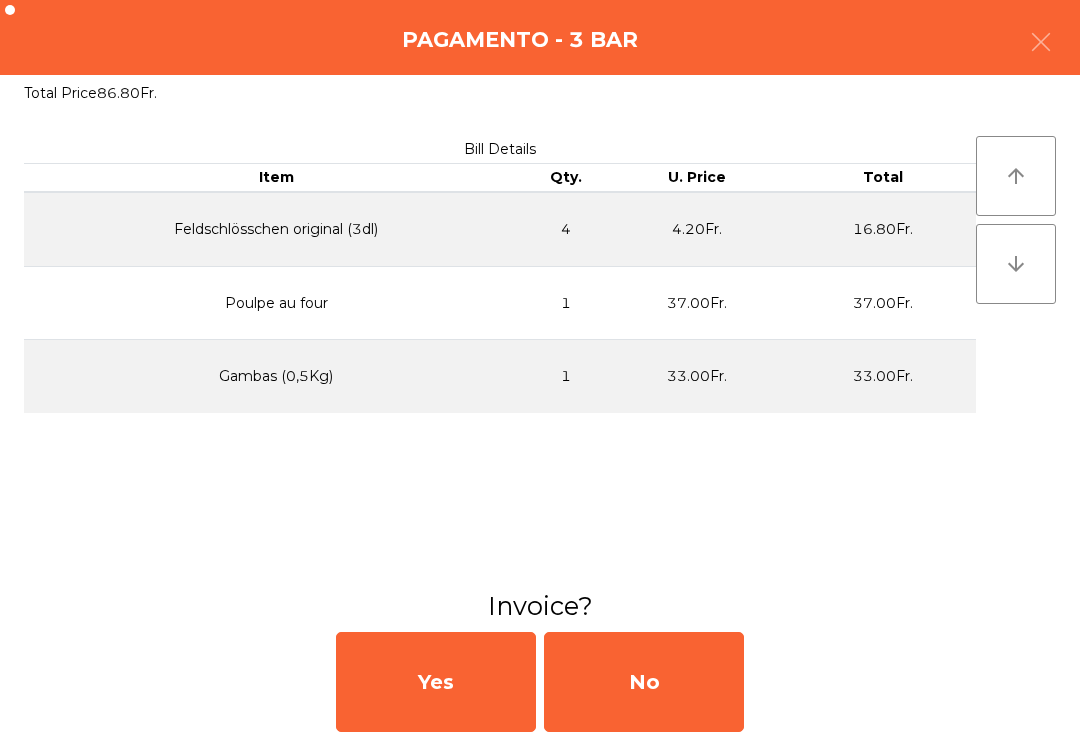 click on "No" 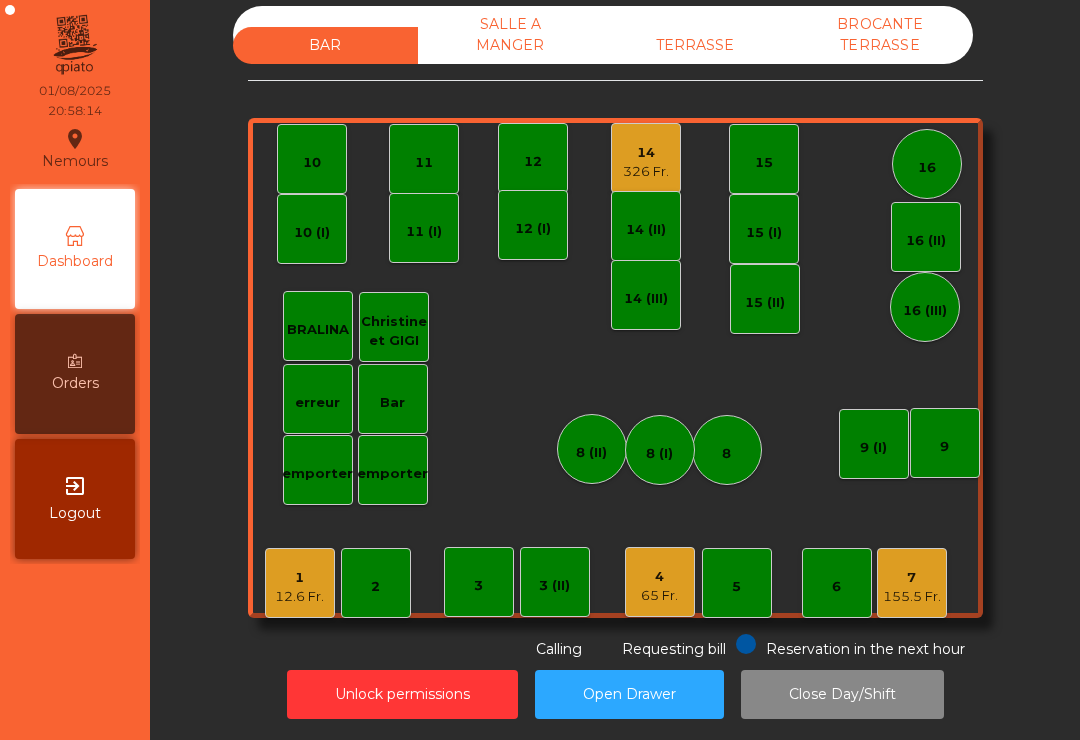 click on "326 Fr." 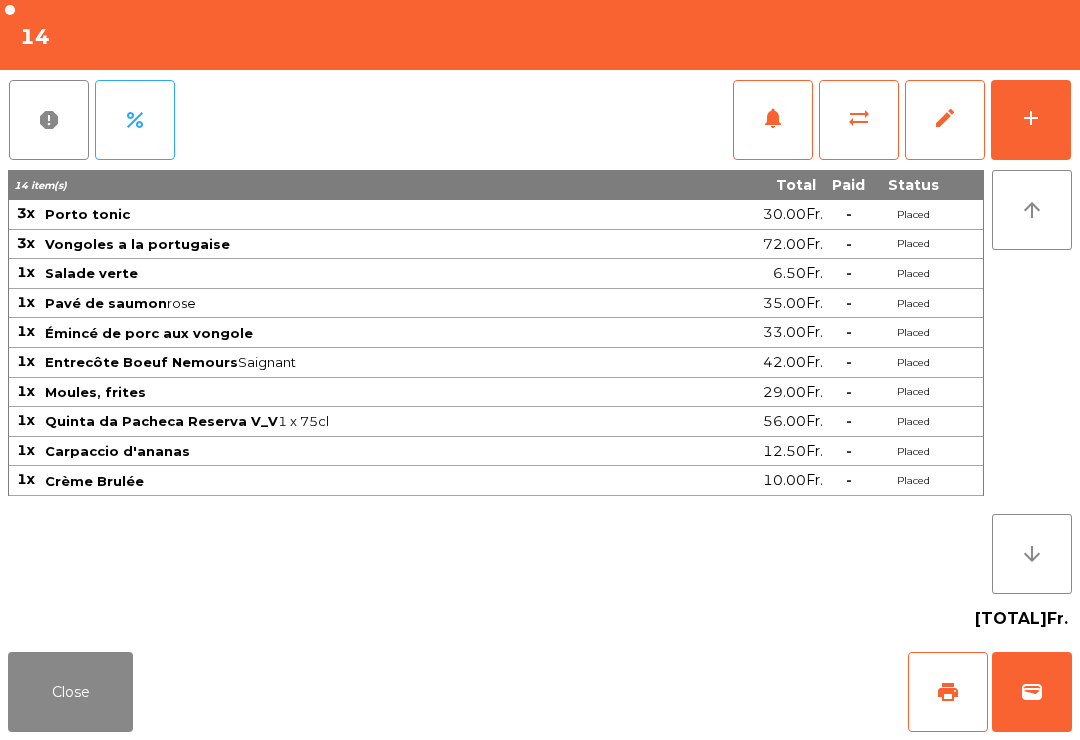 click on "add" 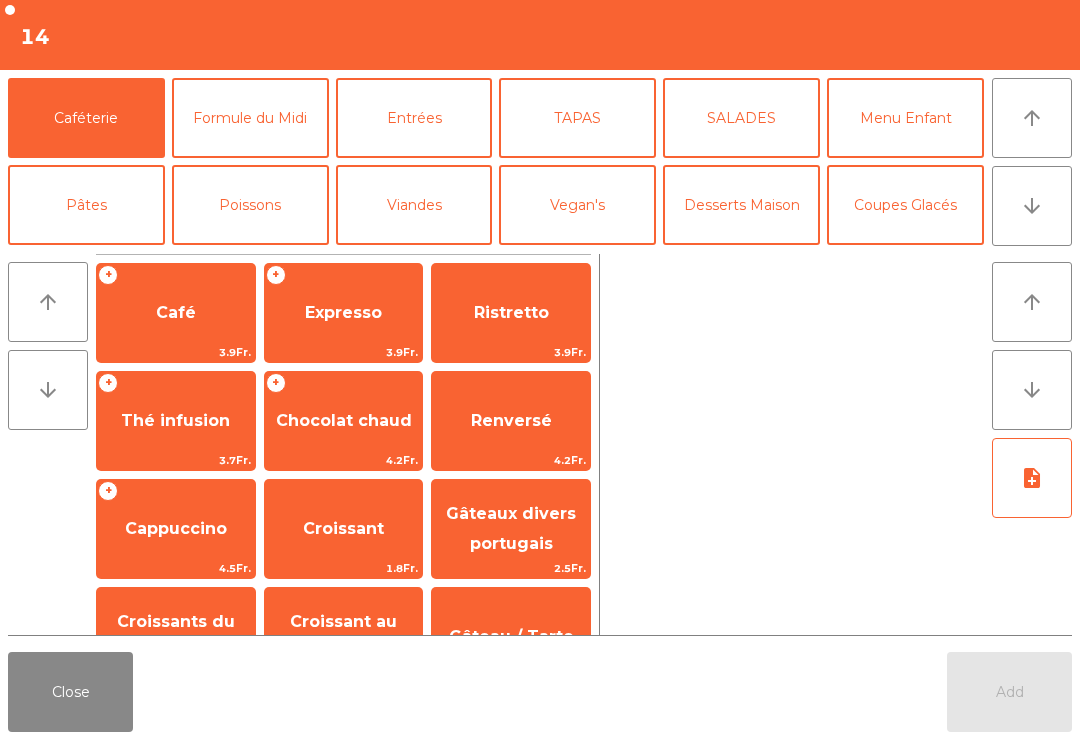 click on "Expresso" 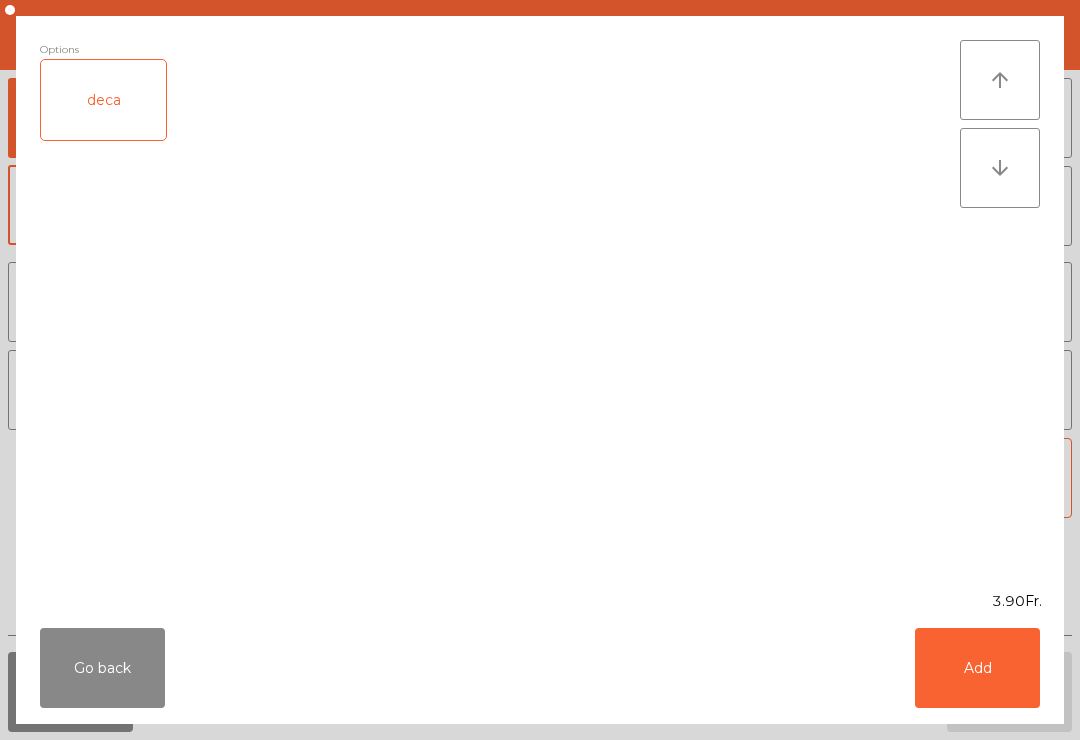 click on "Add" 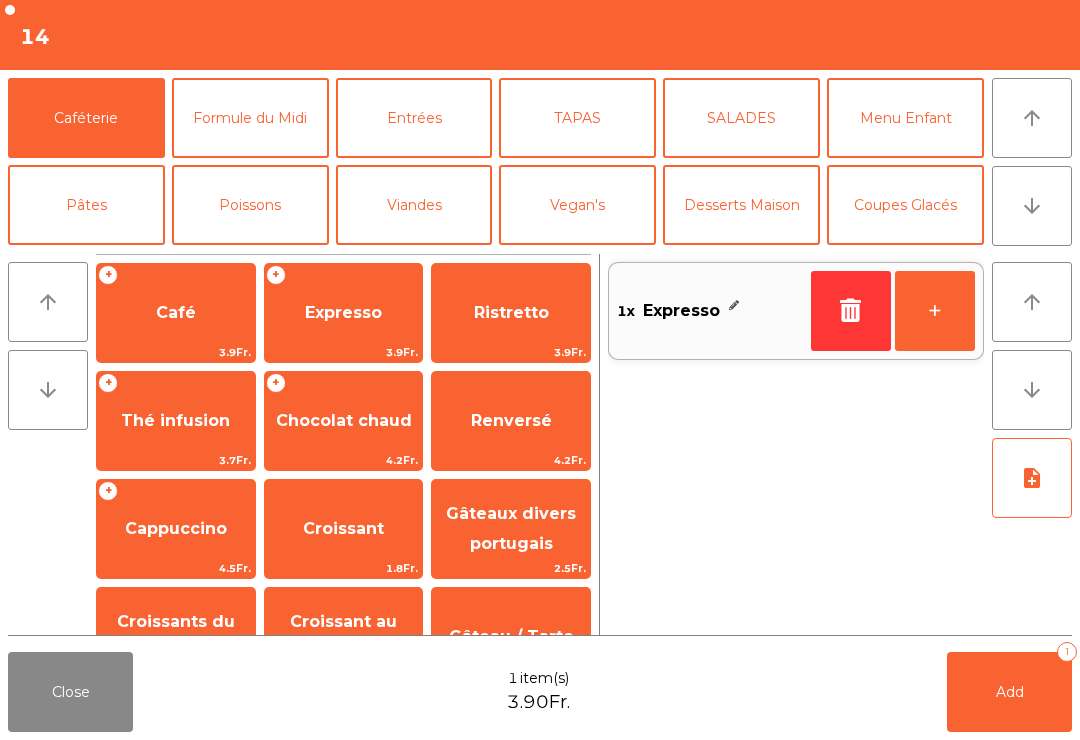 click on "+" 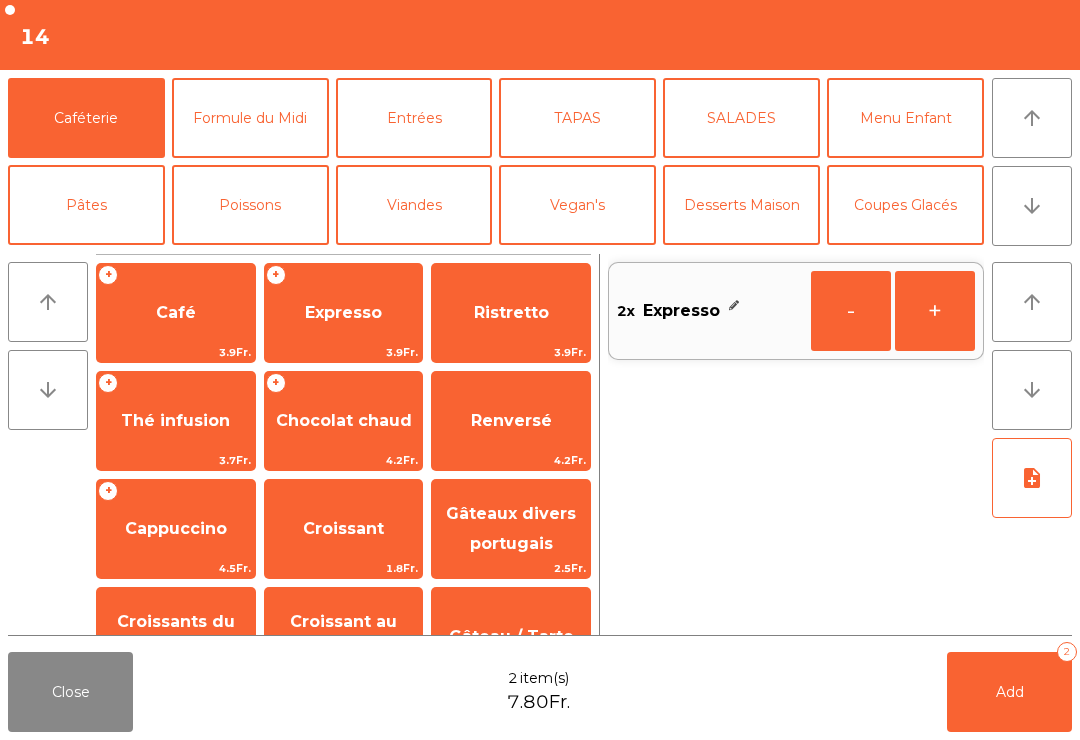 click on "3.9Fr." 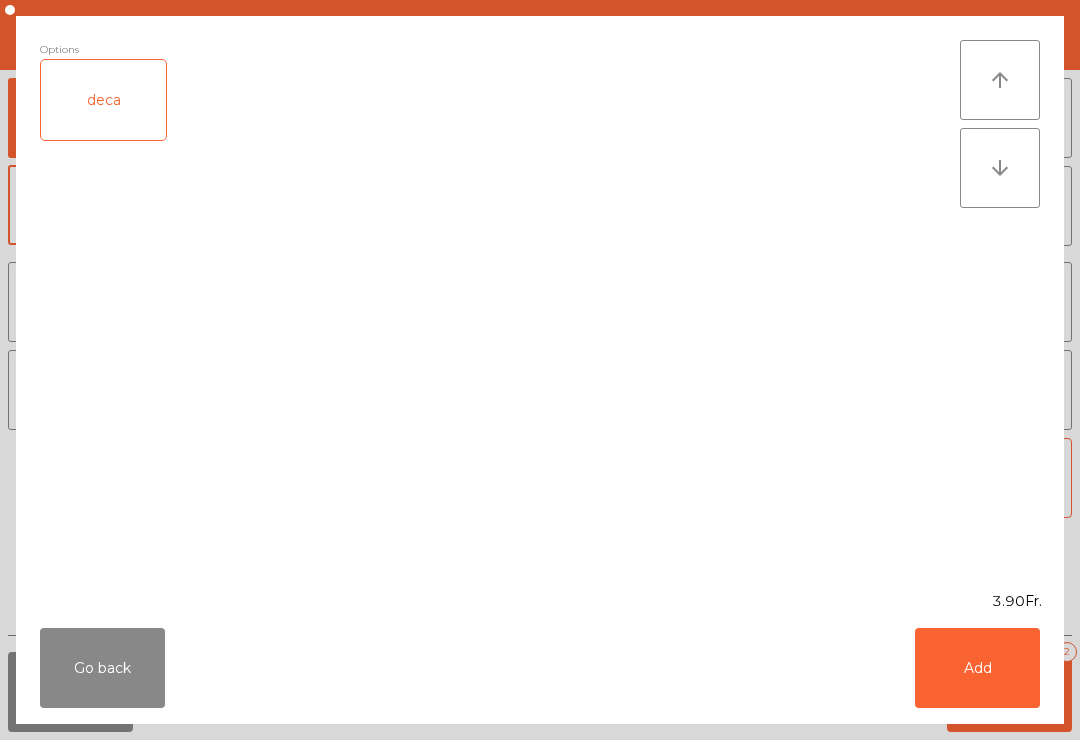 click on "Add" 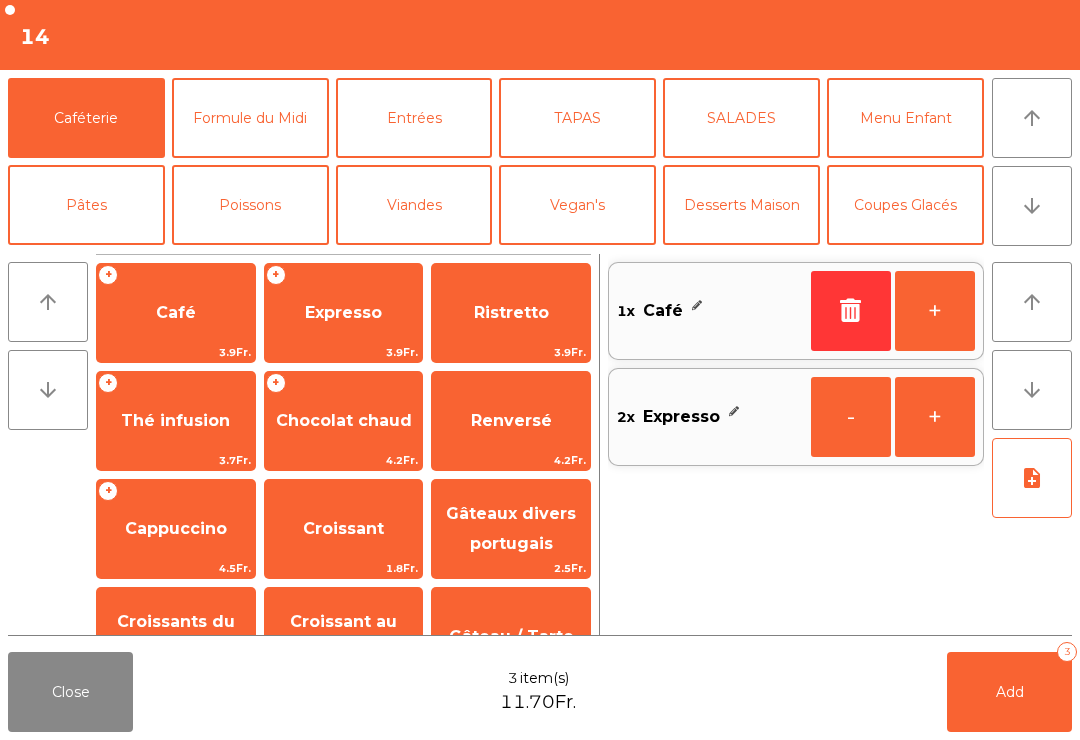 click on "Add   3" 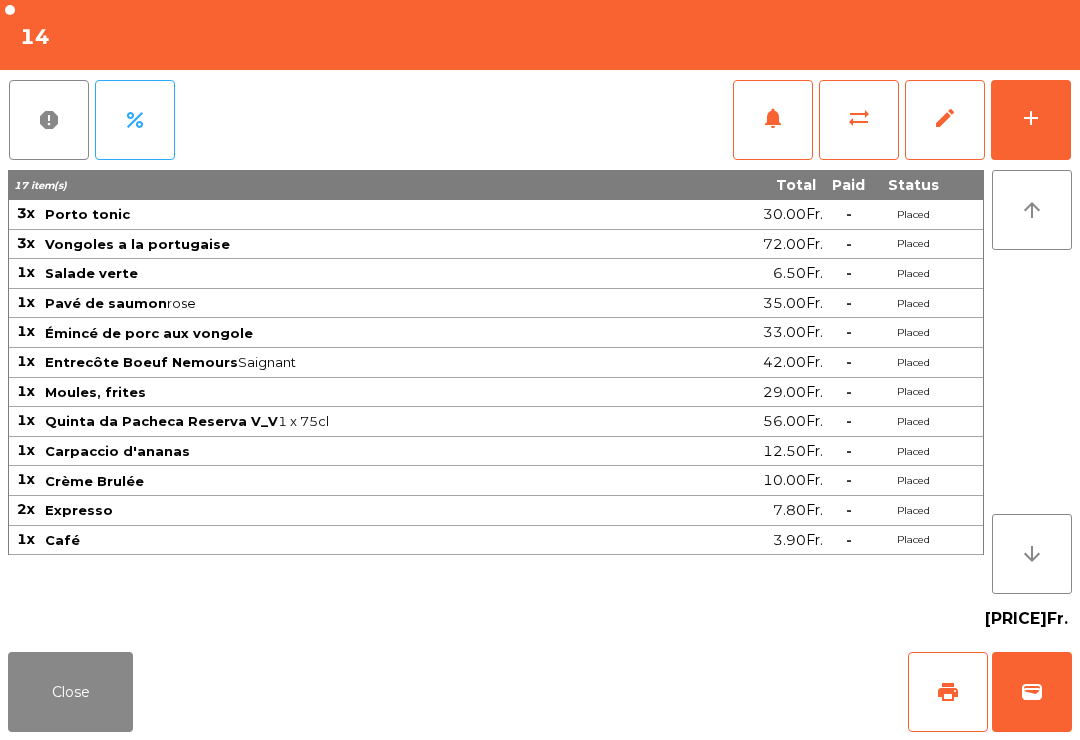 click on "Close" 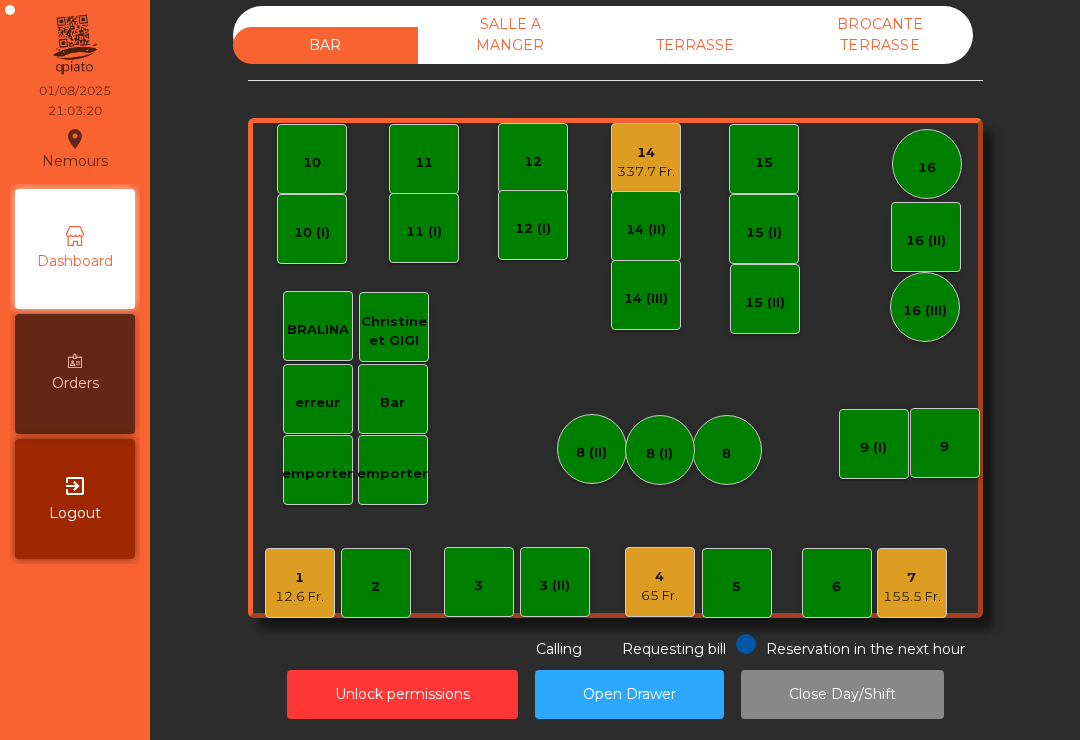 click on "155.5 Fr." 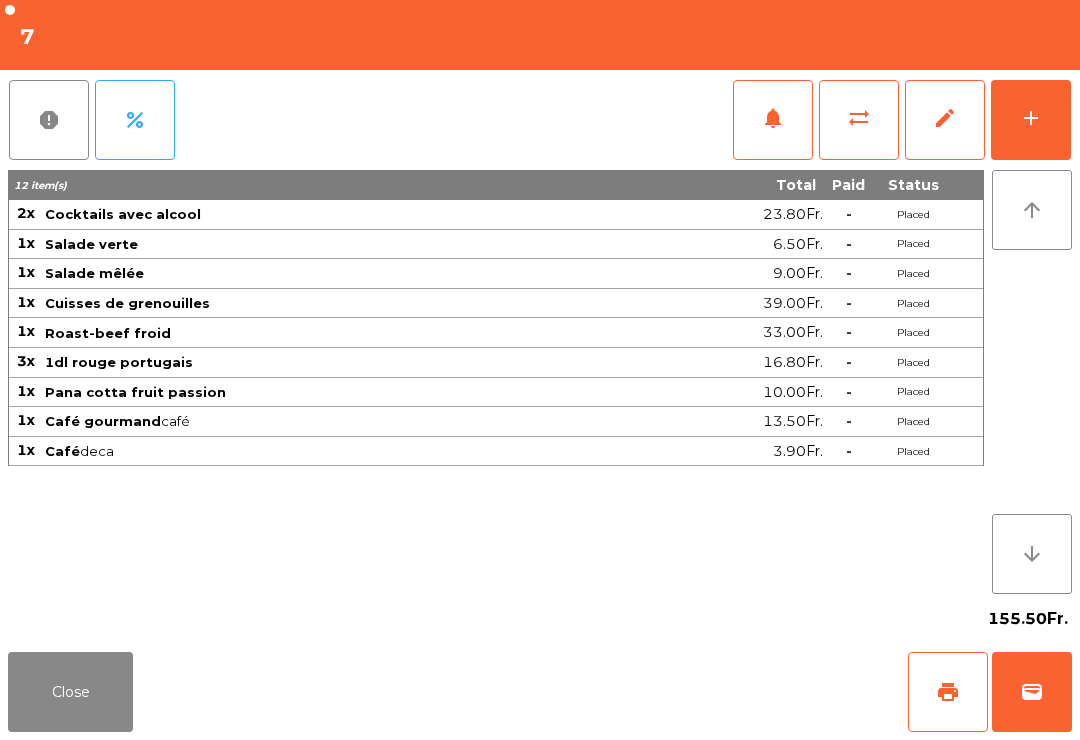 click on "add" 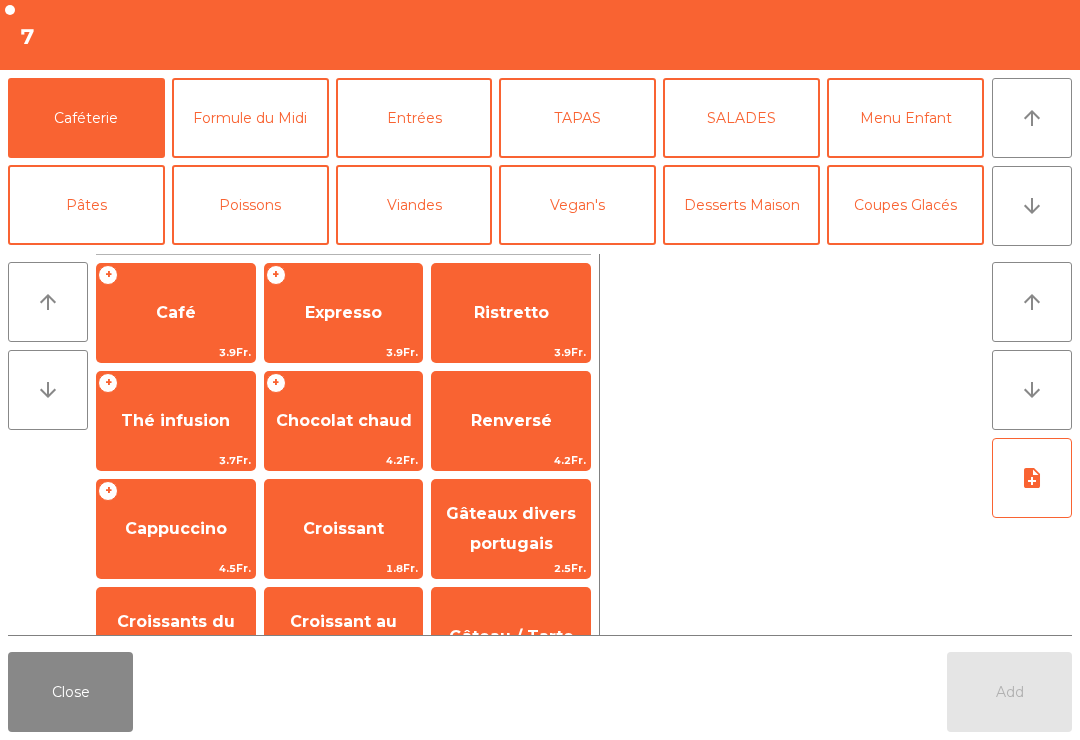 click on "Café" 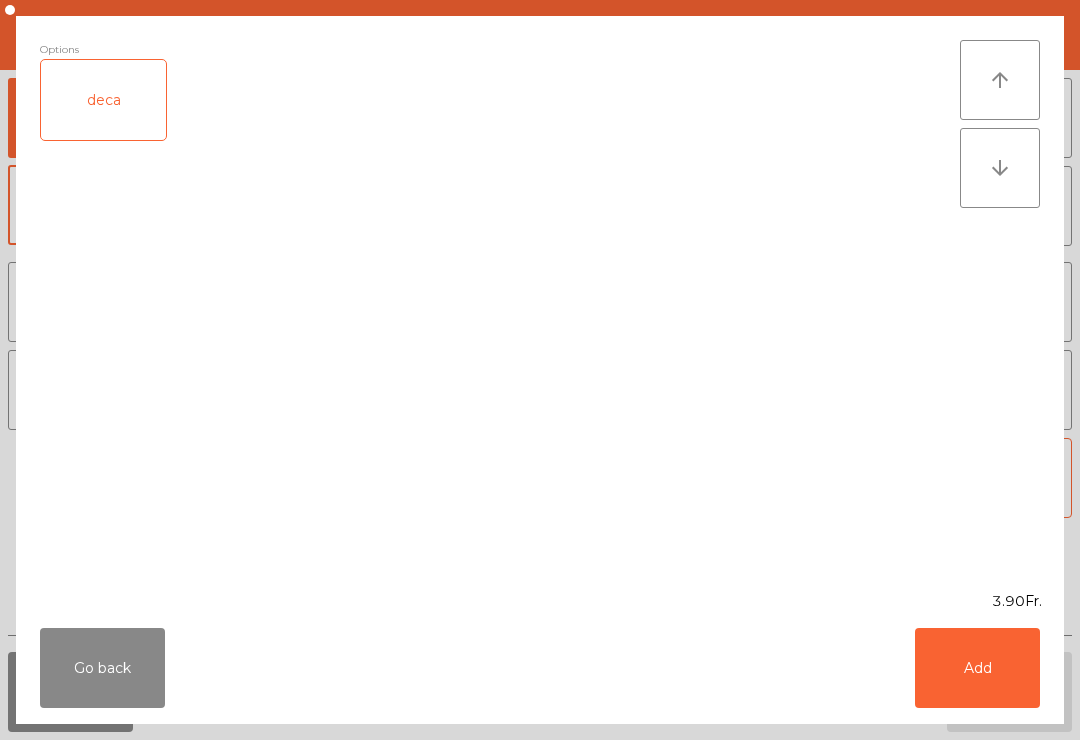click on "deca" 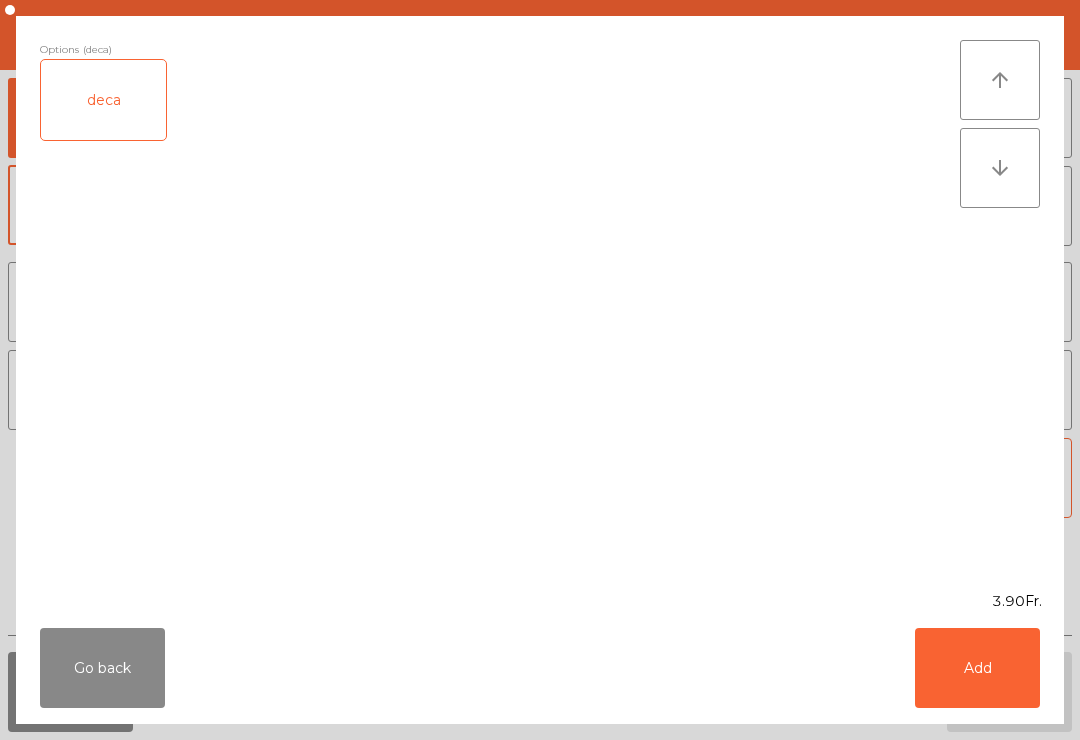 click on "Add" 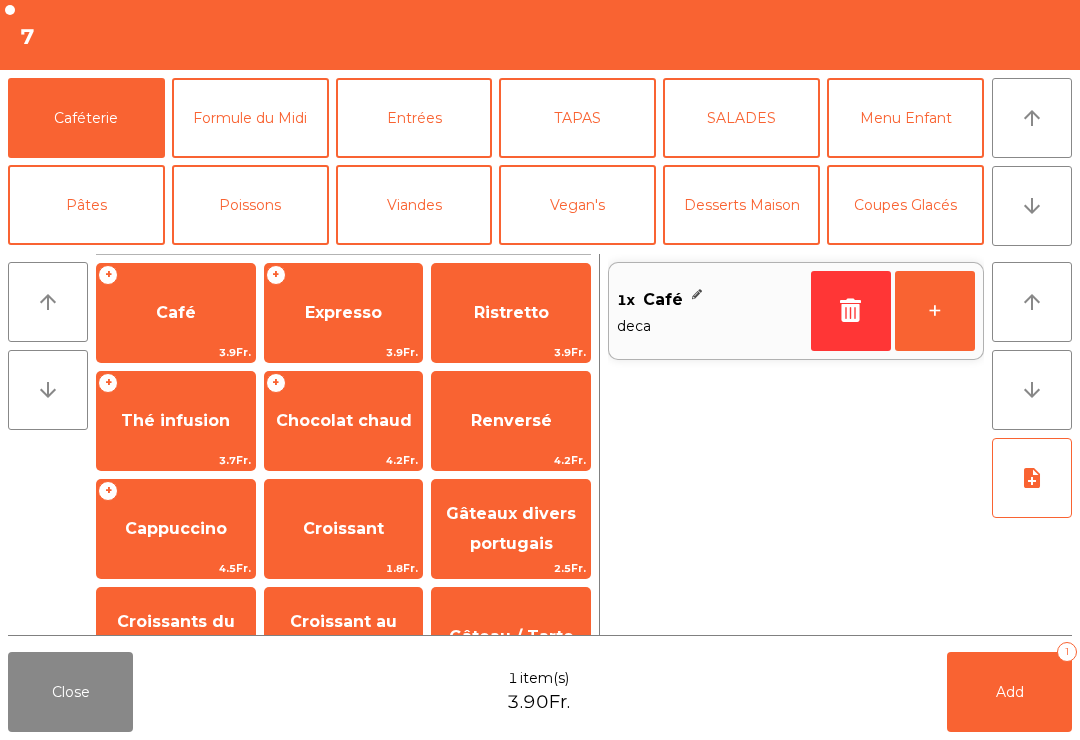 click on "+" 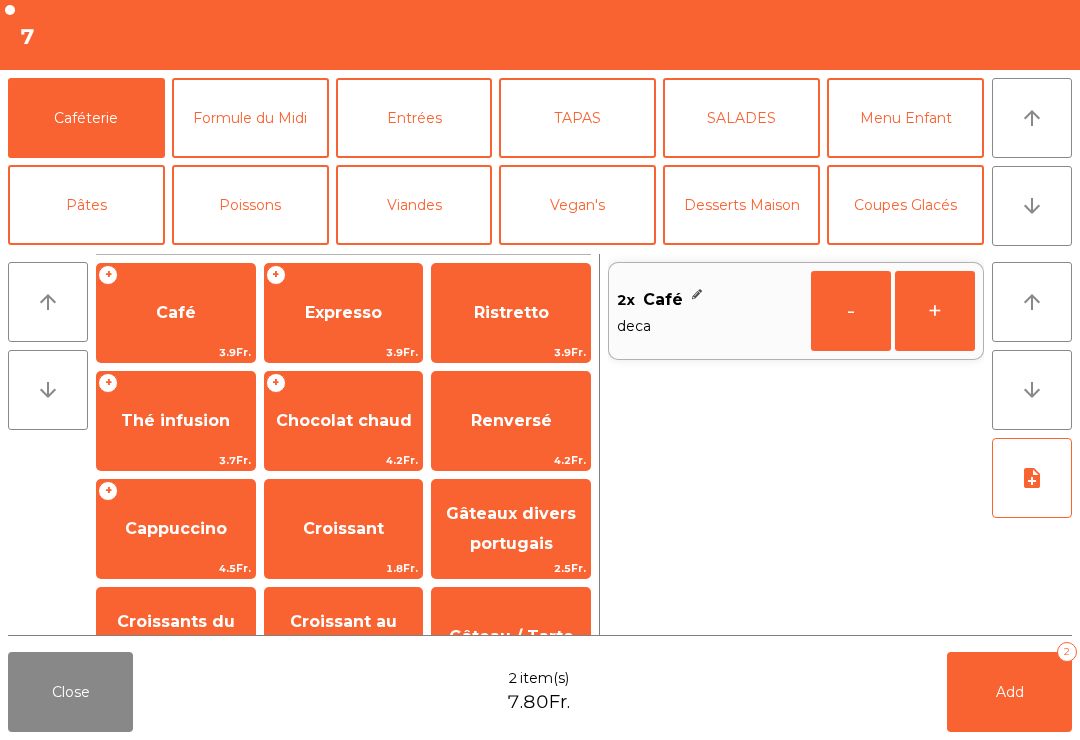 click on "Add   2" 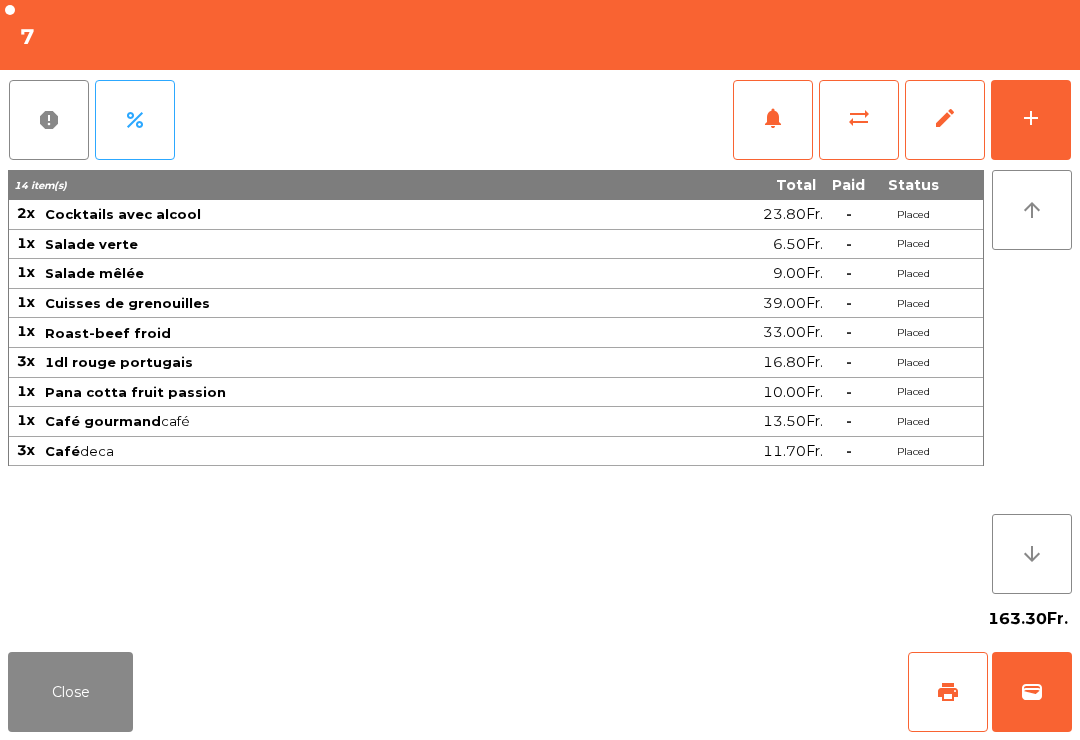 click on "Close" 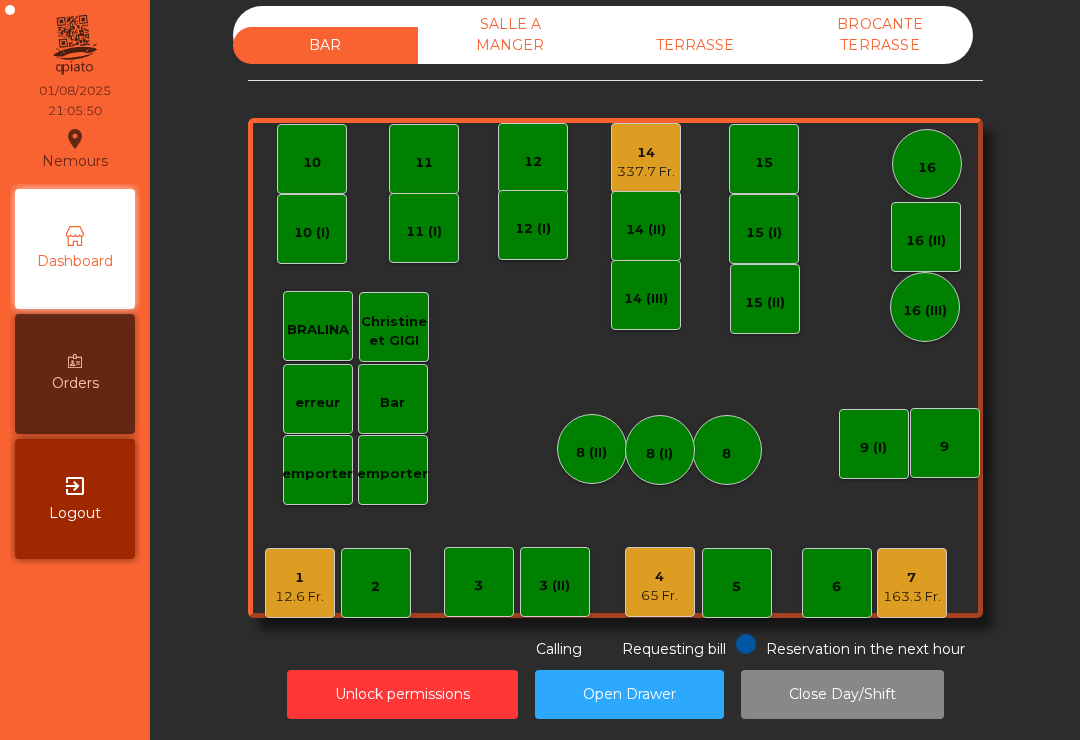 click on "Reservation in the next hour Requesting bill Calling" 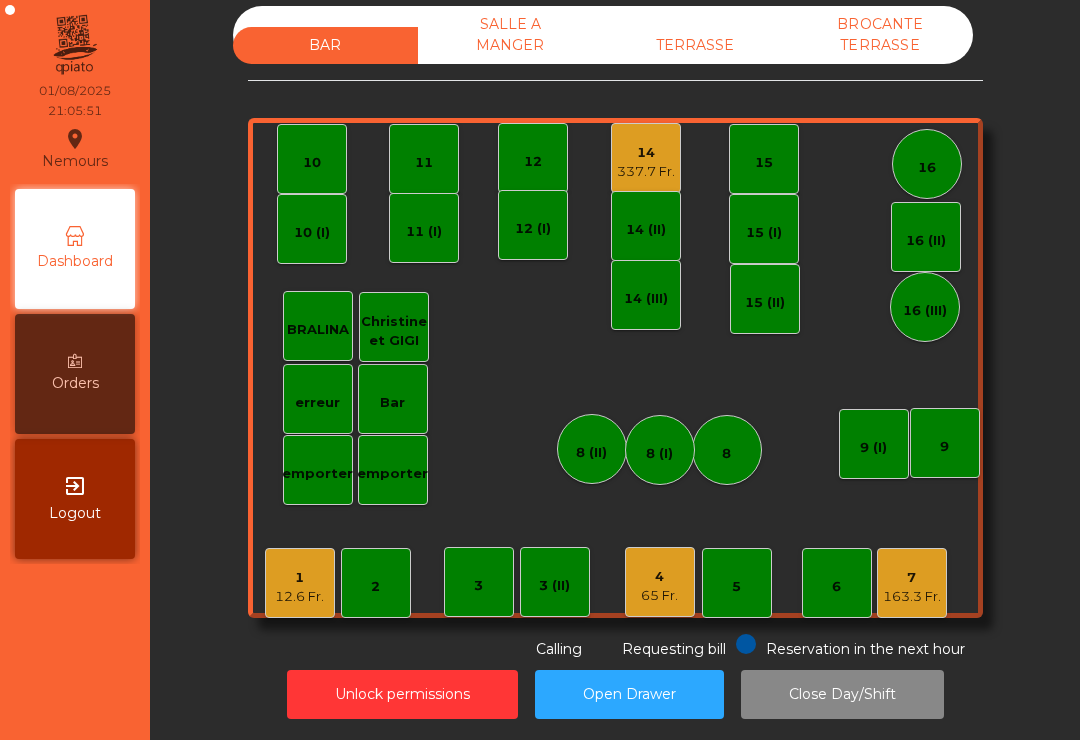 click on "1   12.6 Fr." 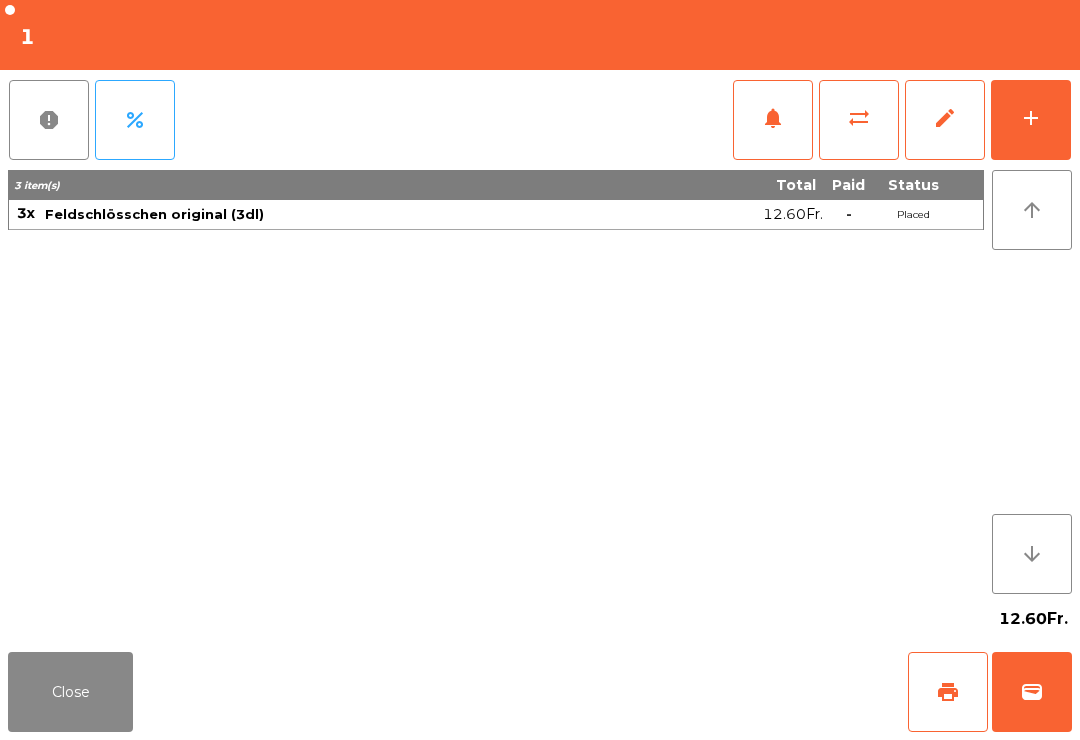 scroll, scrollTop: 31, scrollLeft: 0, axis: vertical 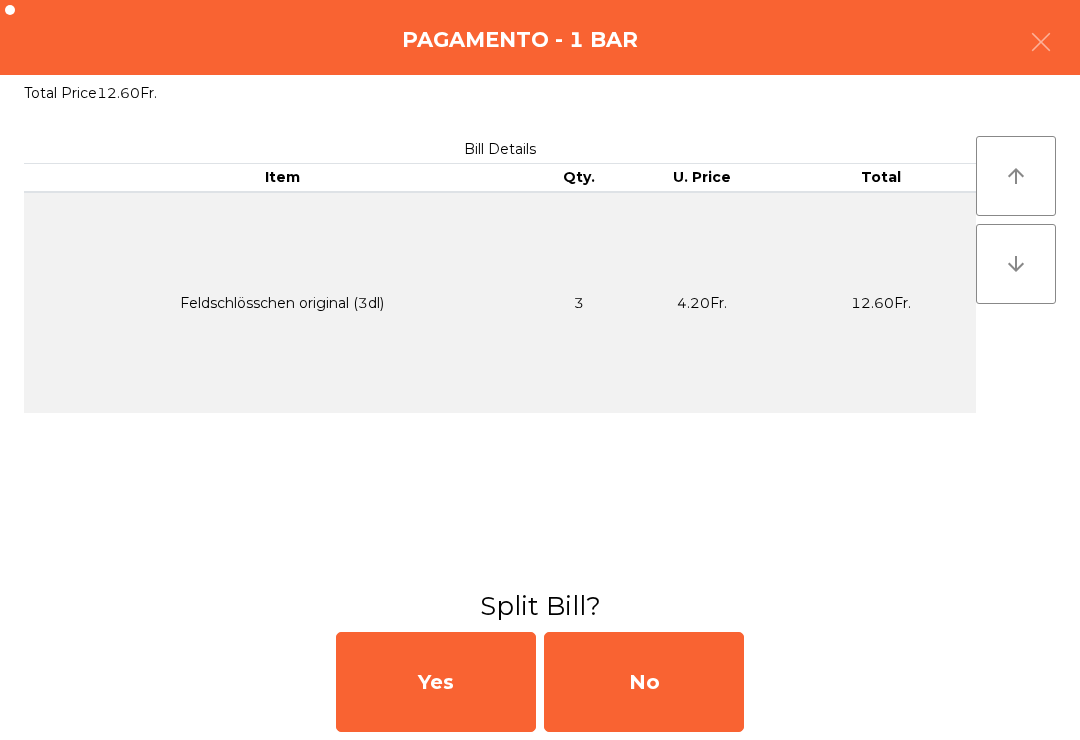 click on "No" 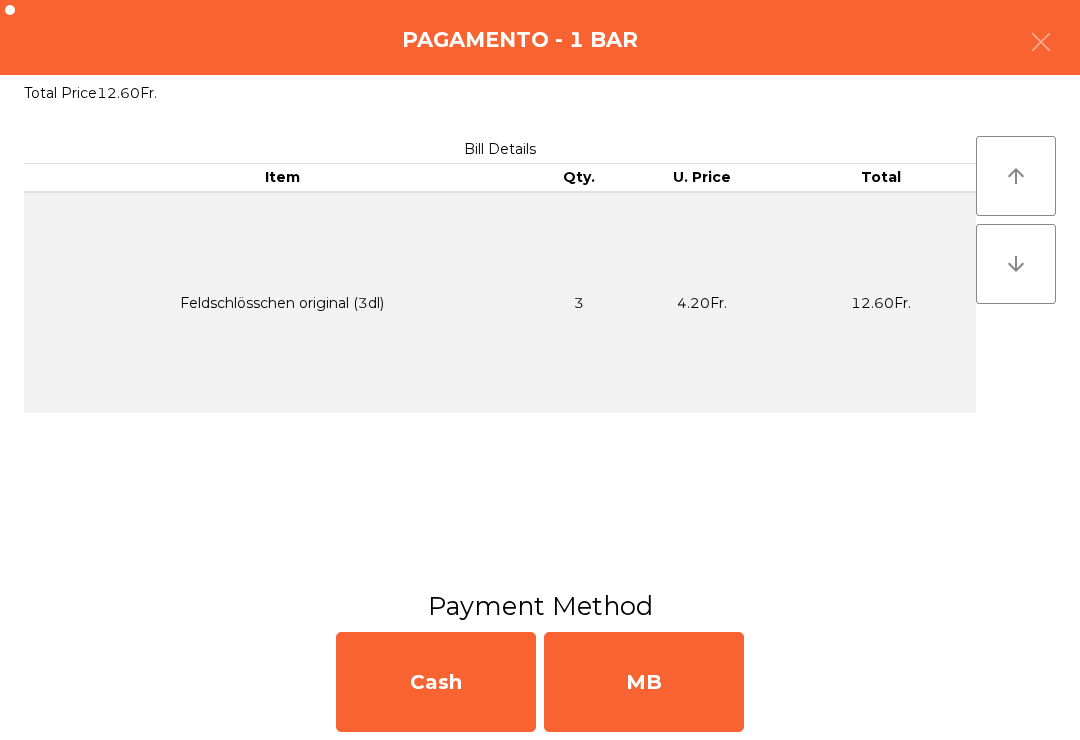 click on "MB" 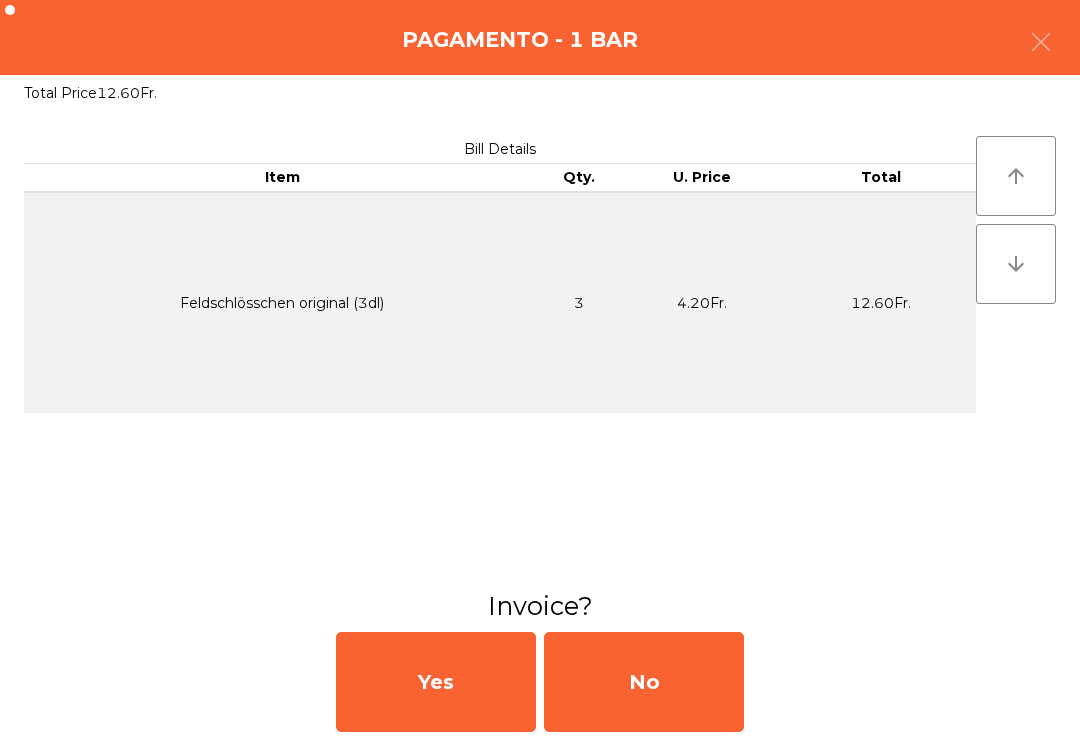 click on "No" 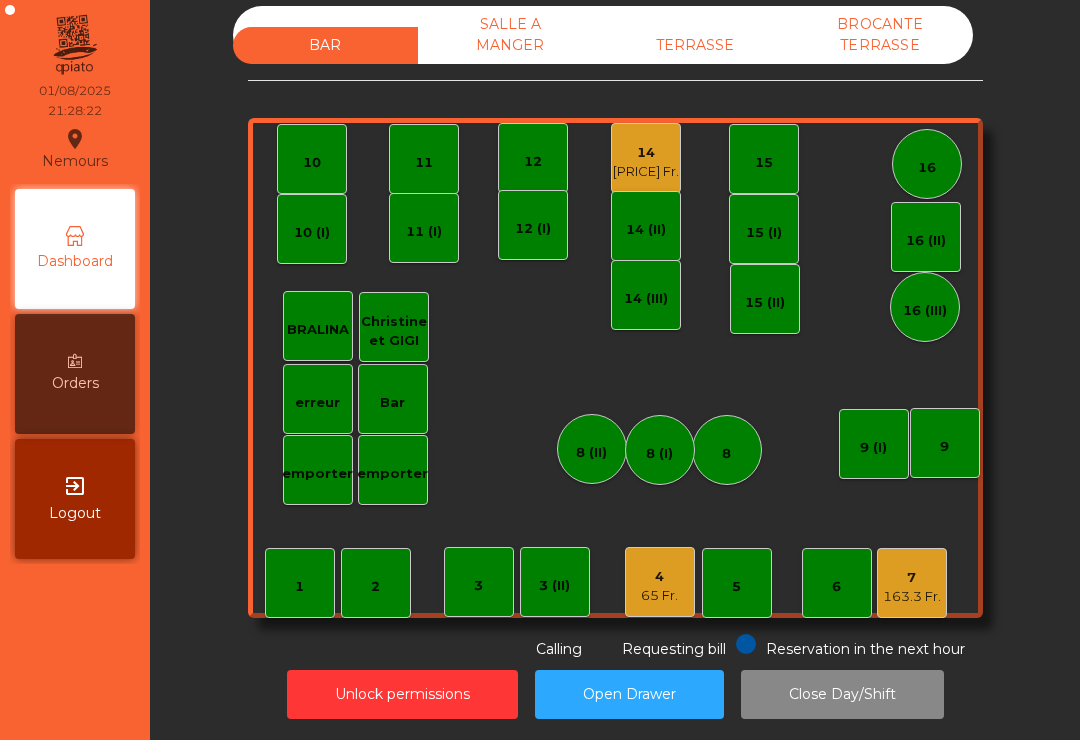click on "163.3 Fr." 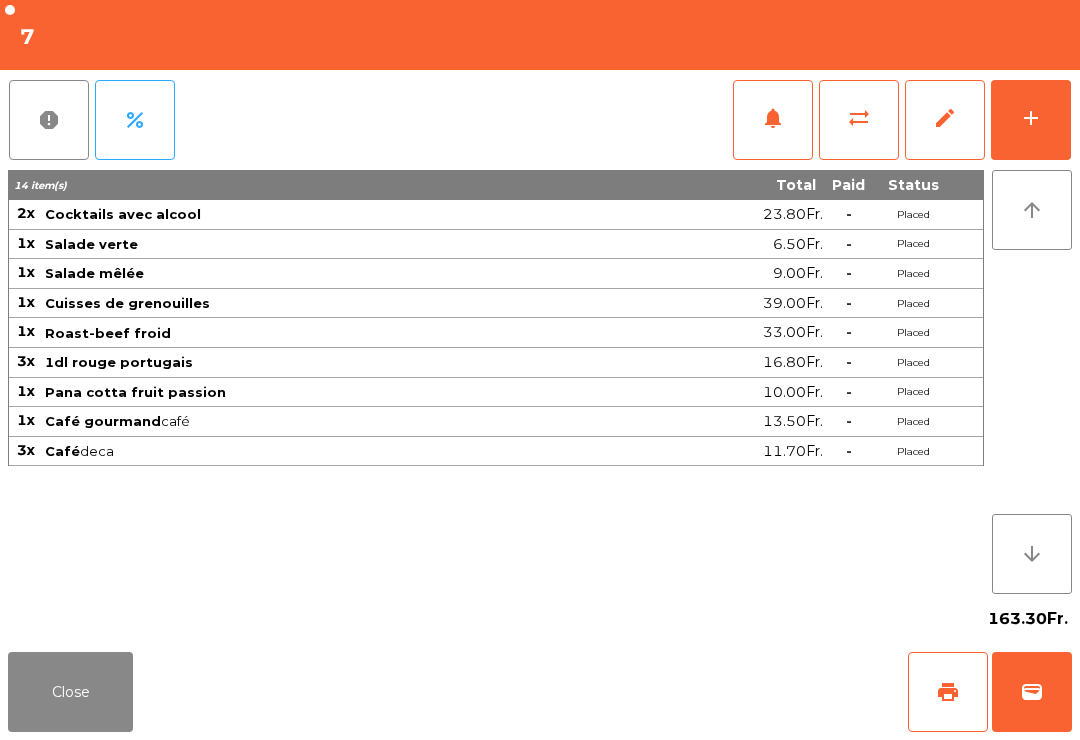 click on "print" 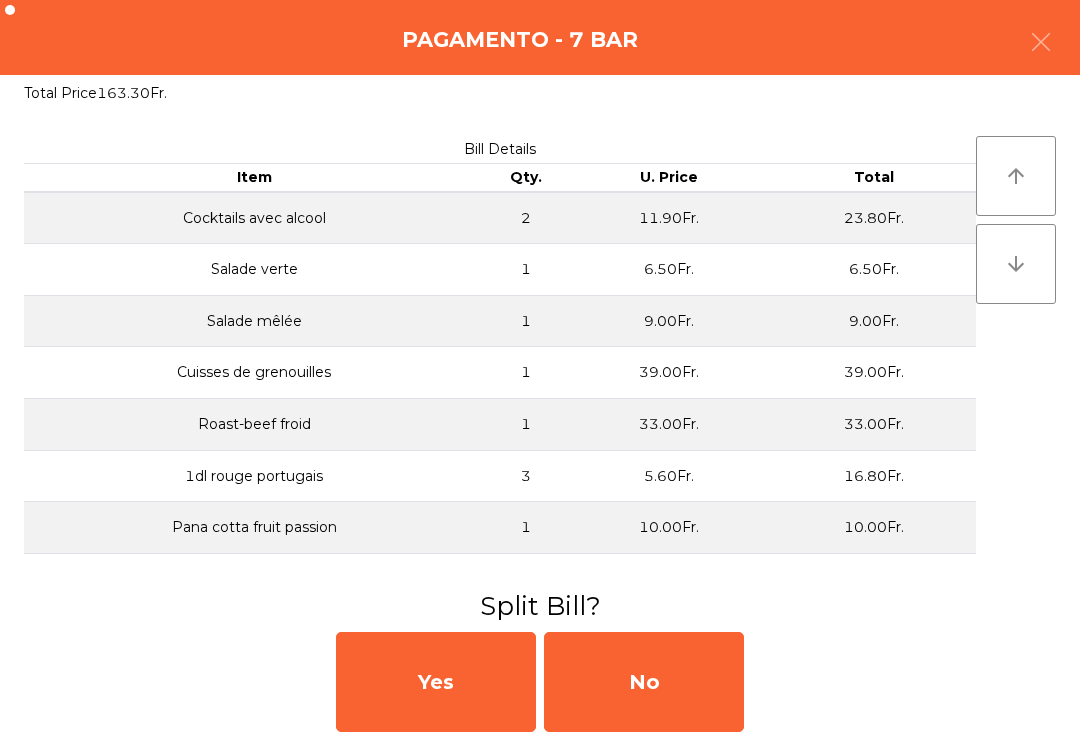 click on "No" 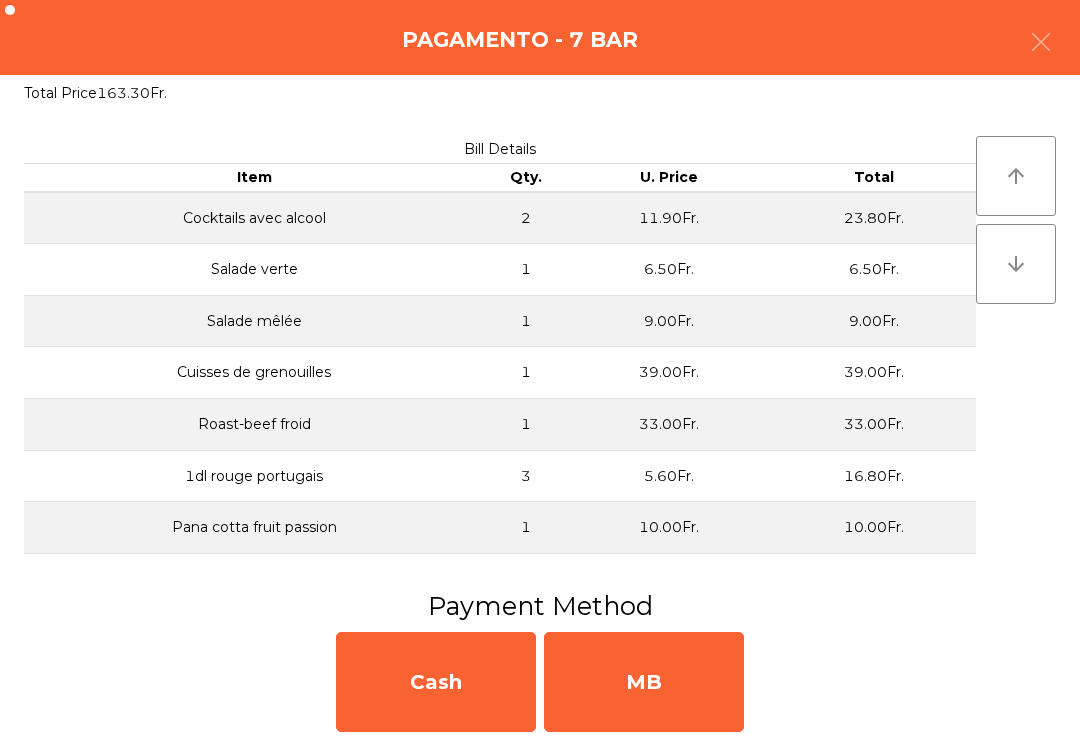 click on "MB" 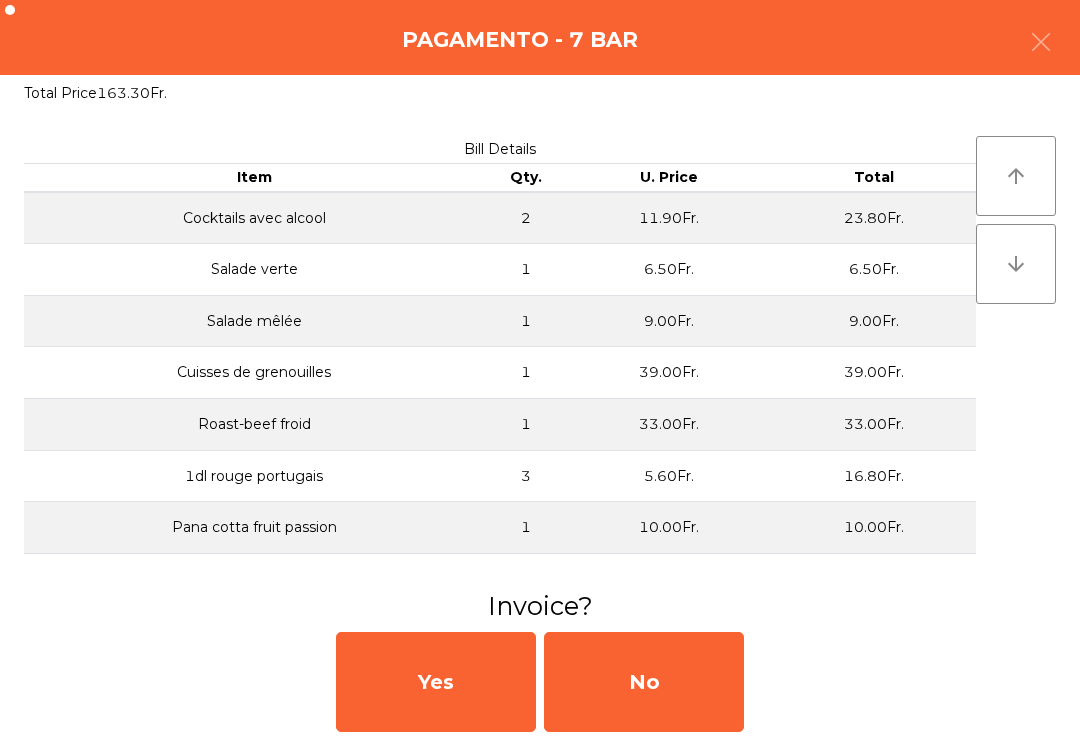 click on "No" 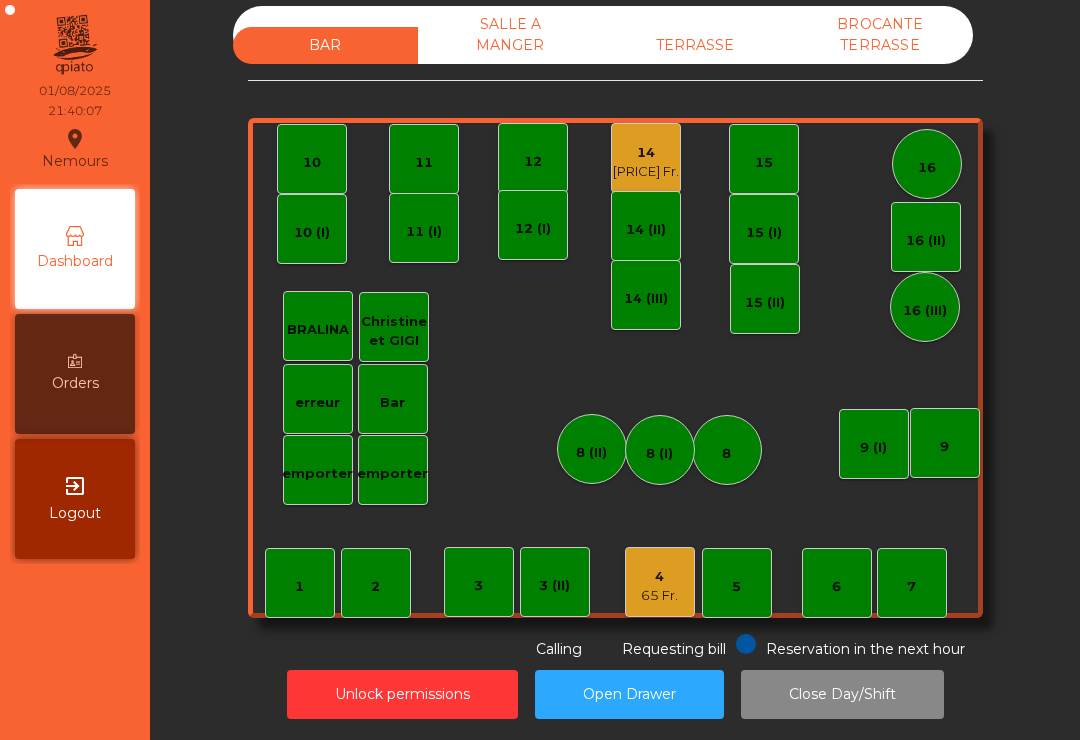 click on "4   65 Fr." 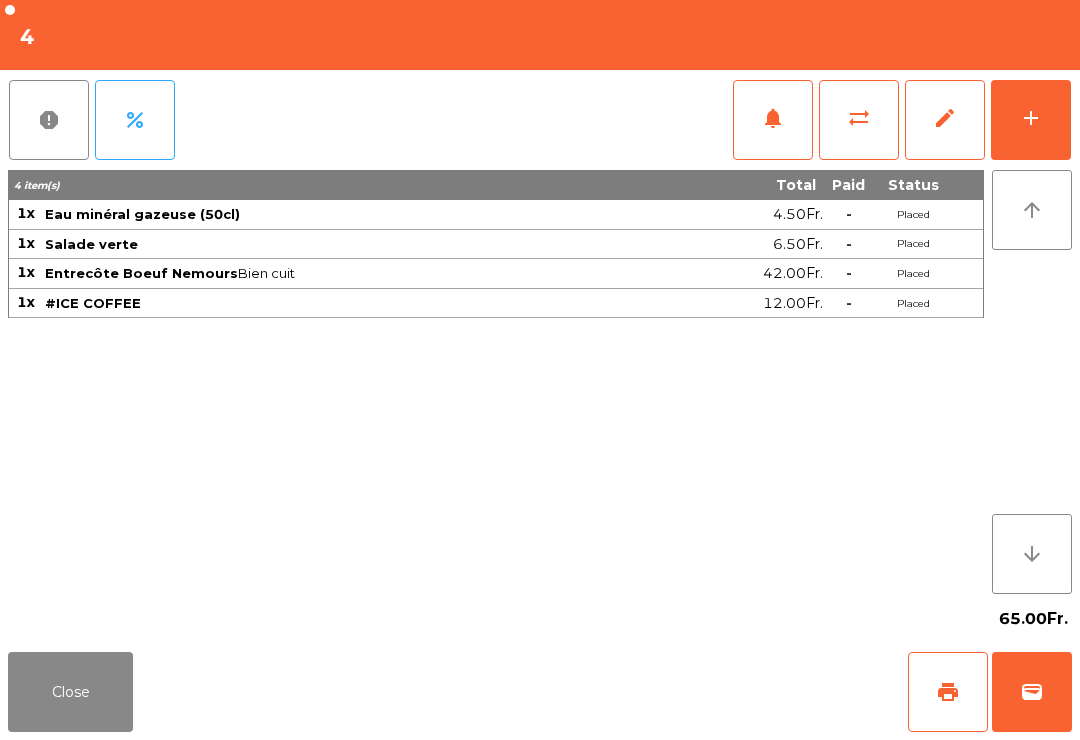 click on "wallet" 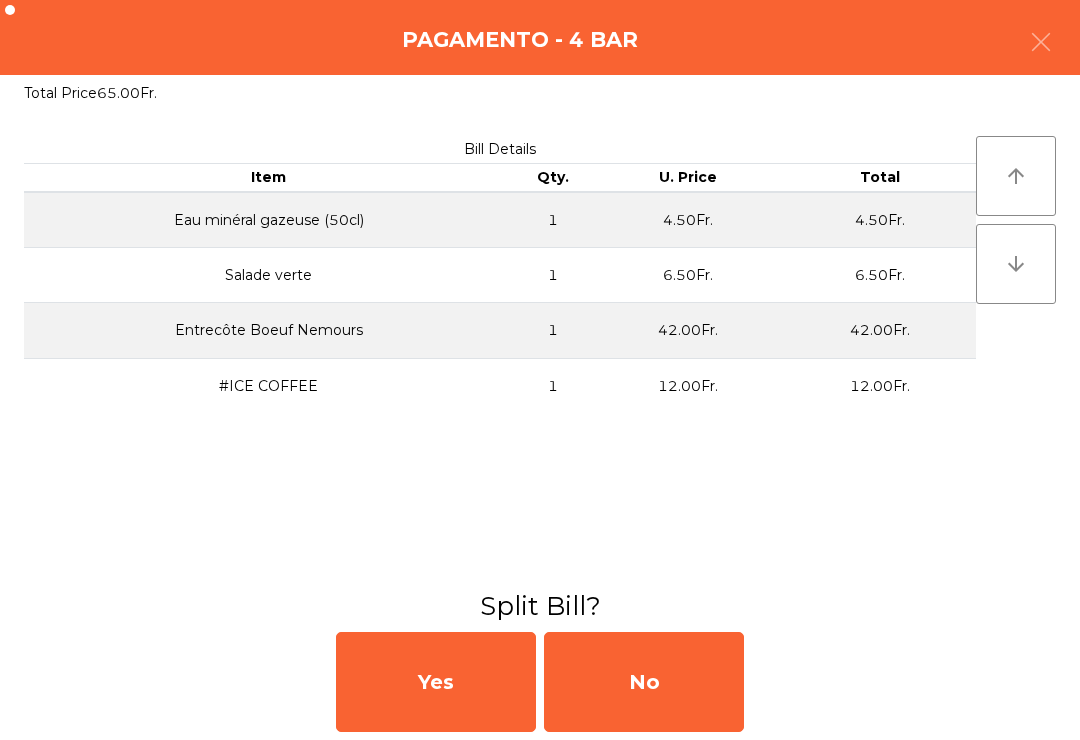 click on "No" 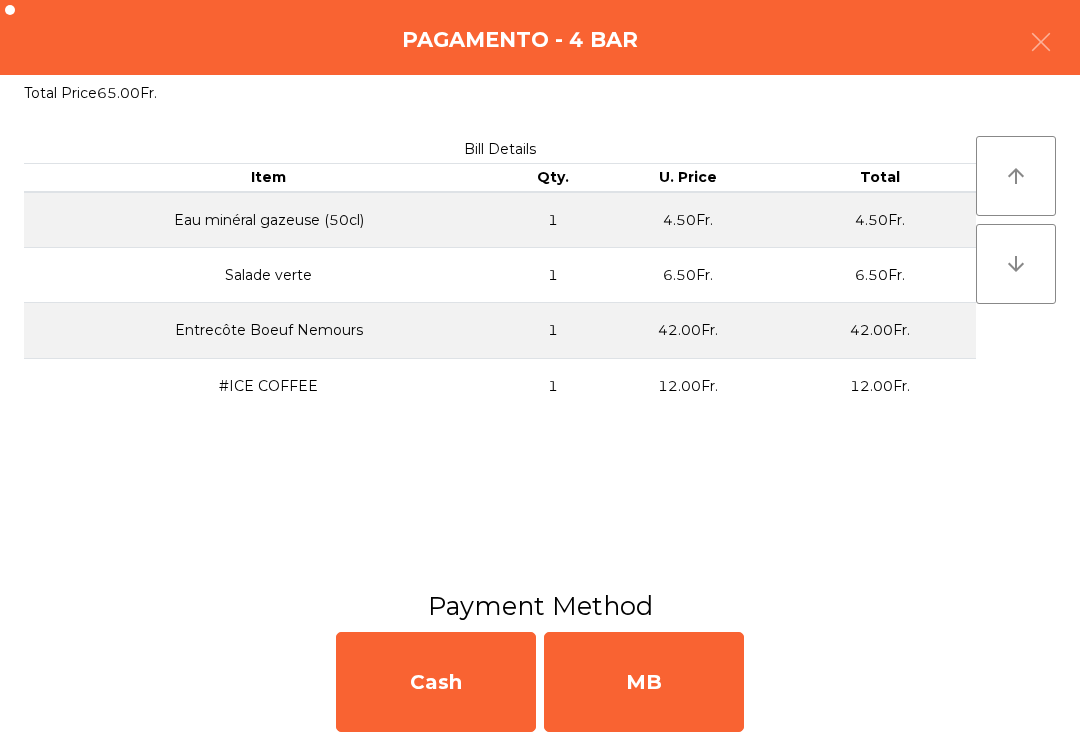 click on "MB" 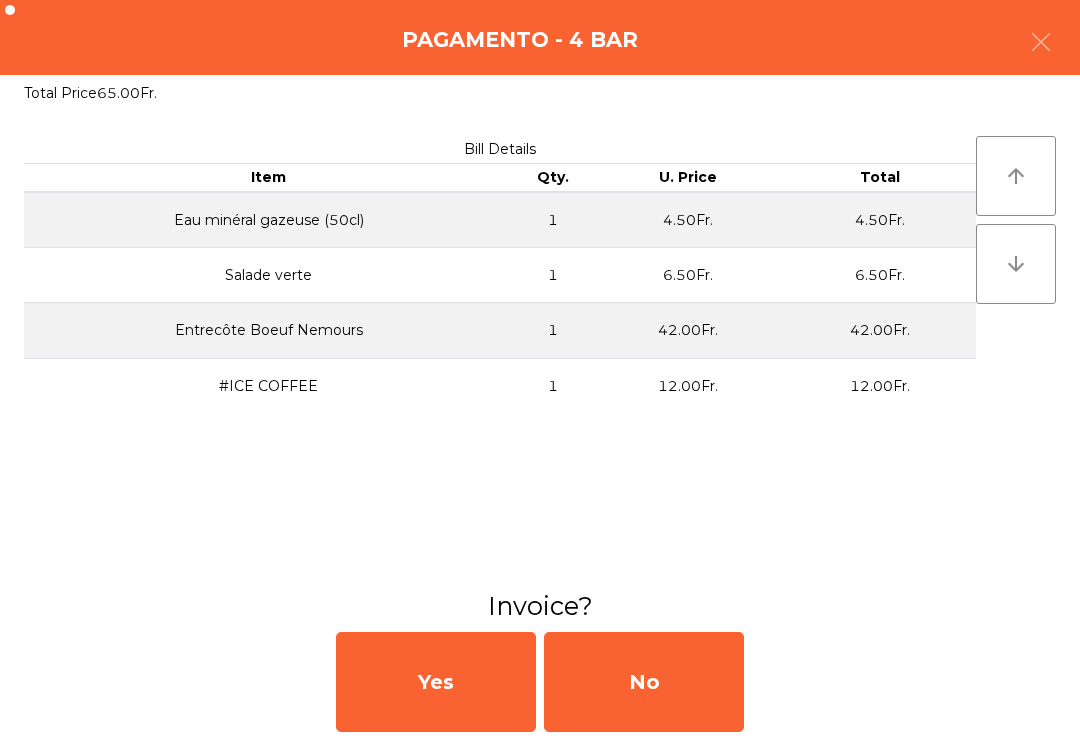 click on "No" 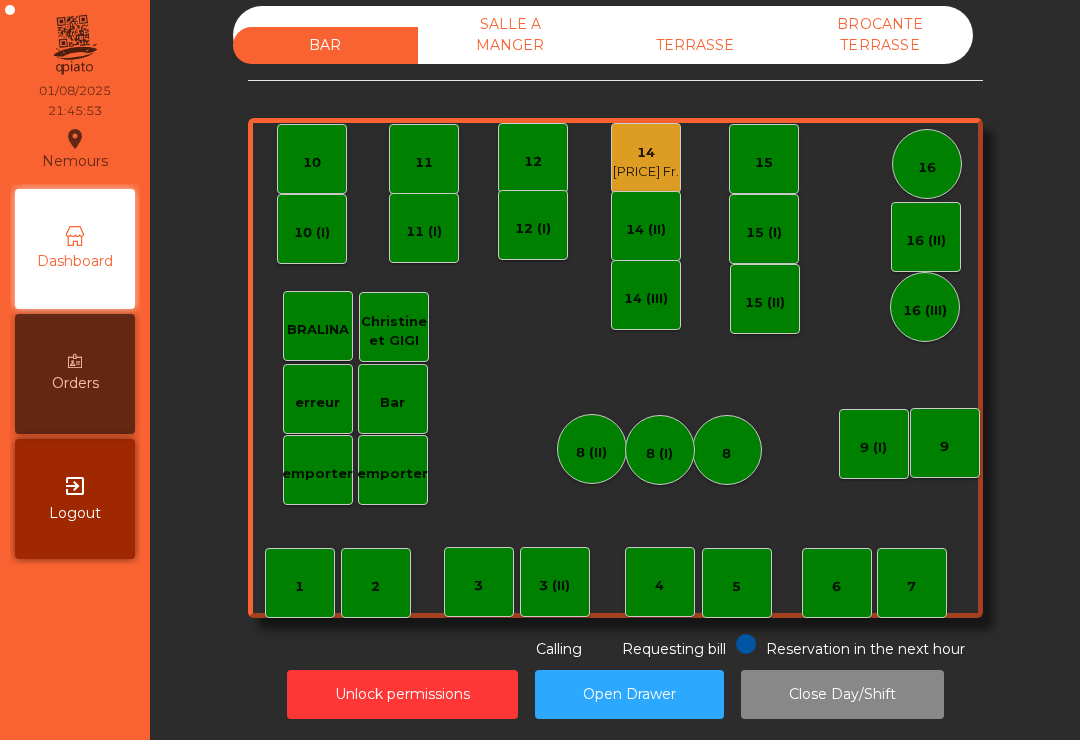 click on "14" 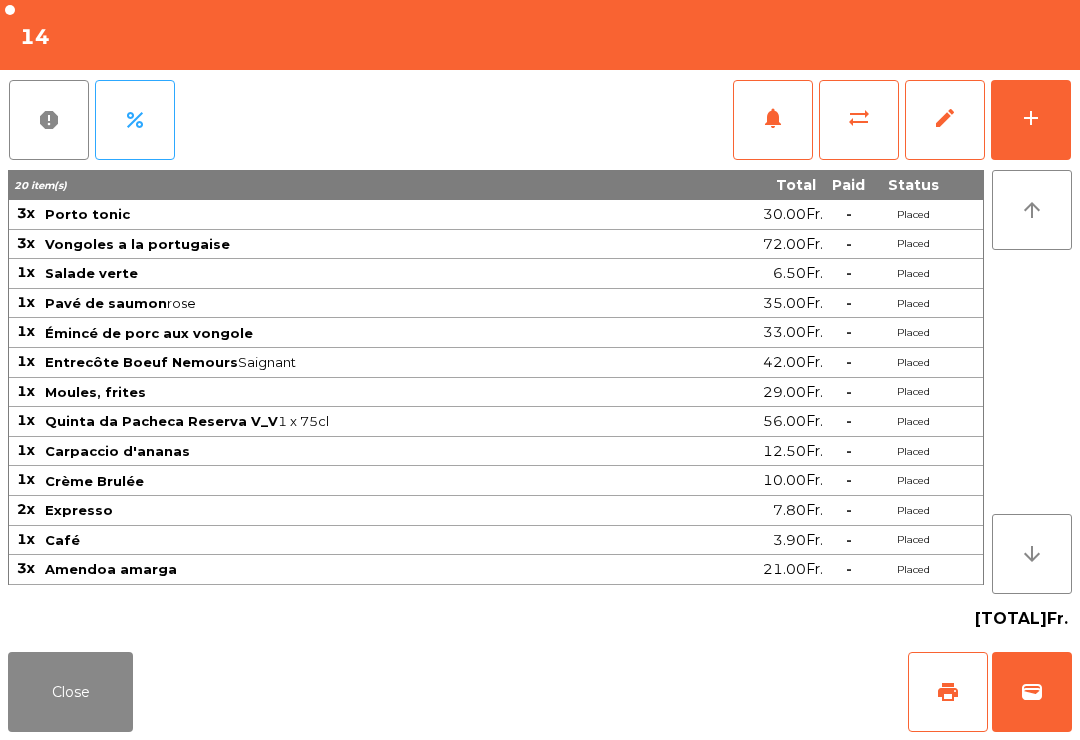 click on "add" 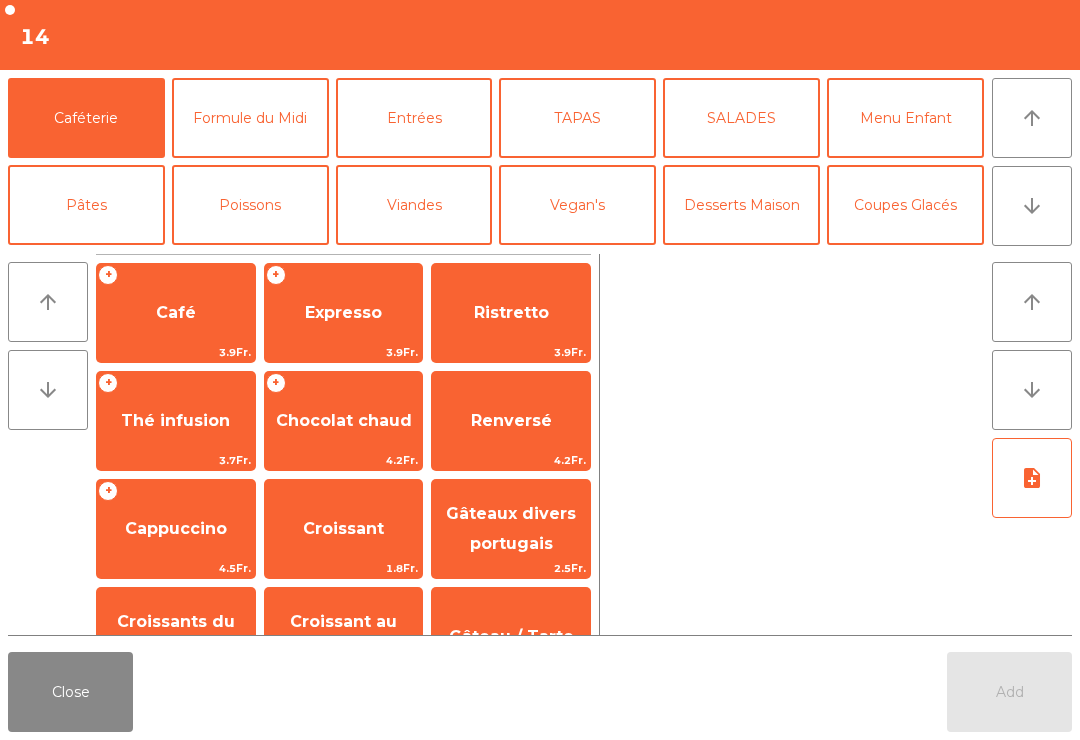 click on "Expresso" 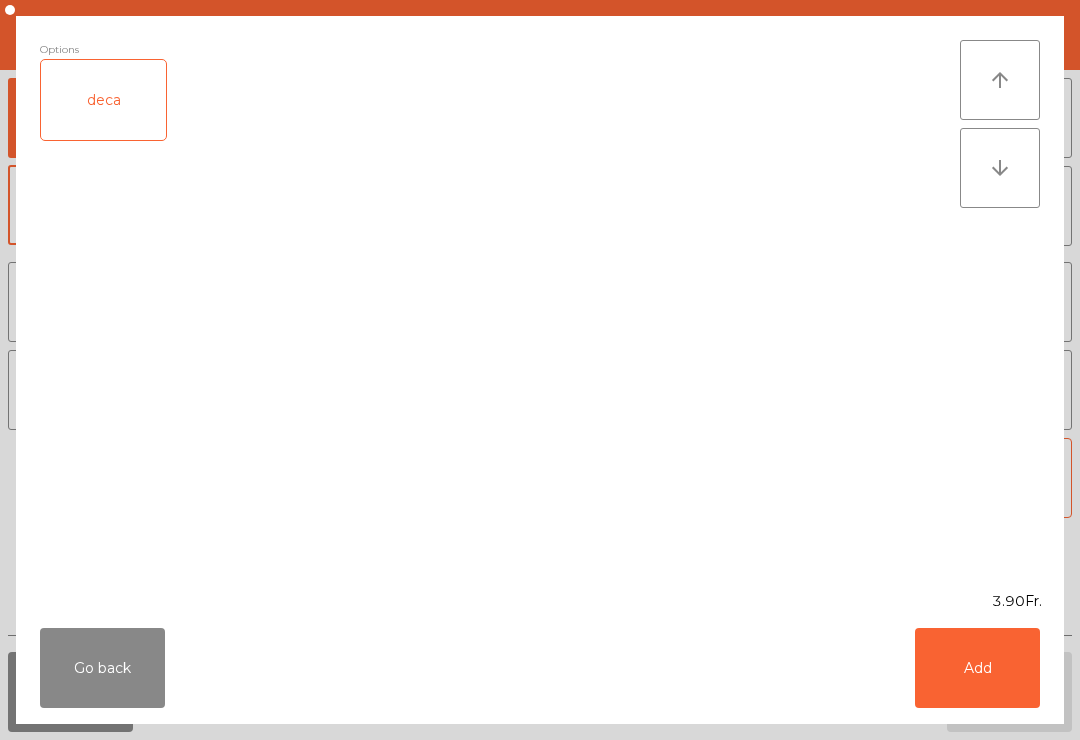 click on "Add" 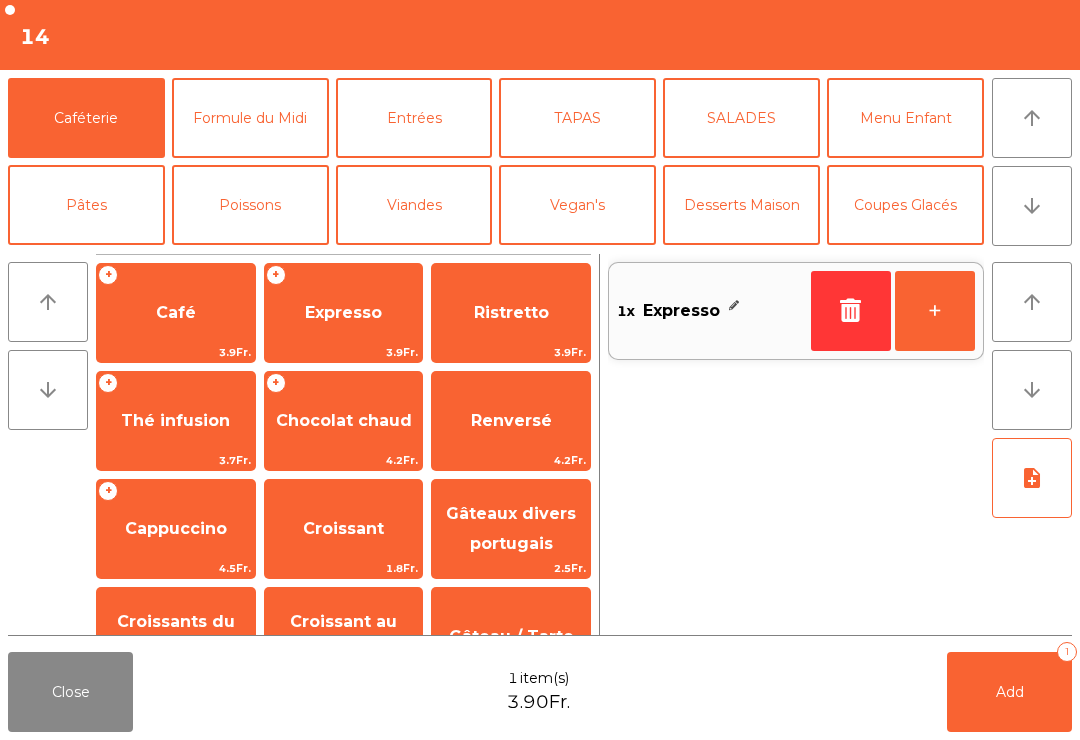 click on "Add   1" 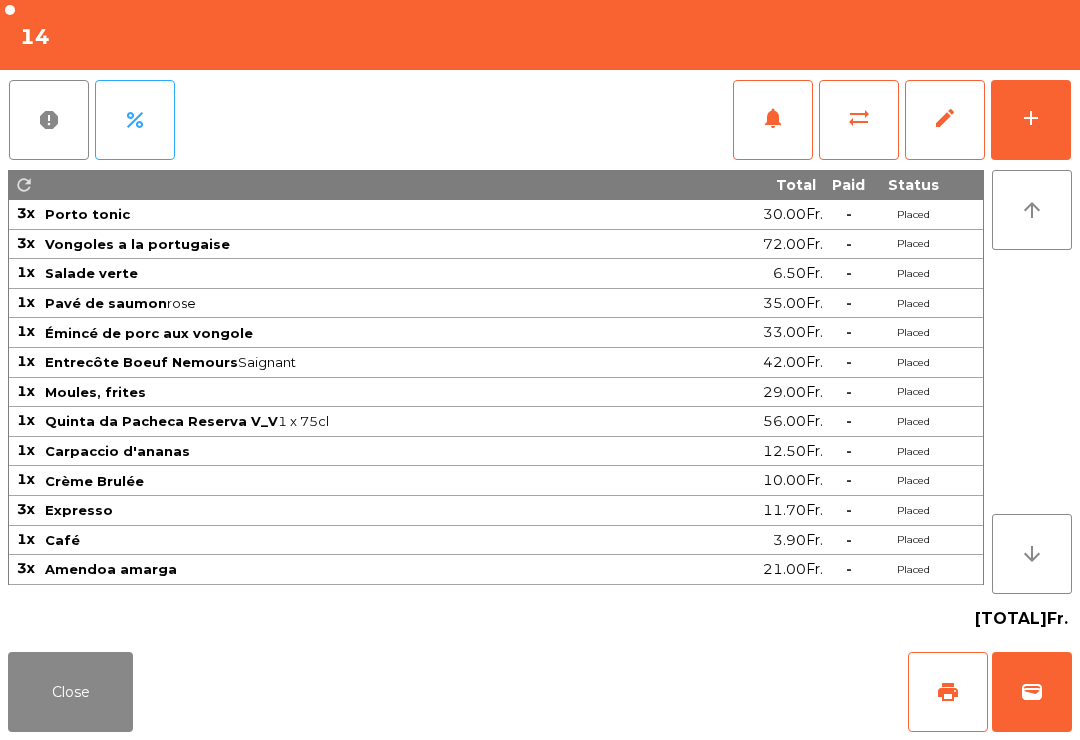 click on "Close" 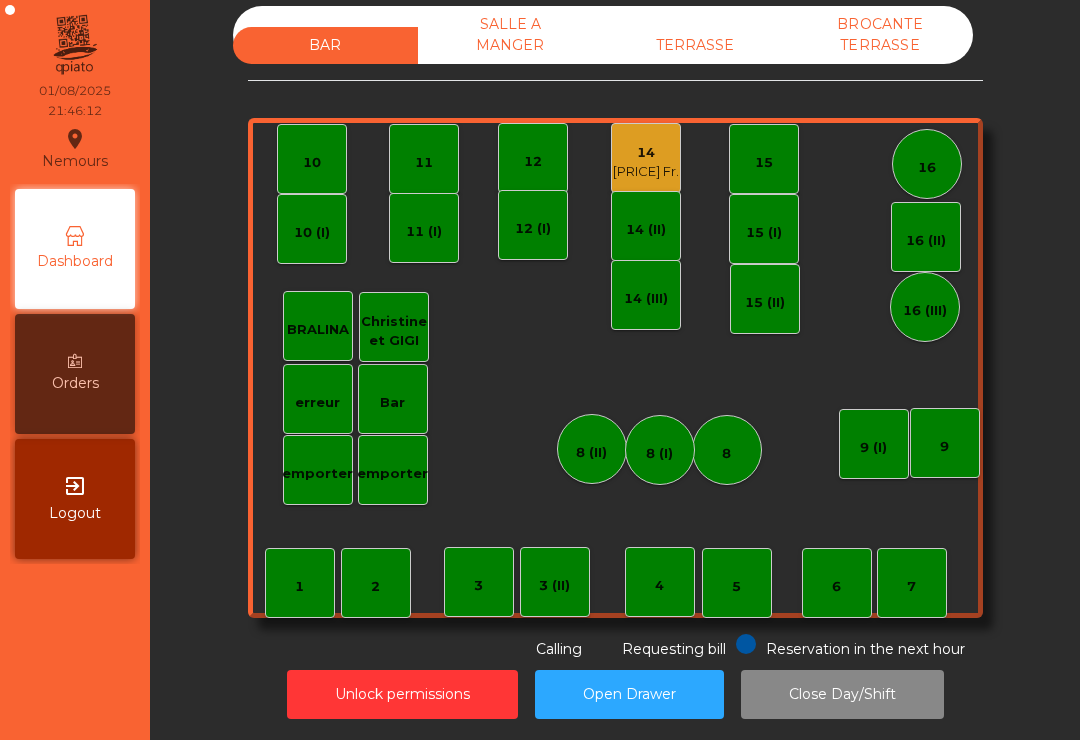 click on "3 (II)" 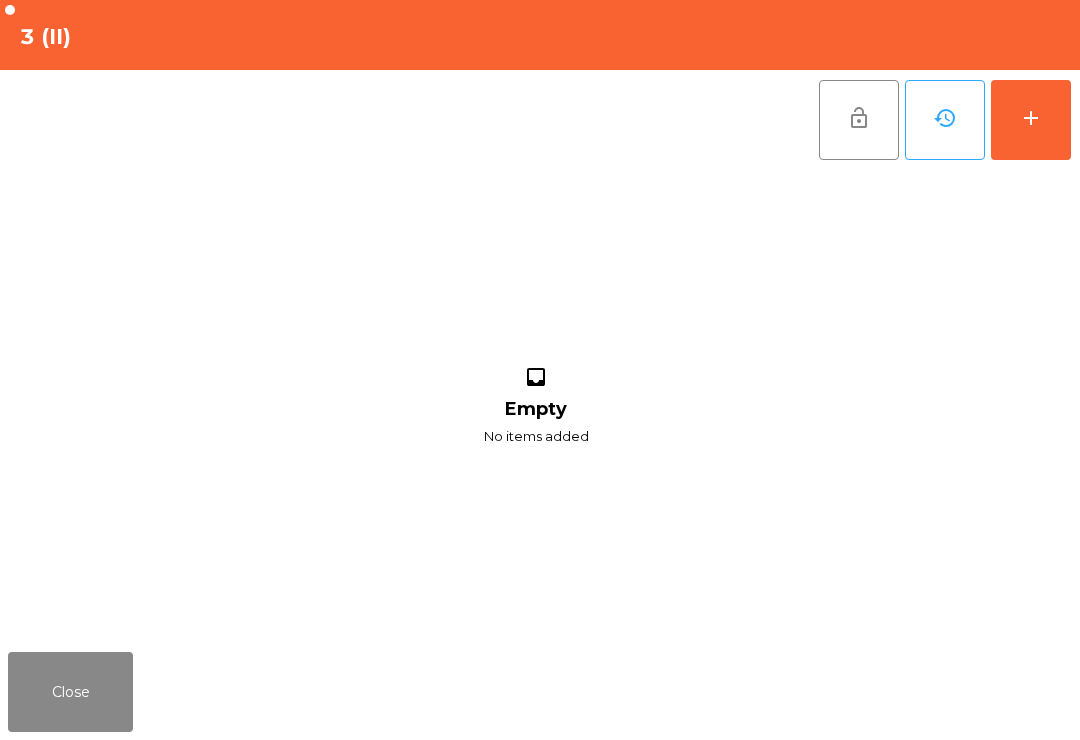 click on "add" 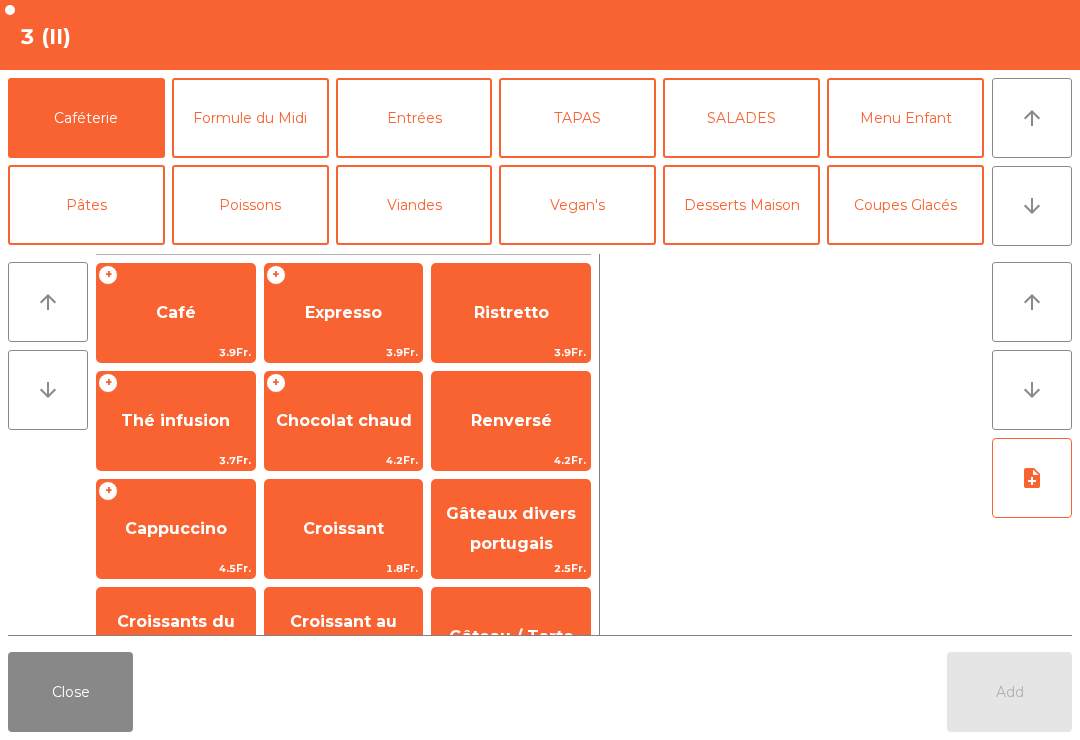 click on "3.9Fr." 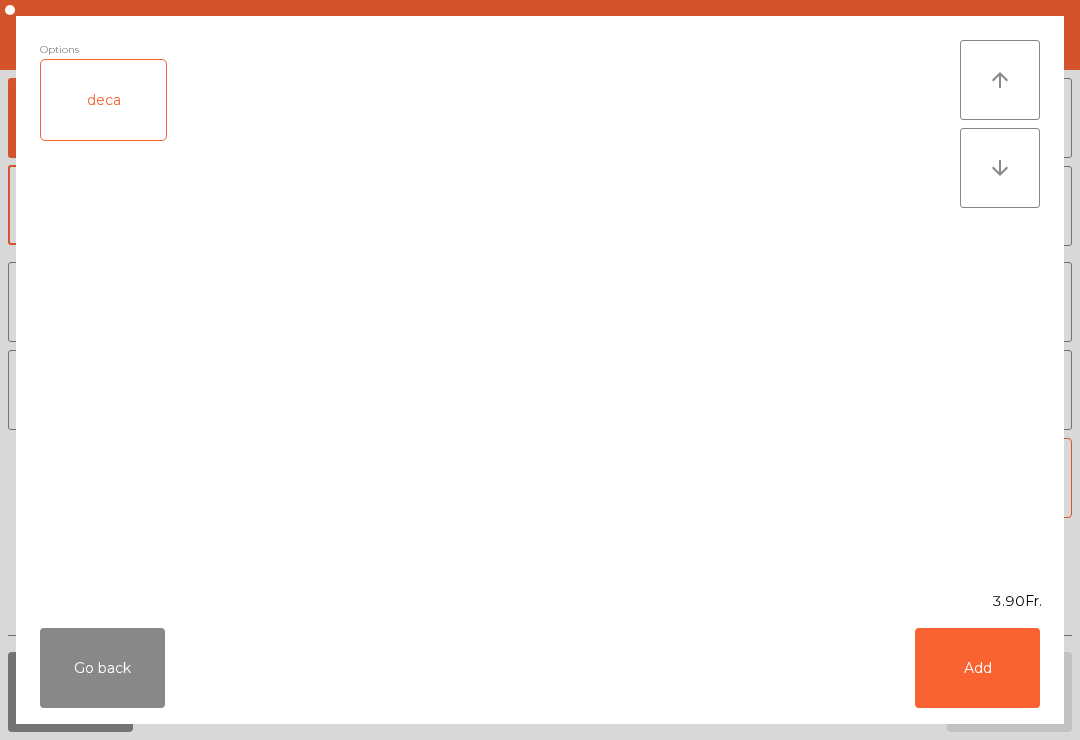 click on "Go back   Add" 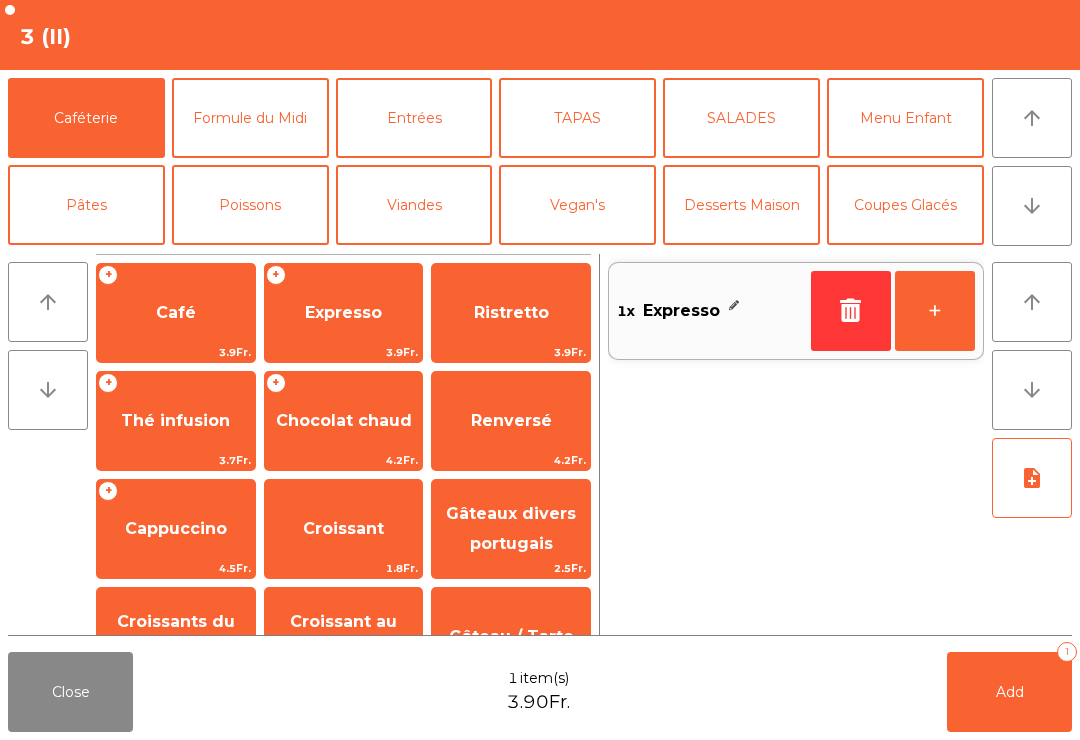 click on "Coupes Glacés" 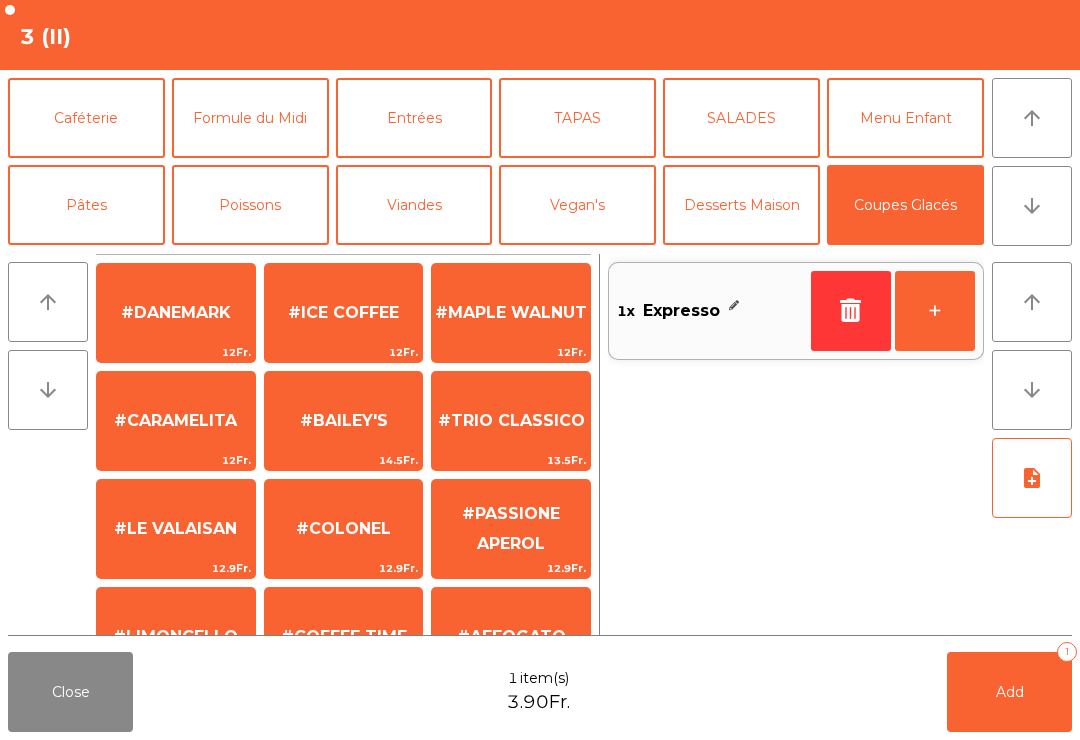 click on "#SWEETDREAM" 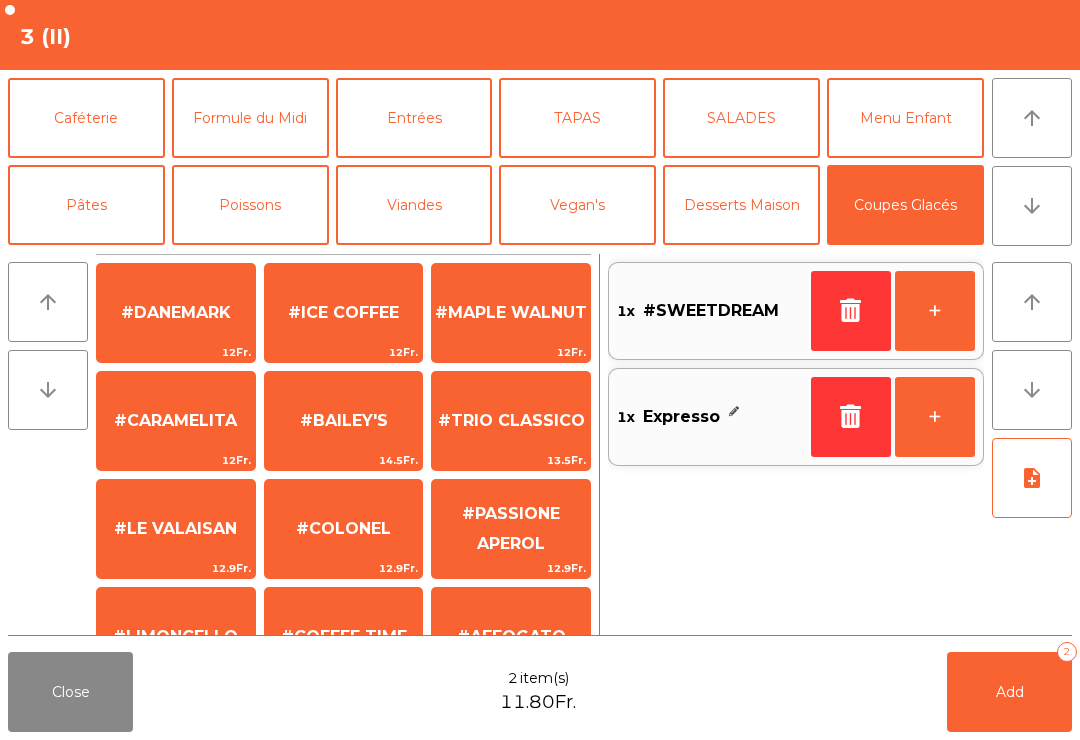 scroll, scrollTop: 384, scrollLeft: 0, axis: vertical 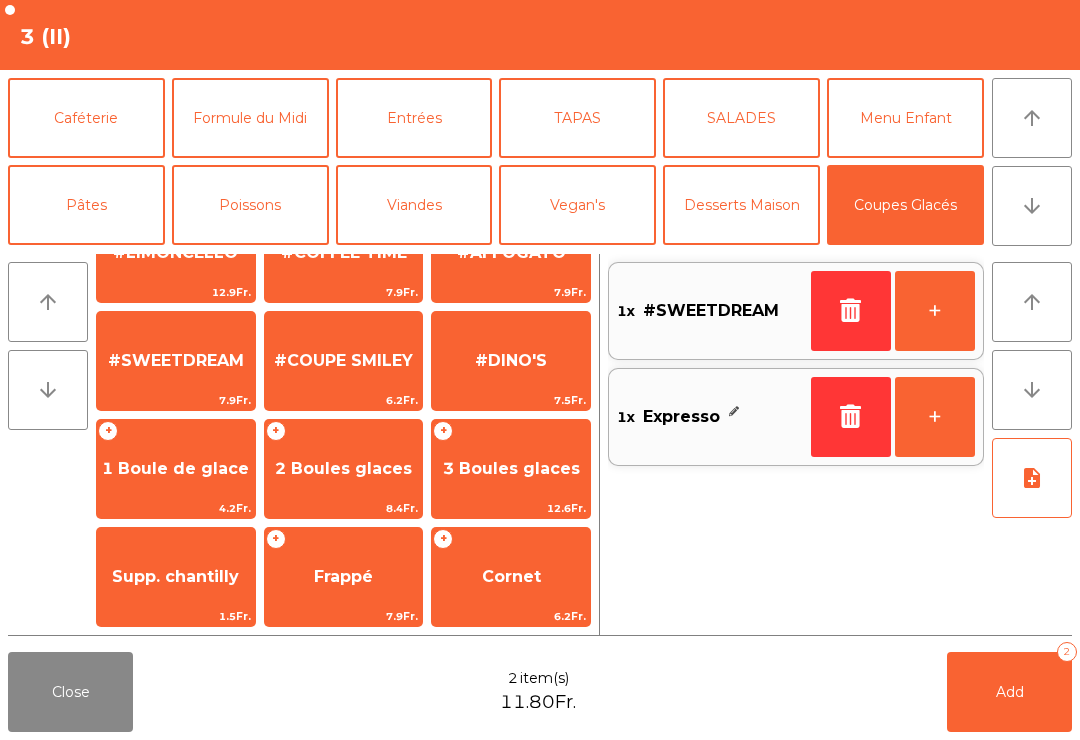 click on "1 Boule de glace" 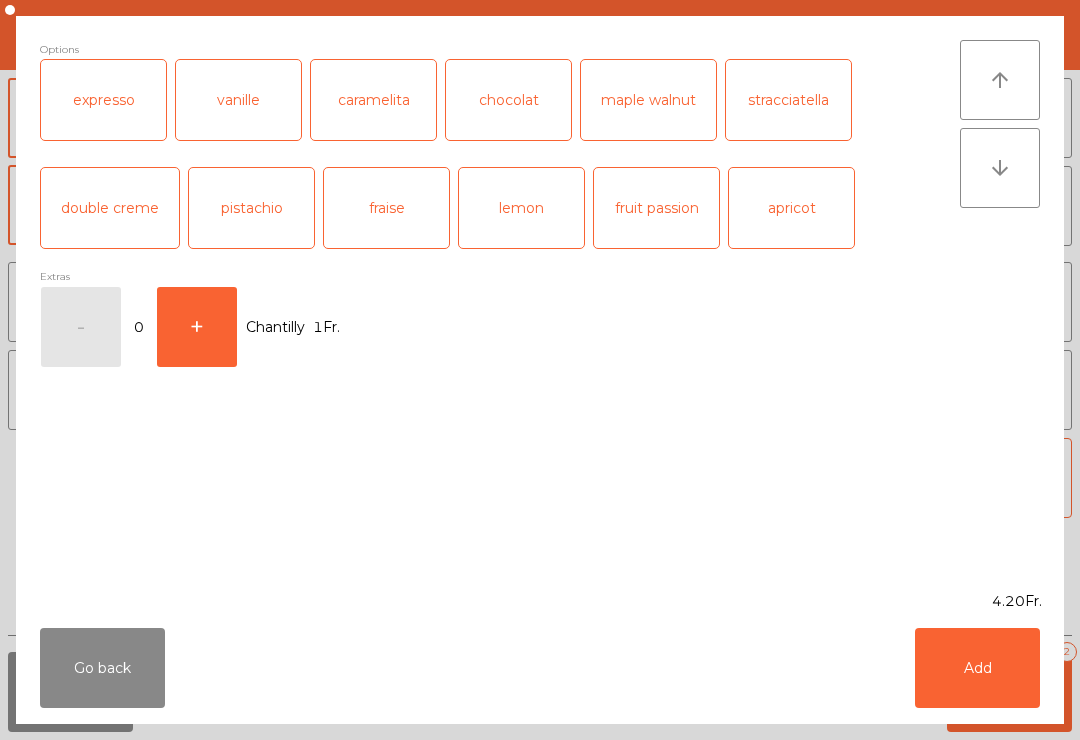 click on "caramelita" 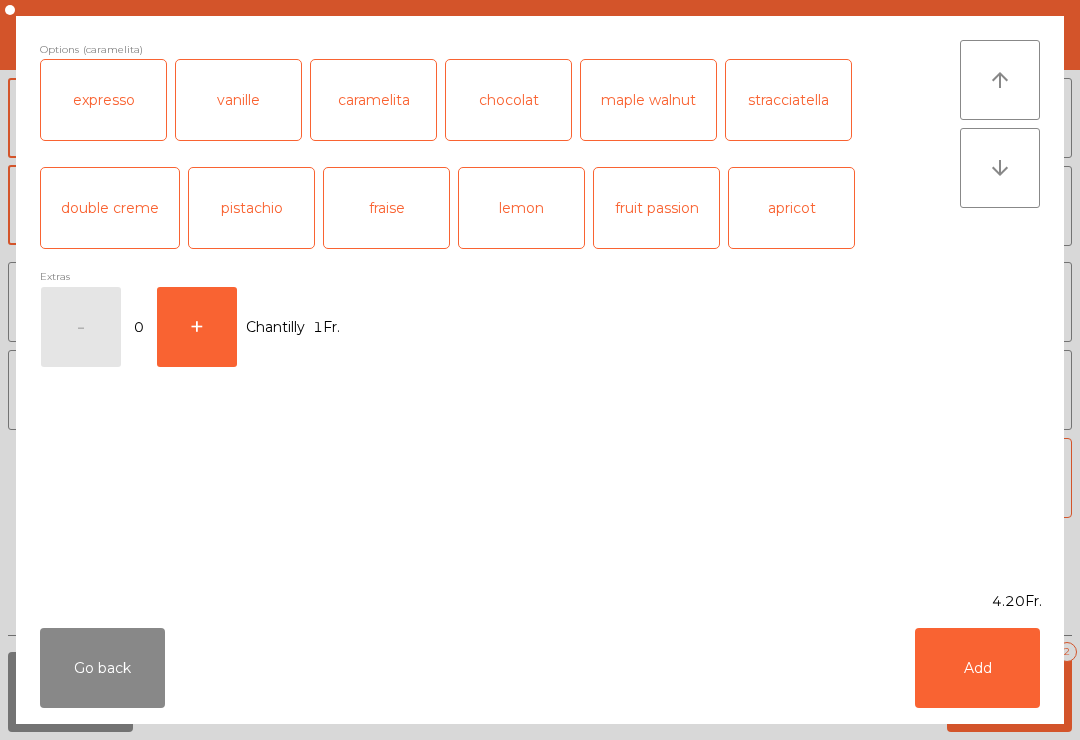 click on "Add" 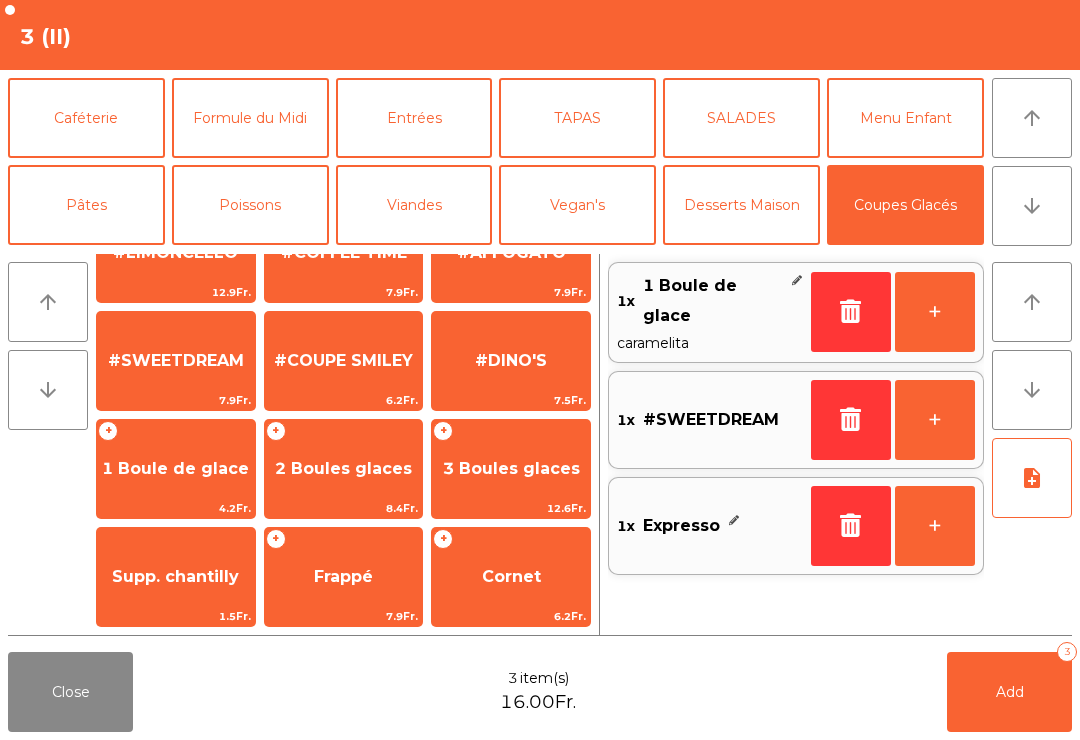 click on "Supp. chantilly" 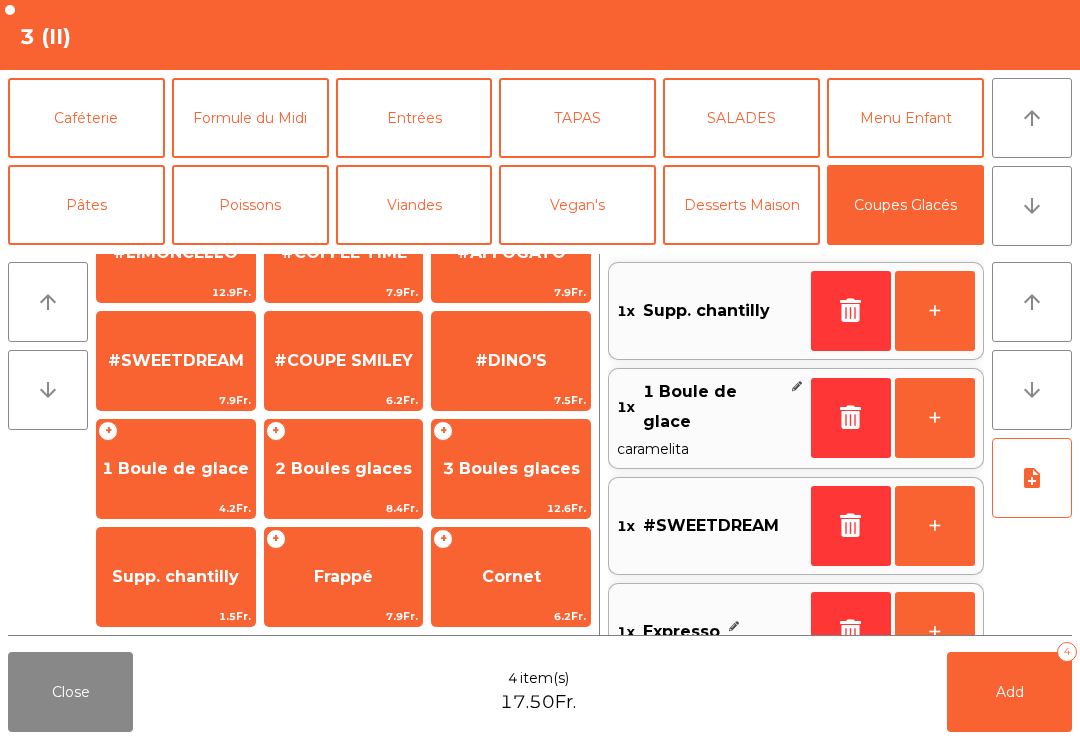 scroll, scrollTop: 384, scrollLeft: 0, axis: vertical 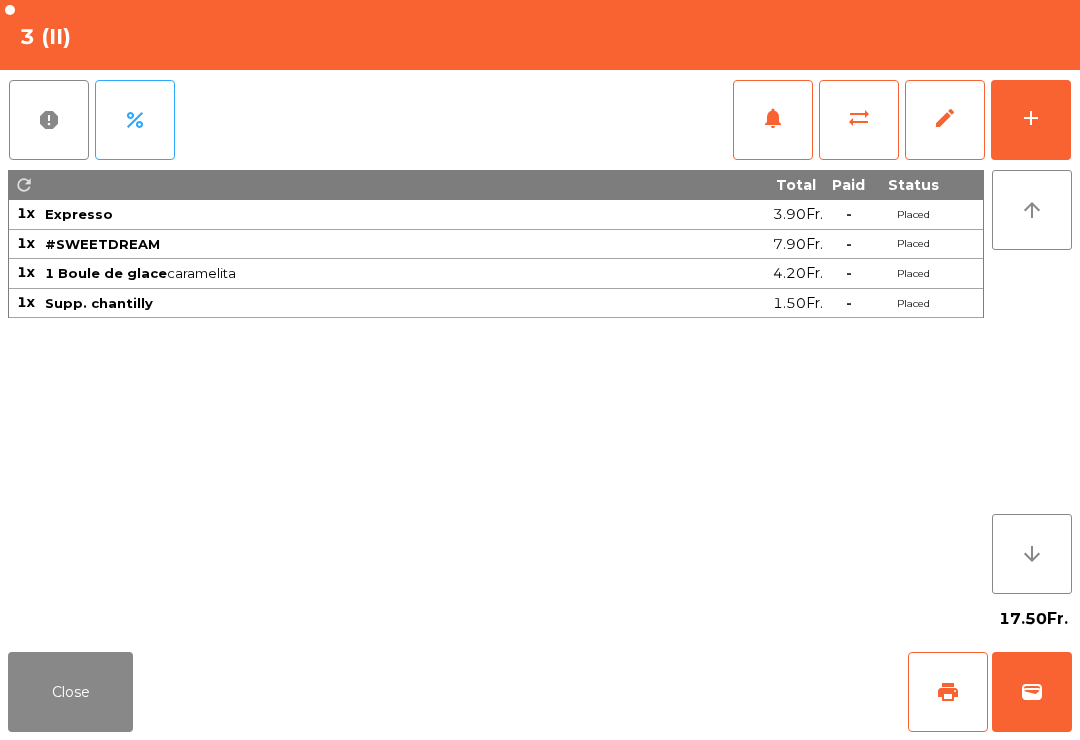 click on "print" 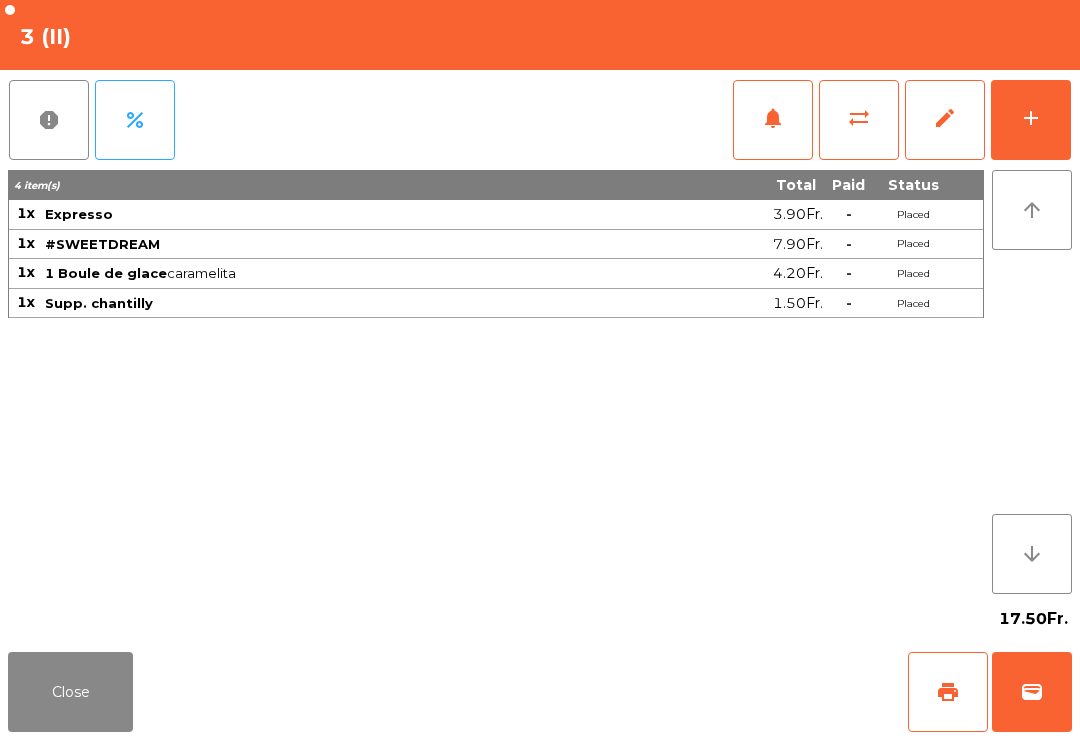 click on "wallet" 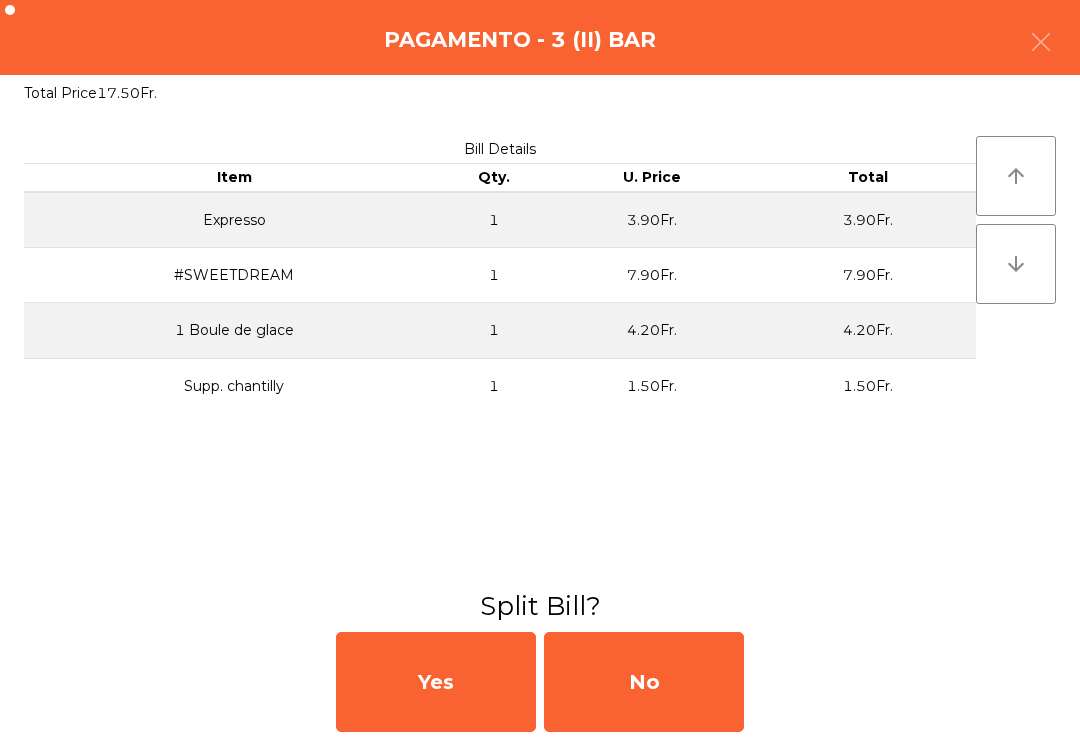 click on "No" 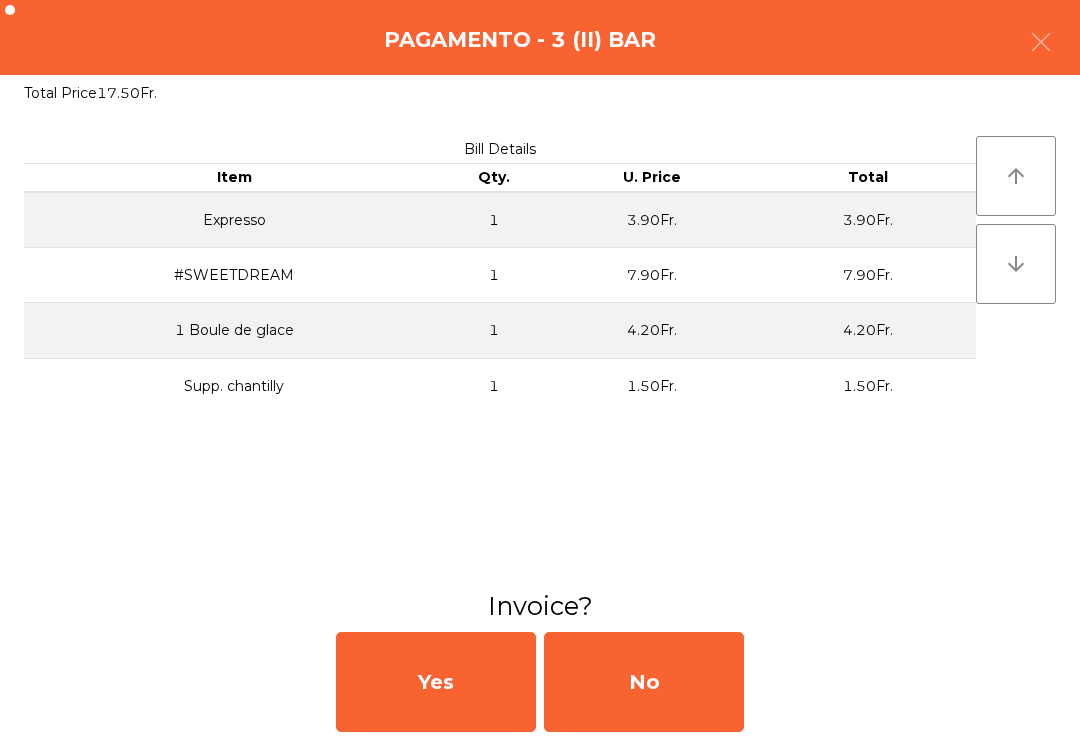 click on "No" 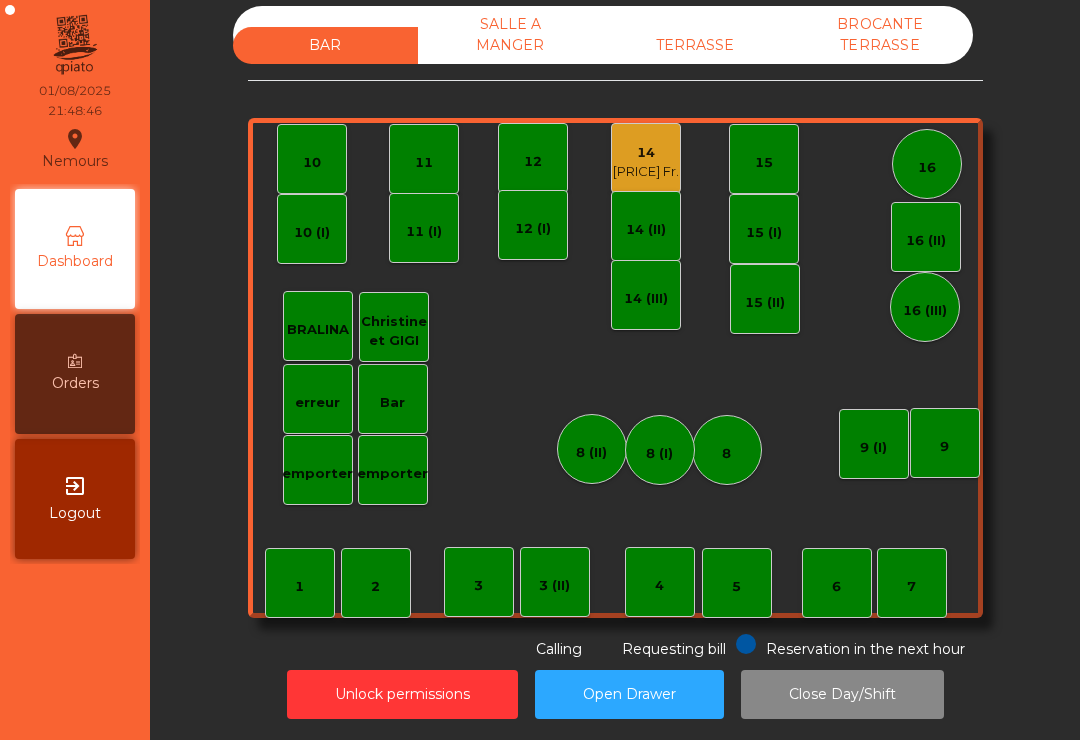 click on "362.6 Fr." 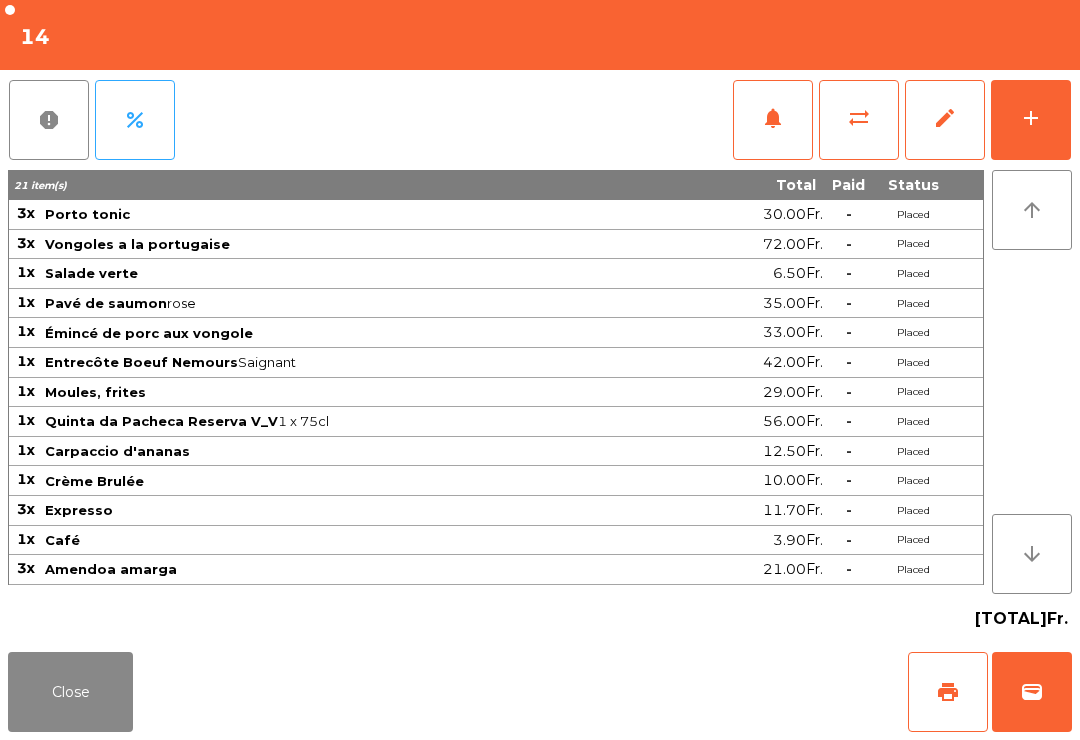 click on "print" 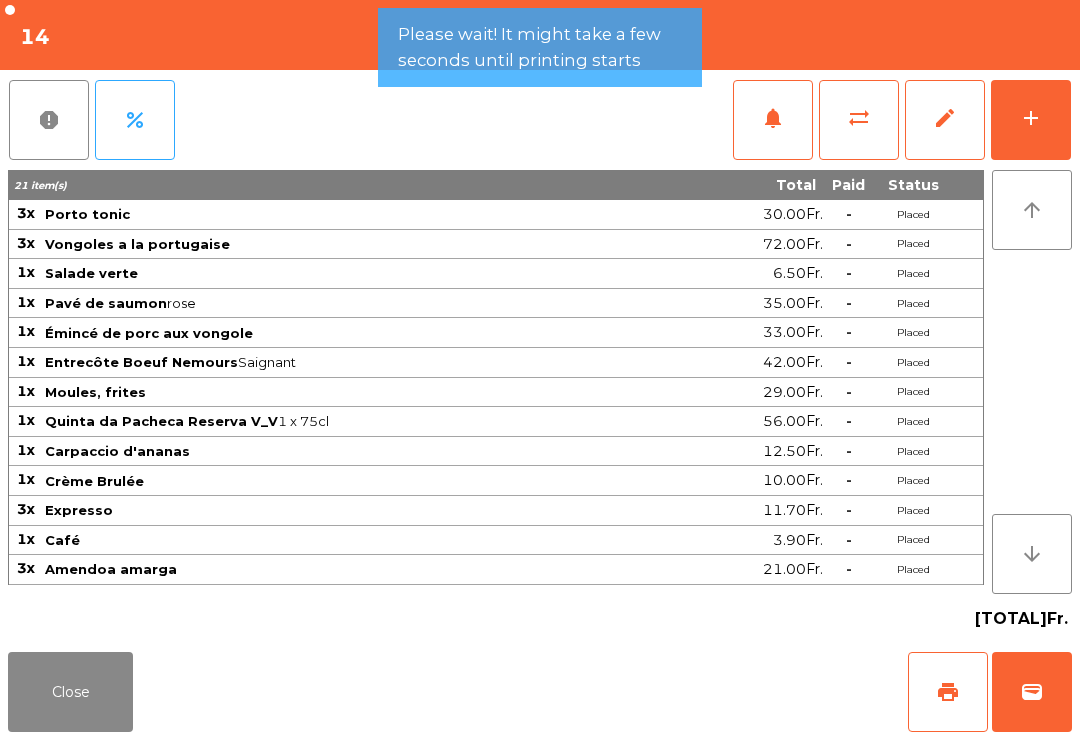 scroll, scrollTop: 30, scrollLeft: 0, axis: vertical 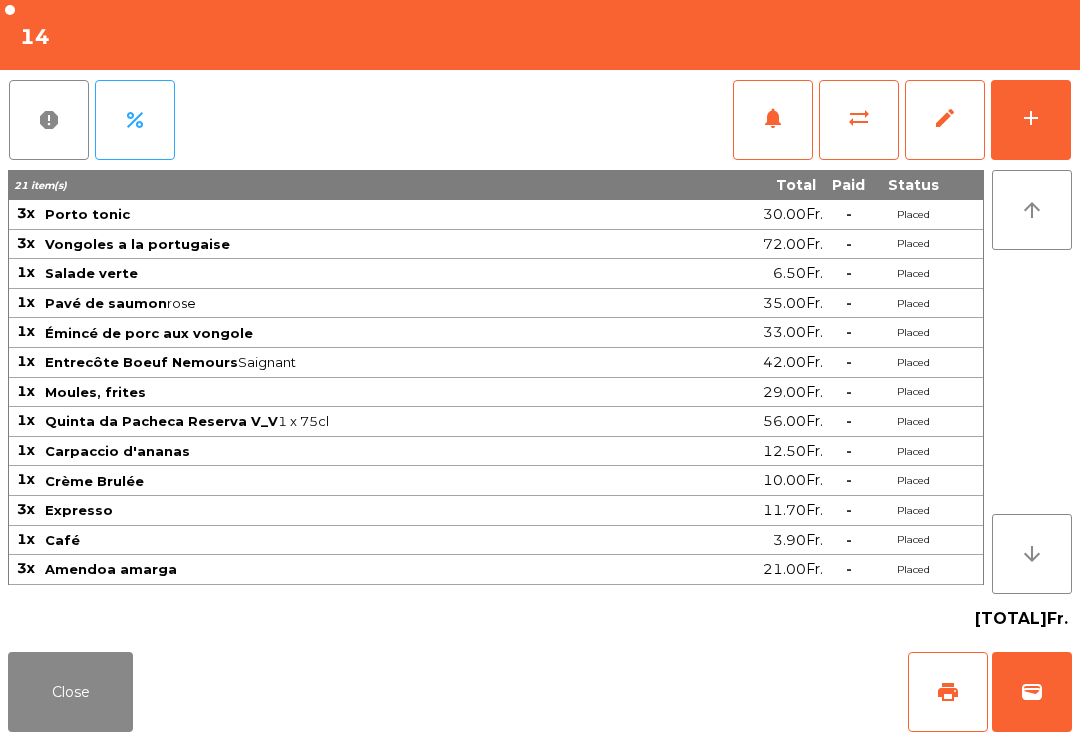click on "Close" 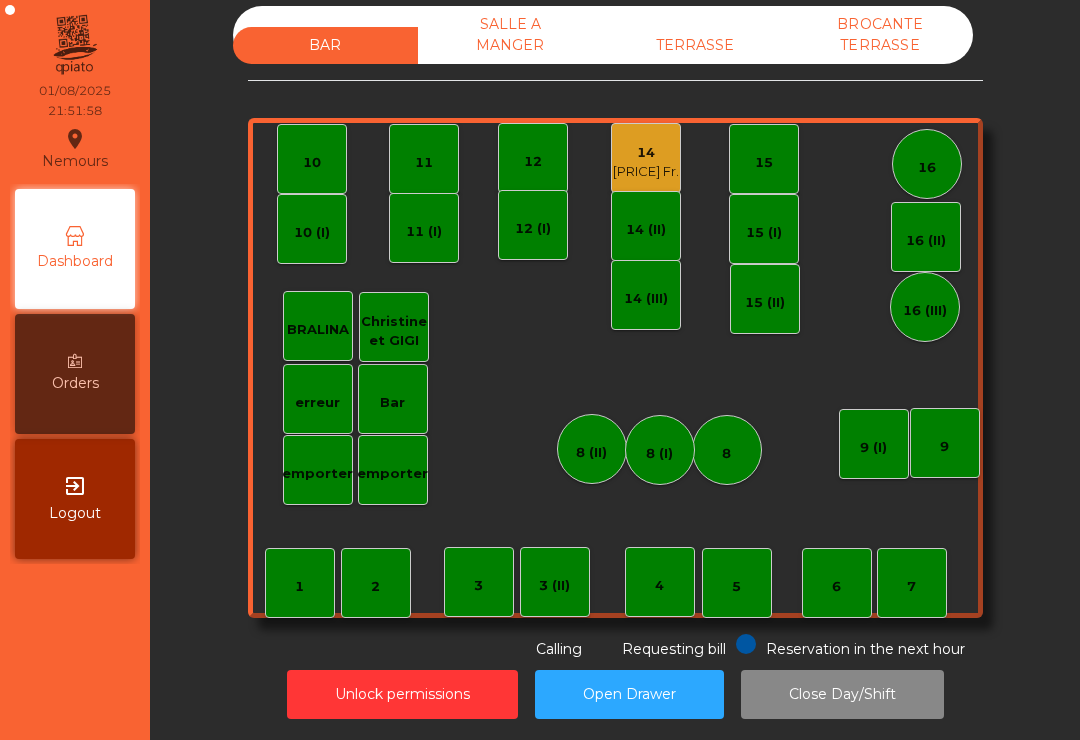 click on "362.6 Fr." 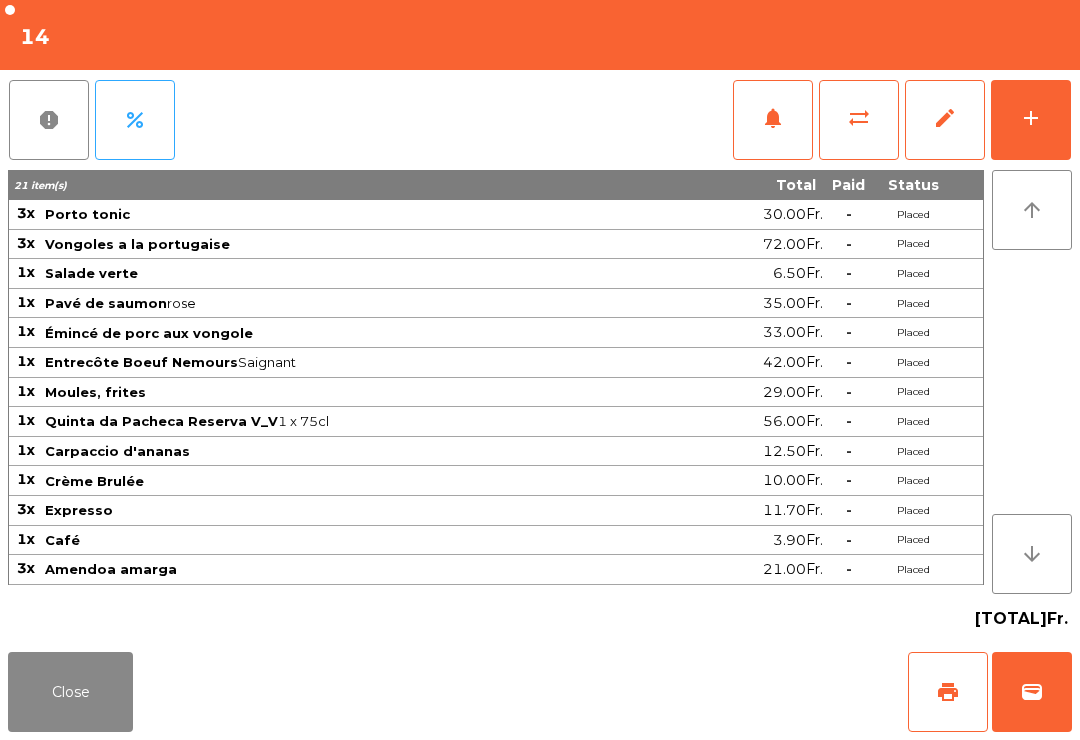click on "print" 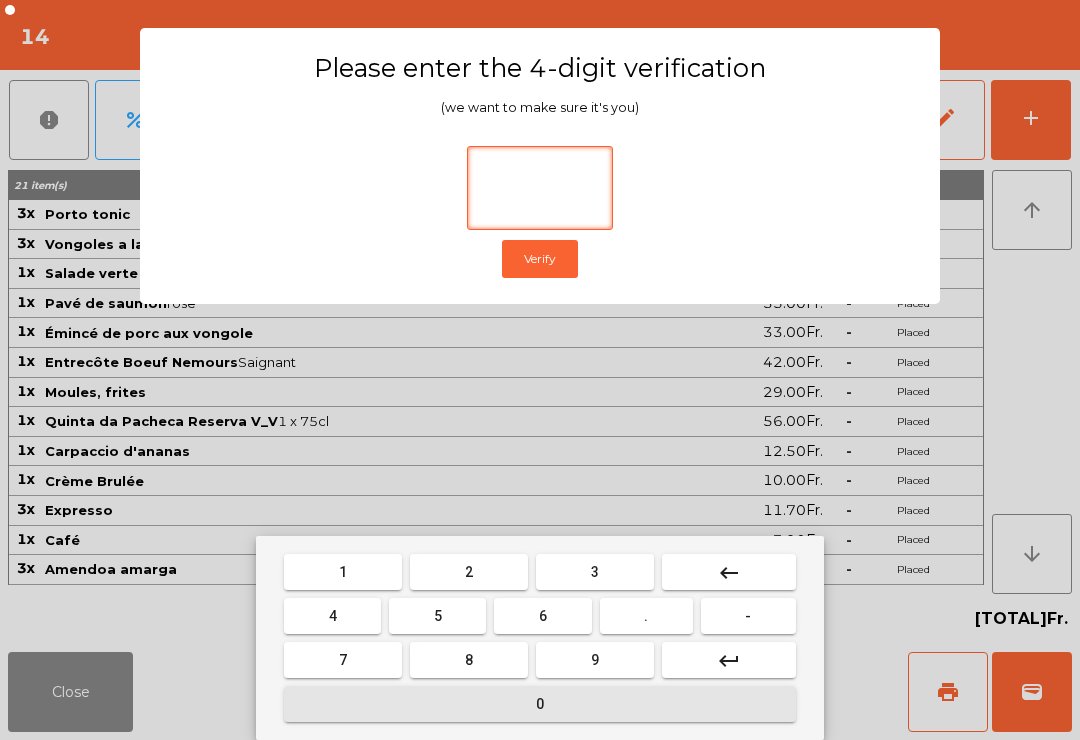 click on "0" at bounding box center (540, 704) 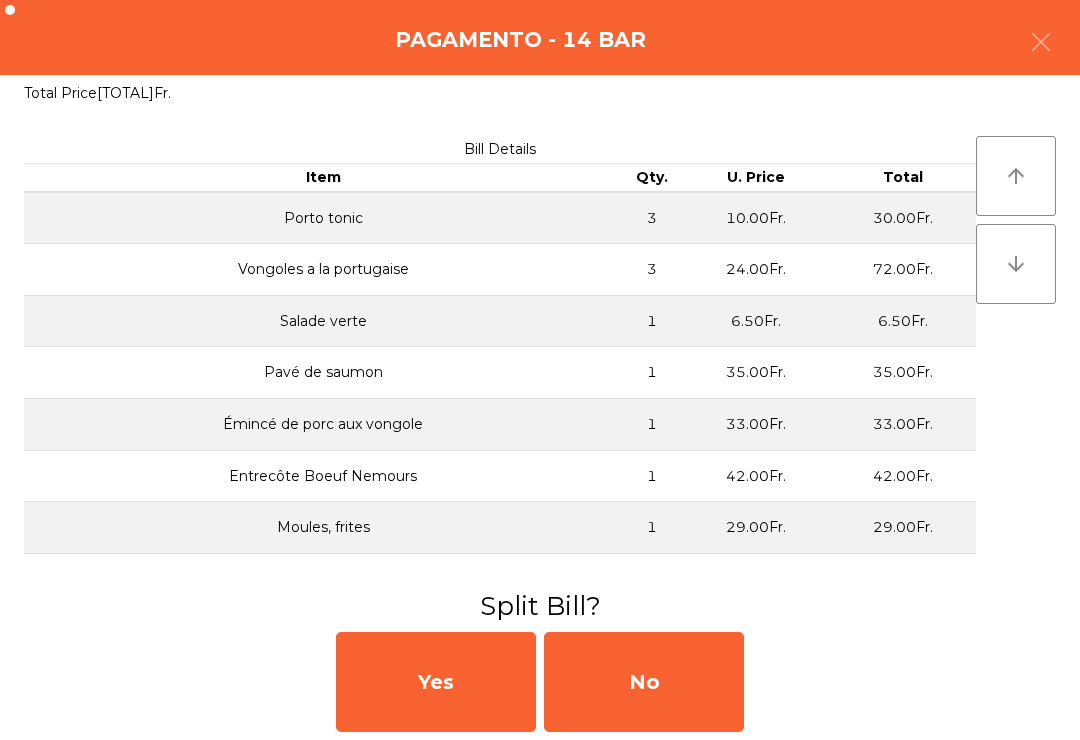 click on "No" 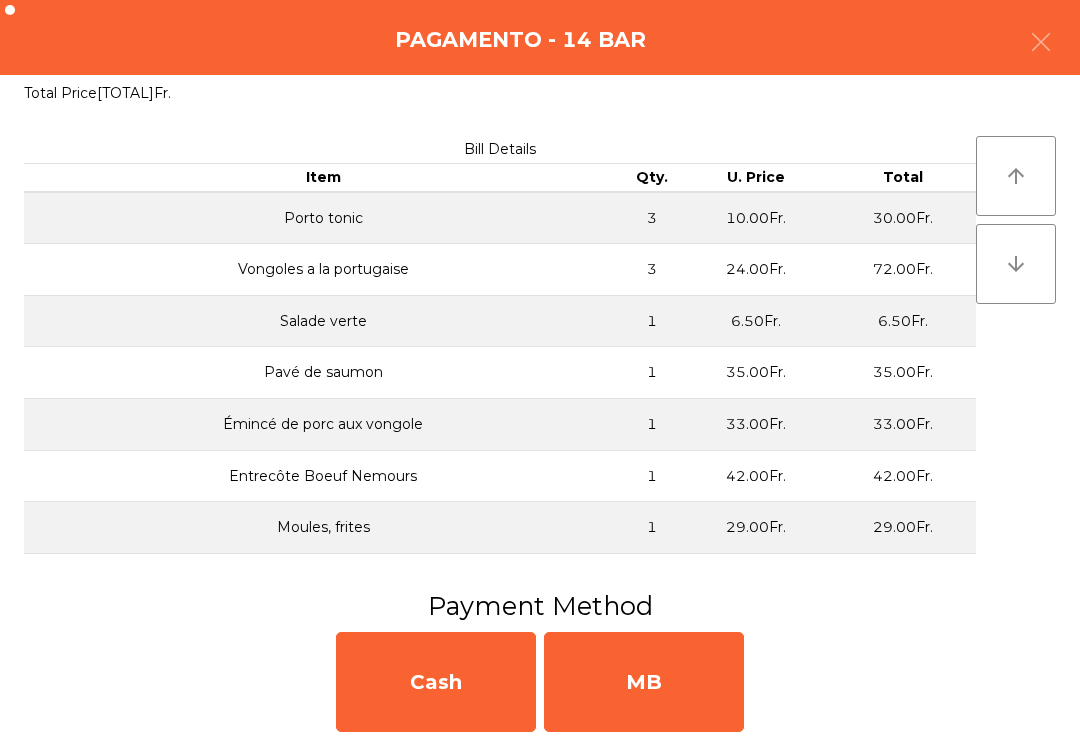 click on "MB" 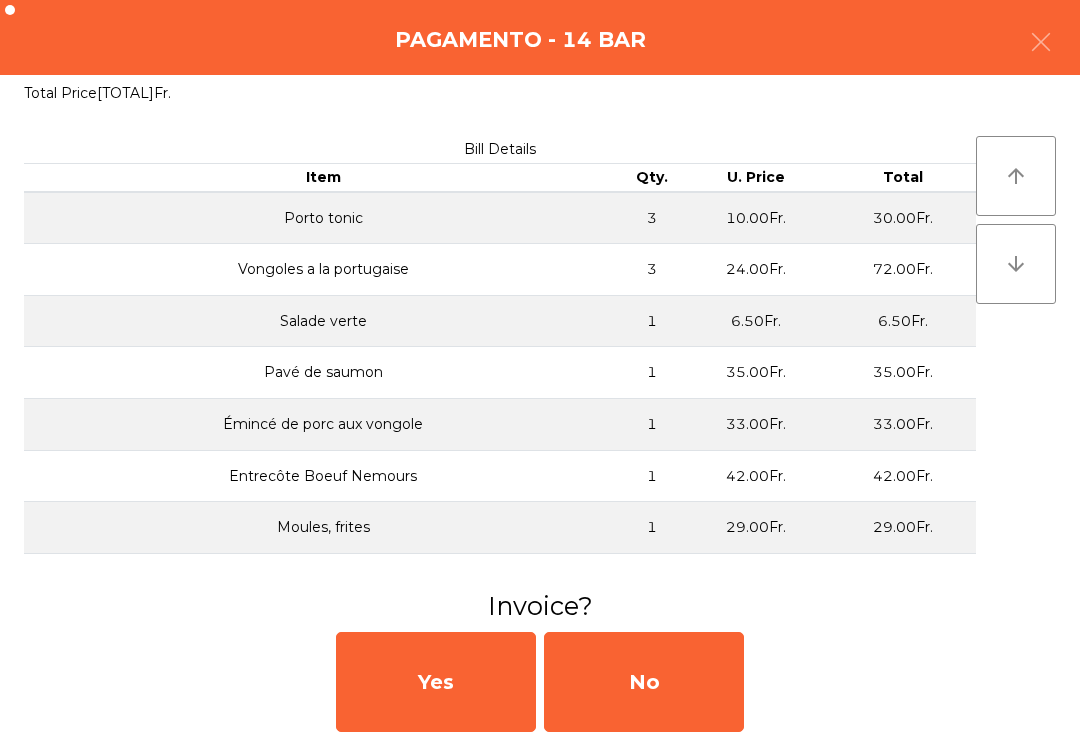 click on "Yes   No" 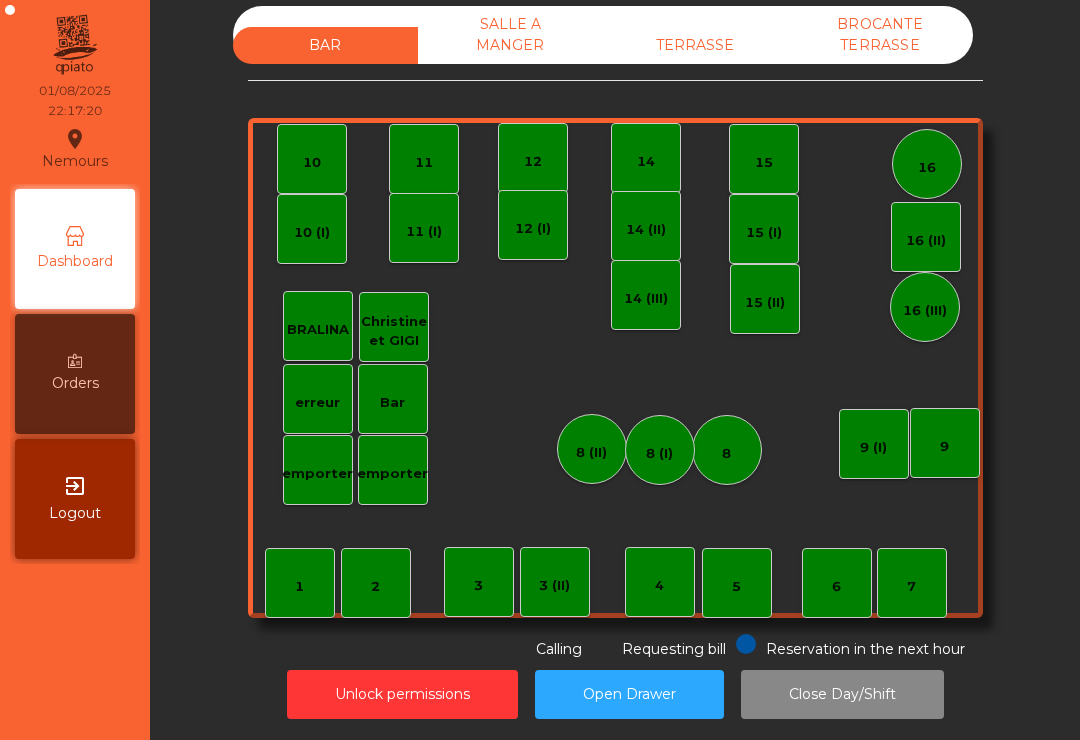 click on "Close Day/Shift" 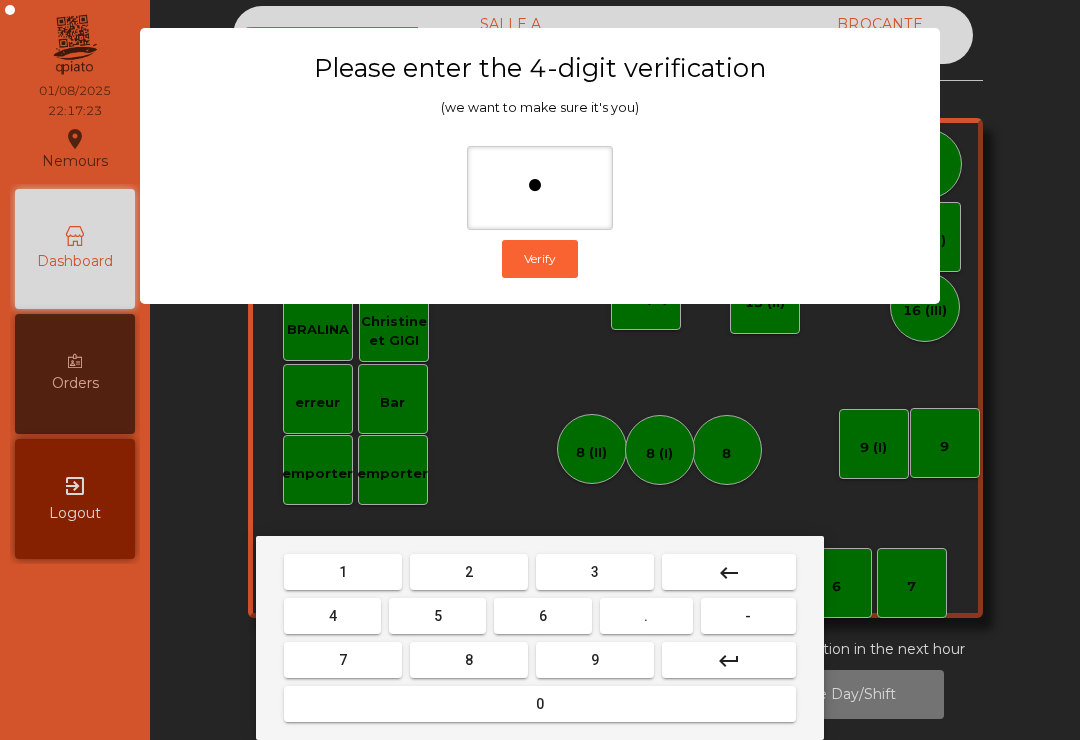 type on "**" 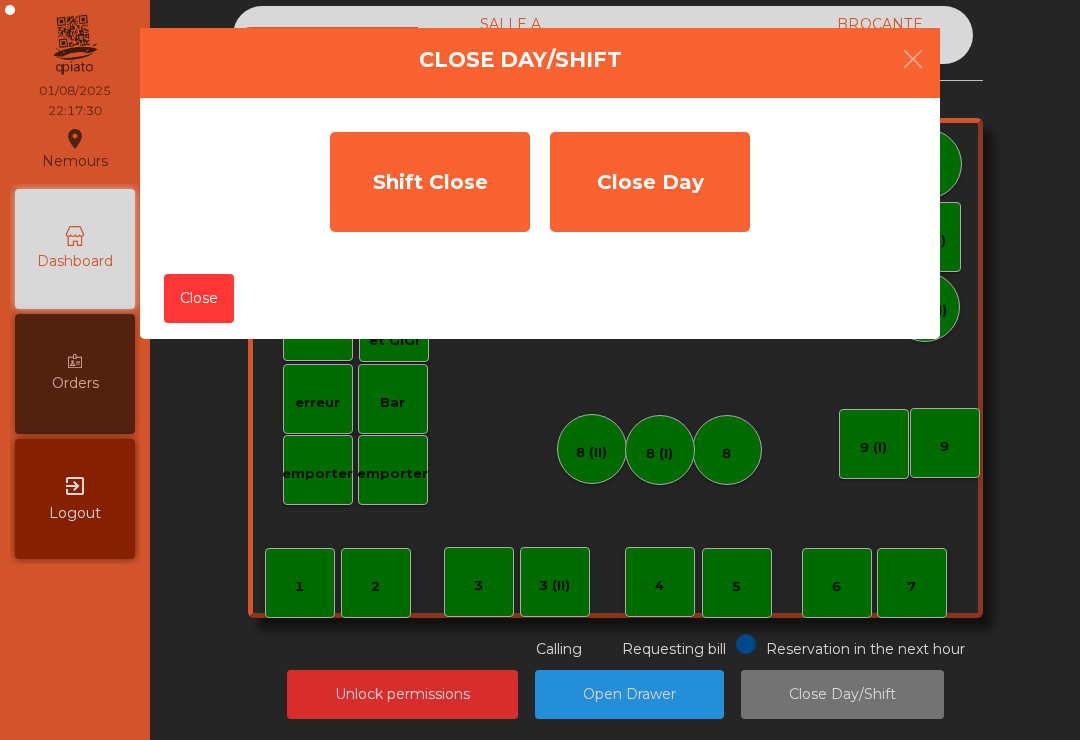 click on "Shift Close" 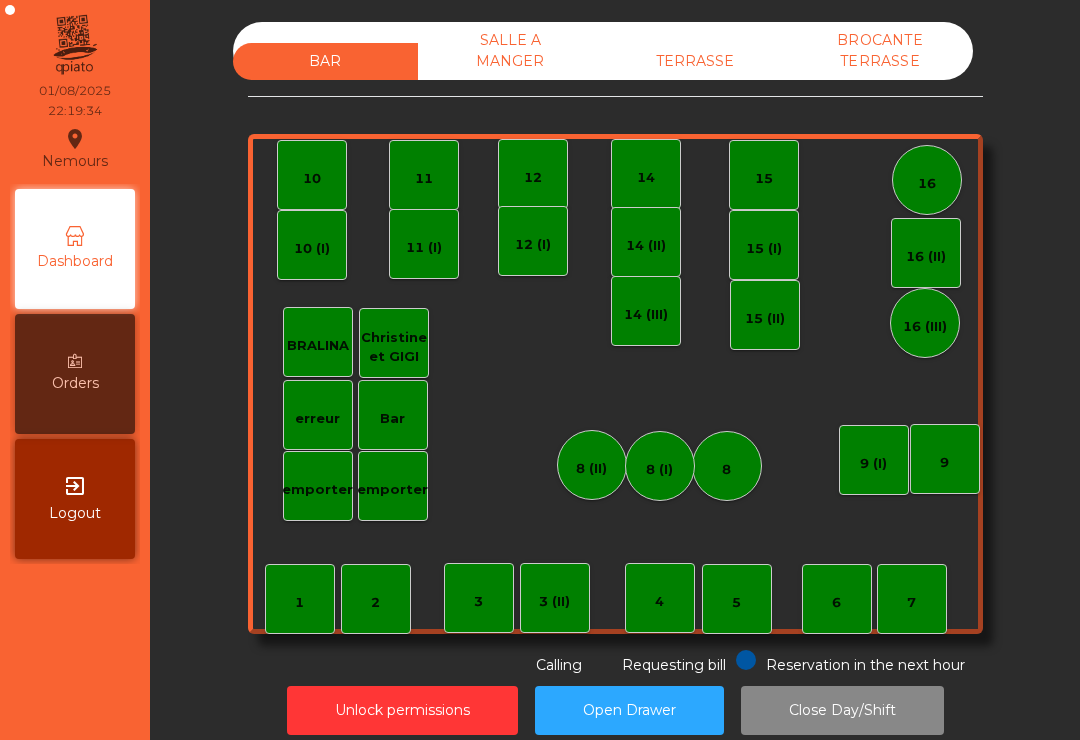 scroll, scrollTop: 0, scrollLeft: 0, axis: both 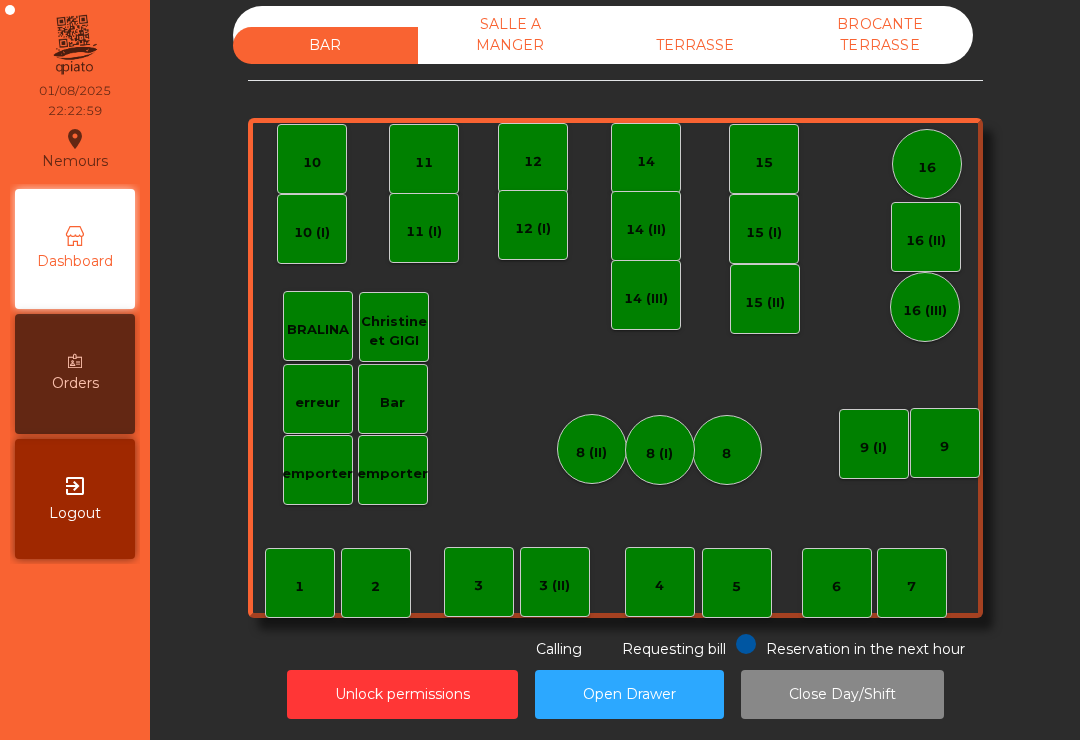 click on "TERRASSE" 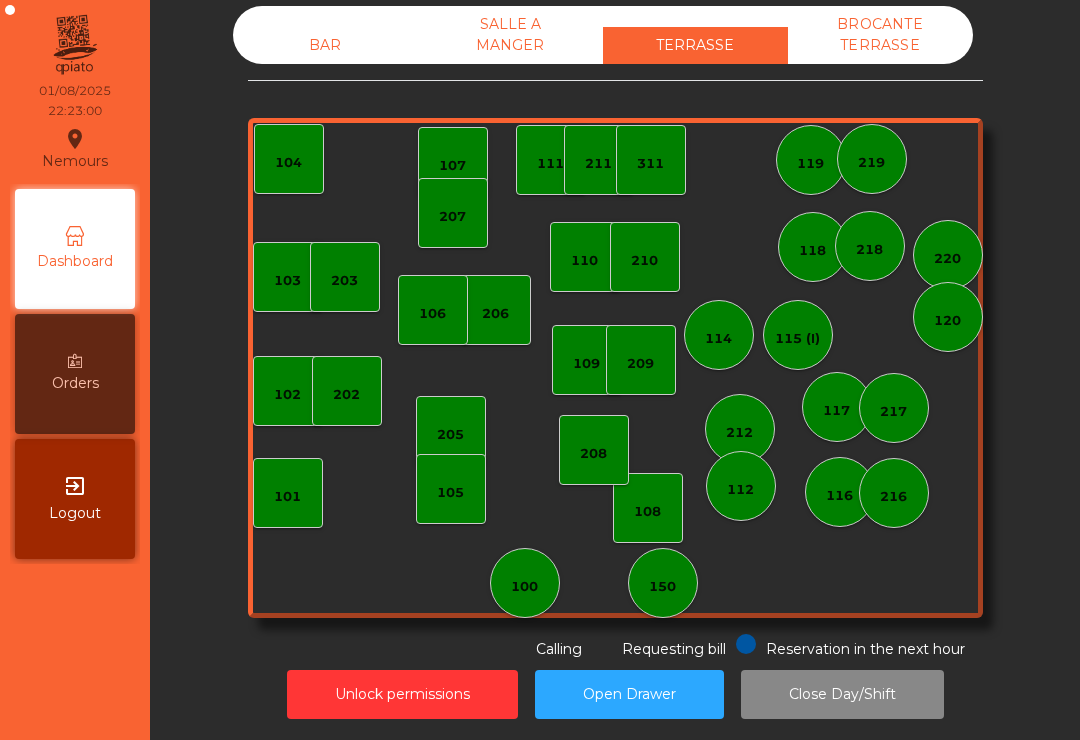 click on "BROCANTE TERRASSE" 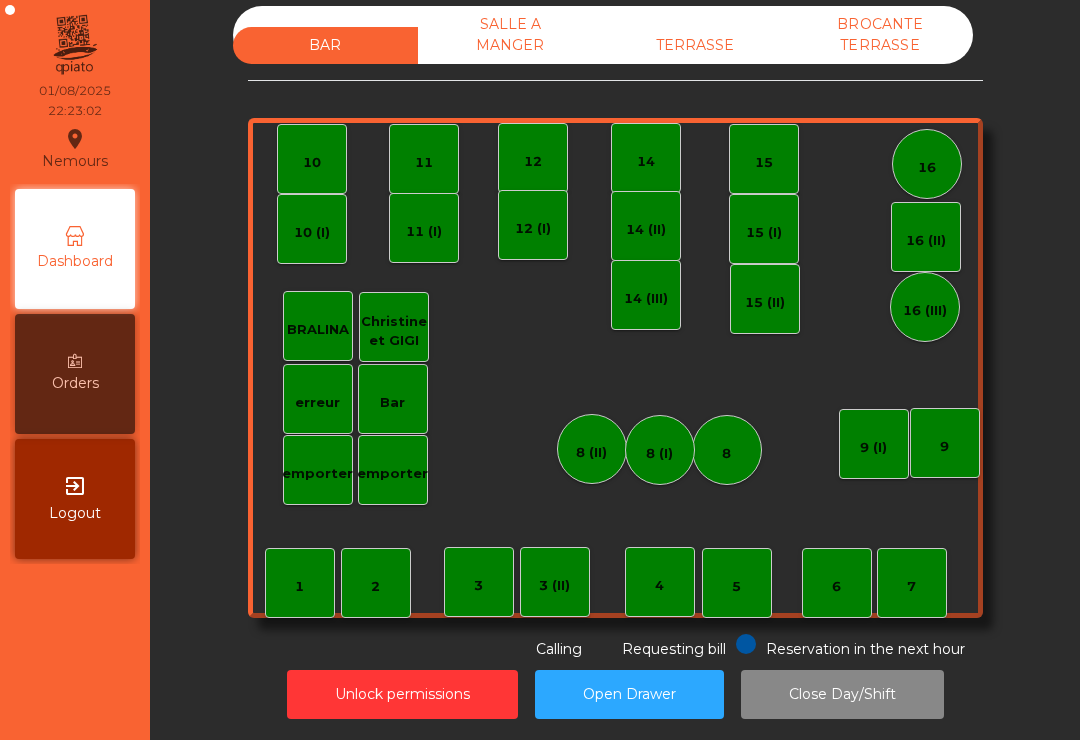 click on "Close Day/Shift" 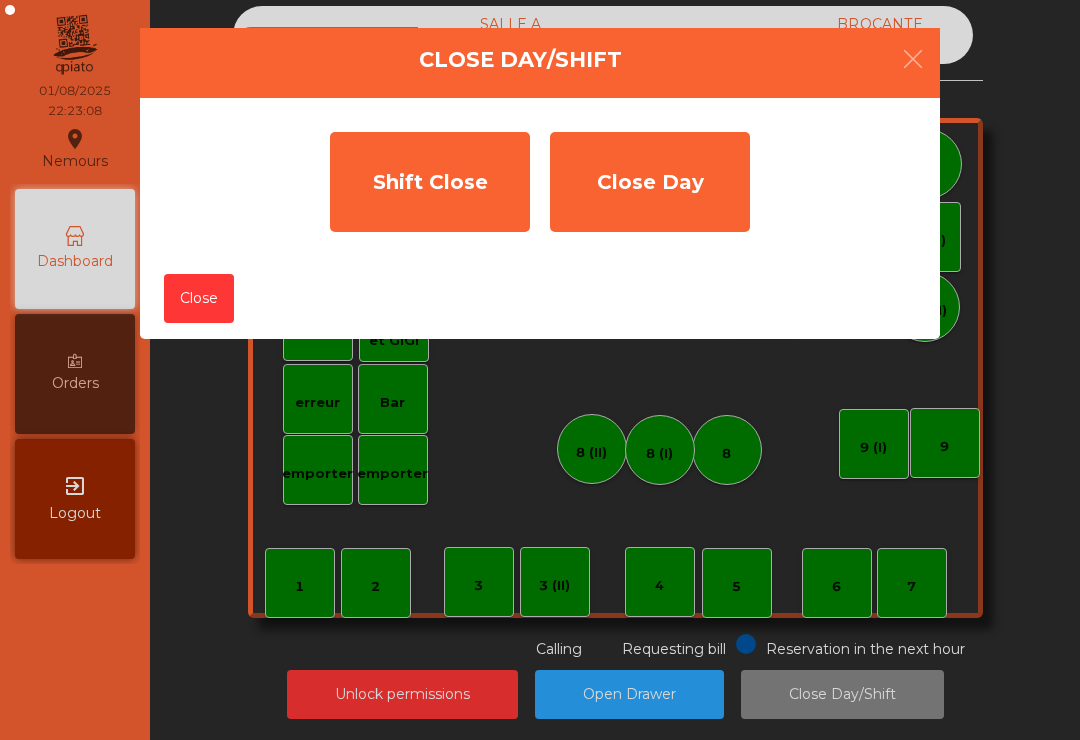 scroll, scrollTop: 24, scrollLeft: 0, axis: vertical 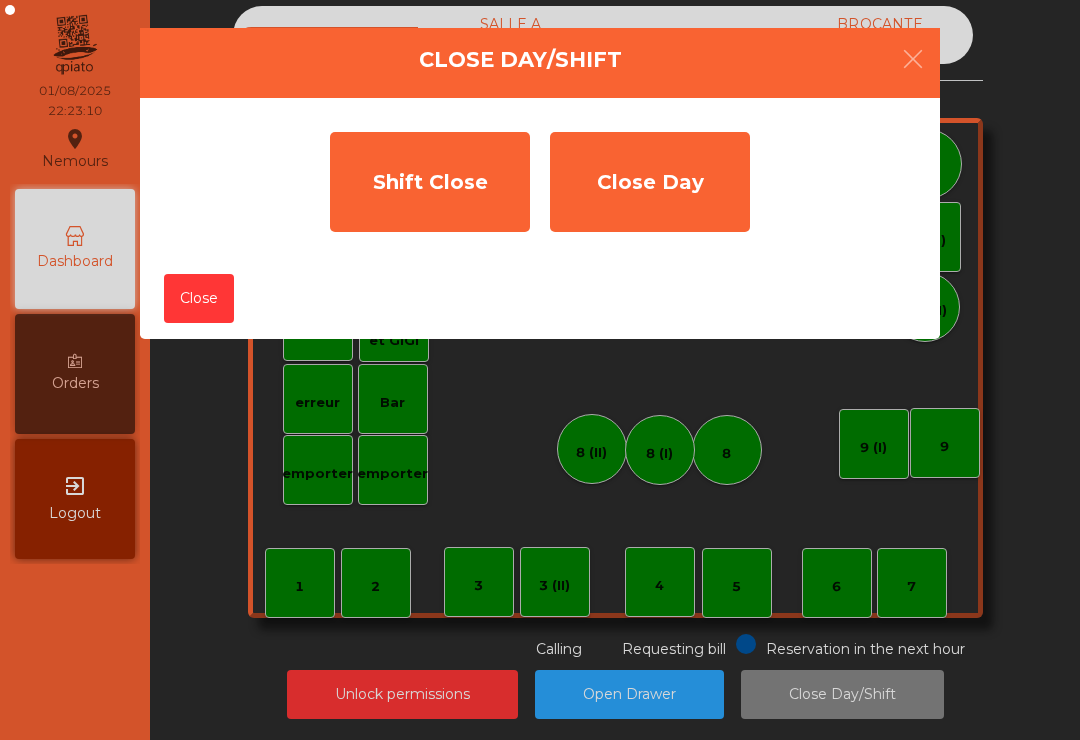 click on "Shift Close" 